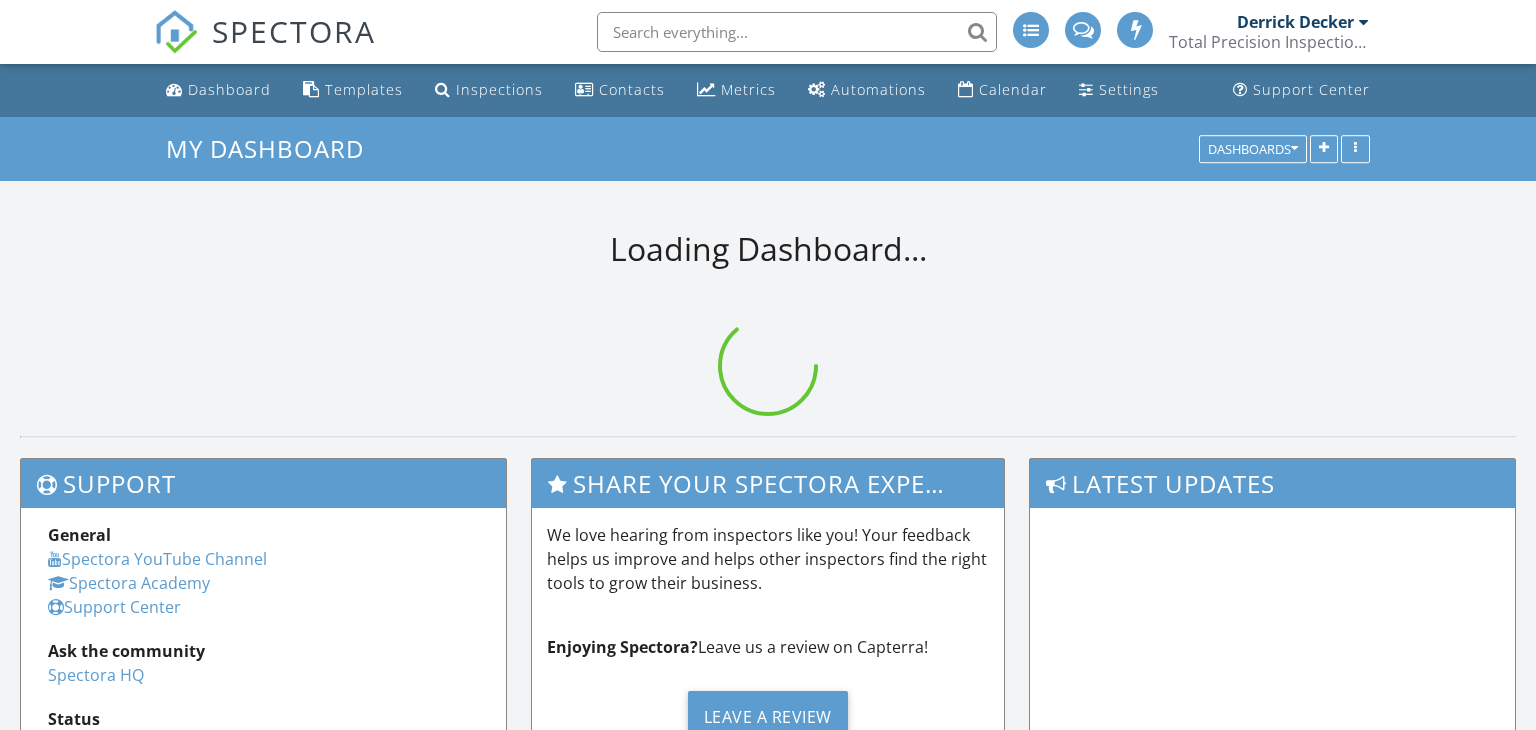 scroll, scrollTop: 0, scrollLeft: 0, axis: both 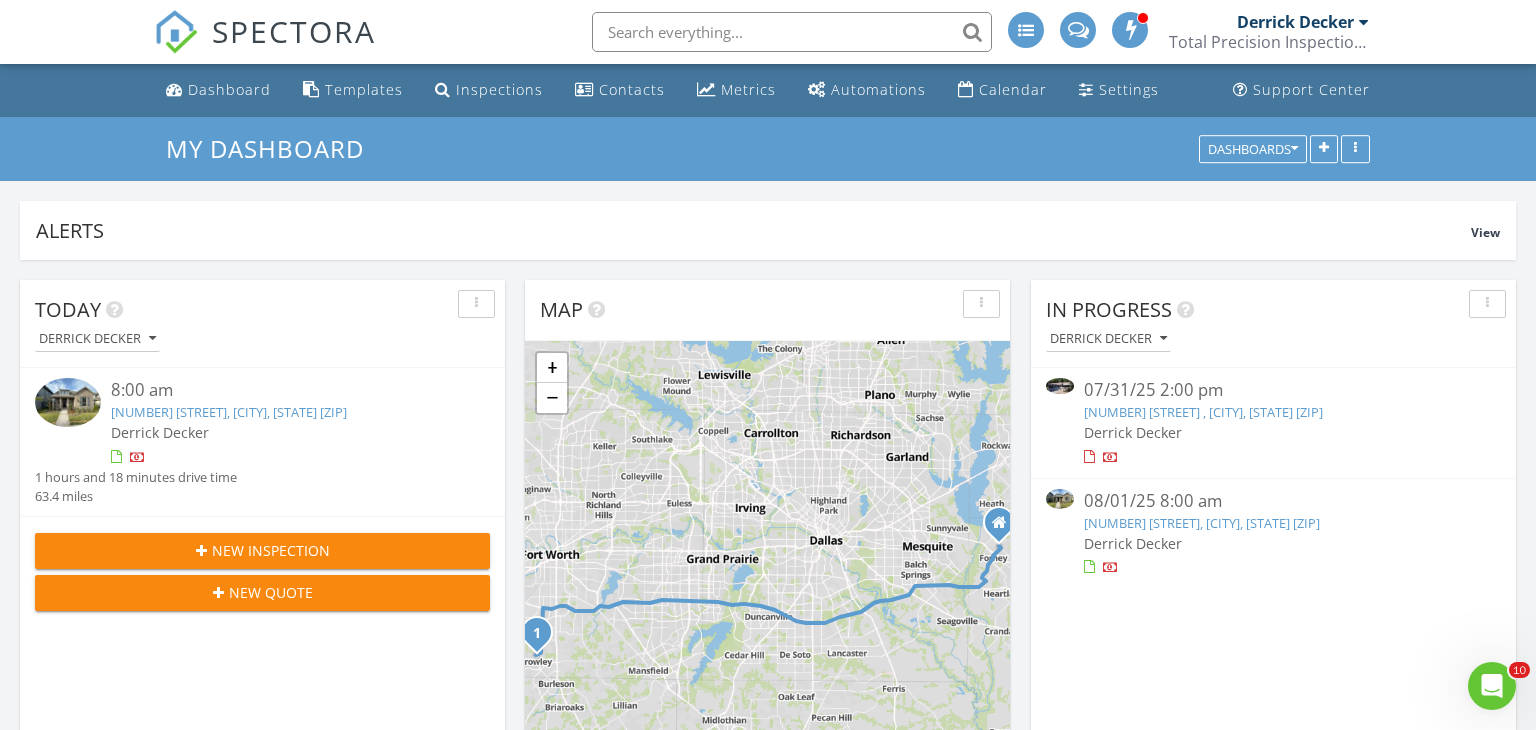 click on "[NUMBER] [STREET], [CITY], [STATE] [ZIP]" at bounding box center (229, 412) 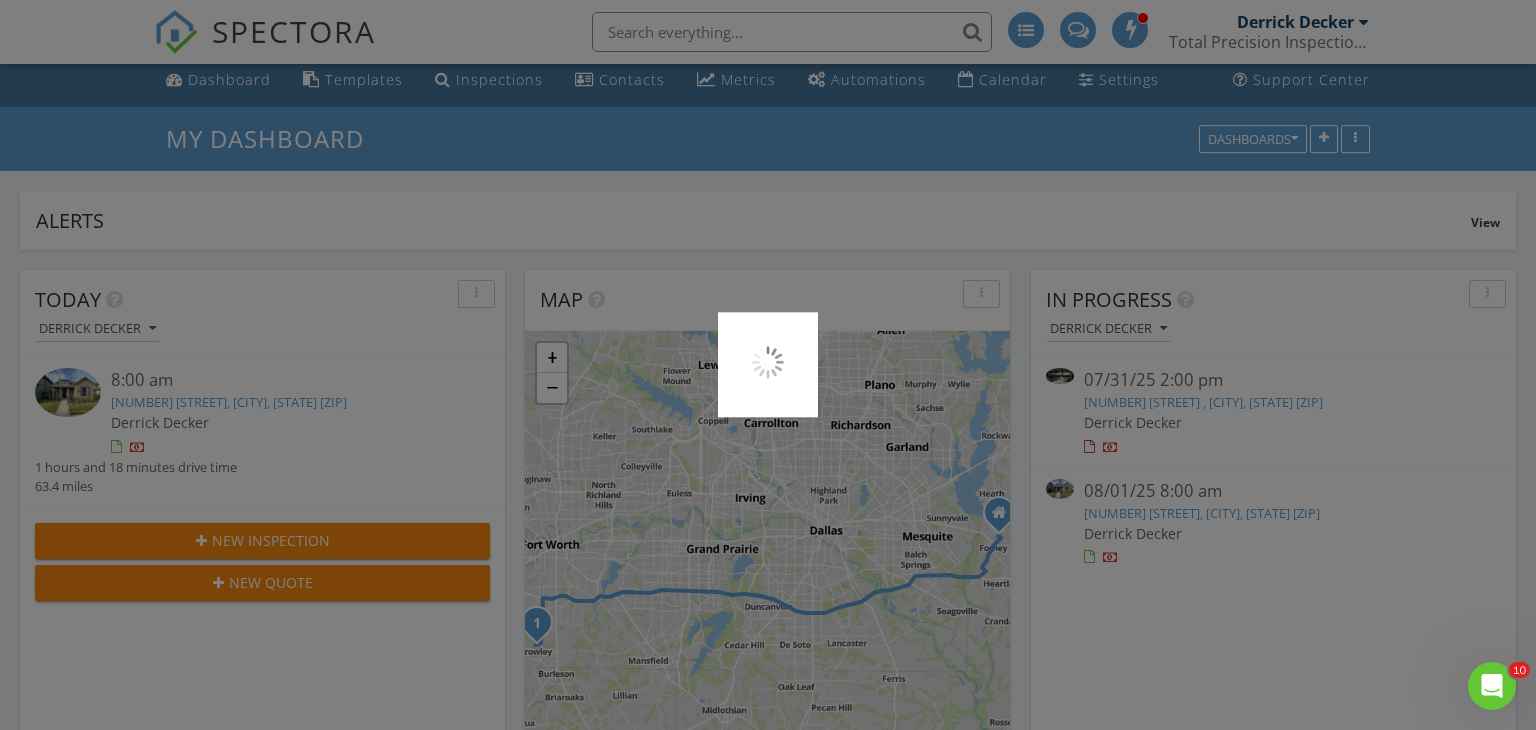 scroll, scrollTop: 20, scrollLeft: 0, axis: vertical 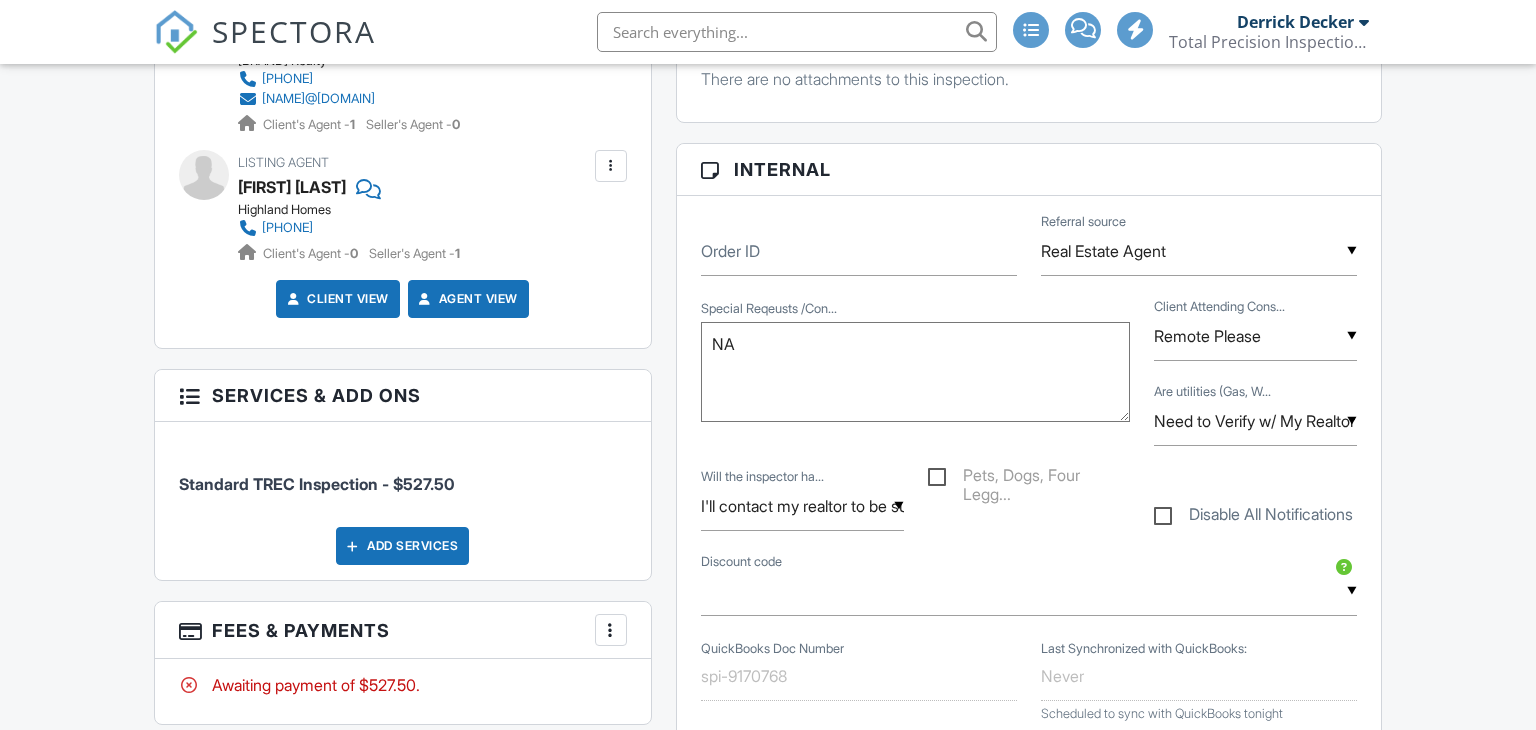 click at bounding box center [611, 630] 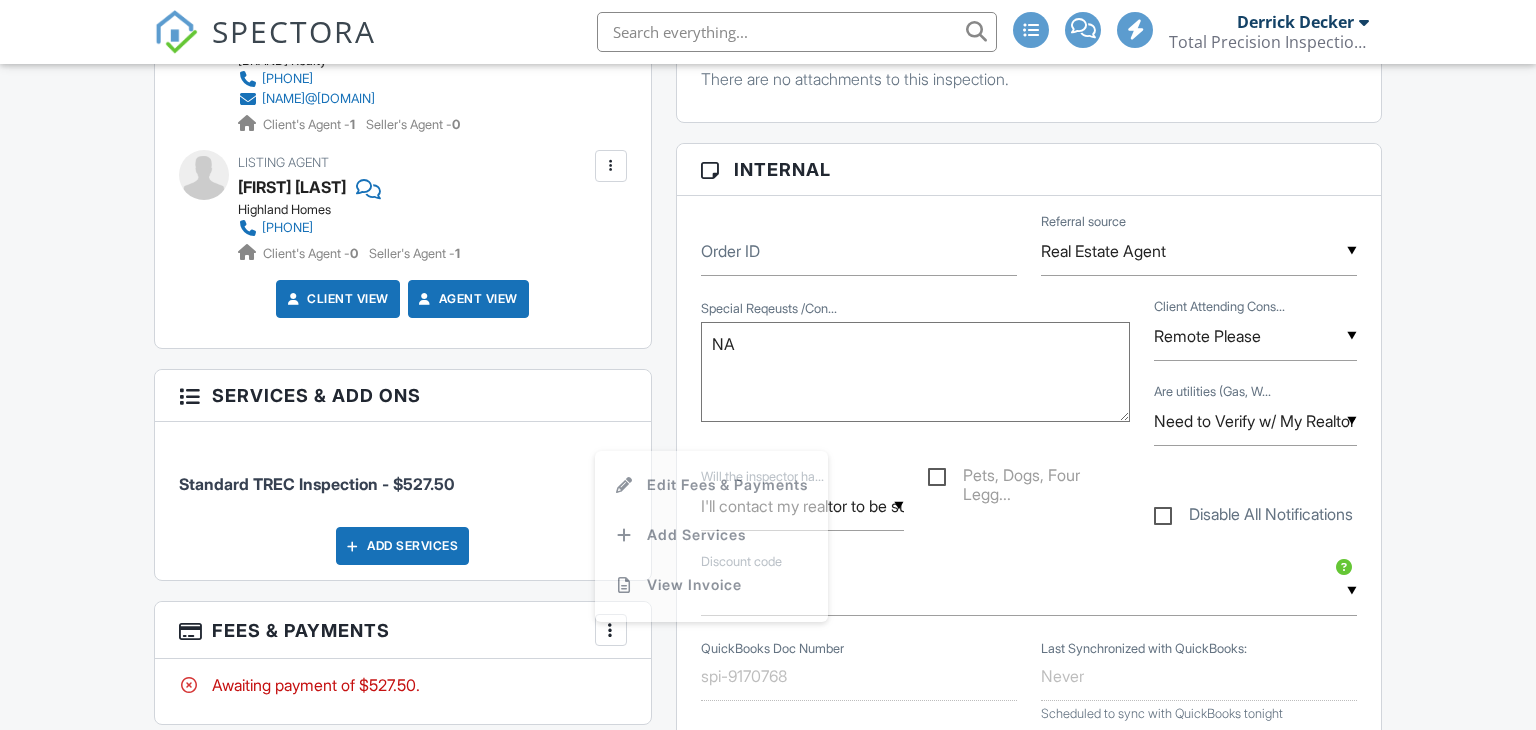 scroll, scrollTop: 944, scrollLeft: 0, axis: vertical 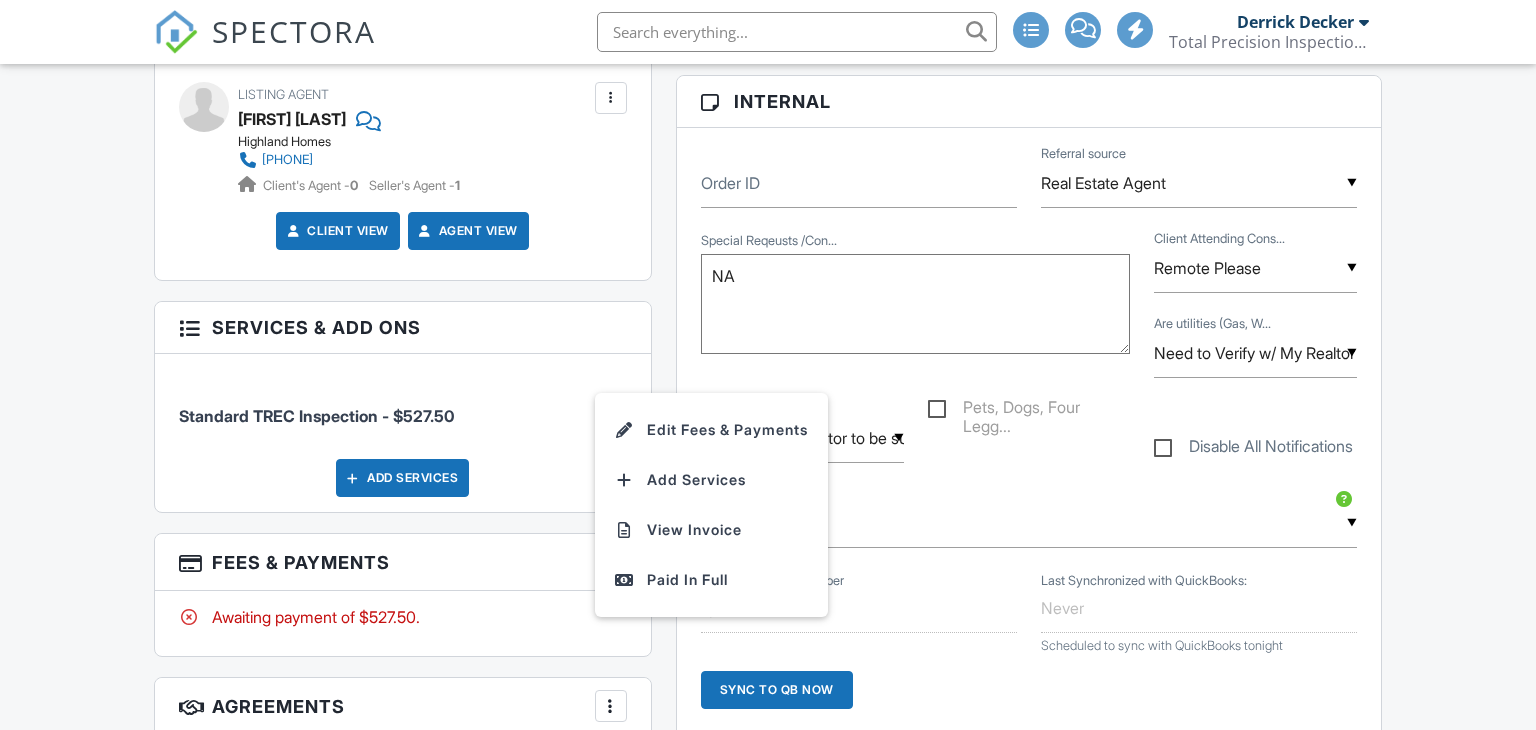click at bounding box center (1029, 523) 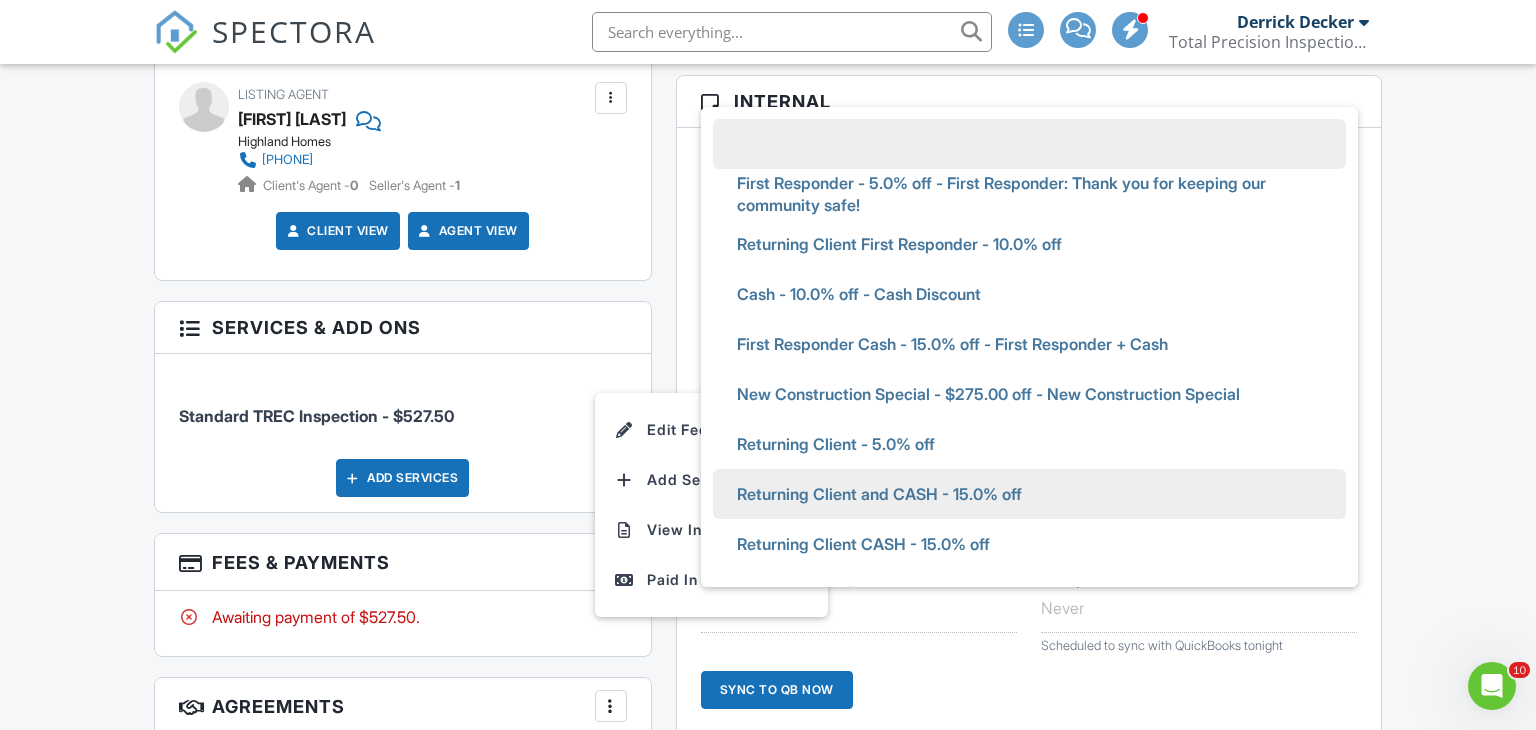 scroll, scrollTop: 0, scrollLeft: 0, axis: both 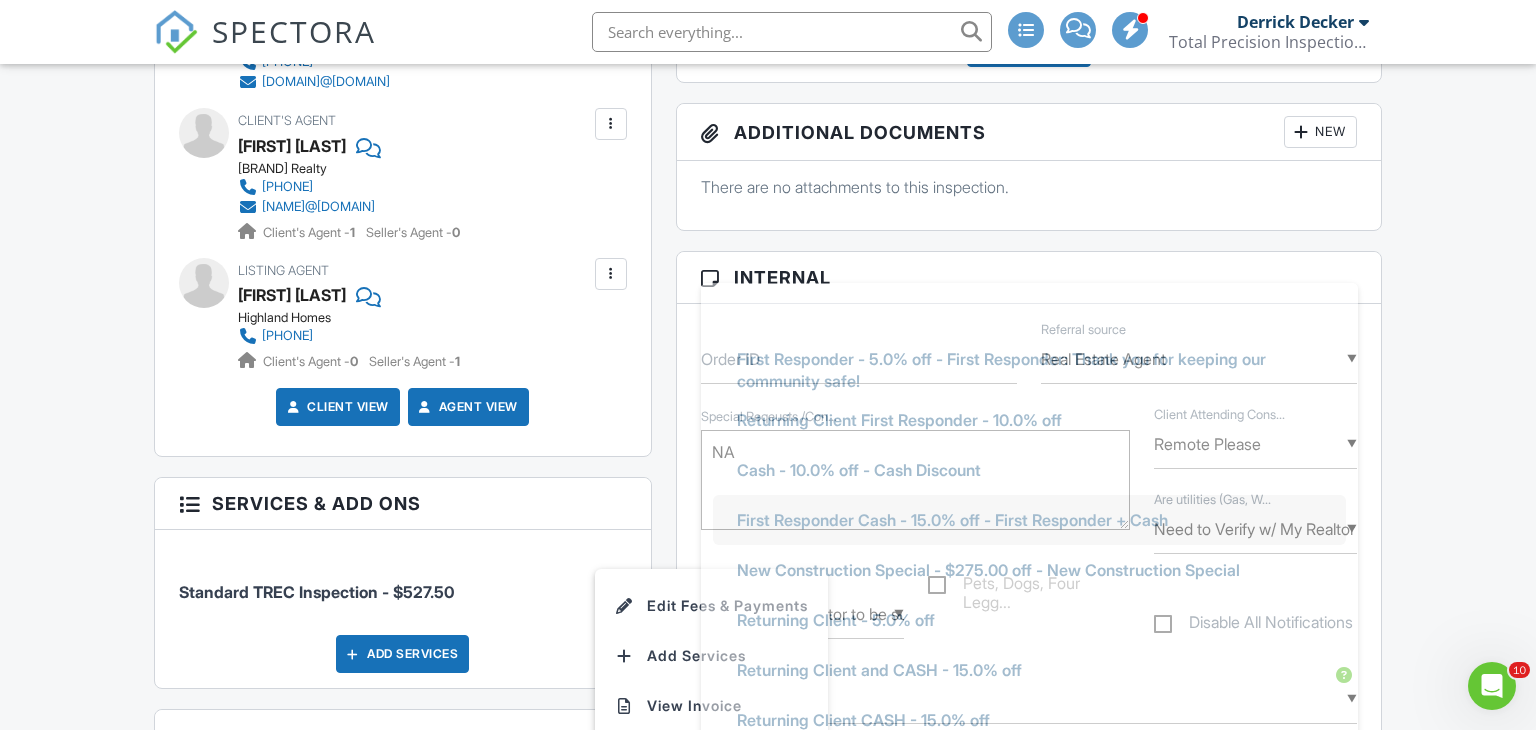 click on "First Responder   Cash - 15.0% off - First Responder + Cash" at bounding box center [952, 520] 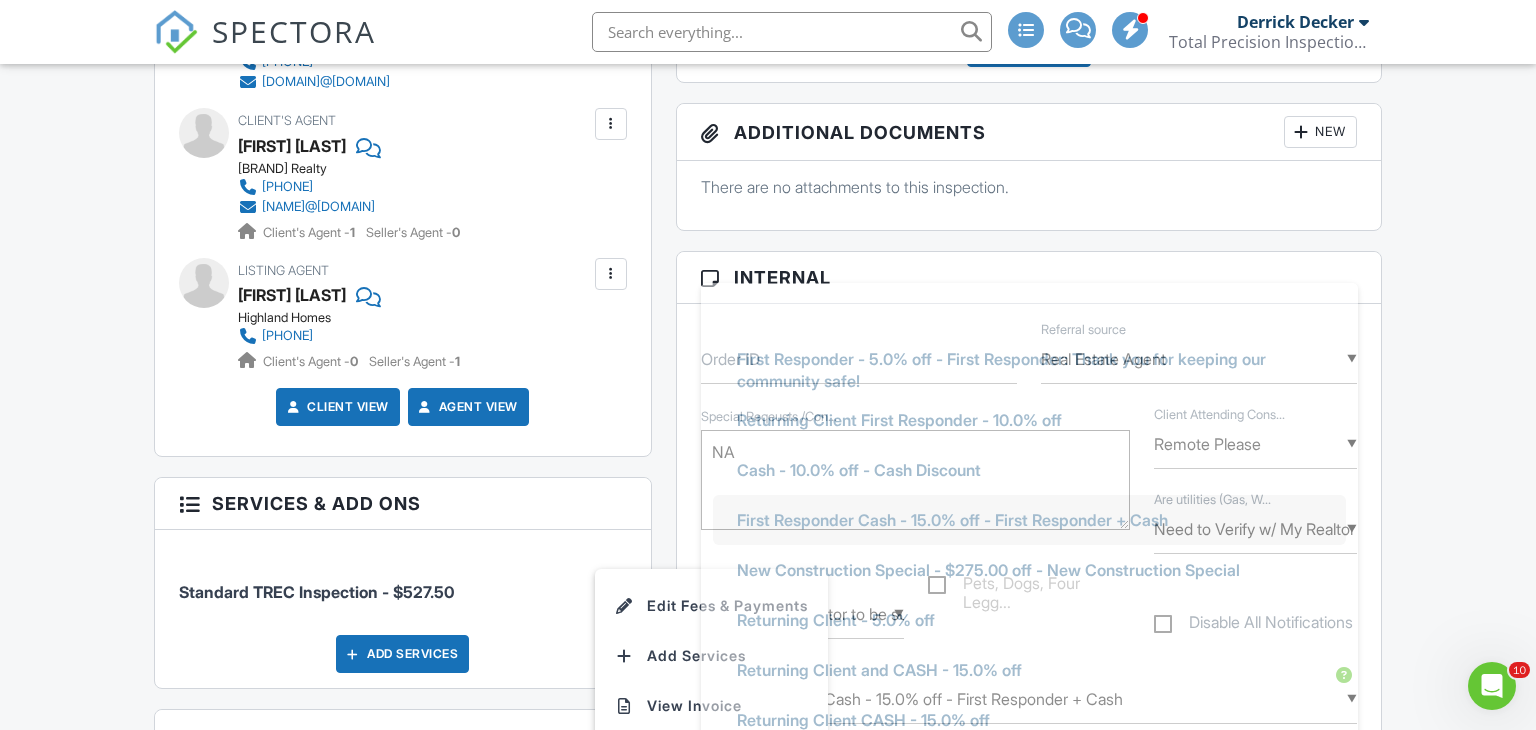 scroll, scrollTop: 212, scrollLeft: 0, axis: vertical 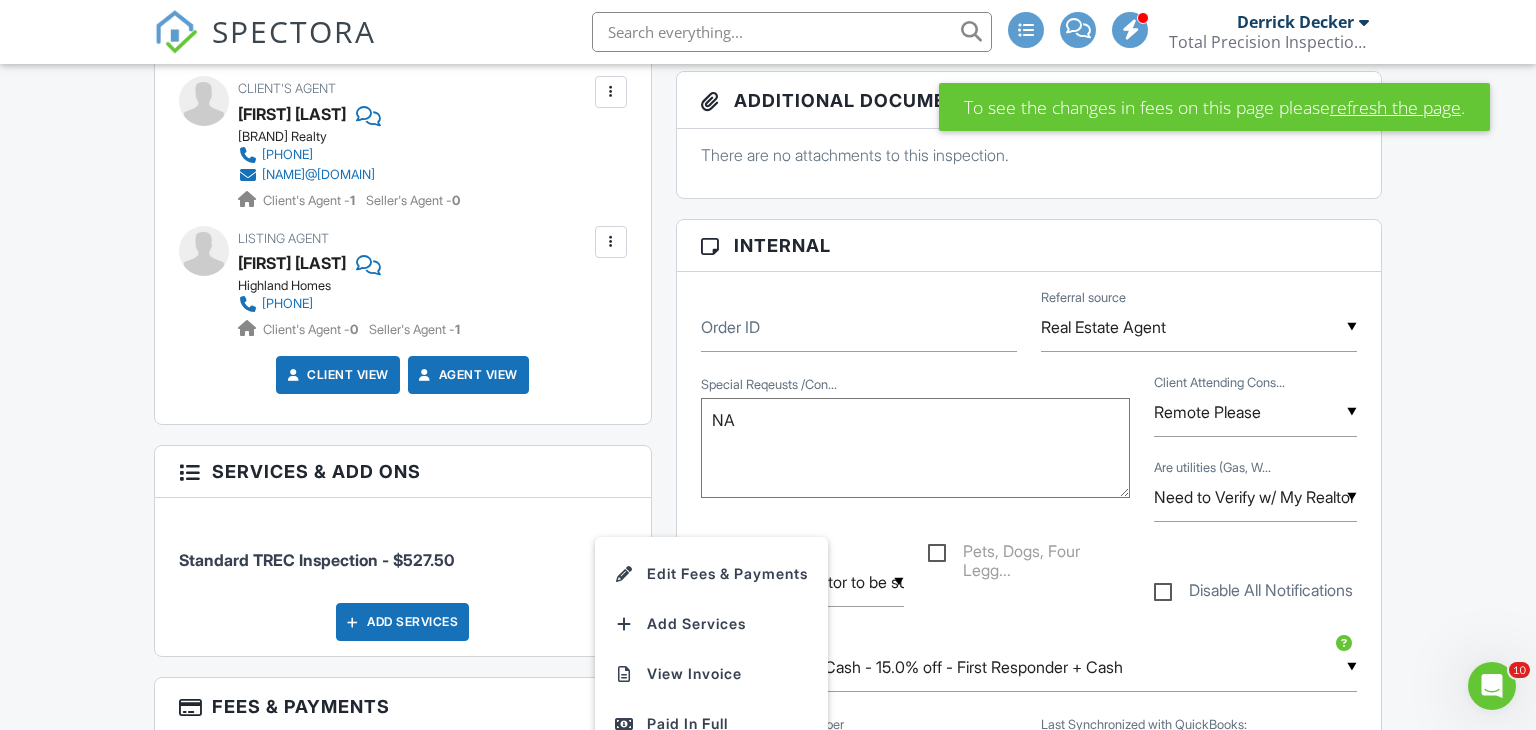 click on "refresh the page" at bounding box center [1395, 107] 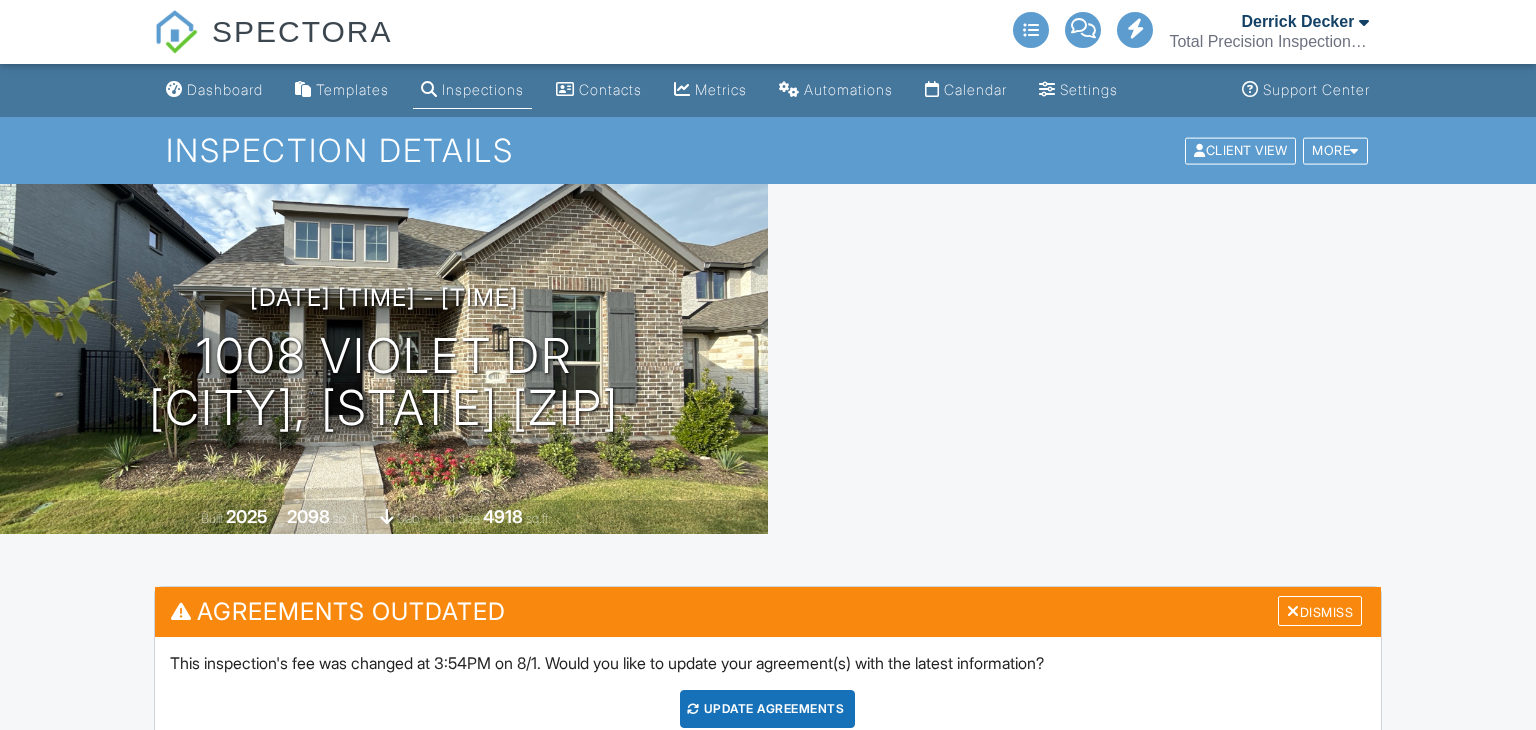 click on "Services & Add ons
Standard TREC Inspection - $448.38
Add Services" at bounding box center [403, 1560] 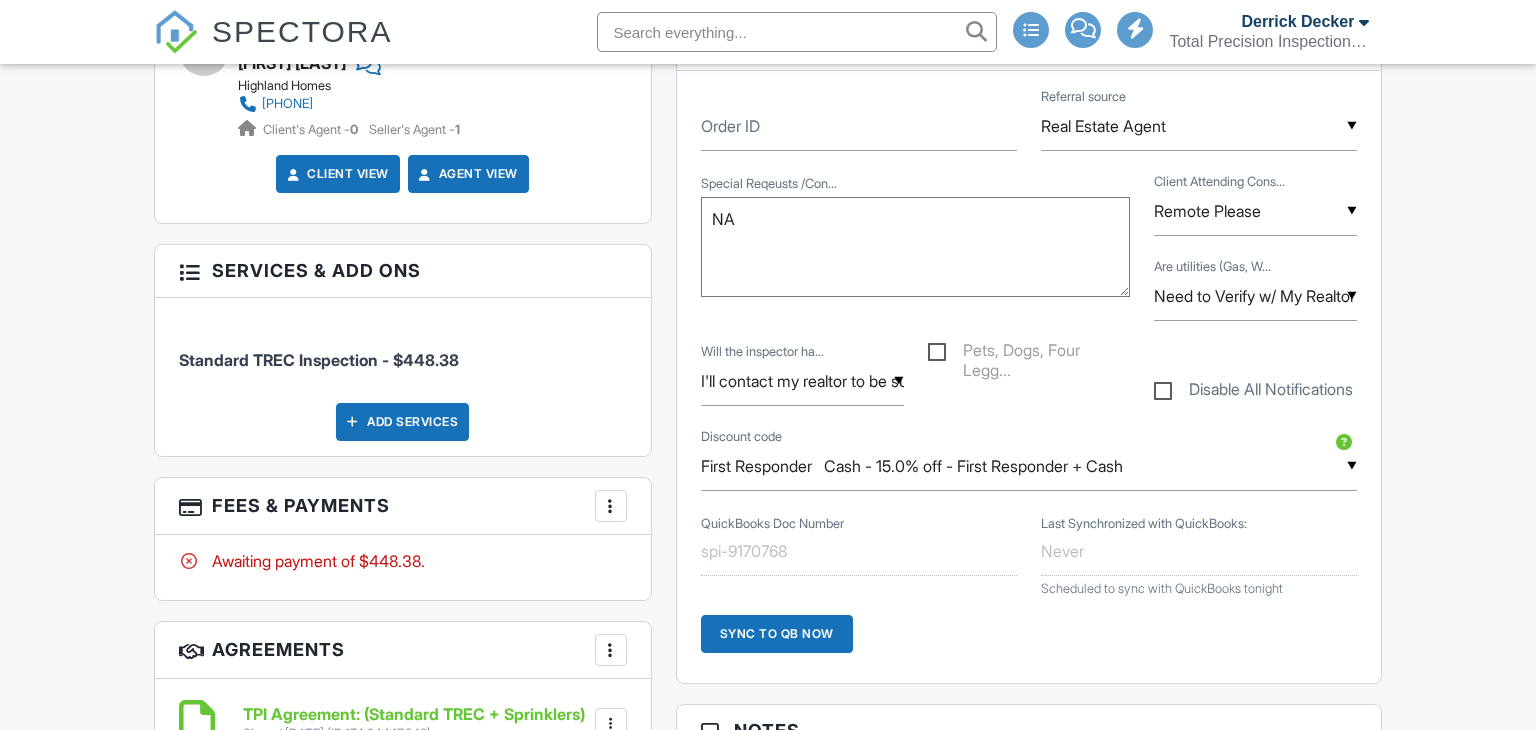 scroll, scrollTop: 1210, scrollLeft: 0, axis: vertical 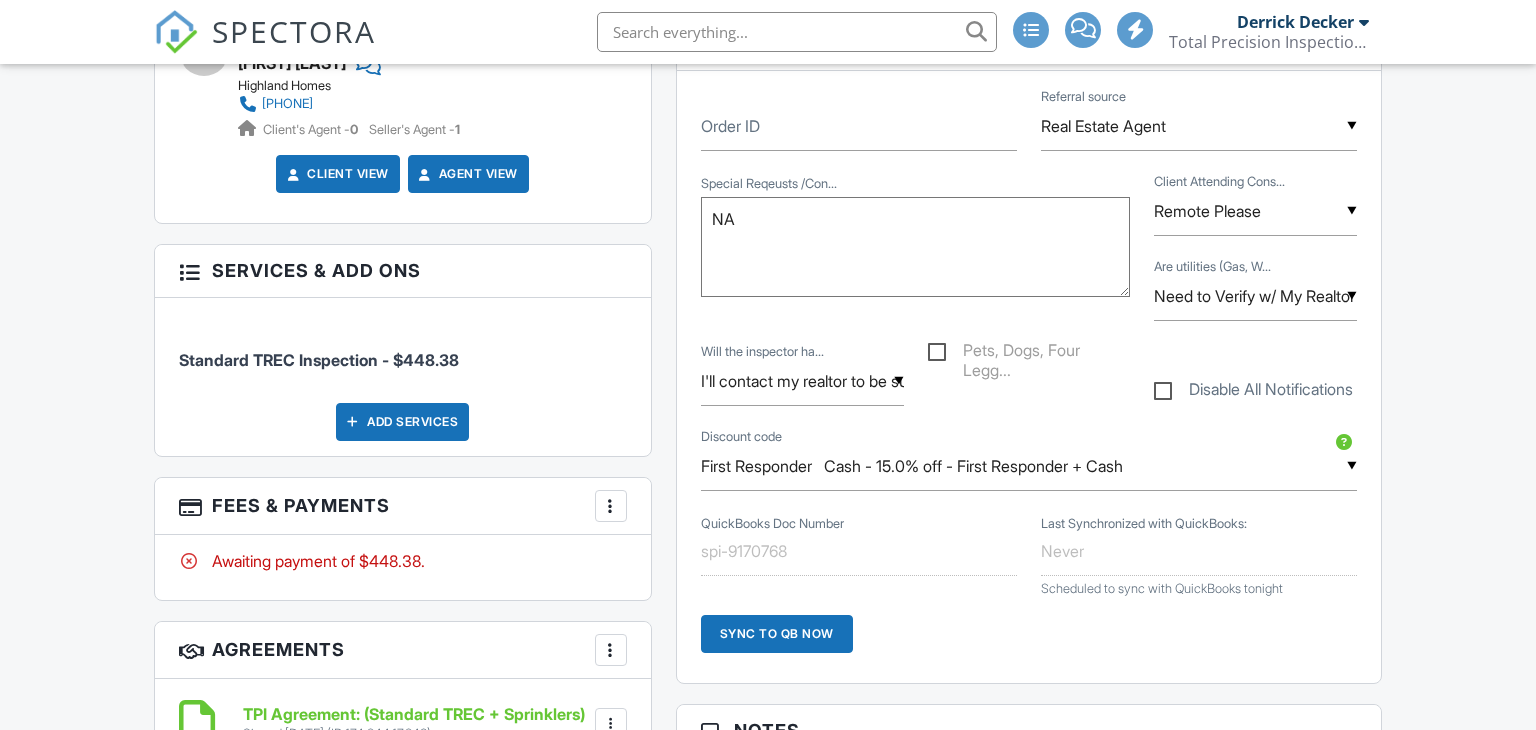 drag, startPoint x: 618, startPoint y: 501, endPoint x: 612, endPoint y: 486, distance: 16.155495 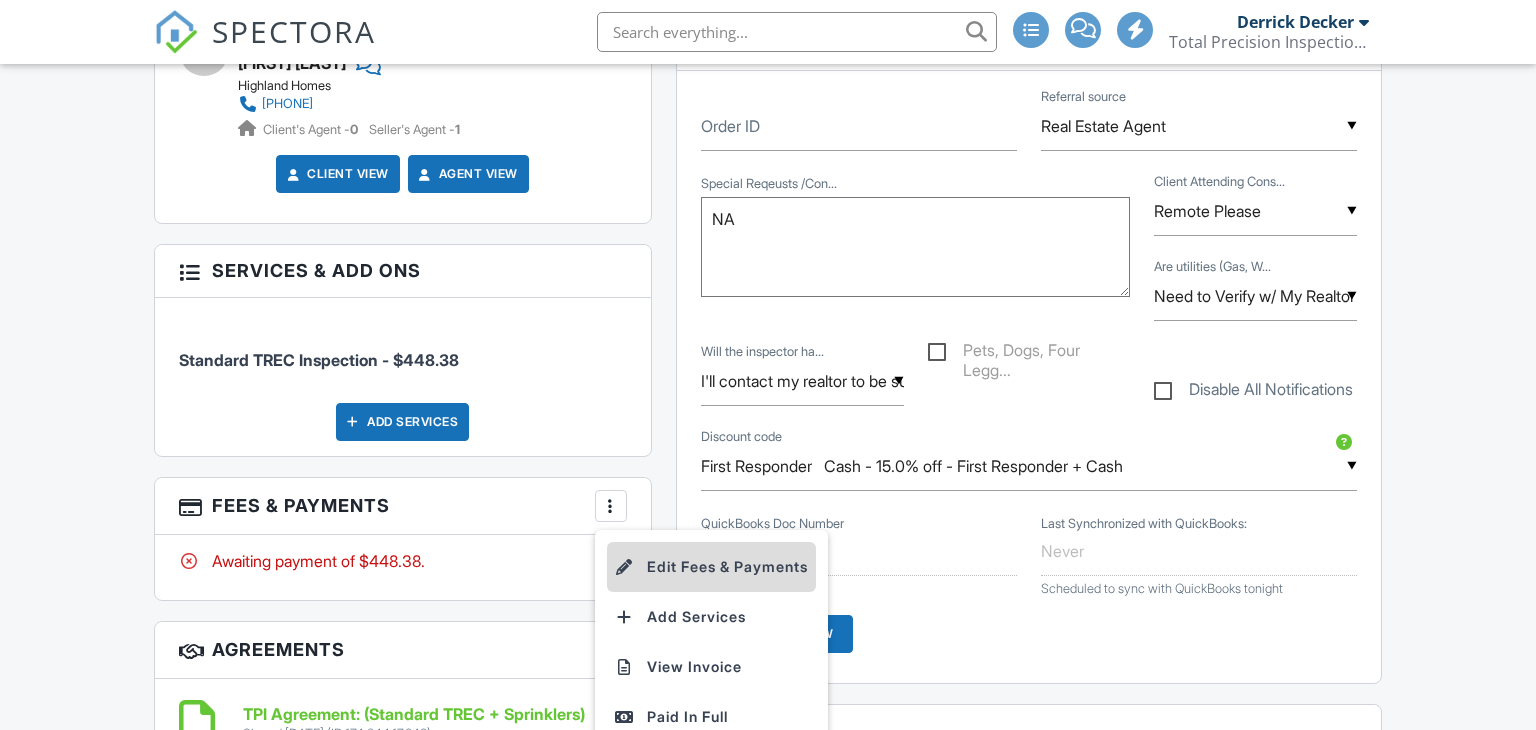 click on "Edit Fees & Payments" at bounding box center [711, 567] 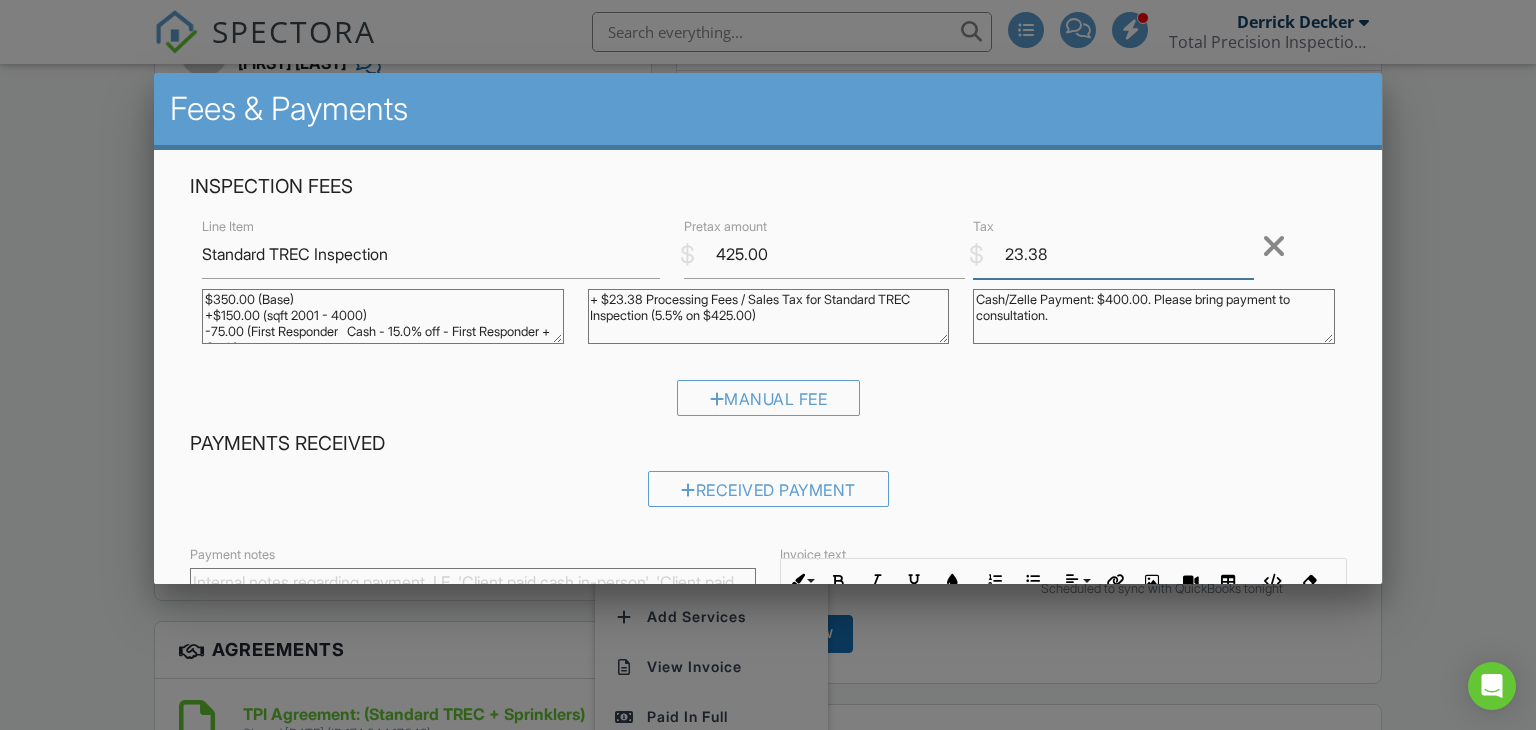 click on "23.38" at bounding box center [1113, 254] 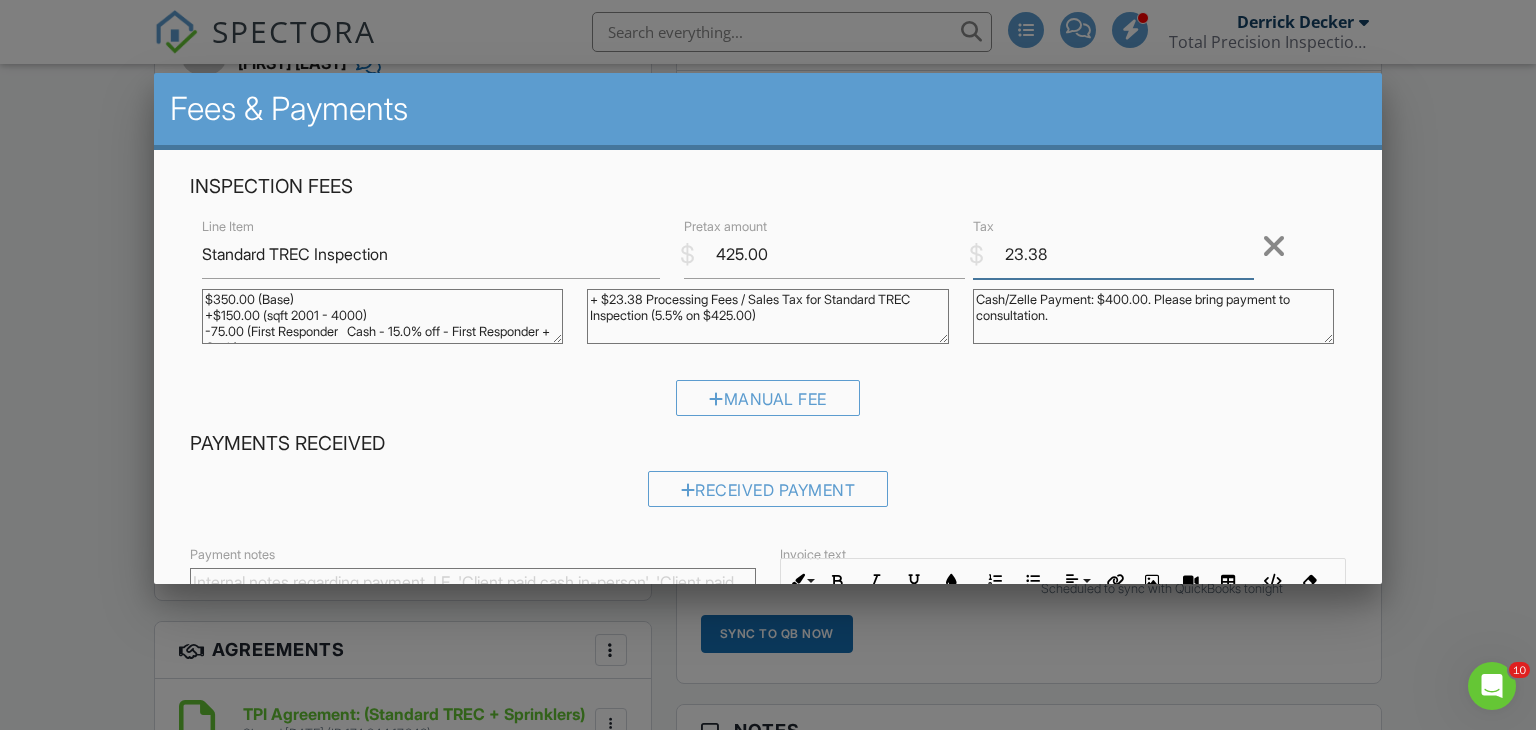 scroll, scrollTop: 0, scrollLeft: 0, axis: both 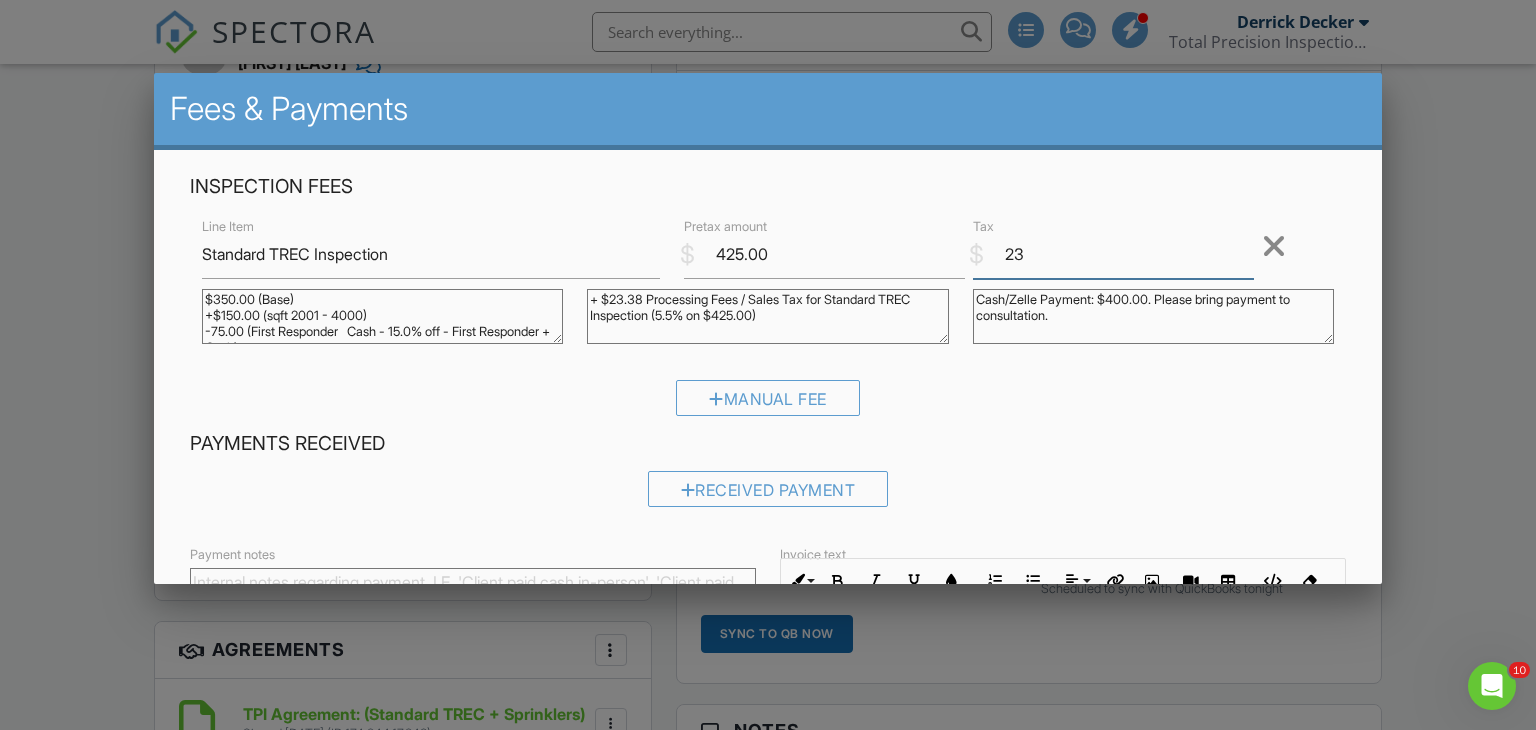 type on "2" 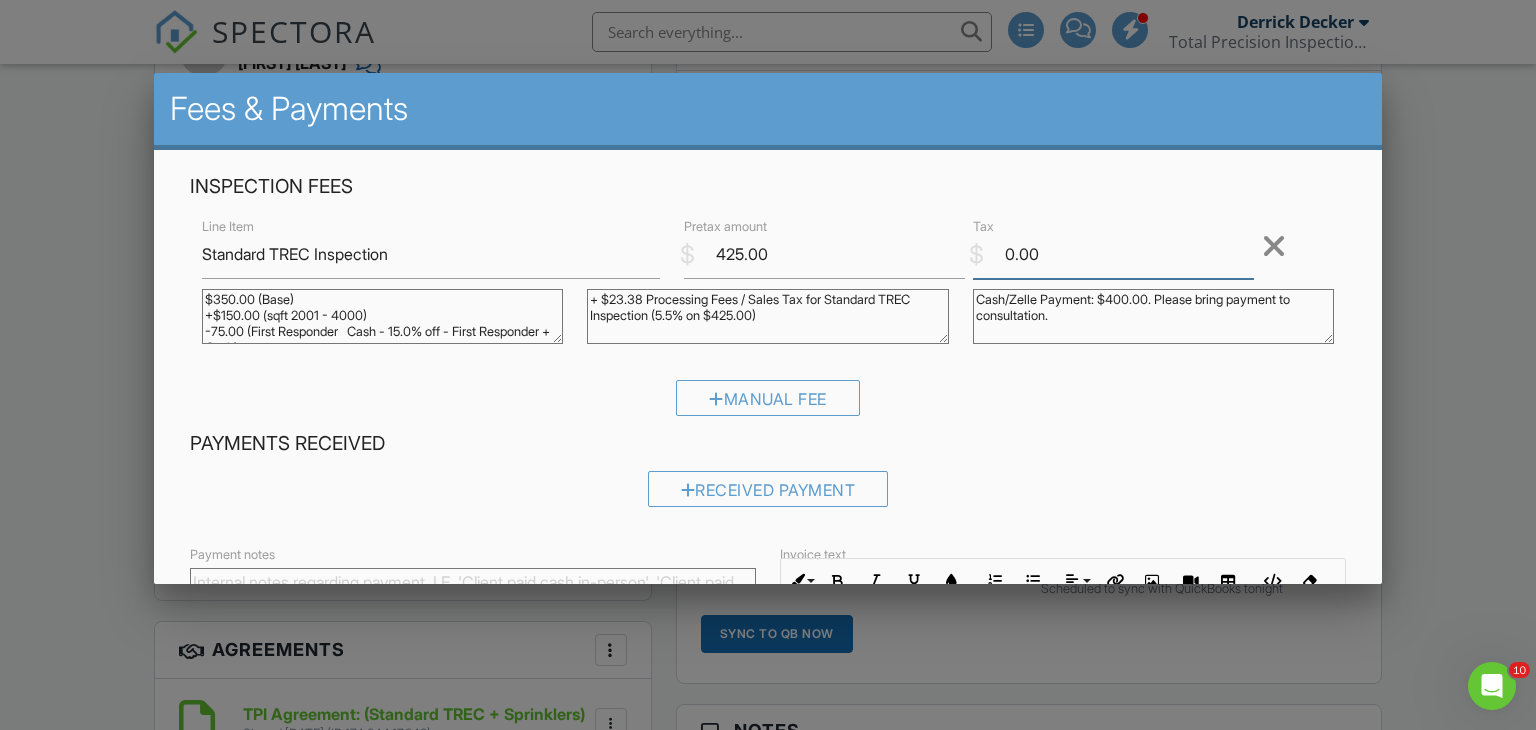 type on "0.00" 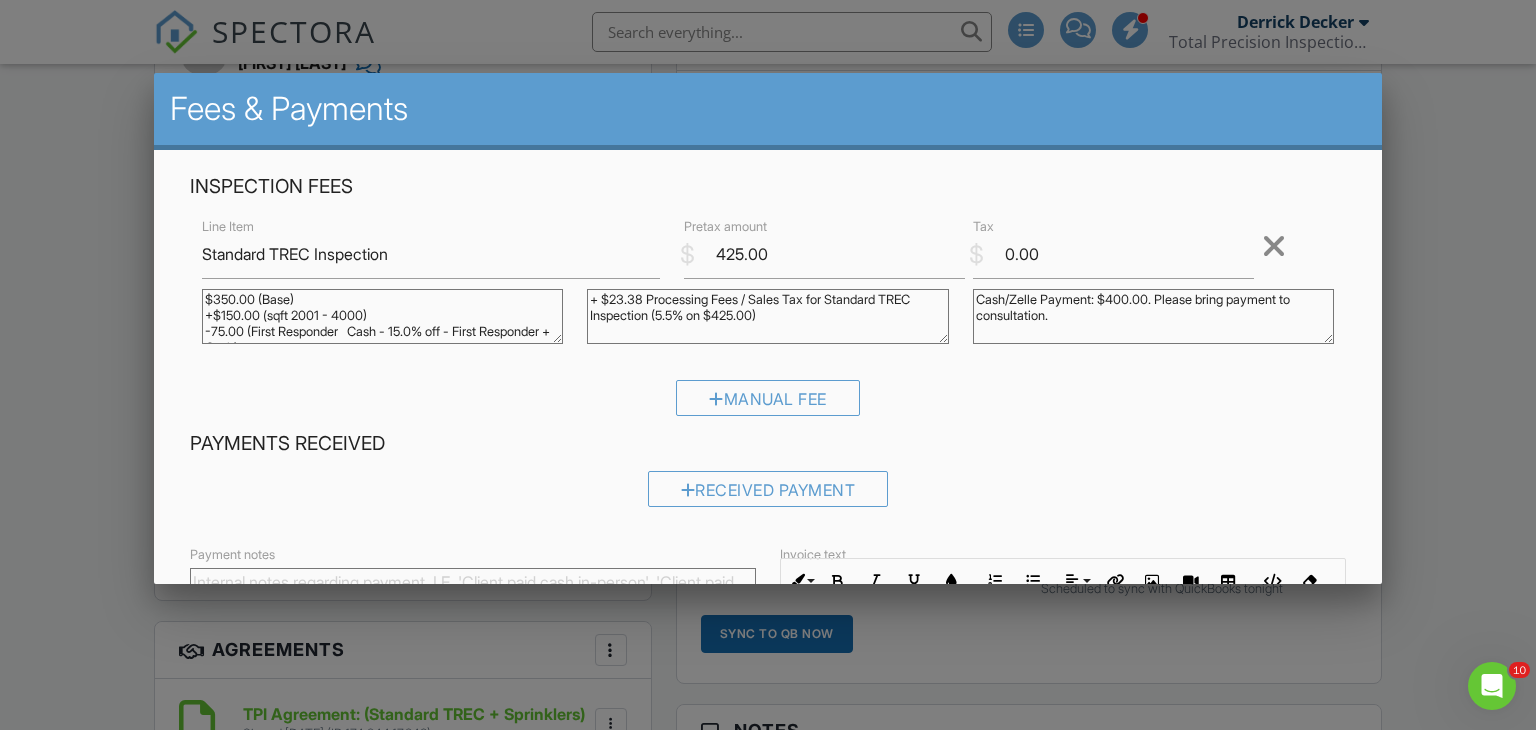 drag, startPoint x: 773, startPoint y: 323, endPoint x: 688, endPoint y: 313, distance: 85.58621 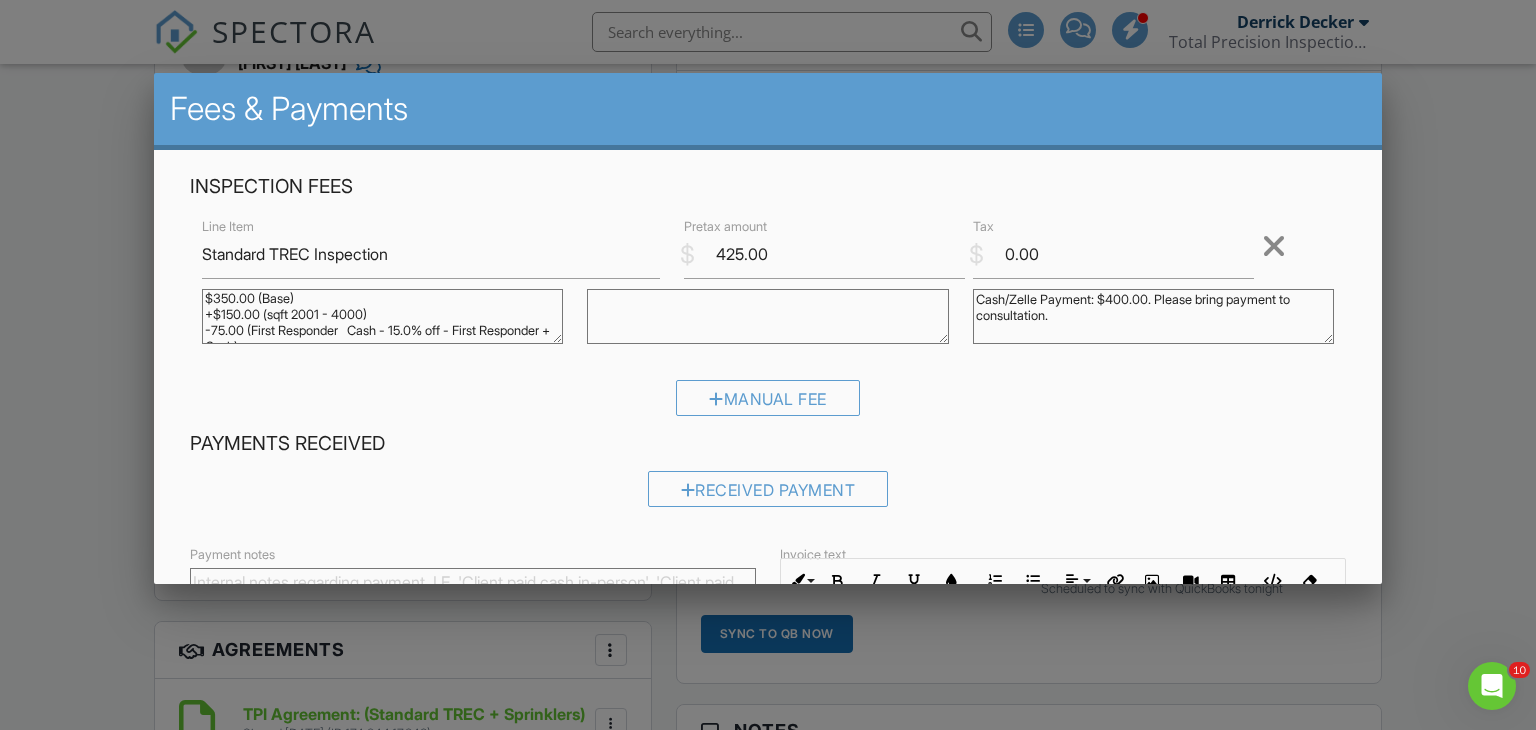 scroll, scrollTop: 0, scrollLeft: 0, axis: both 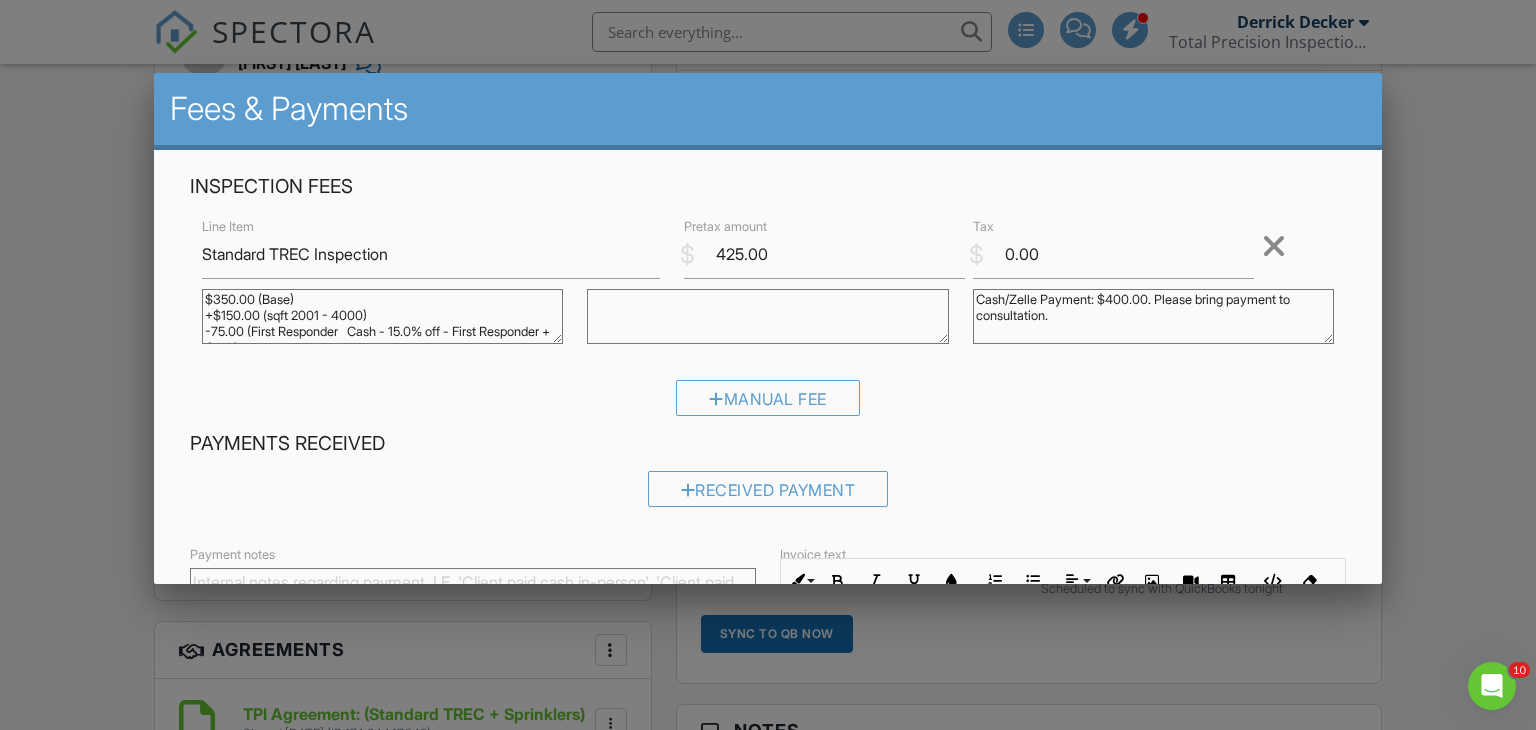 type 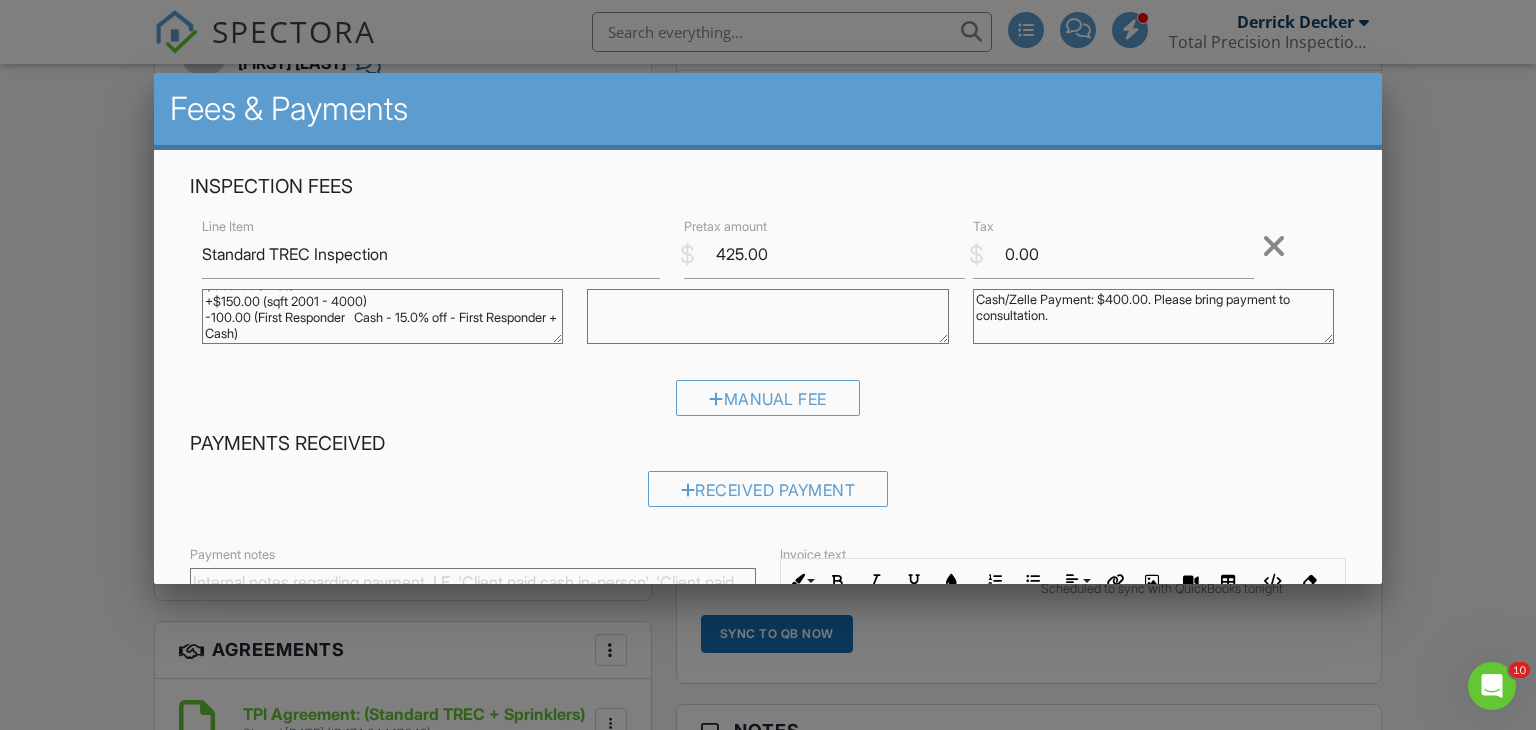 scroll, scrollTop: 20, scrollLeft: 0, axis: vertical 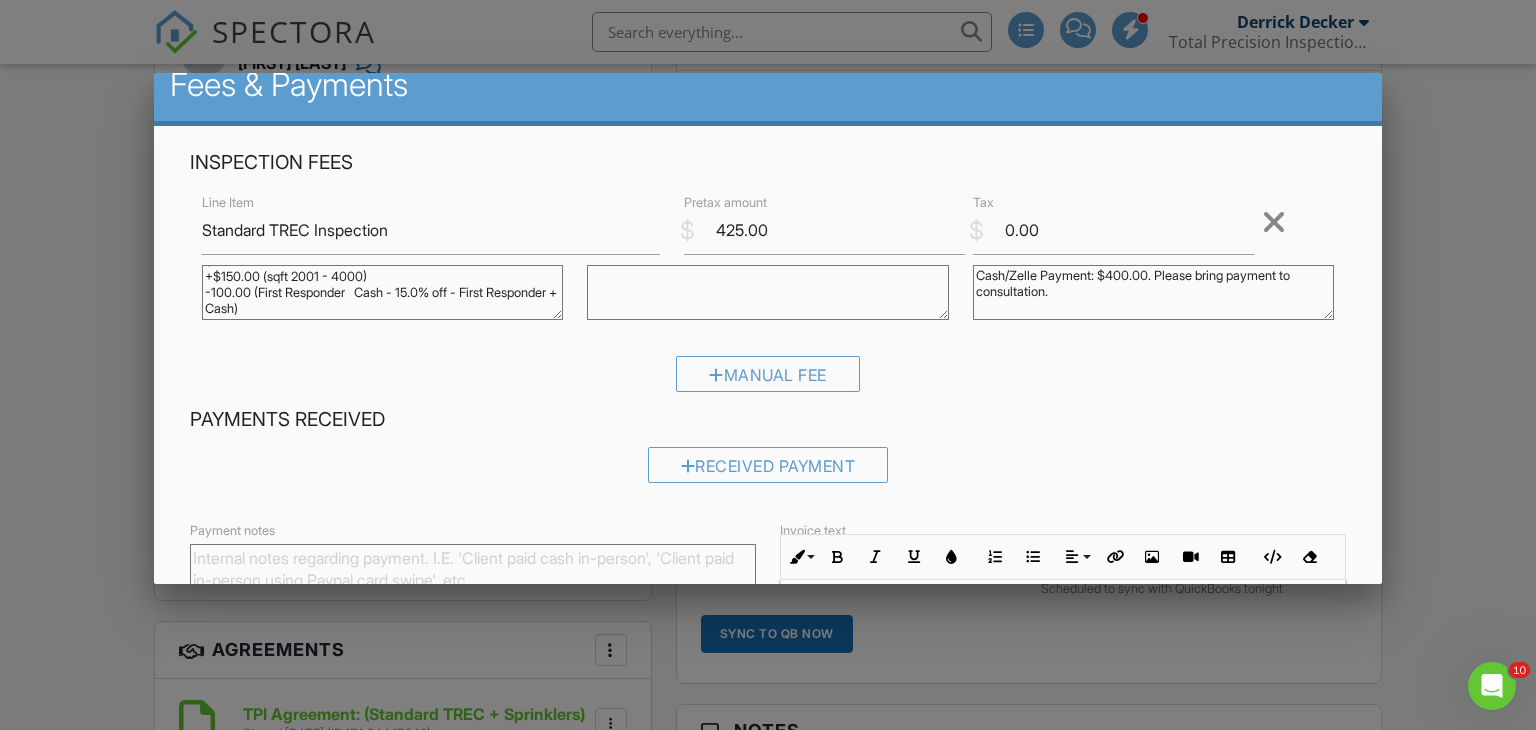 click on "$350.00 (Base)
+$150.00 (sqft 2001 - 4000)
-75.00 (First Responder   Cash - 15.0% off - First Responder + Cash)" at bounding box center (383, 292) 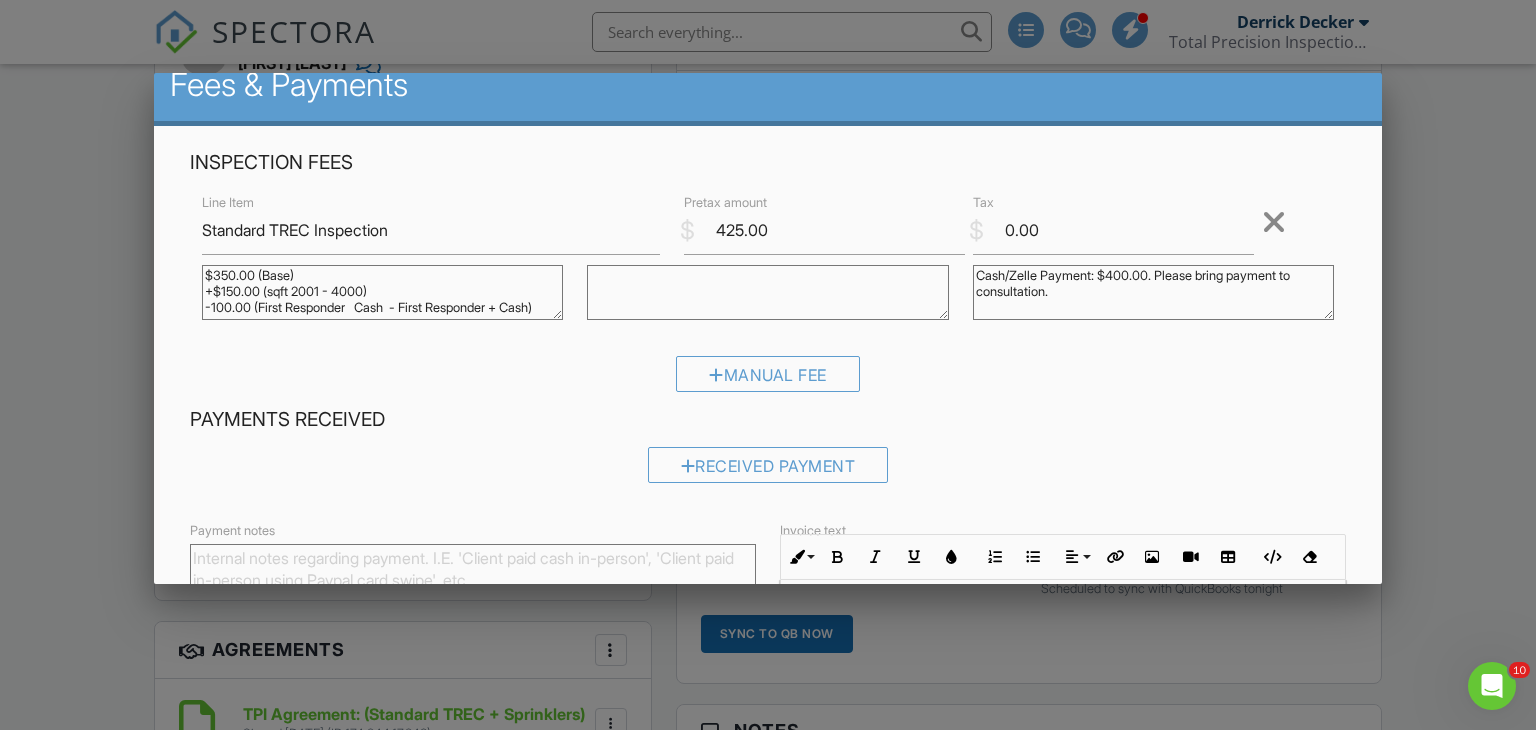 scroll, scrollTop: 14, scrollLeft: 0, axis: vertical 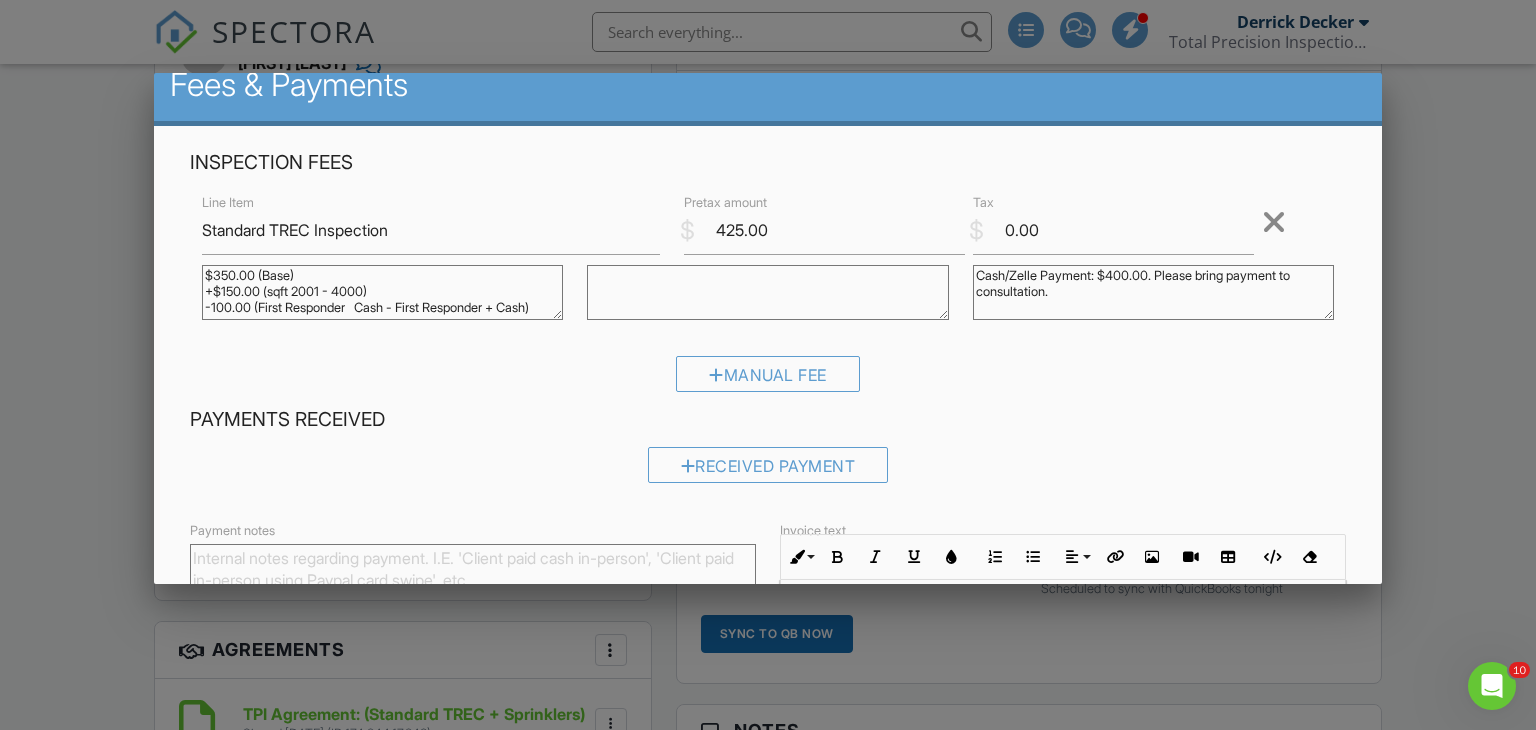 type on "$350.00 (Base)
+$150.00 (sqft 2001 - 4000)
-100.00 (First Responder   Cash - First Responder + Cash)" 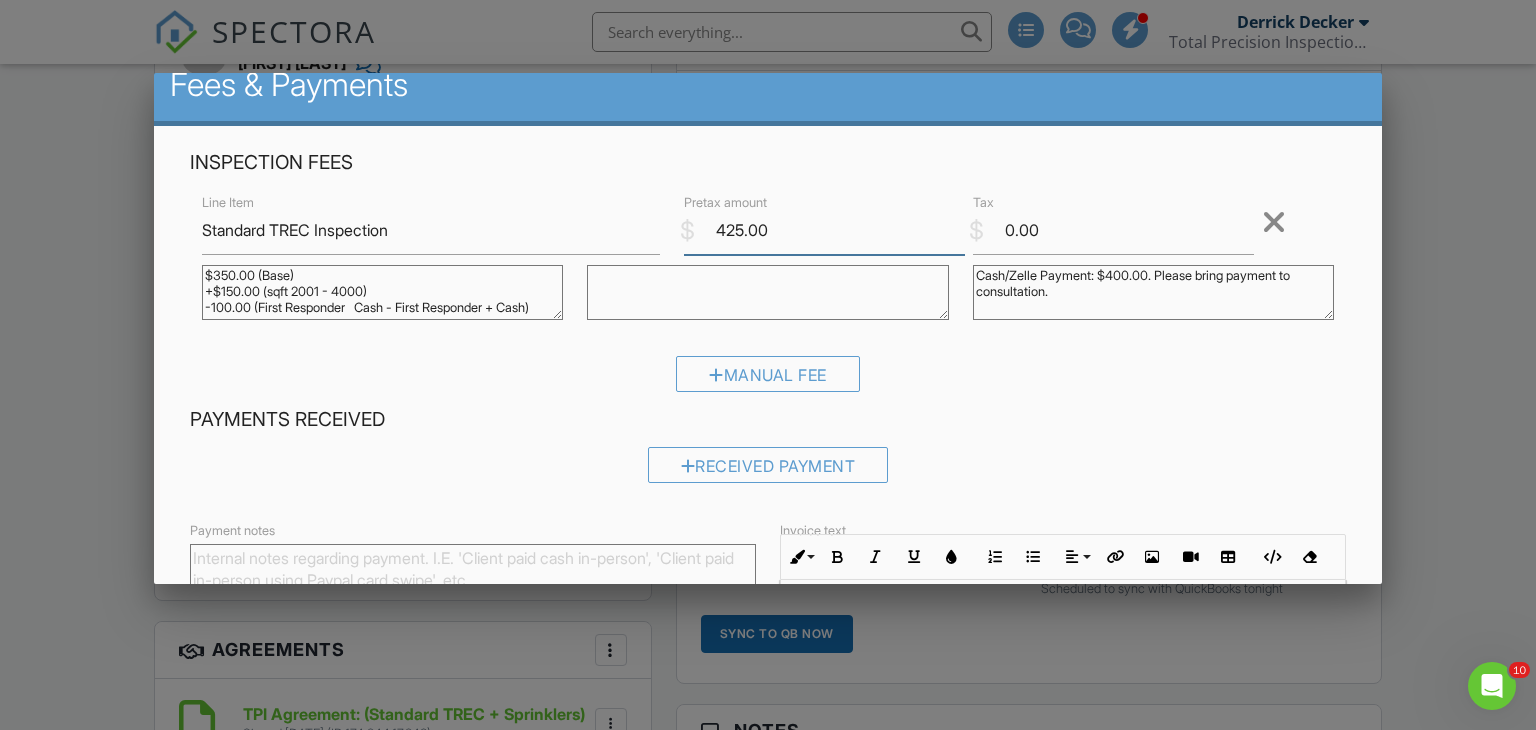 click on "425.00" at bounding box center (824, 230) 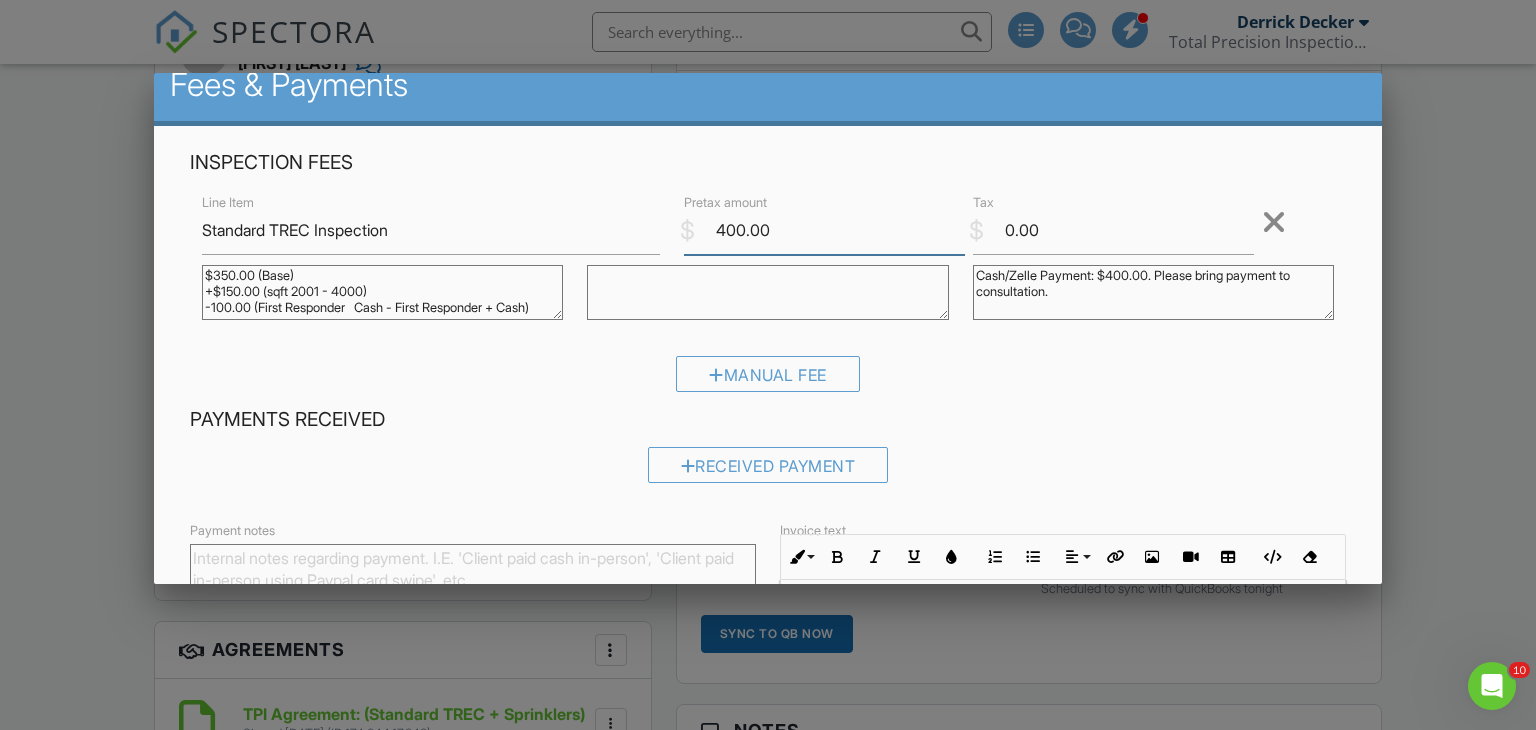 type on "400.00" 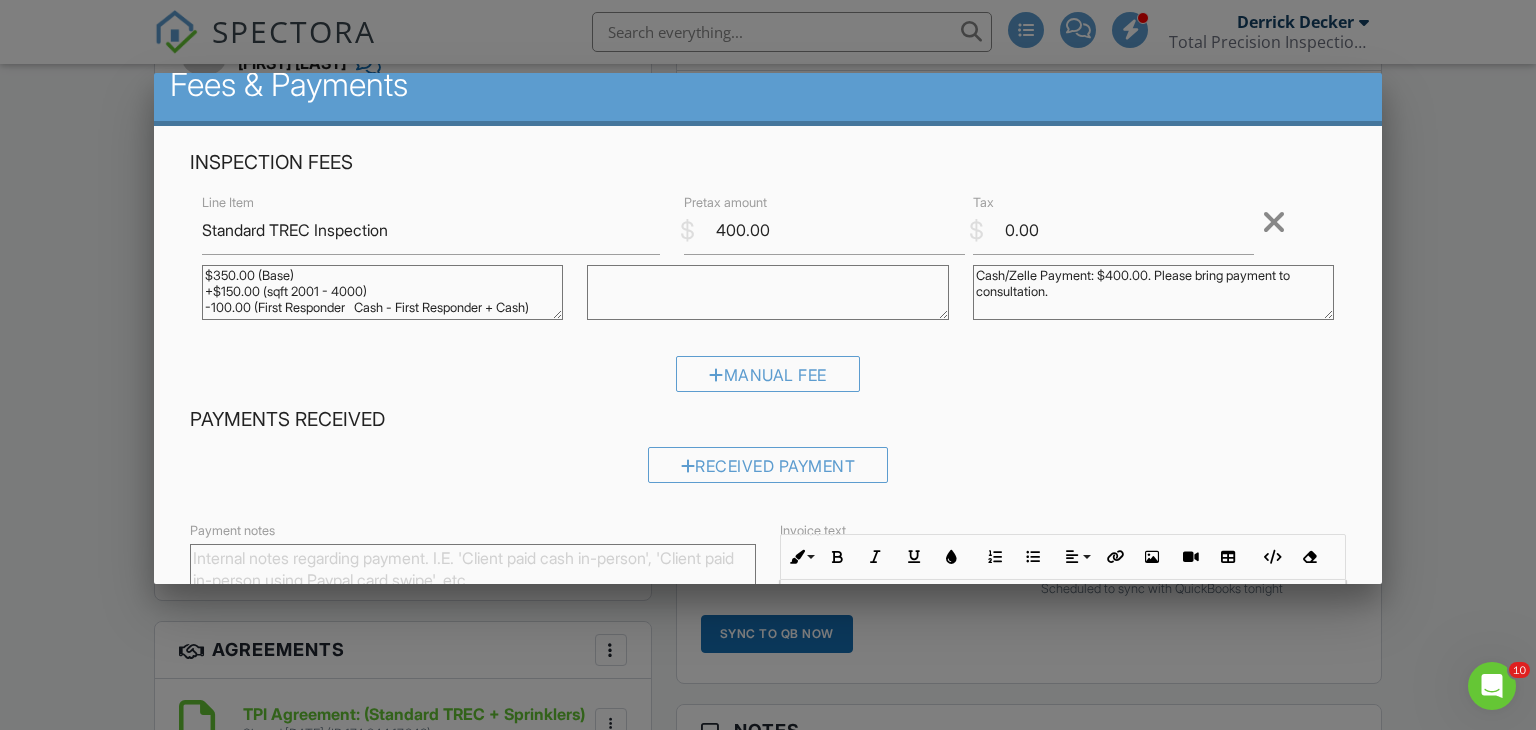 click on "Payments Received
Received Payment" at bounding box center (768, 452) 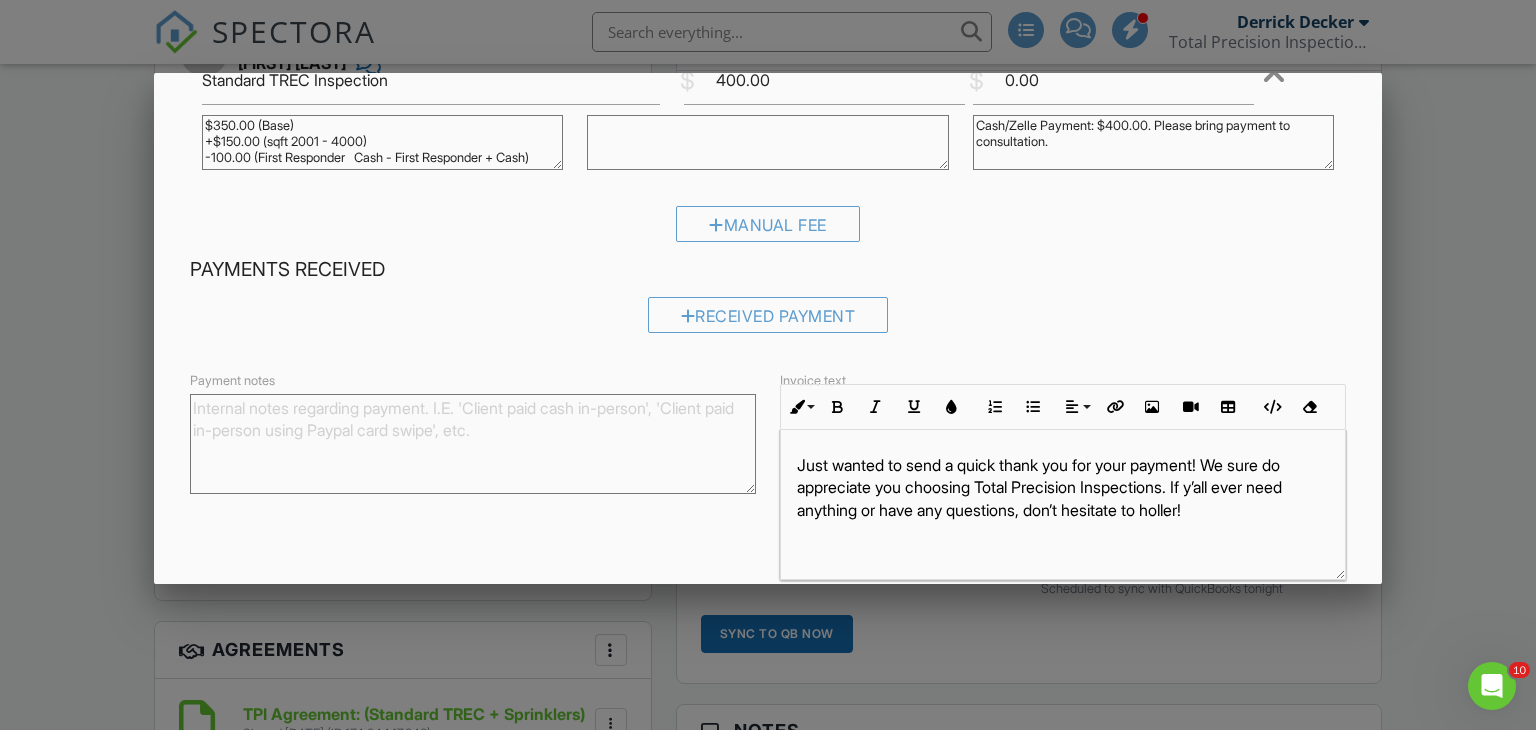 scroll, scrollTop: 172, scrollLeft: 0, axis: vertical 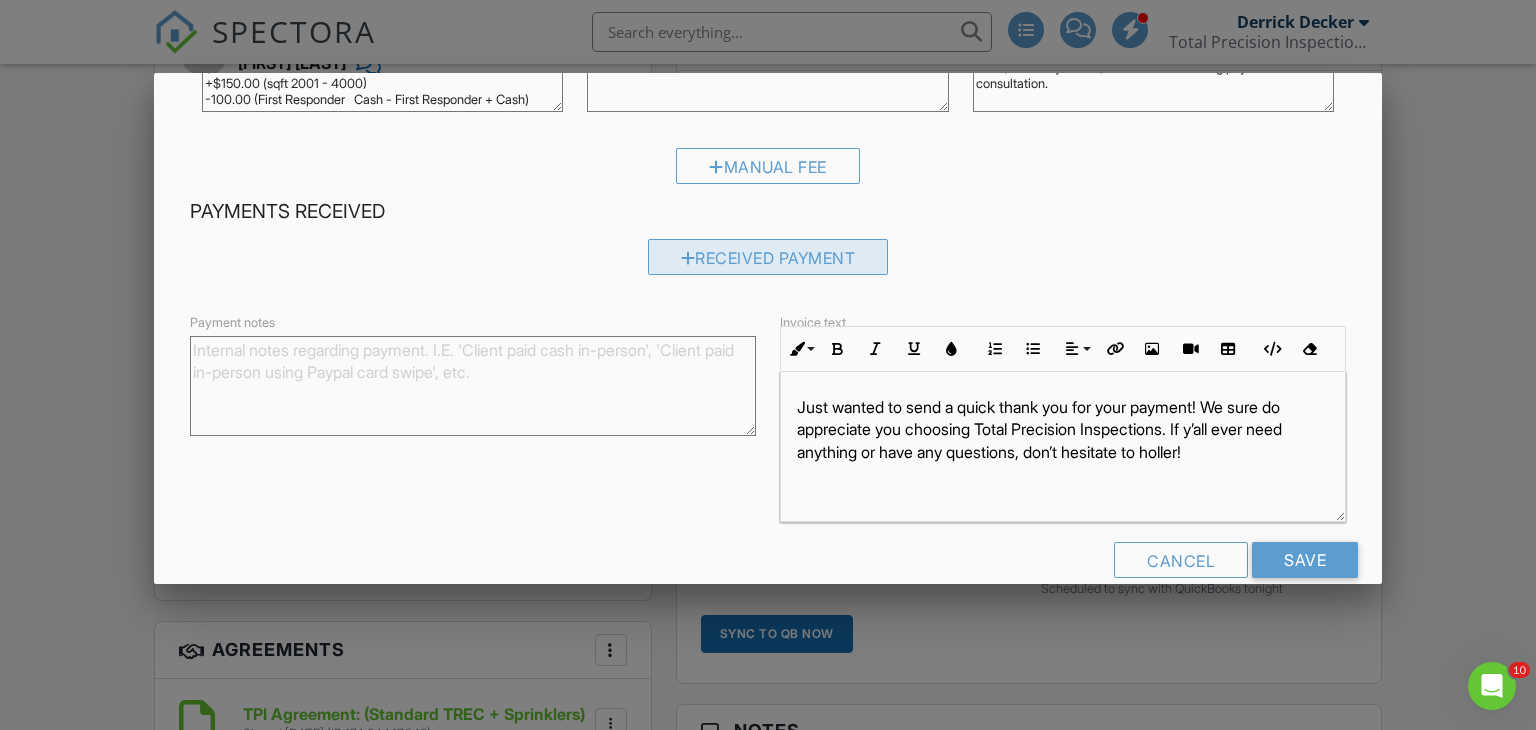 click on "Received Payment" at bounding box center [768, 257] 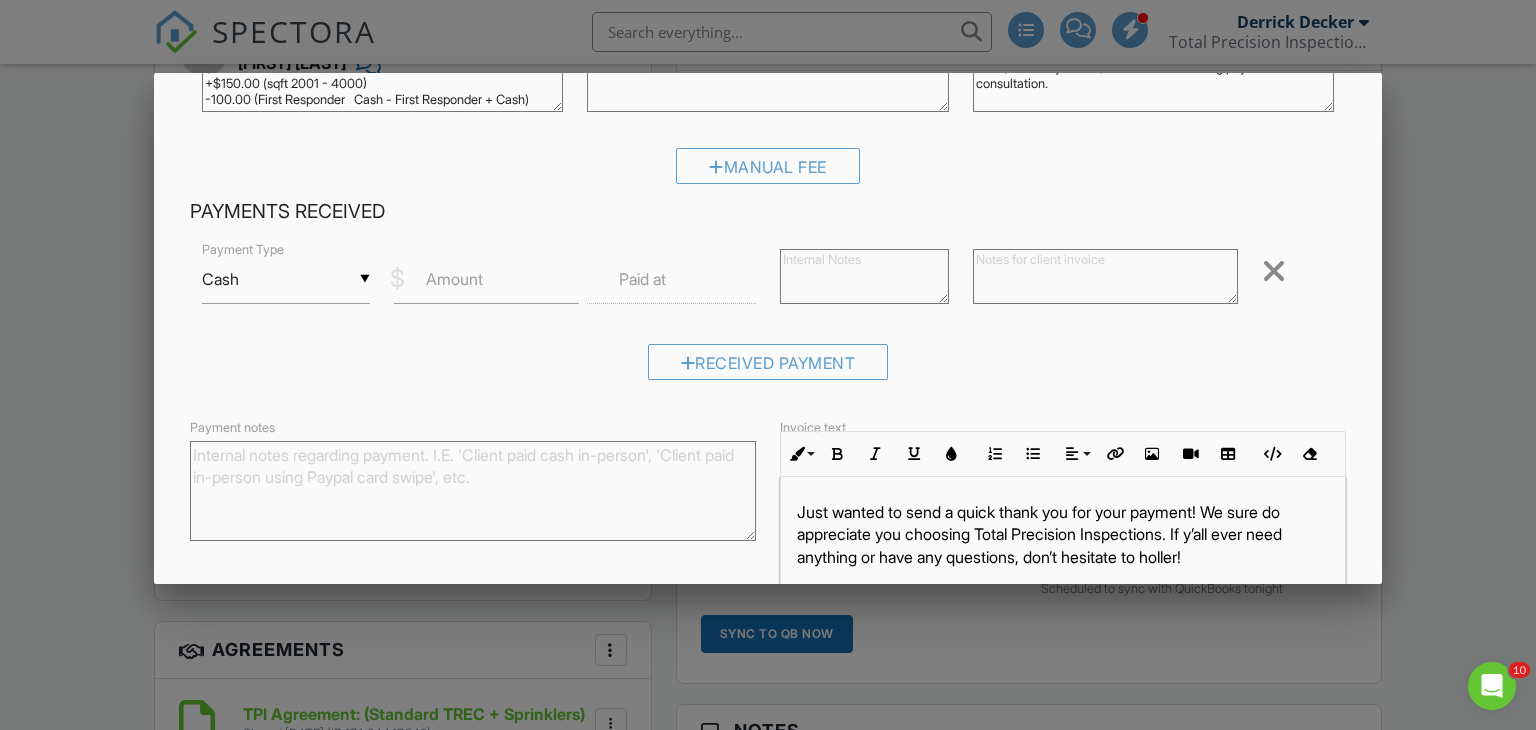 click on "Paid at" at bounding box center (642, 279) 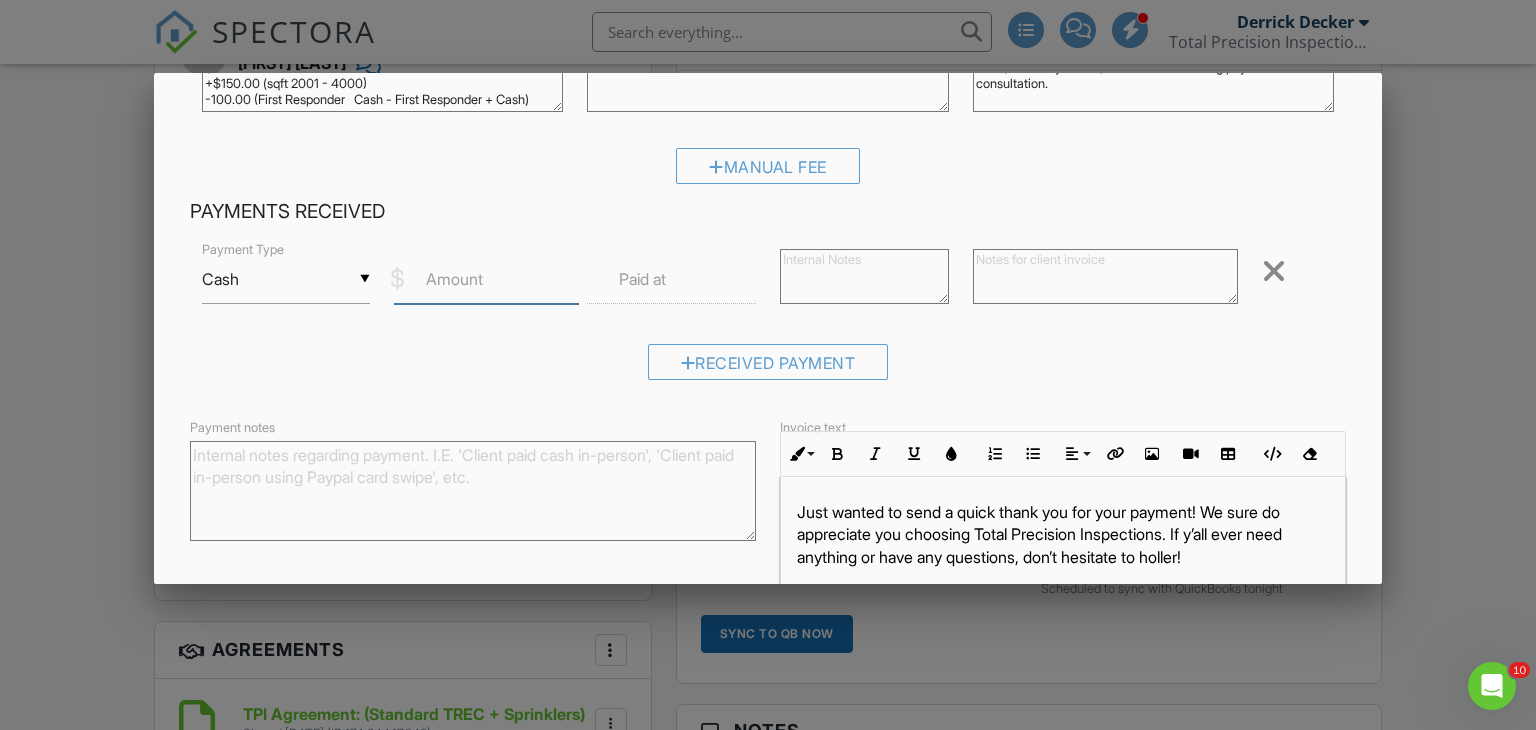click on "Amount" at bounding box center (486, 279) 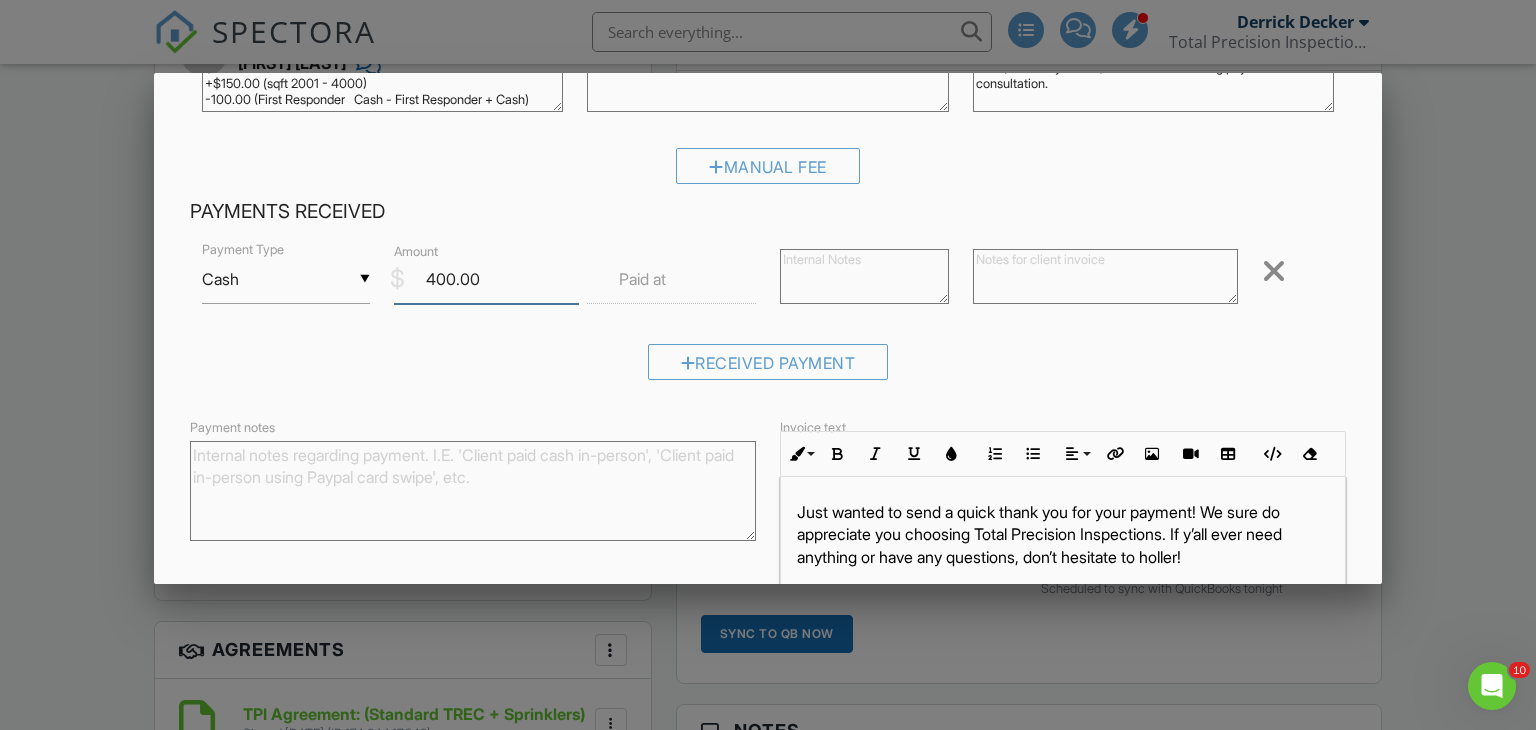 type on "400.00" 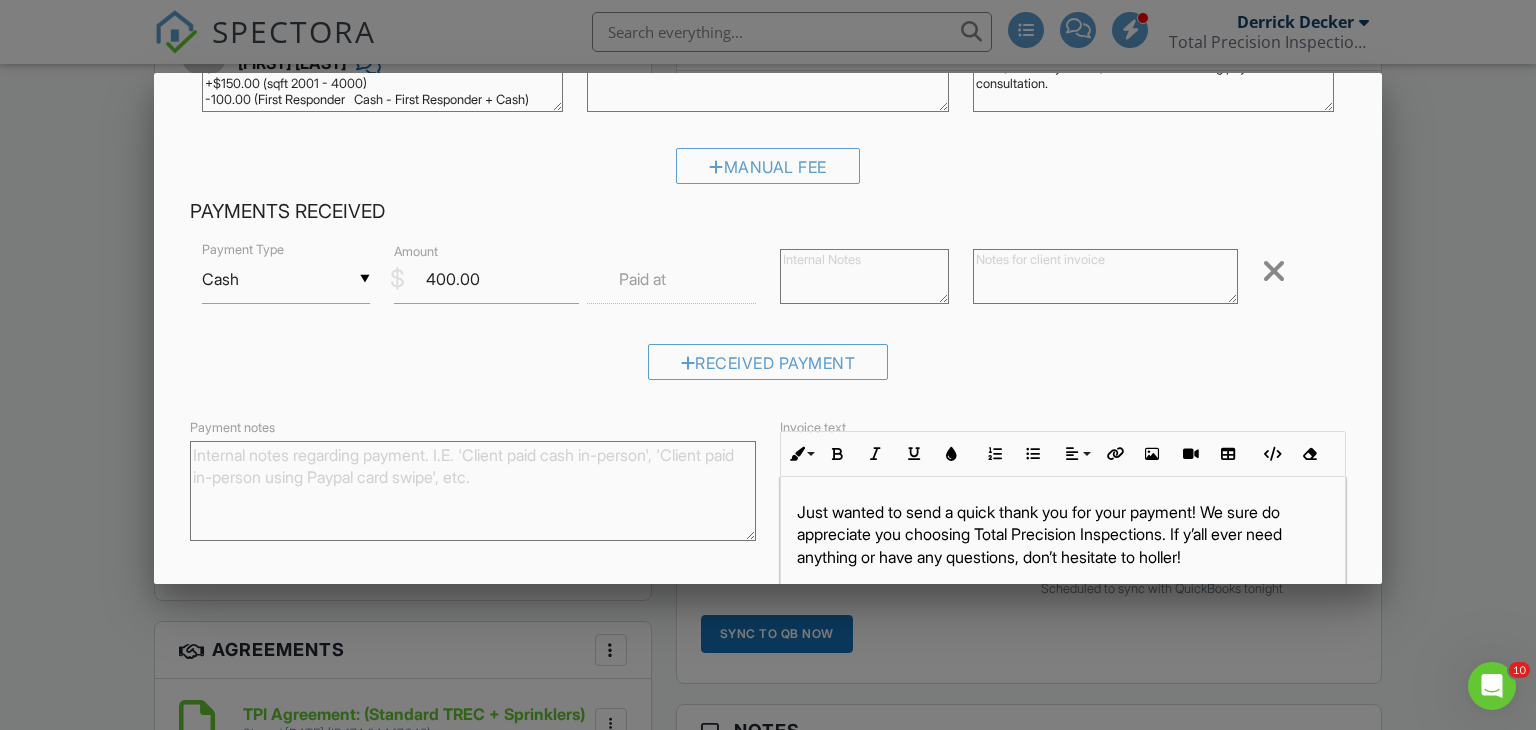 click on "Paid at" at bounding box center [642, 279] 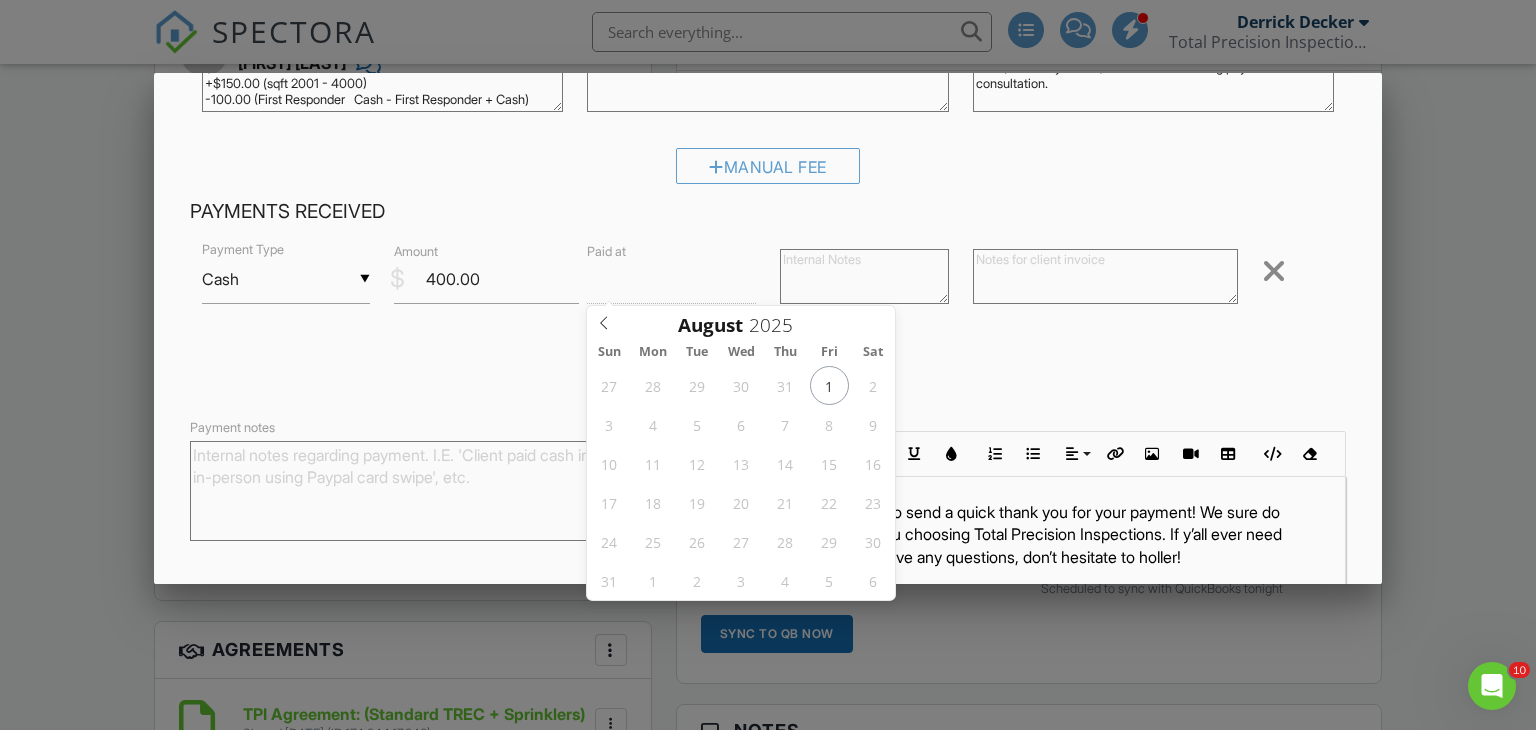 click at bounding box center (671, 279) 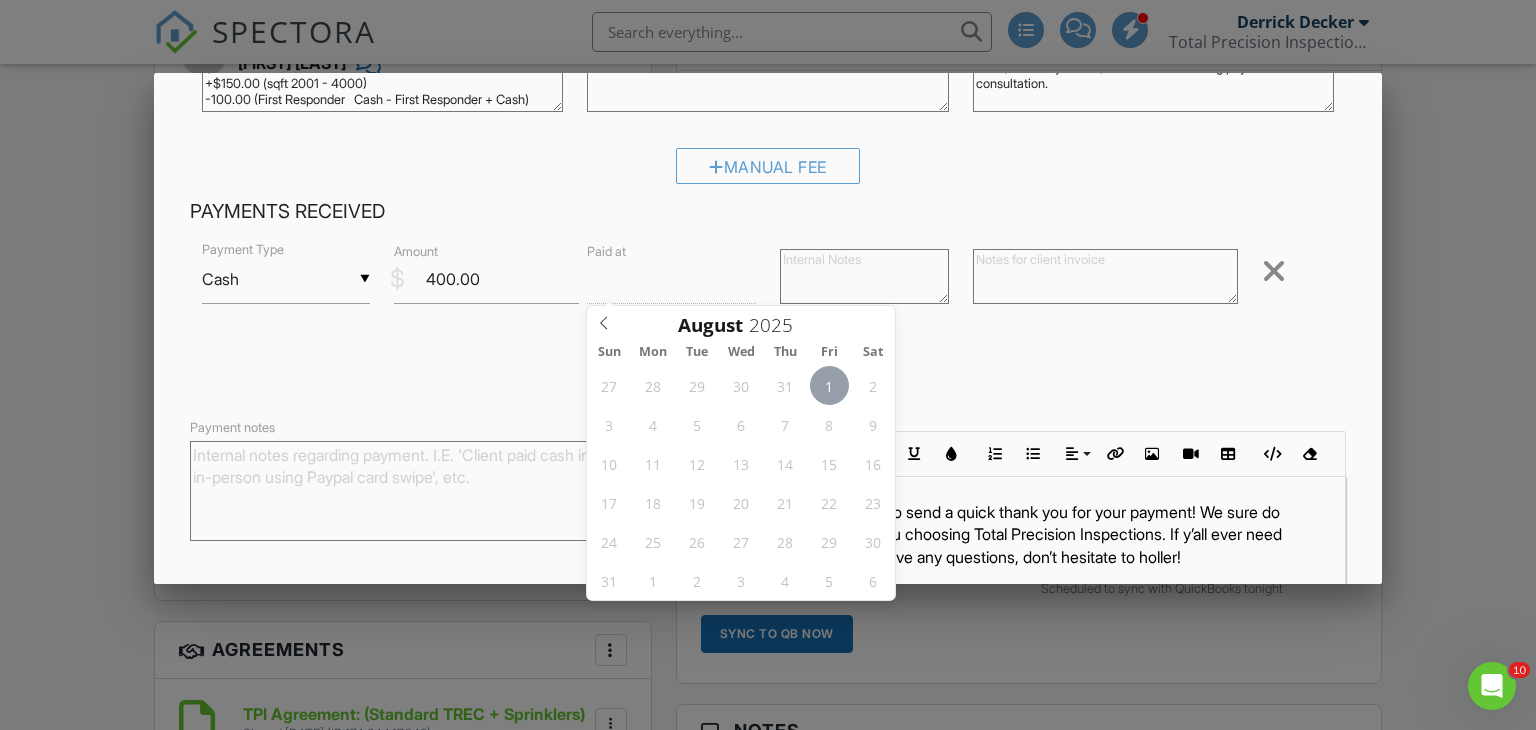 type on "08/01/2025 12:00 PM" 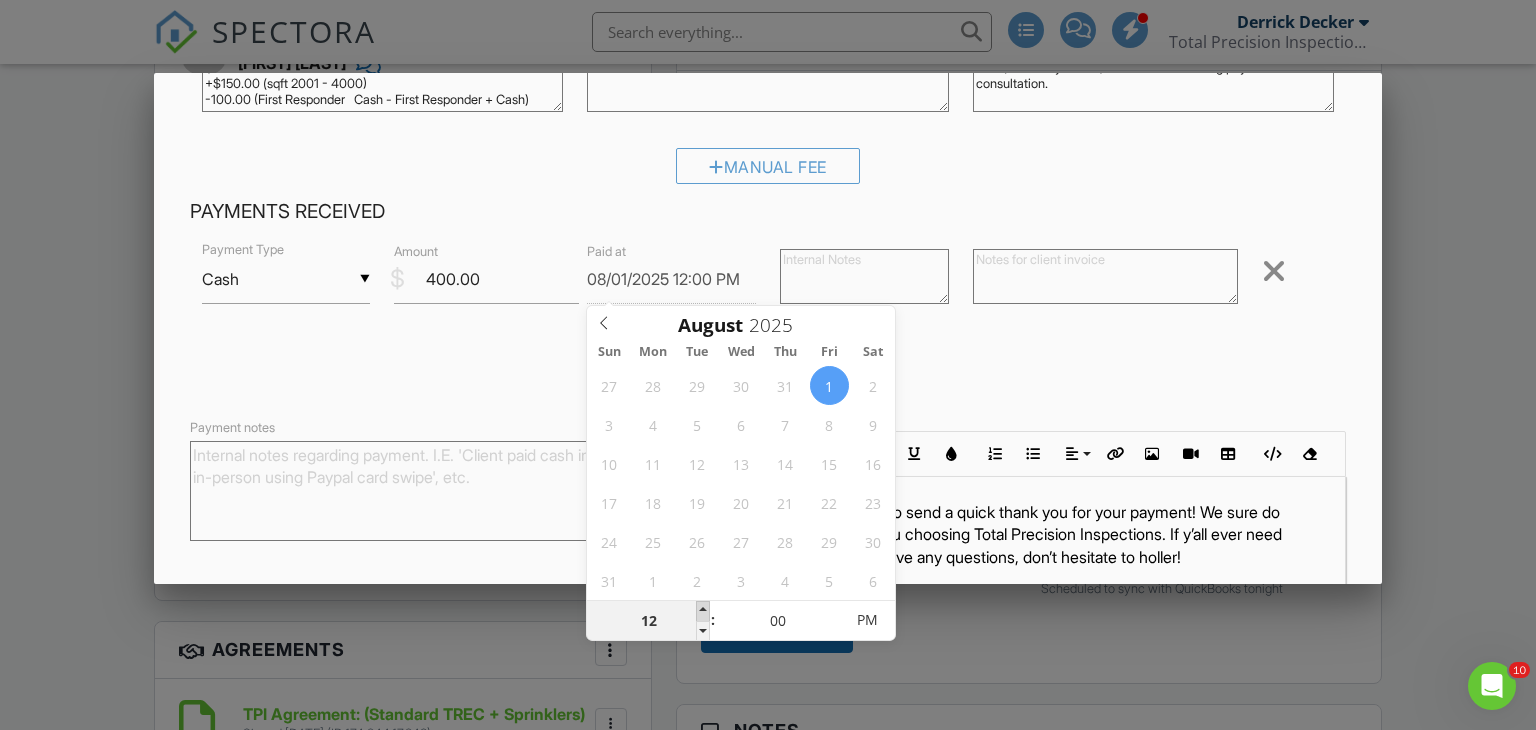 type on "01" 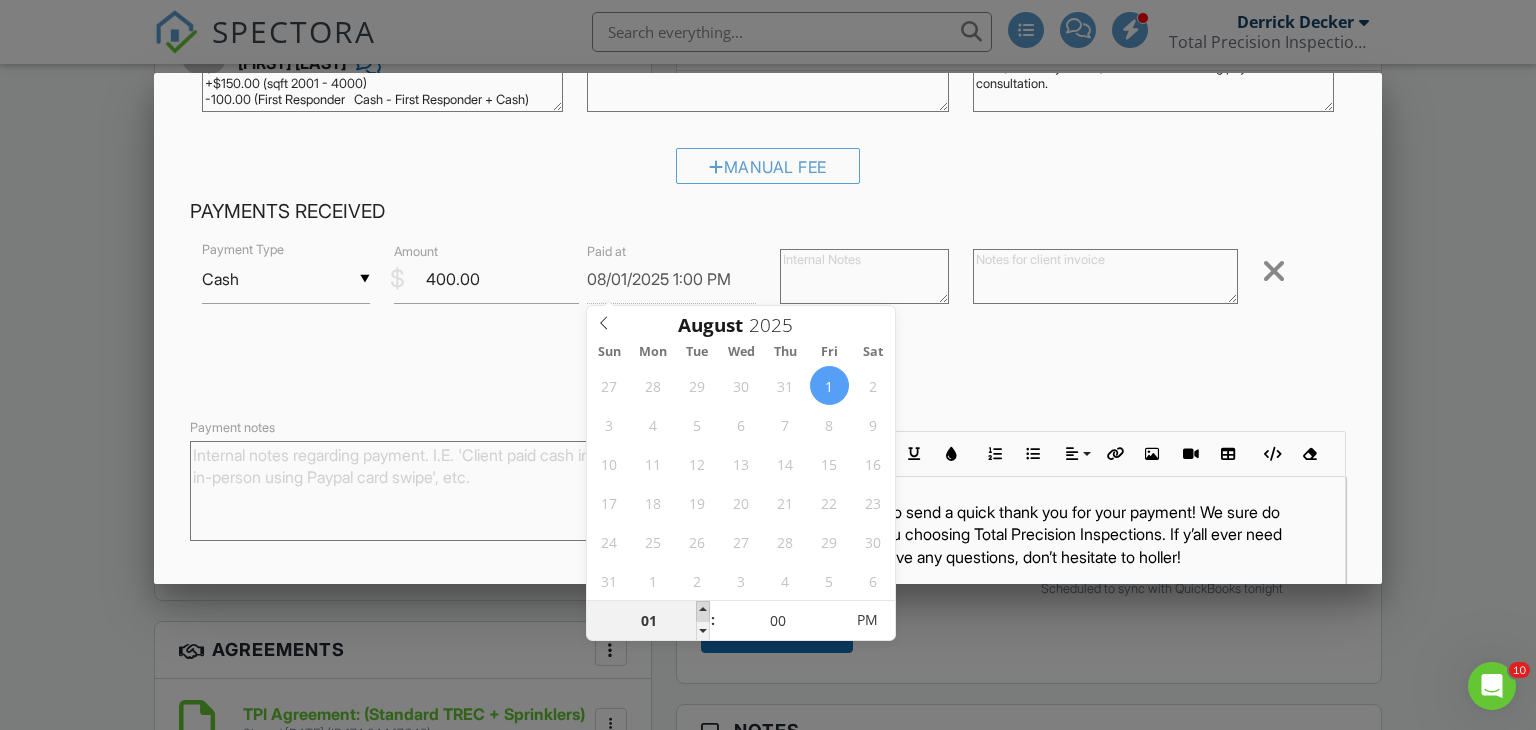 click at bounding box center [703, 611] 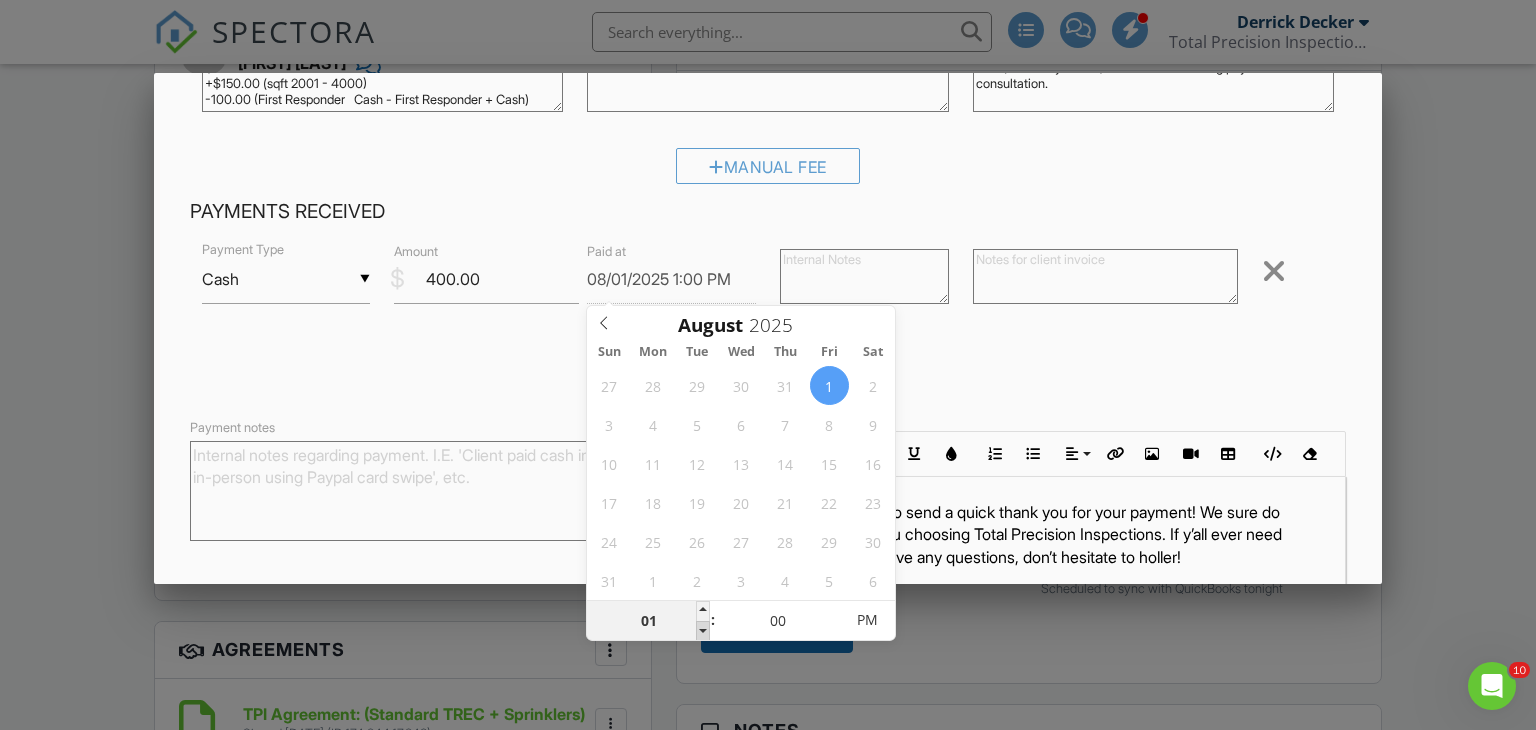 type on "12" 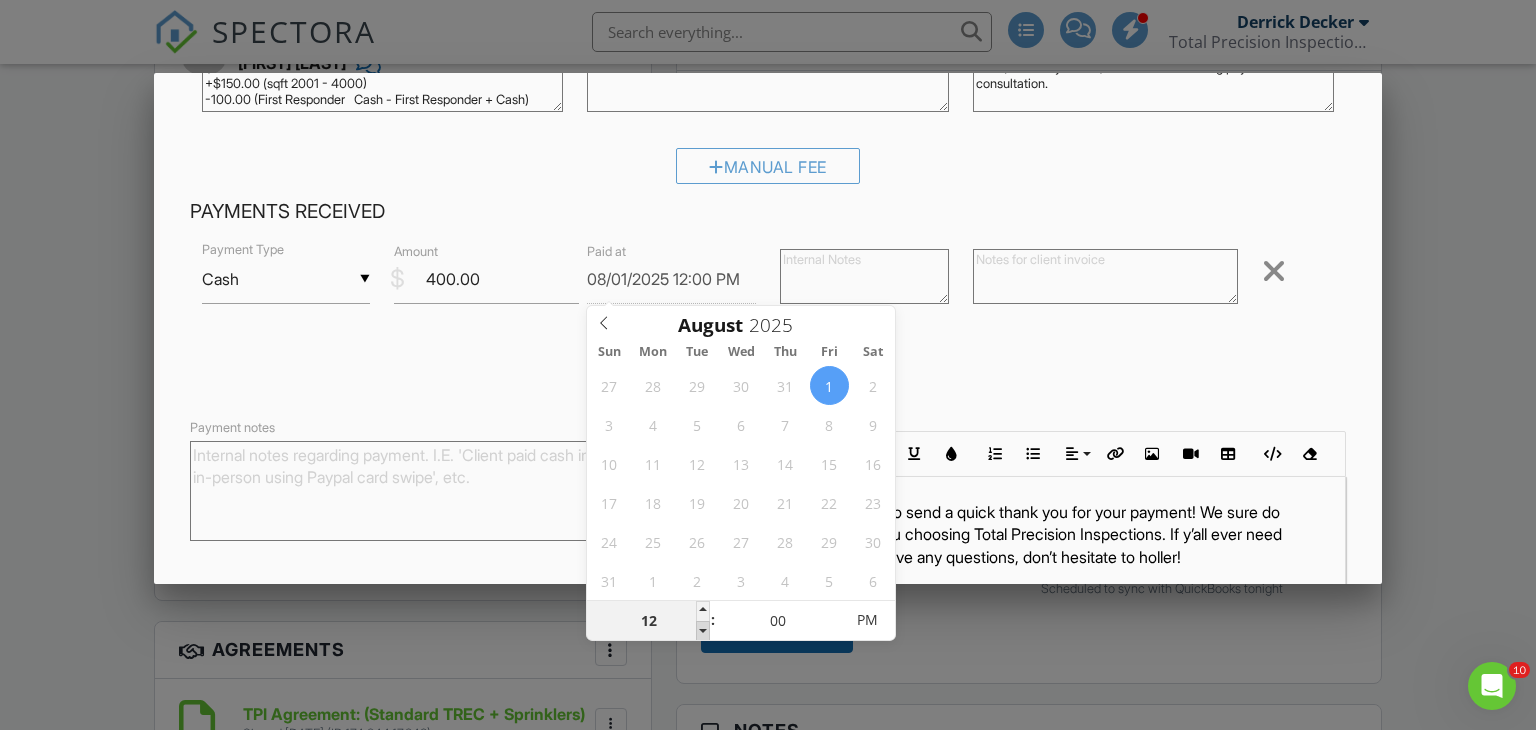 click at bounding box center [703, 631] 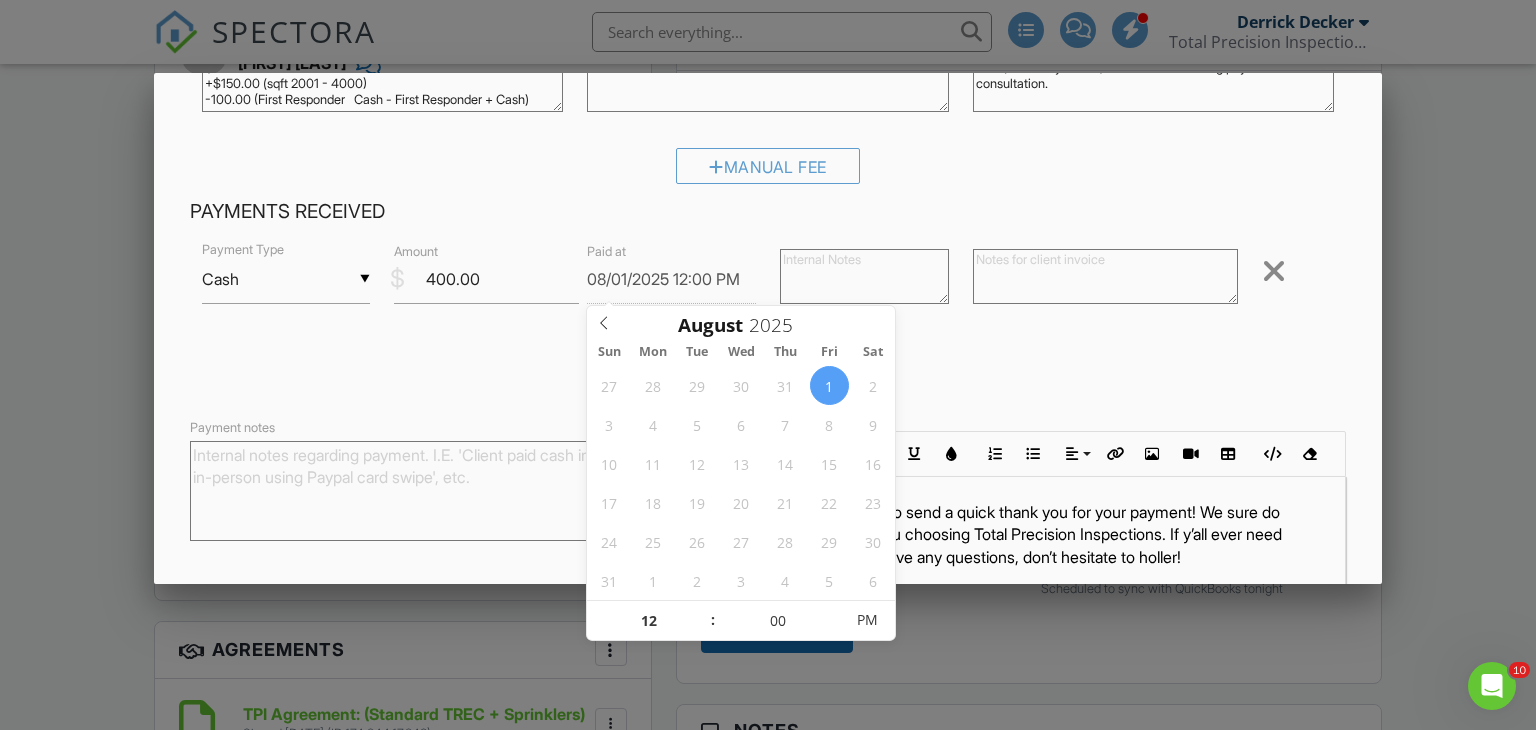 click on "Inspection Fees
Line Item
Standard TREC Inspection
$
Pretax amount
400.00
$
Tax
0.00
Remove
$350.00 (Base)
+$150.00 (sqft 2001 - 4000)
-75.00 (First Responder   Cash - 15.0% off - First Responder + Cash)
+ $23.38 Processing Fees / Sales Tax for Standard TREC Inspection (5.5% on $425.00)
Cash/Zelle Payment: $400.00. Please bring payment to consultation.
Manual Fee
Payments Received
▼ Cash Cash Check On-Site Card Other Cash
Check
On-Site Card
Other
Payment Type
$
Amount
400.00
Paid at
08/01/2025 12:00 PM
Remove
Received Payment
Payment notes
Invoice text
Inline Style XLarge Large Normal Small Light Small/Light Bold Italic Underline Colors Ordered List Unordered List Align Align Left Align Center Align Right Align Justify Insert Link Insert Image Insert Video Insert Table Code View Clear Formatting
Cancel
Save" at bounding box center (768, 320) 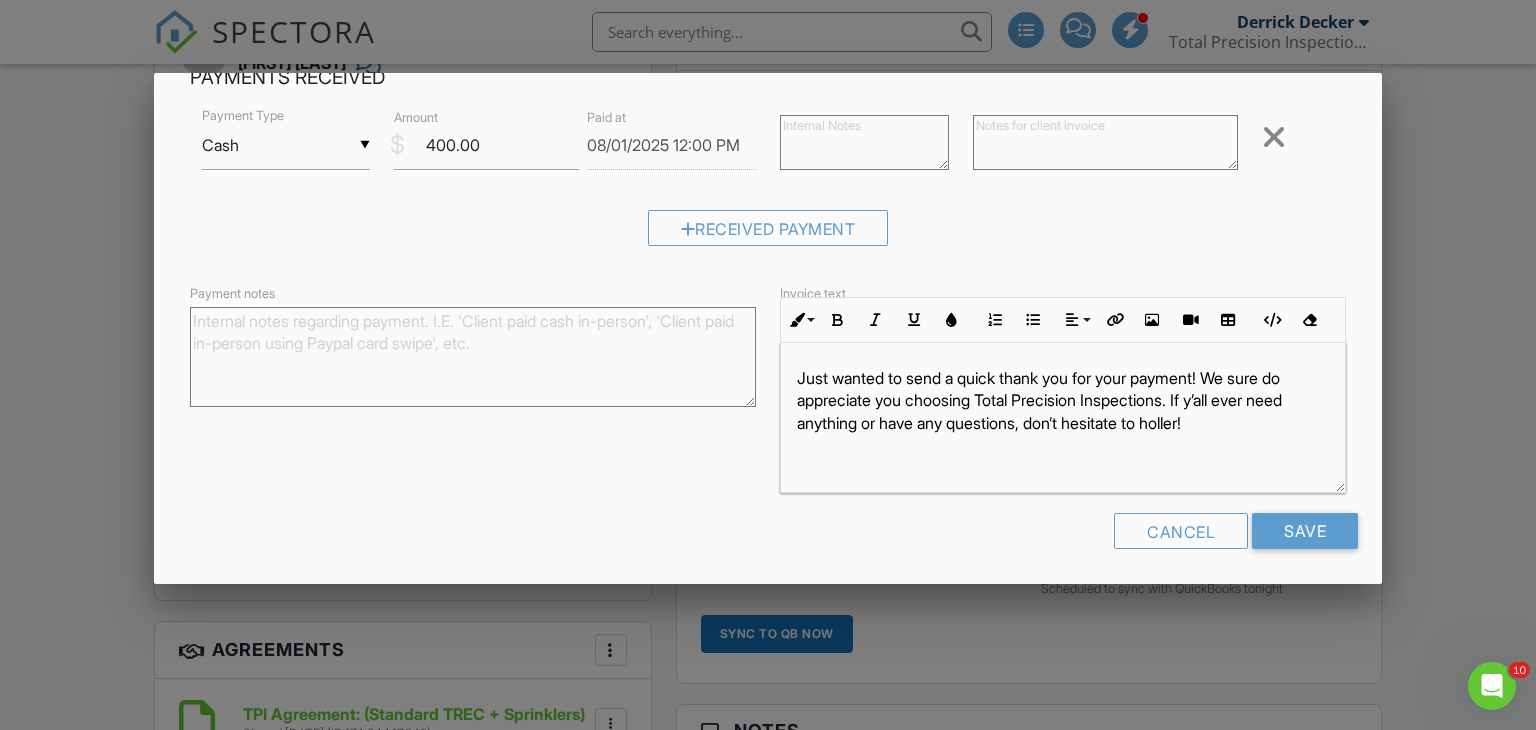 scroll, scrollTop: 368, scrollLeft: 0, axis: vertical 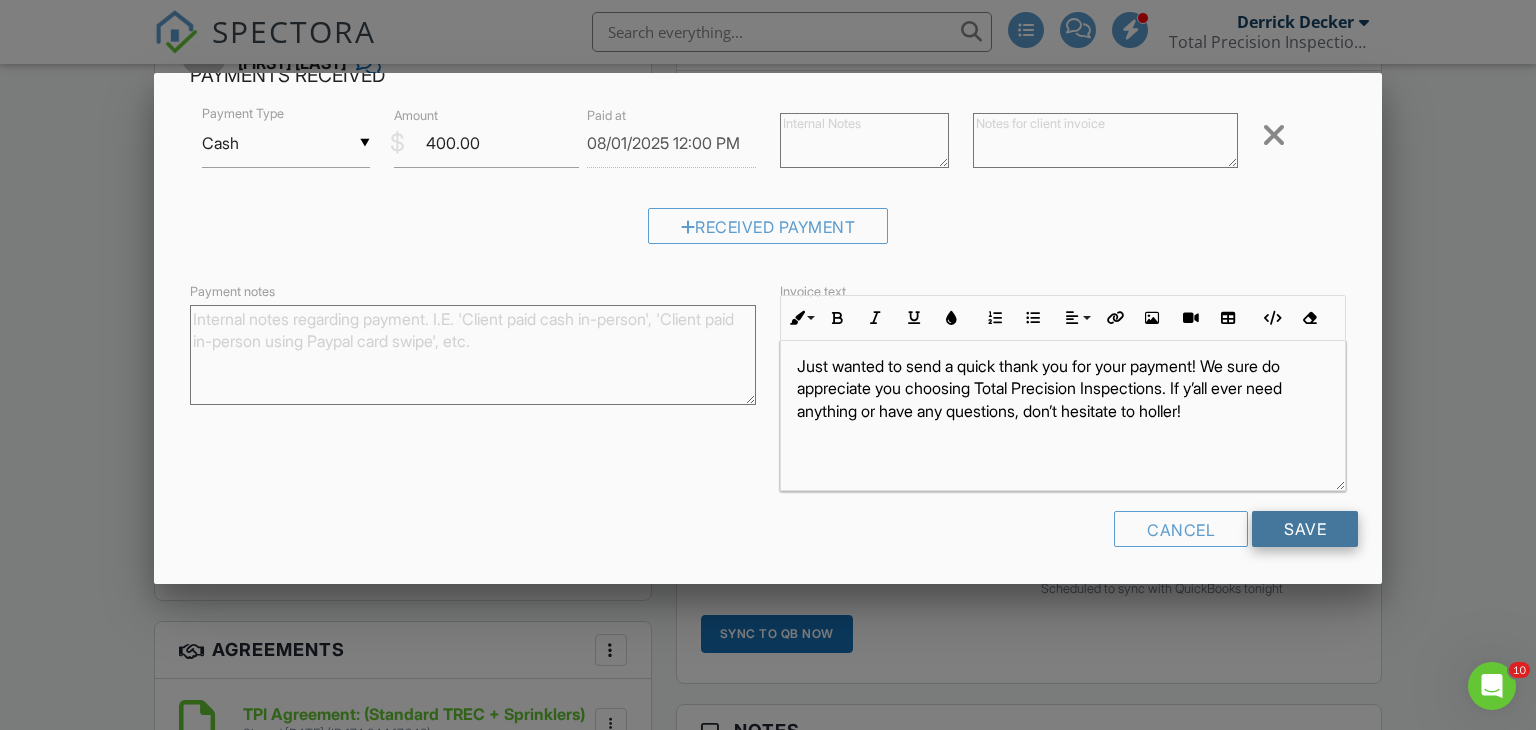 click on "Save" at bounding box center (1305, 529) 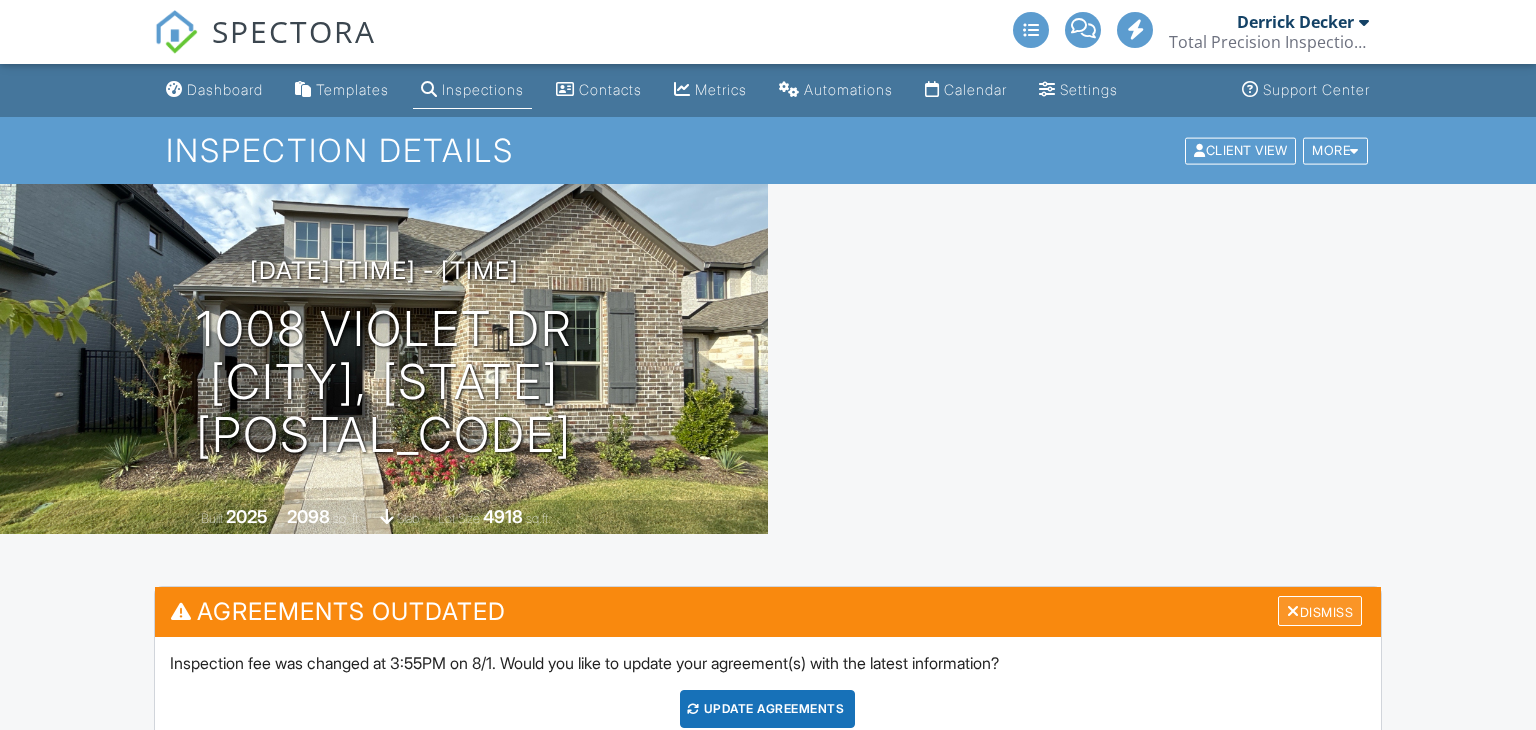 click on "Dismiss" at bounding box center (1320, 611) 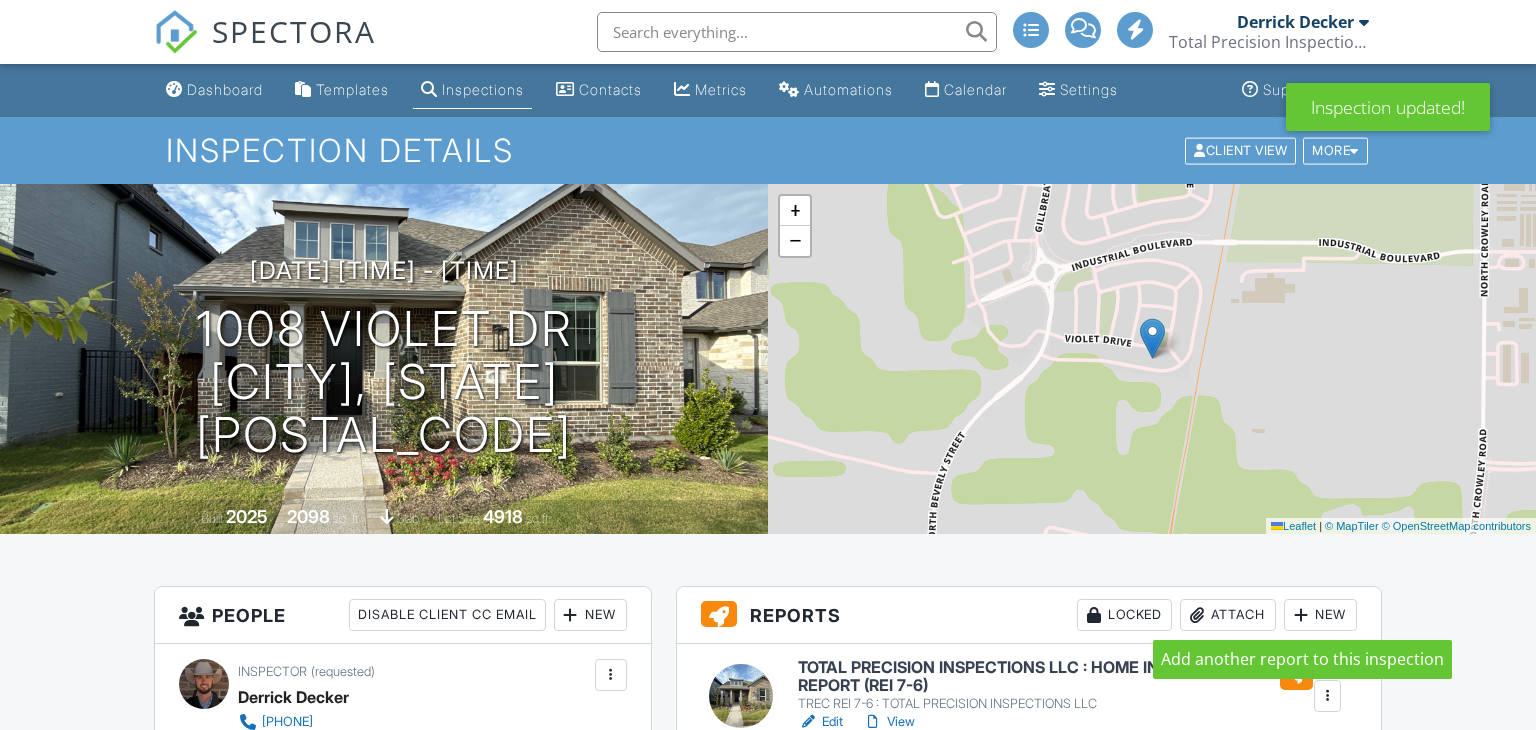 scroll, scrollTop: 700, scrollLeft: 0, axis: vertical 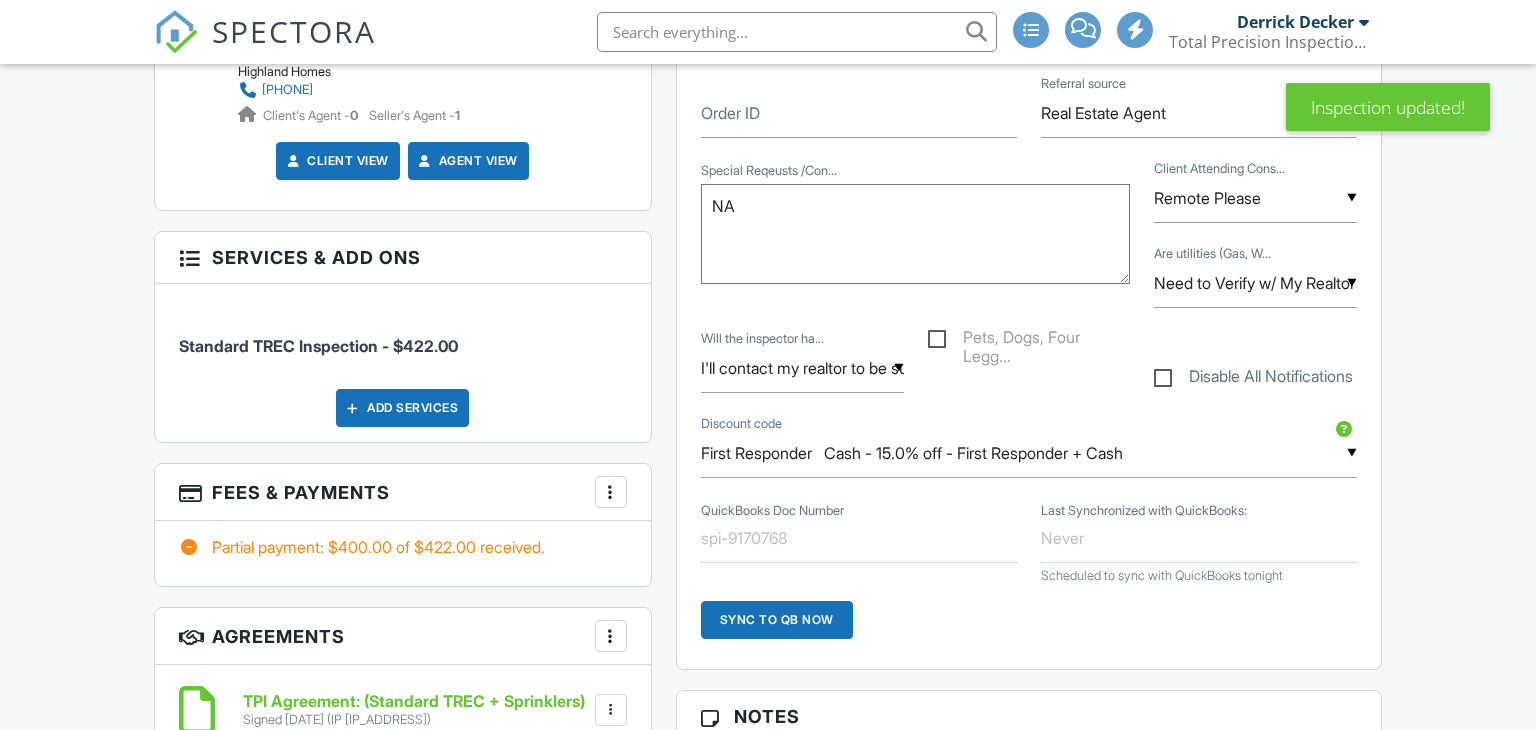click at bounding box center (611, 492) 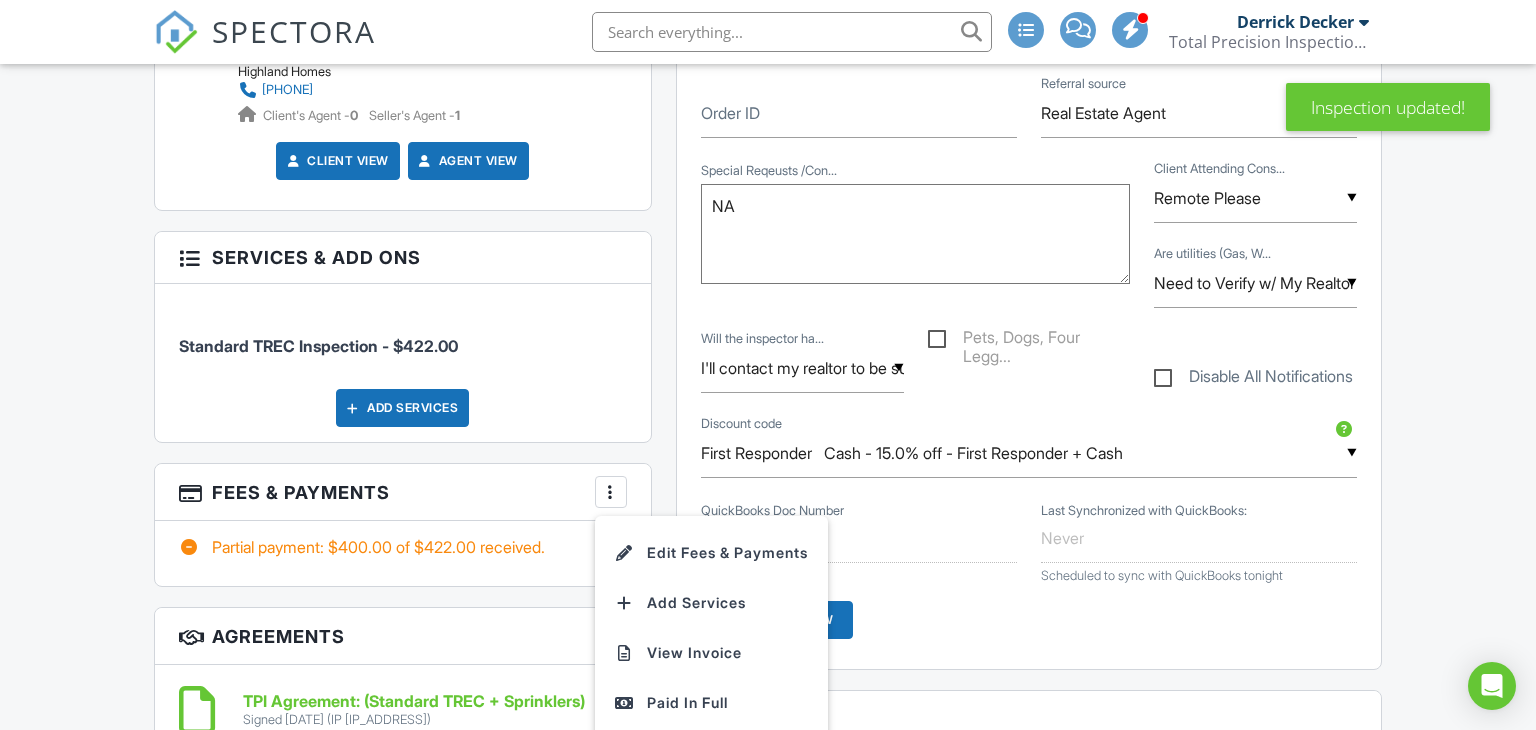 click on "Edit Fees & Payments" at bounding box center [711, 553] 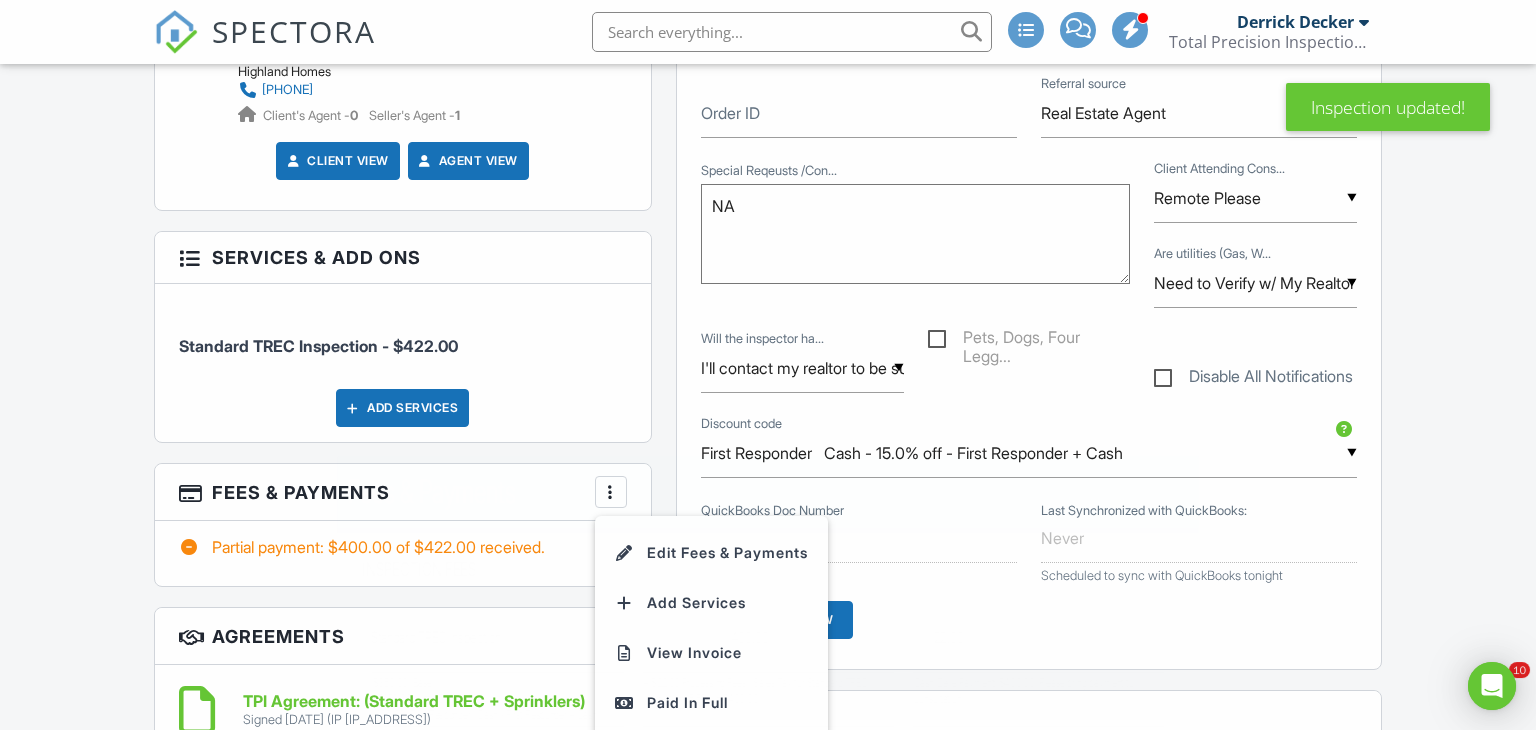 scroll, scrollTop: 0, scrollLeft: 0, axis: both 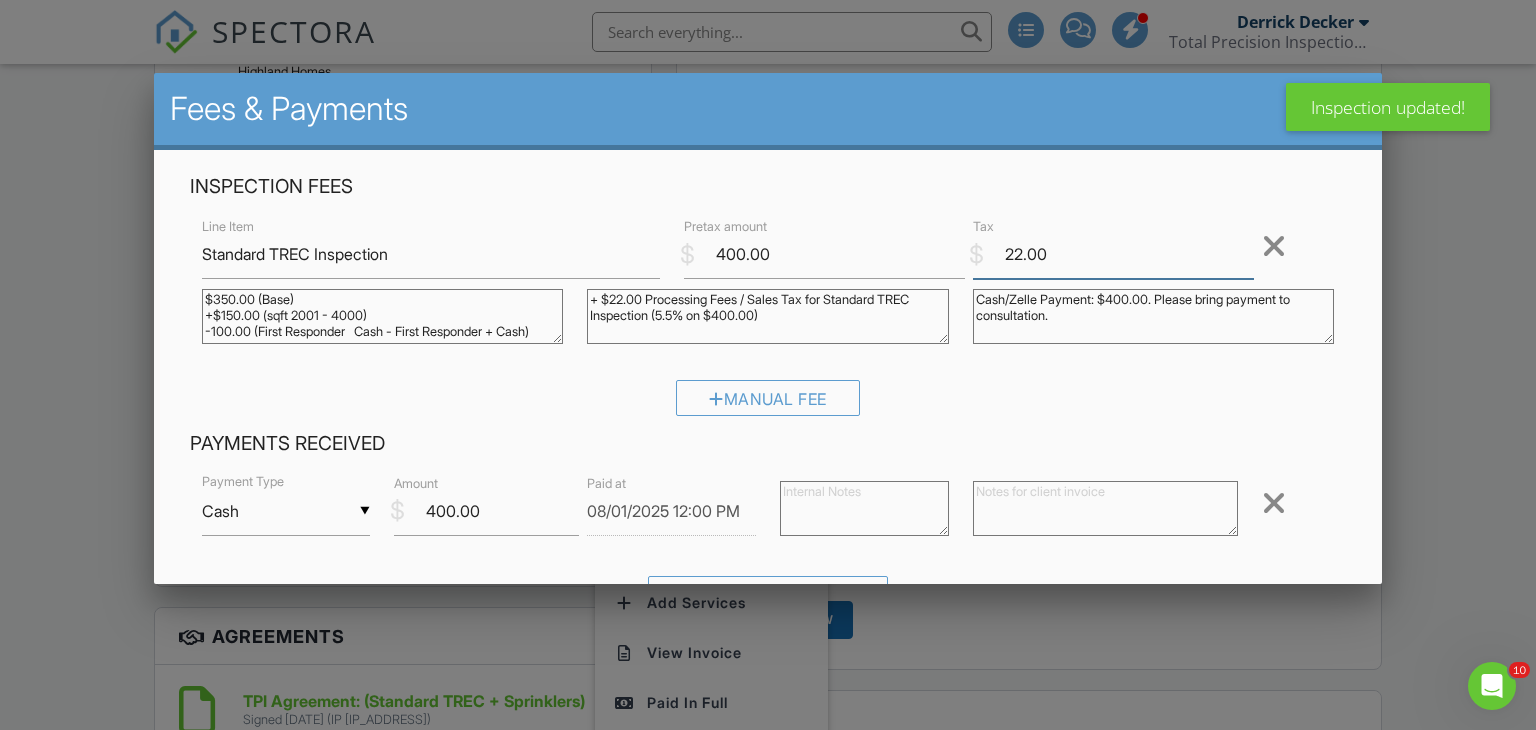 click on "22.00" at bounding box center (1113, 254) 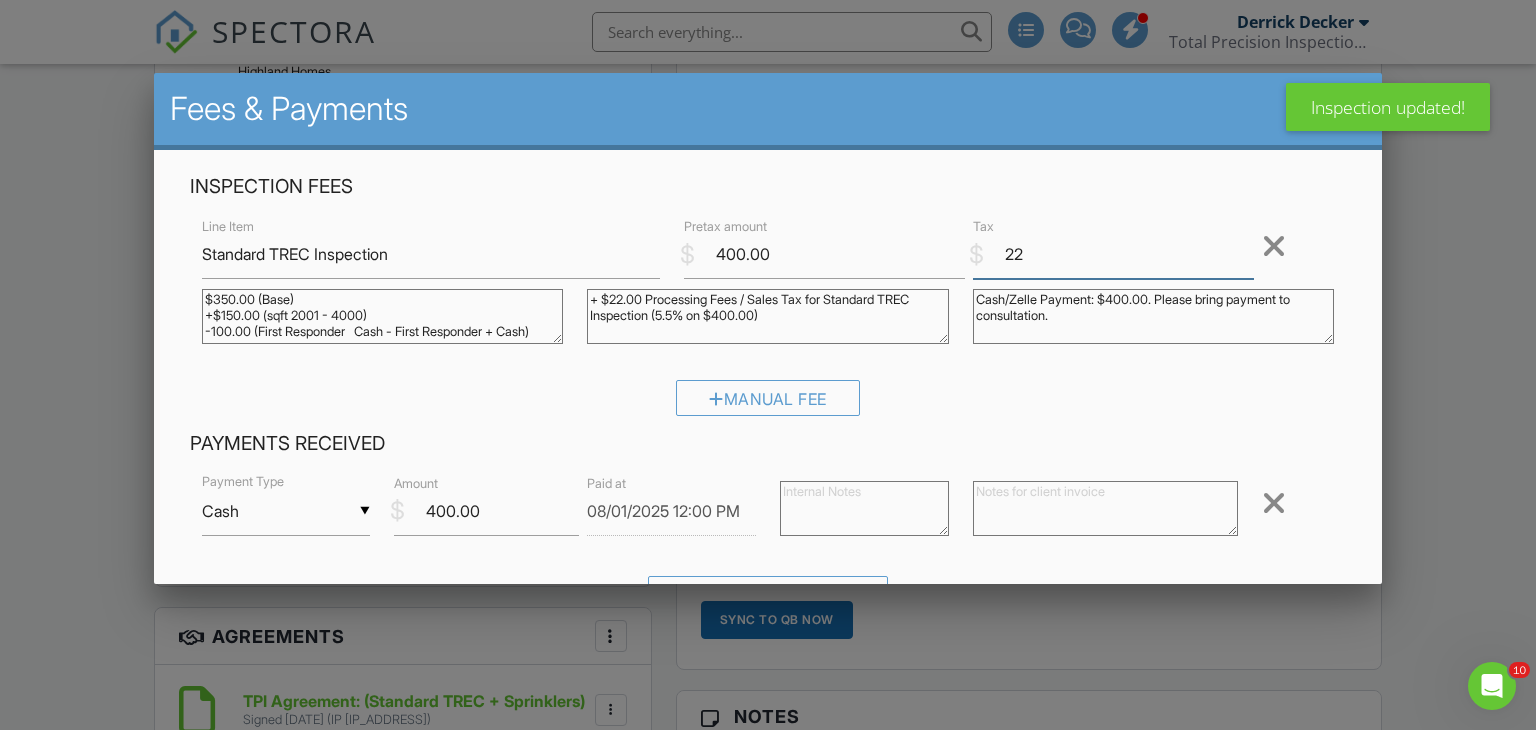type on "2" 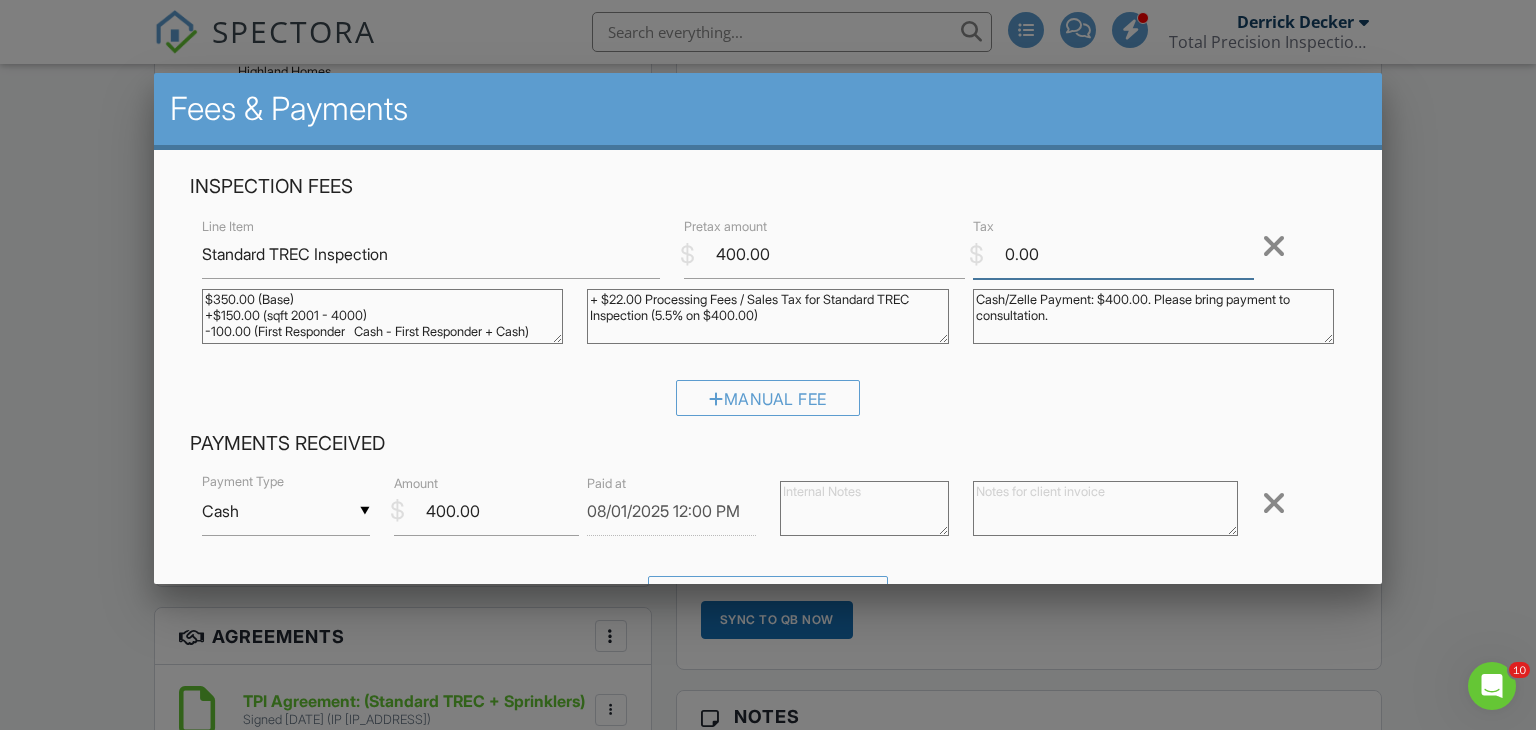 type on "0.00" 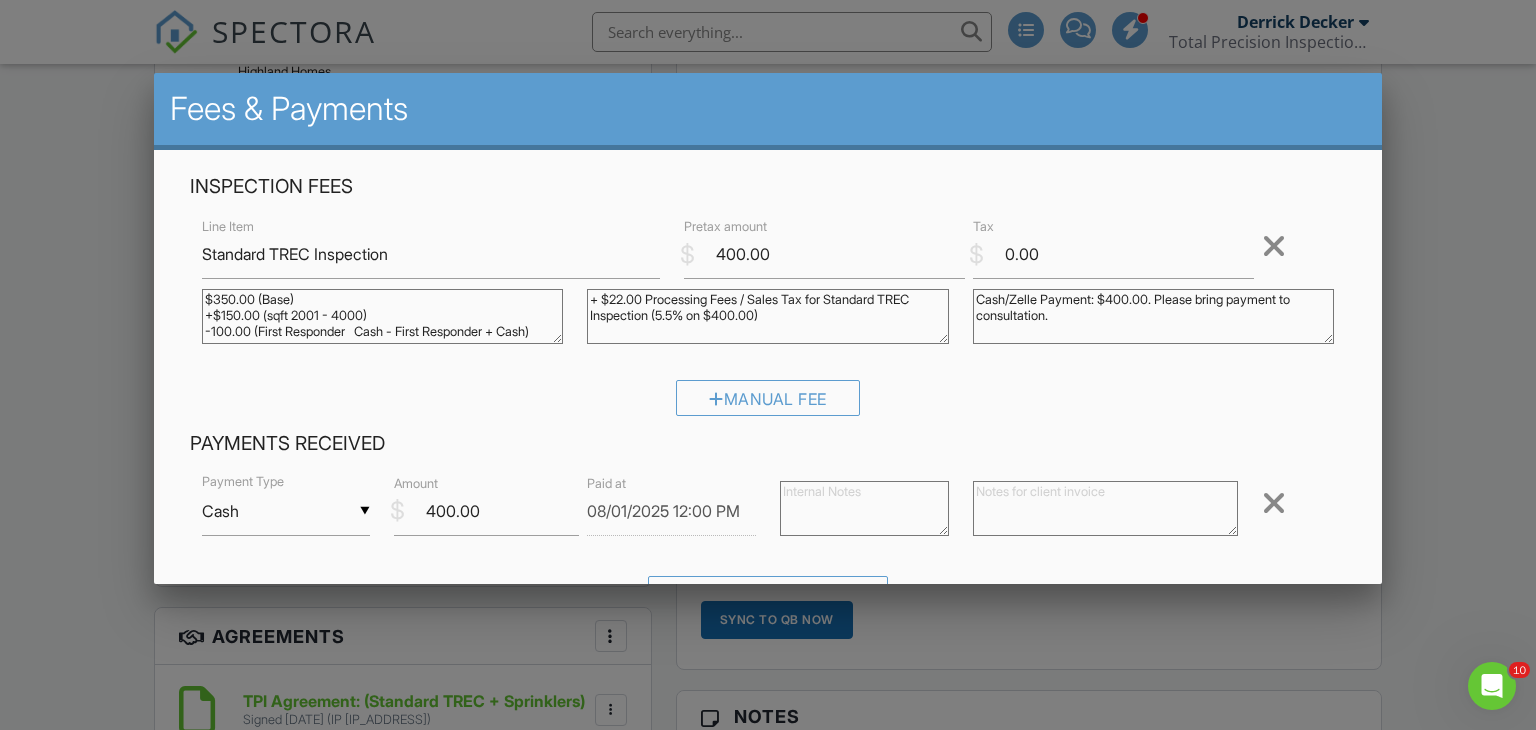 drag, startPoint x: 777, startPoint y: 317, endPoint x: 587, endPoint y: 286, distance: 192.51234 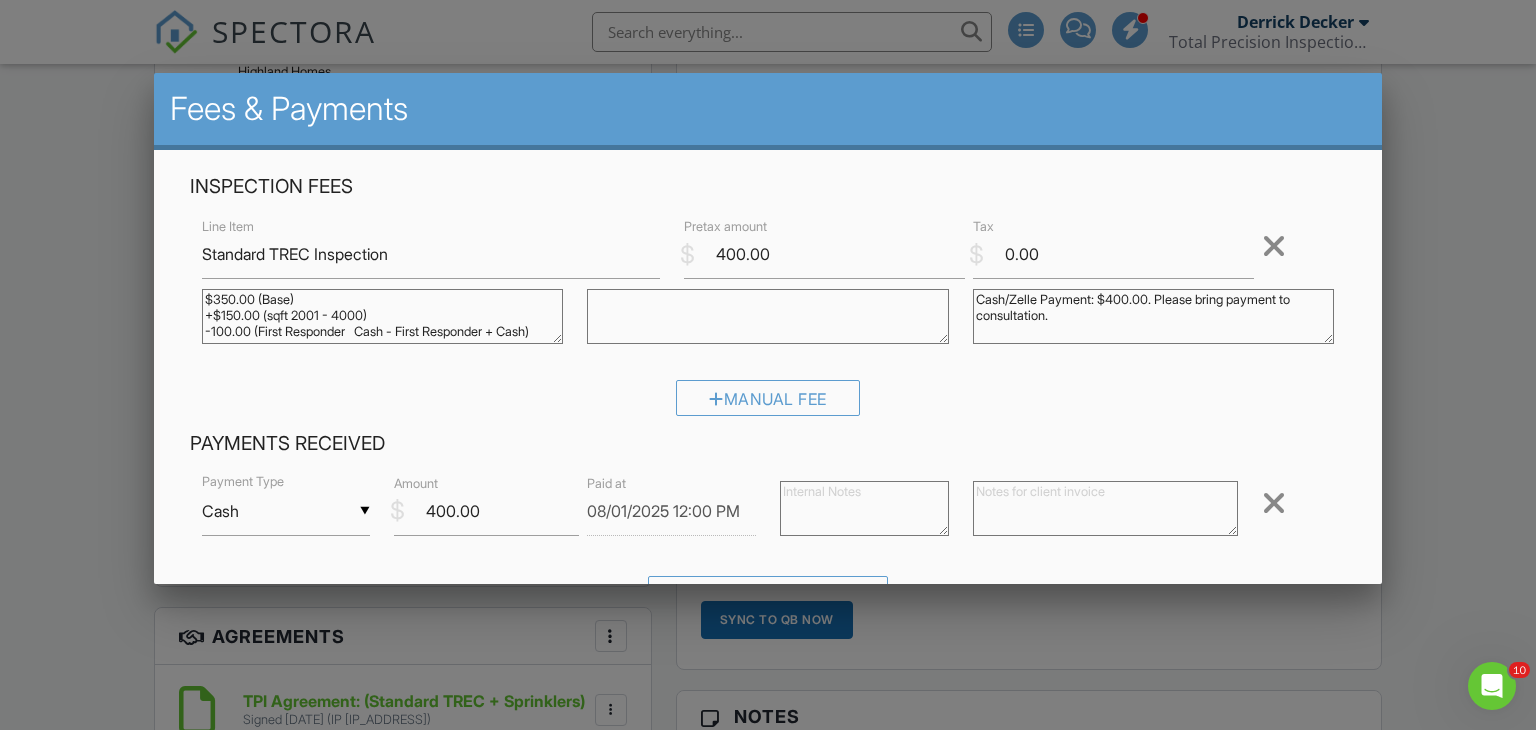 scroll, scrollTop: 14, scrollLeft: 0, axis: vertical 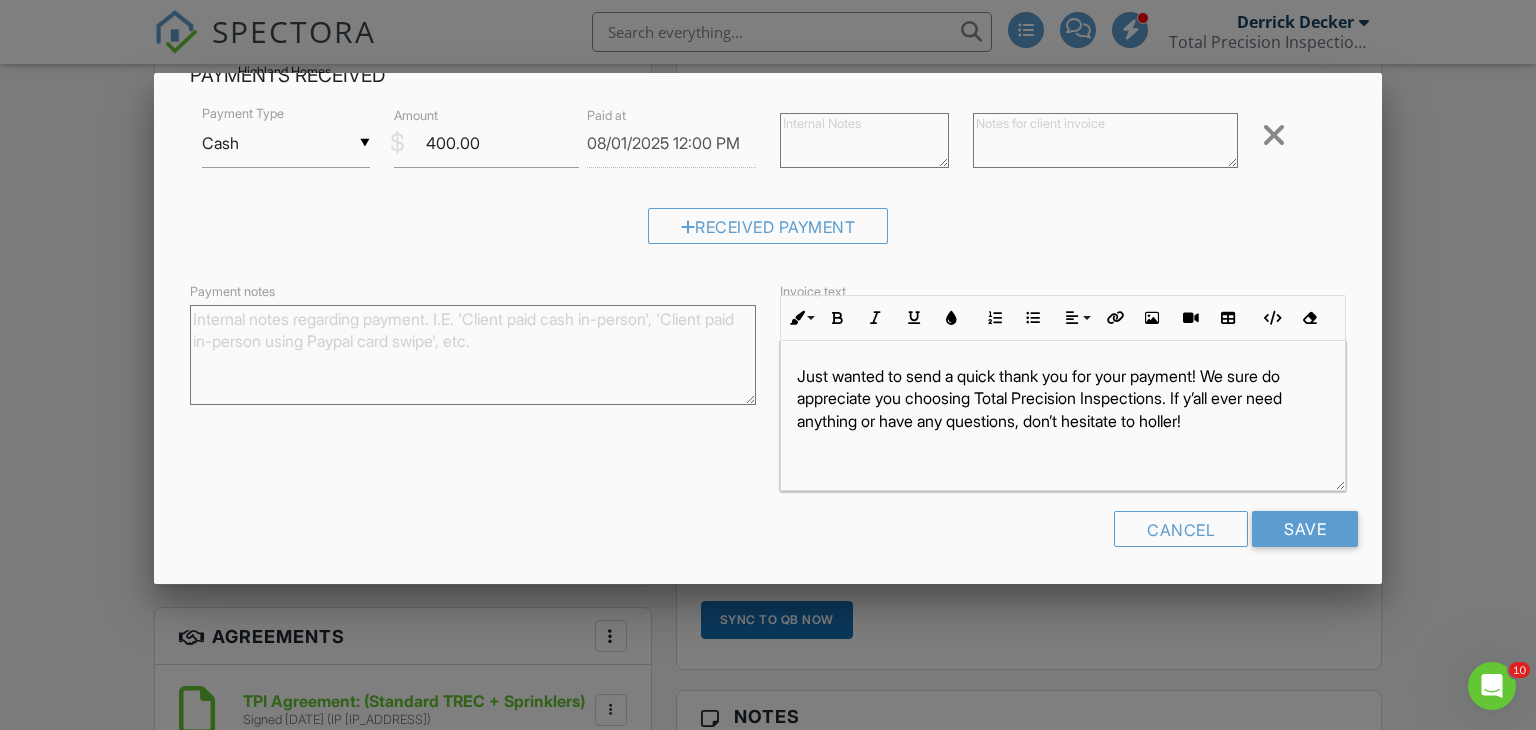 type 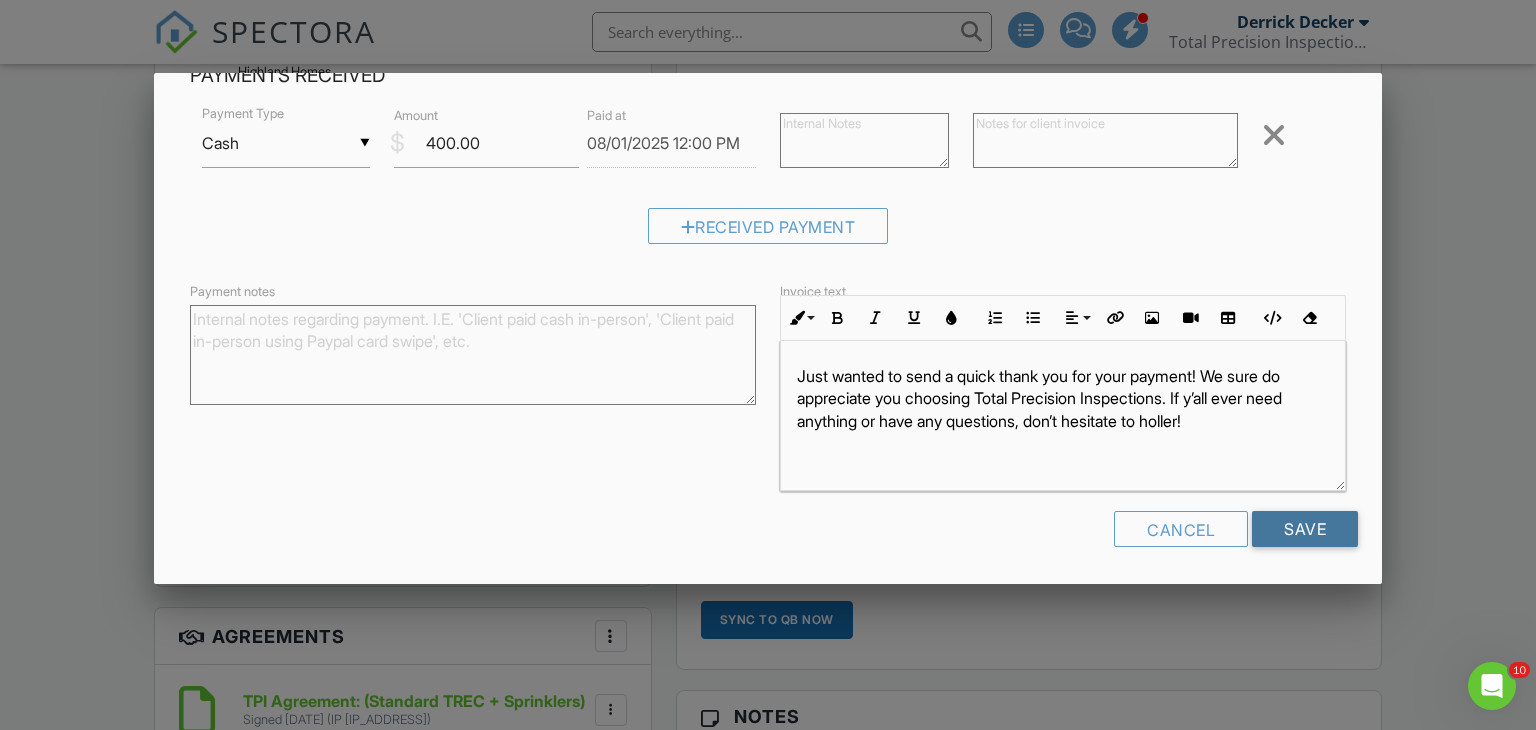 click on "Save" at bounding box center (1305, 529) 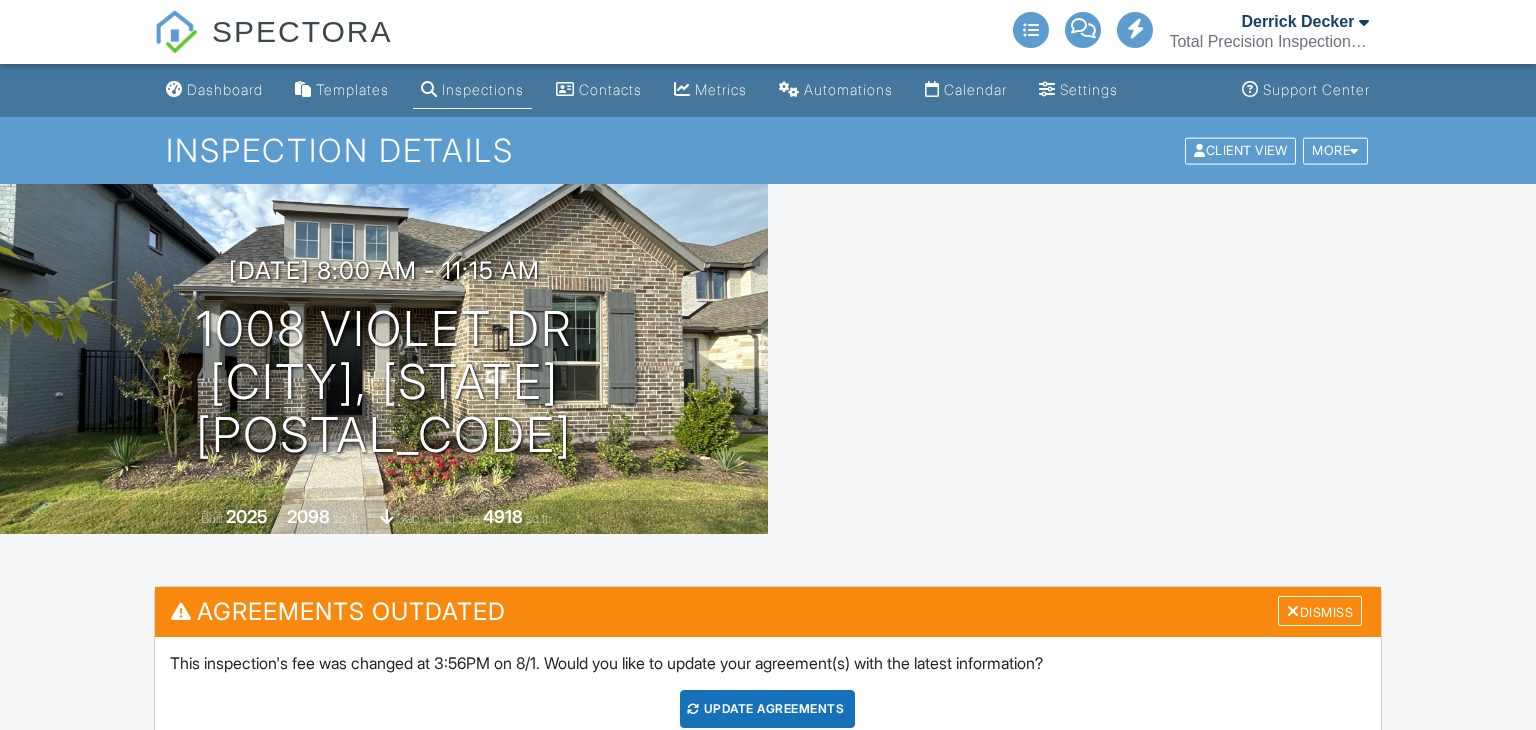 click on "Dismiss" at bounding box center (1320, 611) 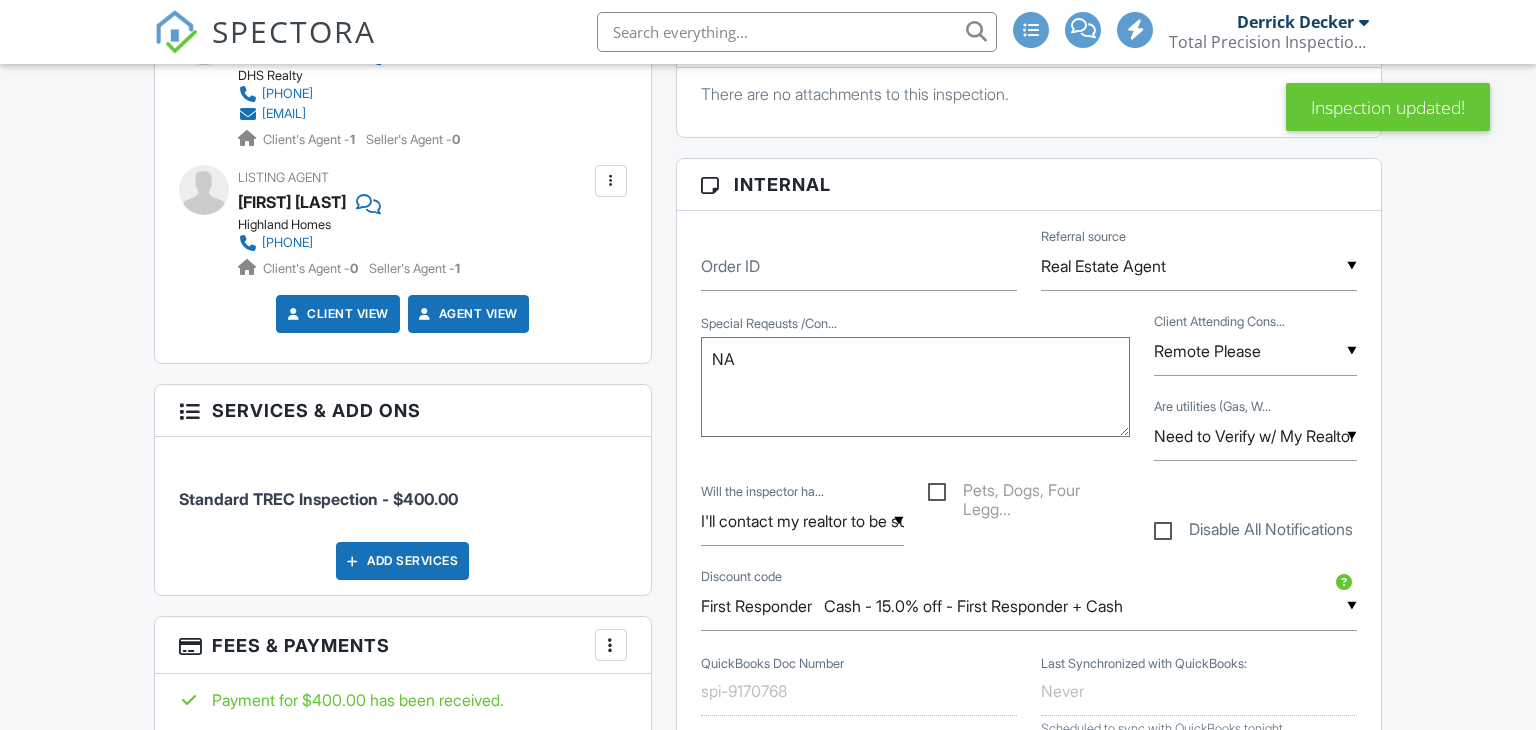 scroll, scrollTop: 946, scrollLeft: 0, axis: vertical 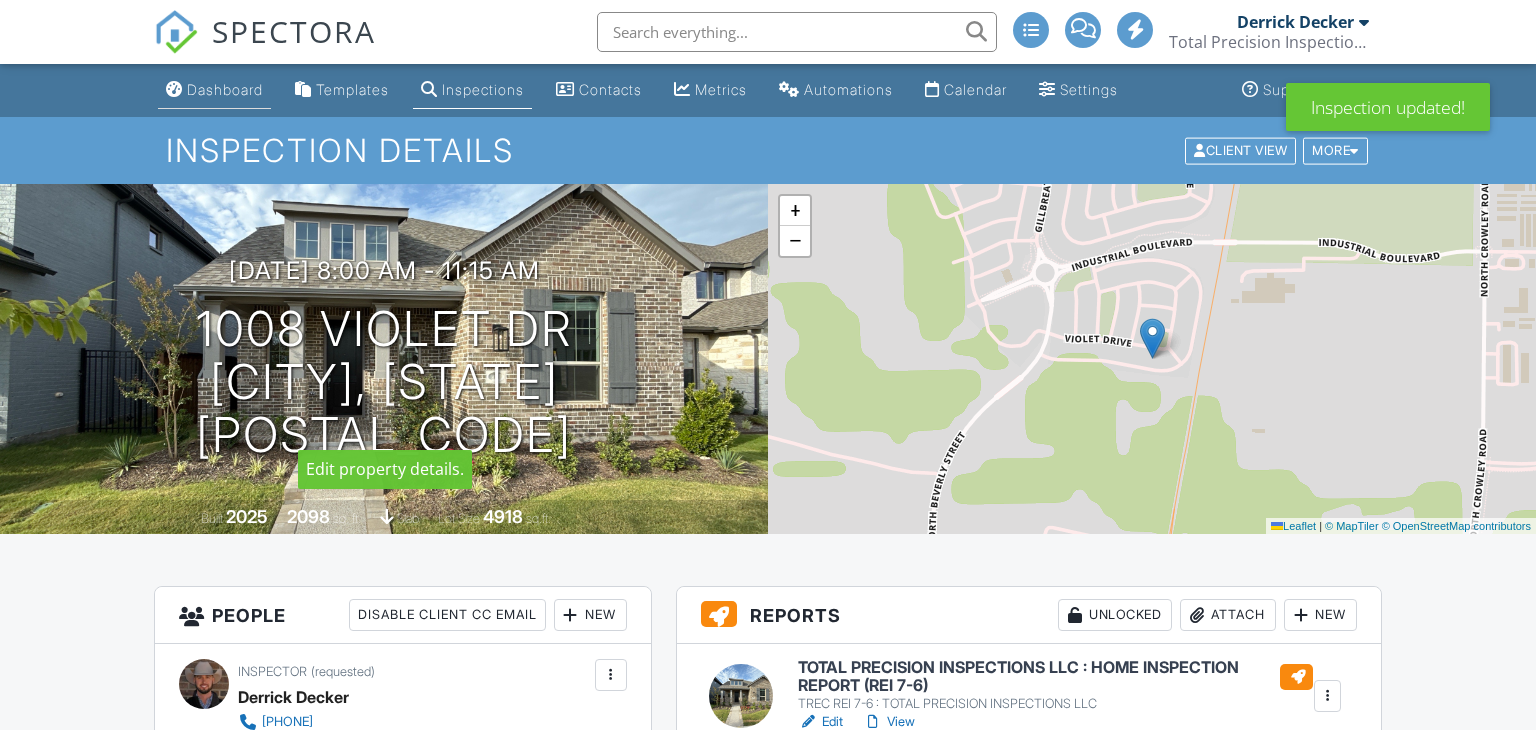 click on "Dashboard" at bounding box center [225, 89] 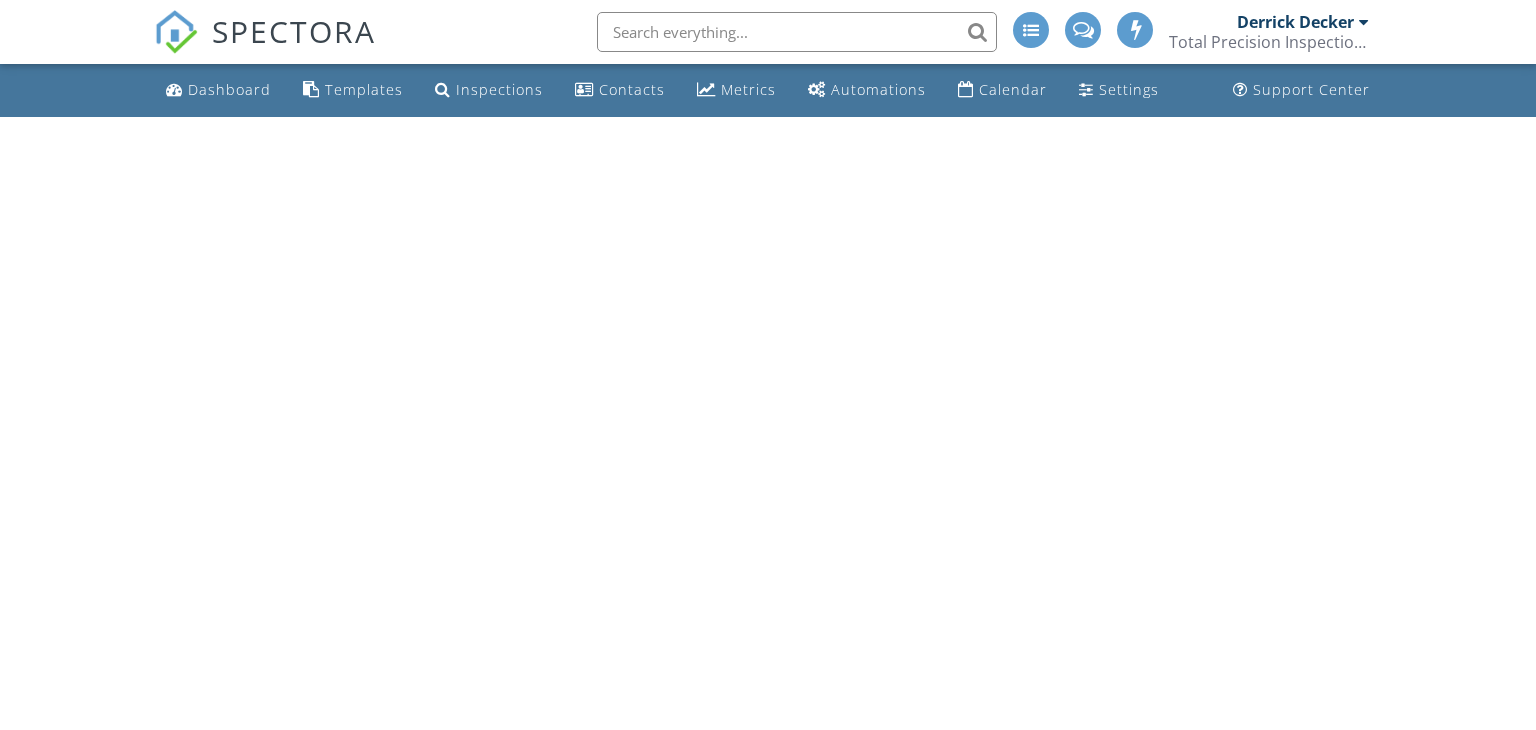 scroll, scrollTop: 0, scrollLeft: 0, axis: both 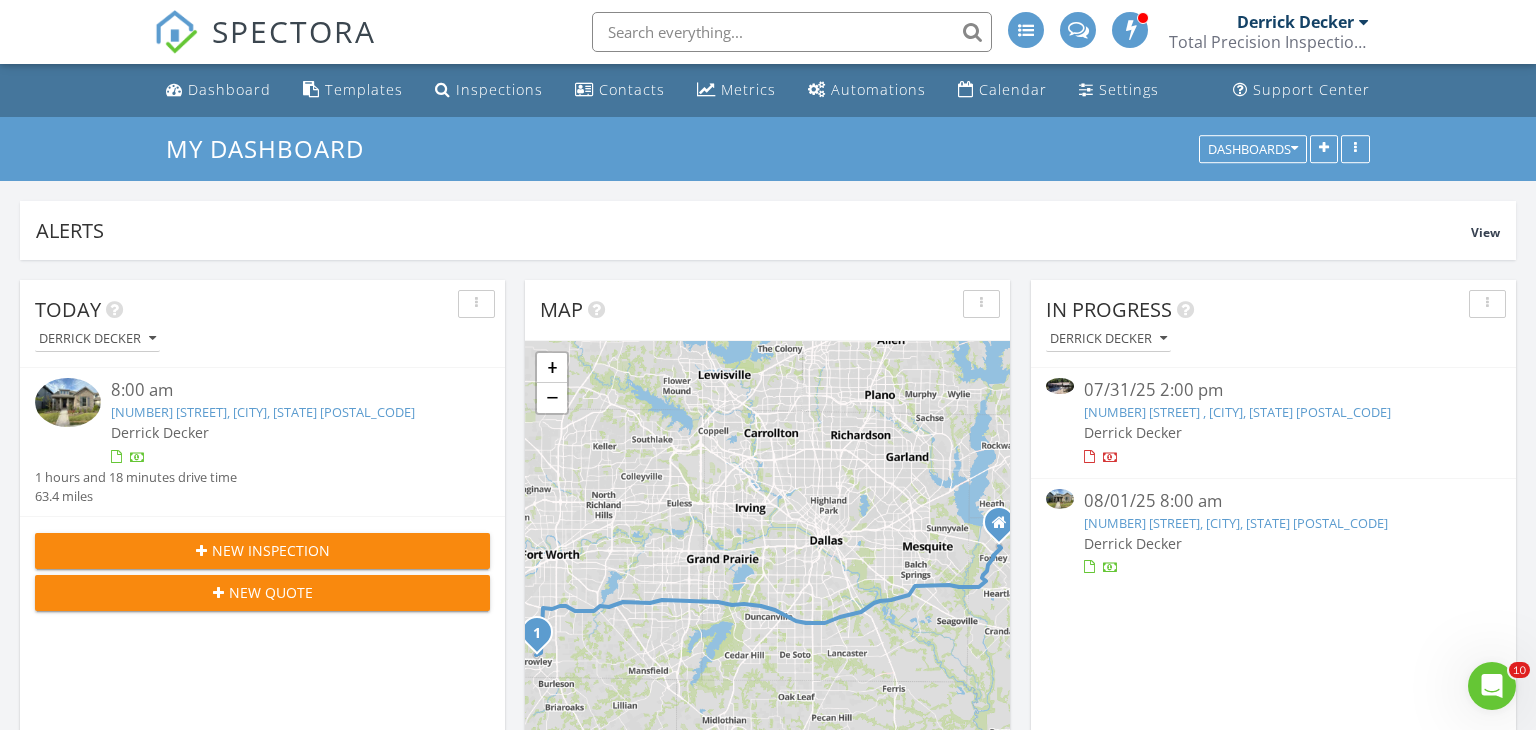 click on "New Inspection" at bounding box center (262, 550) 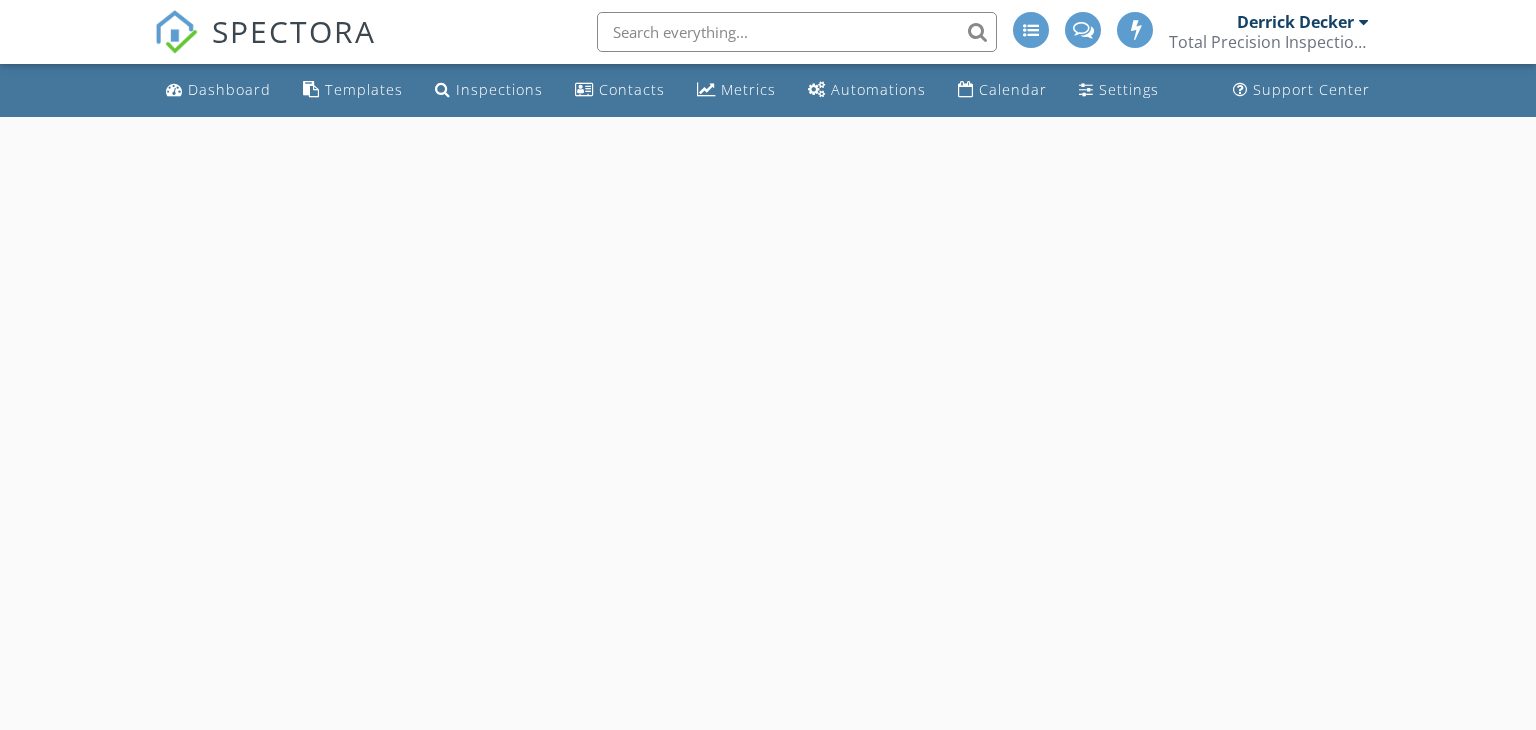 scroll, scrollTop: 0, scrollLeft: 0, axis: both 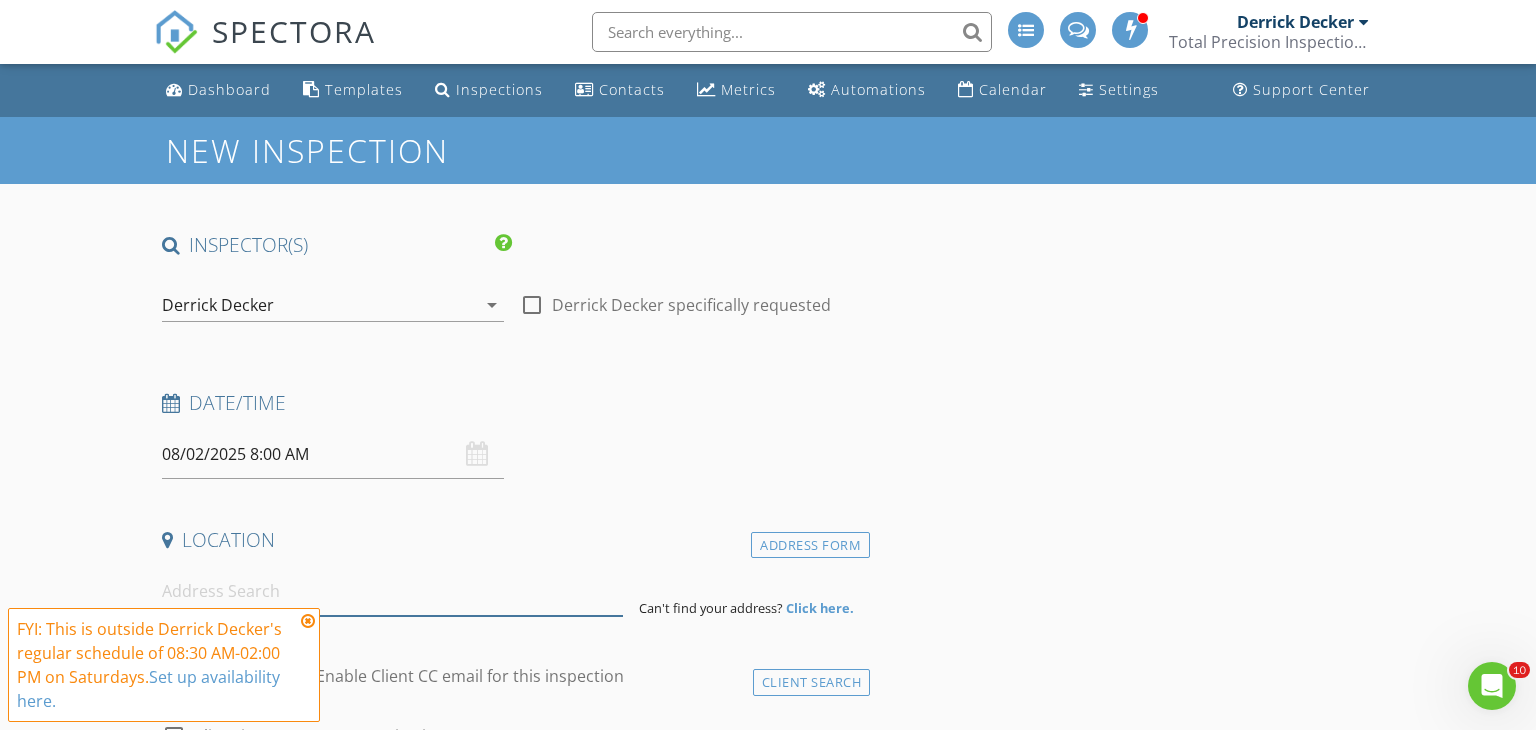 click at bounding box center (393, 591) 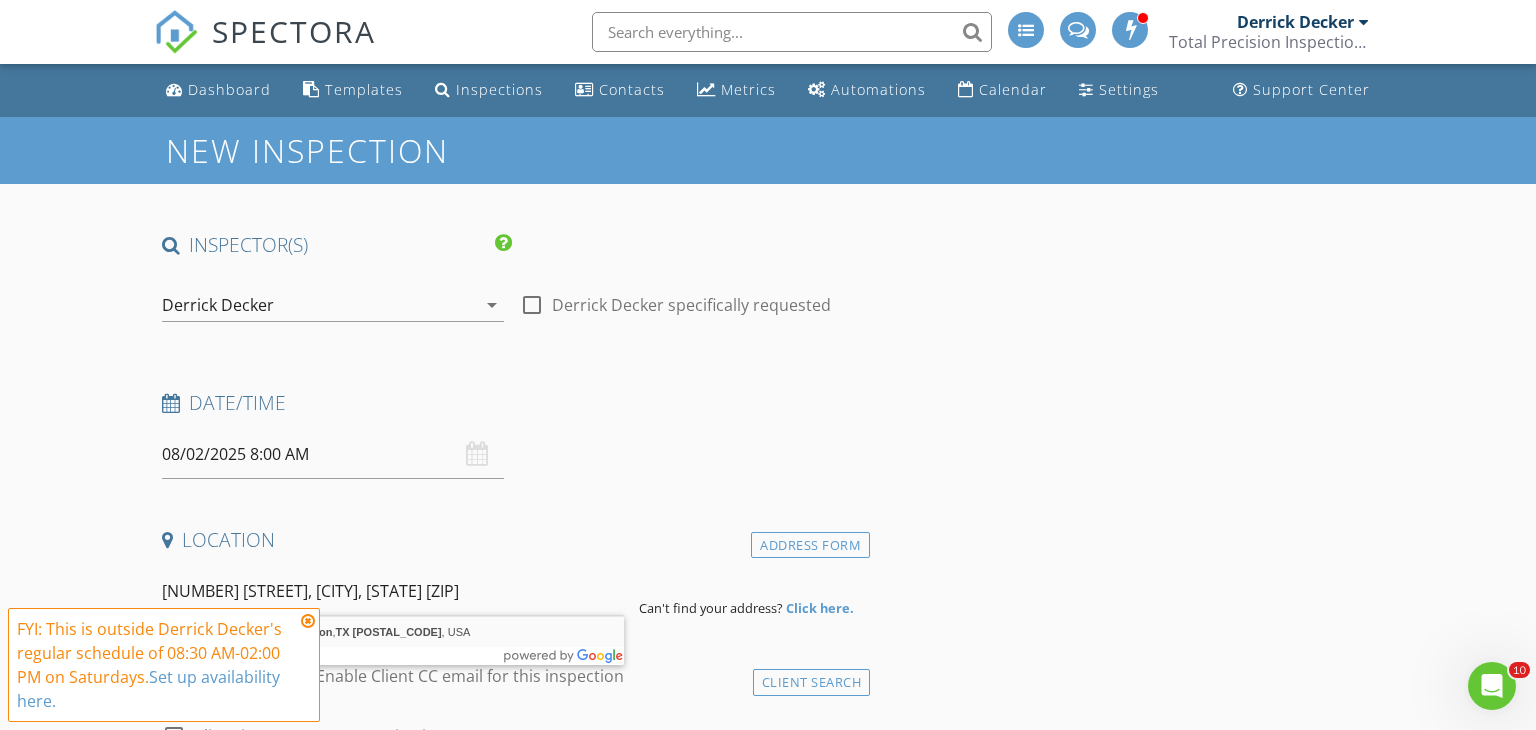 type on "4816 Gaylewood Ct, Arlington, TX 76017, USA" 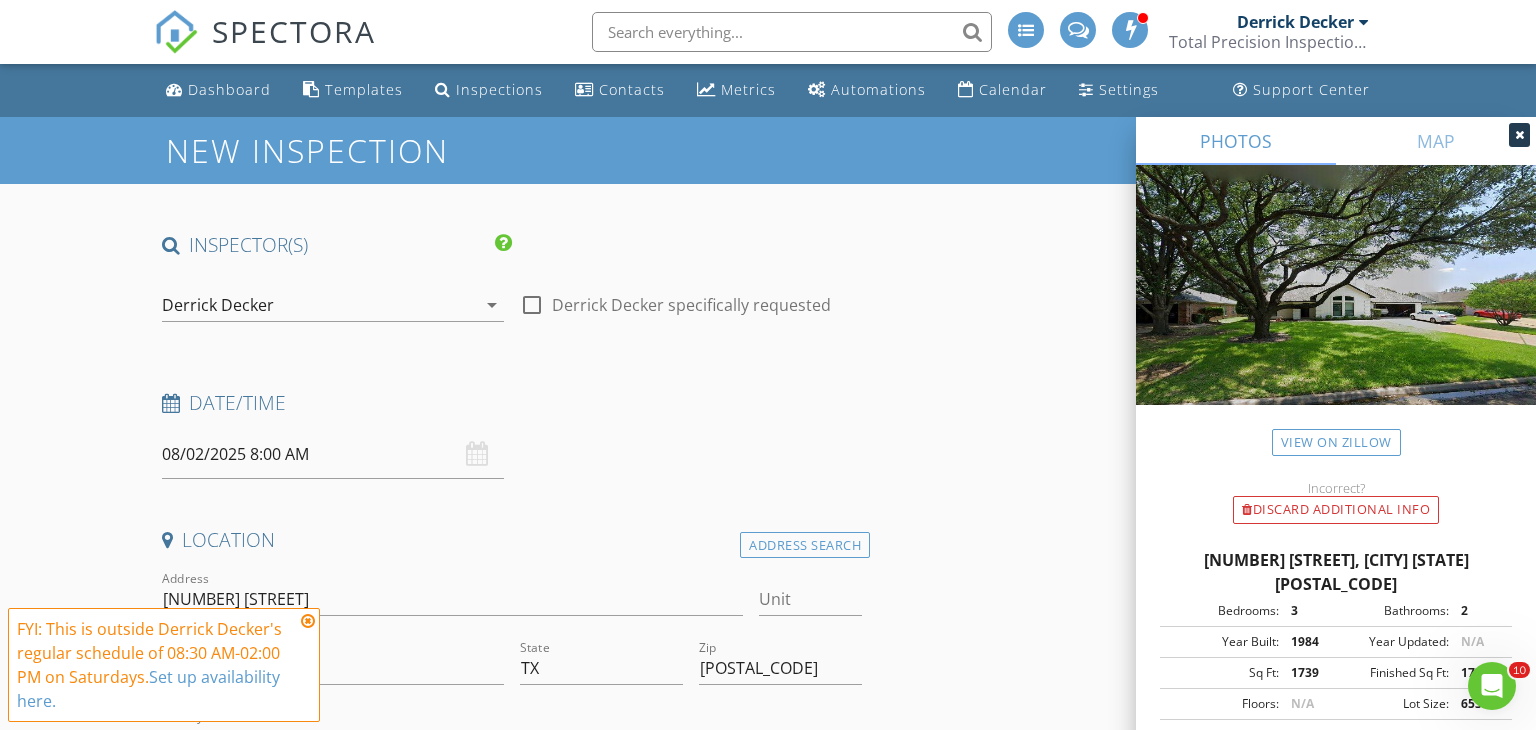 click at bounding box center [308, 621] 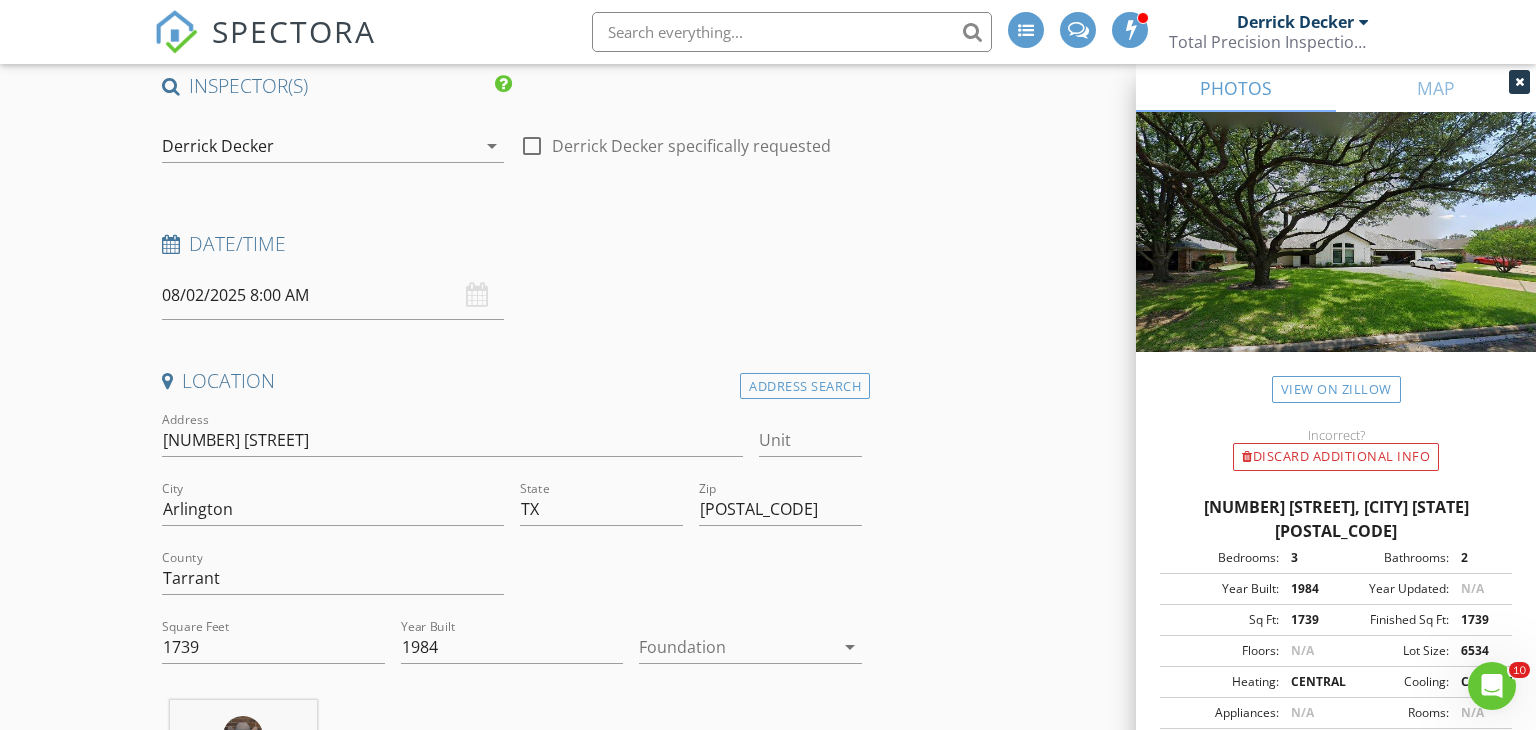 scroll, scrollTop: 220, scrollLeft: 0, axis: vertical 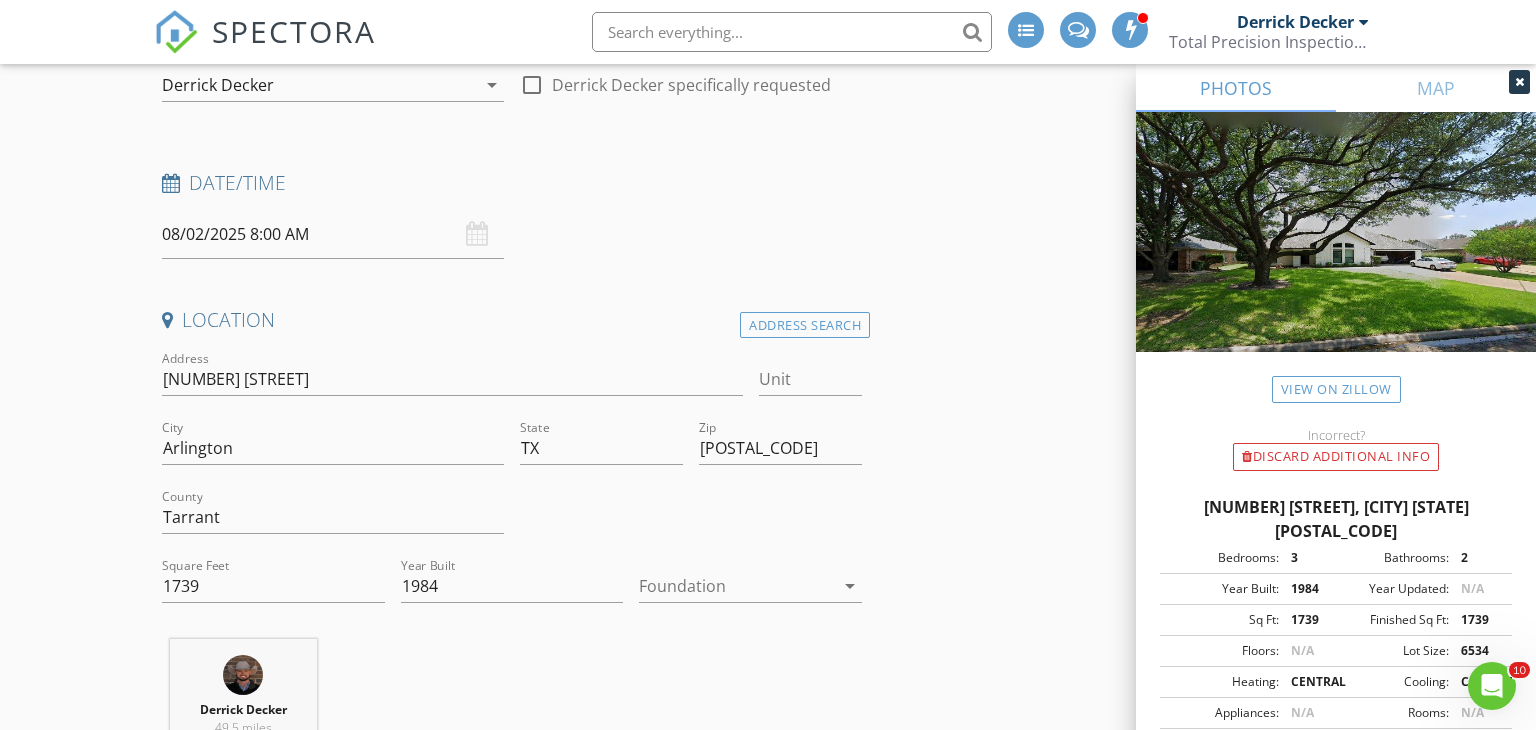 click at bounding box center [736, 586] 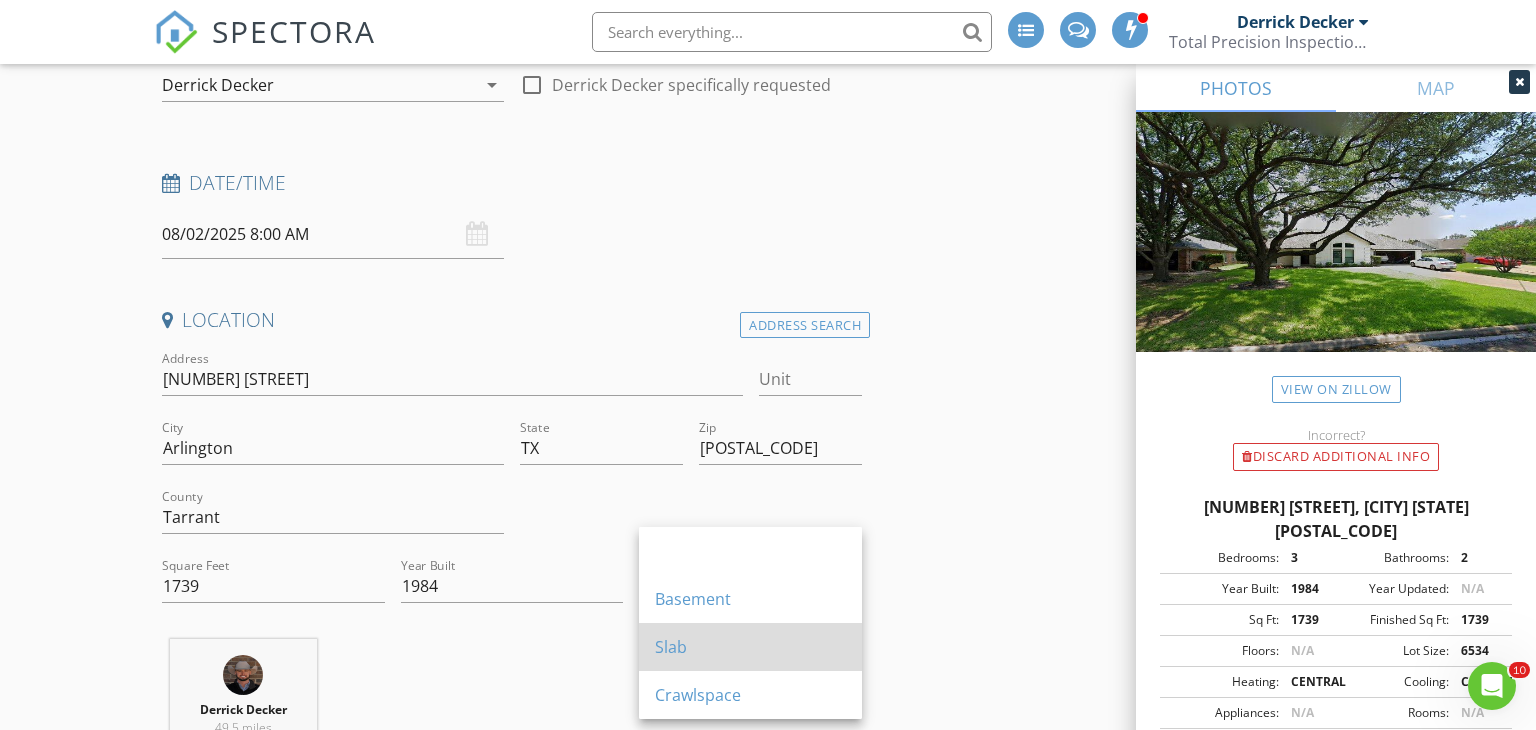 click on "Slab" at bounding box center (750, 647) 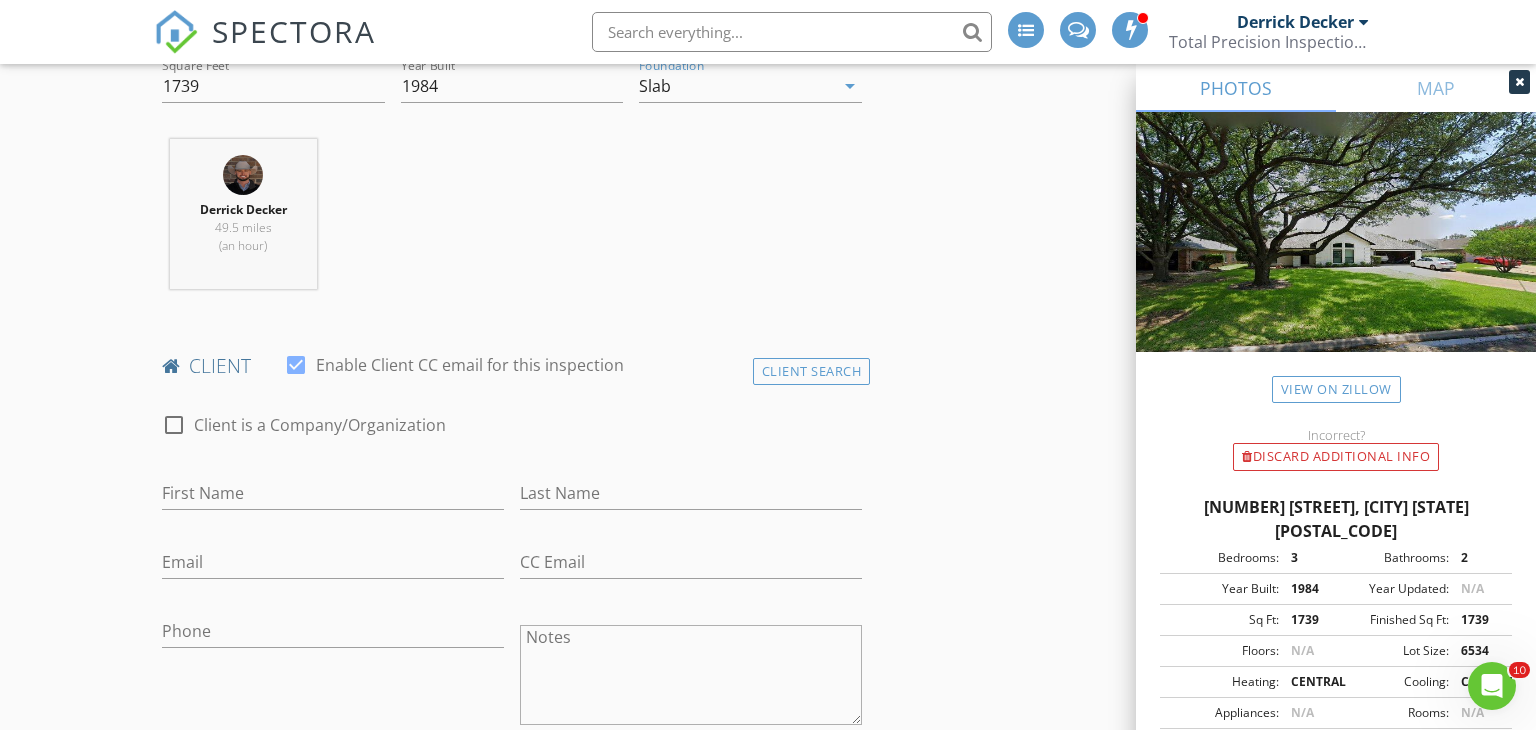 scroll, scrollTop: 1047, scrollLeft: 0, axis: vertical 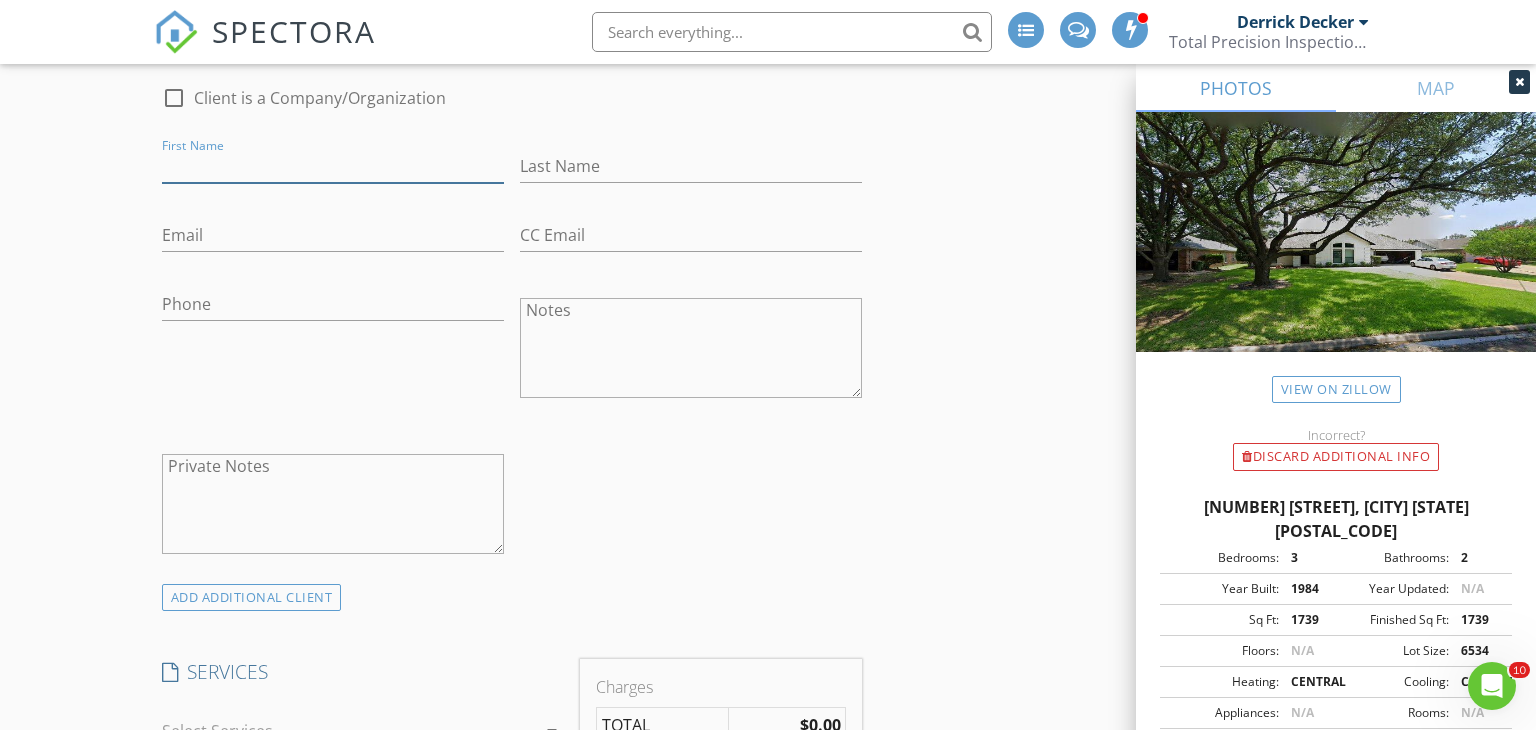 click on "First Name" at bounding box center (333, 166) 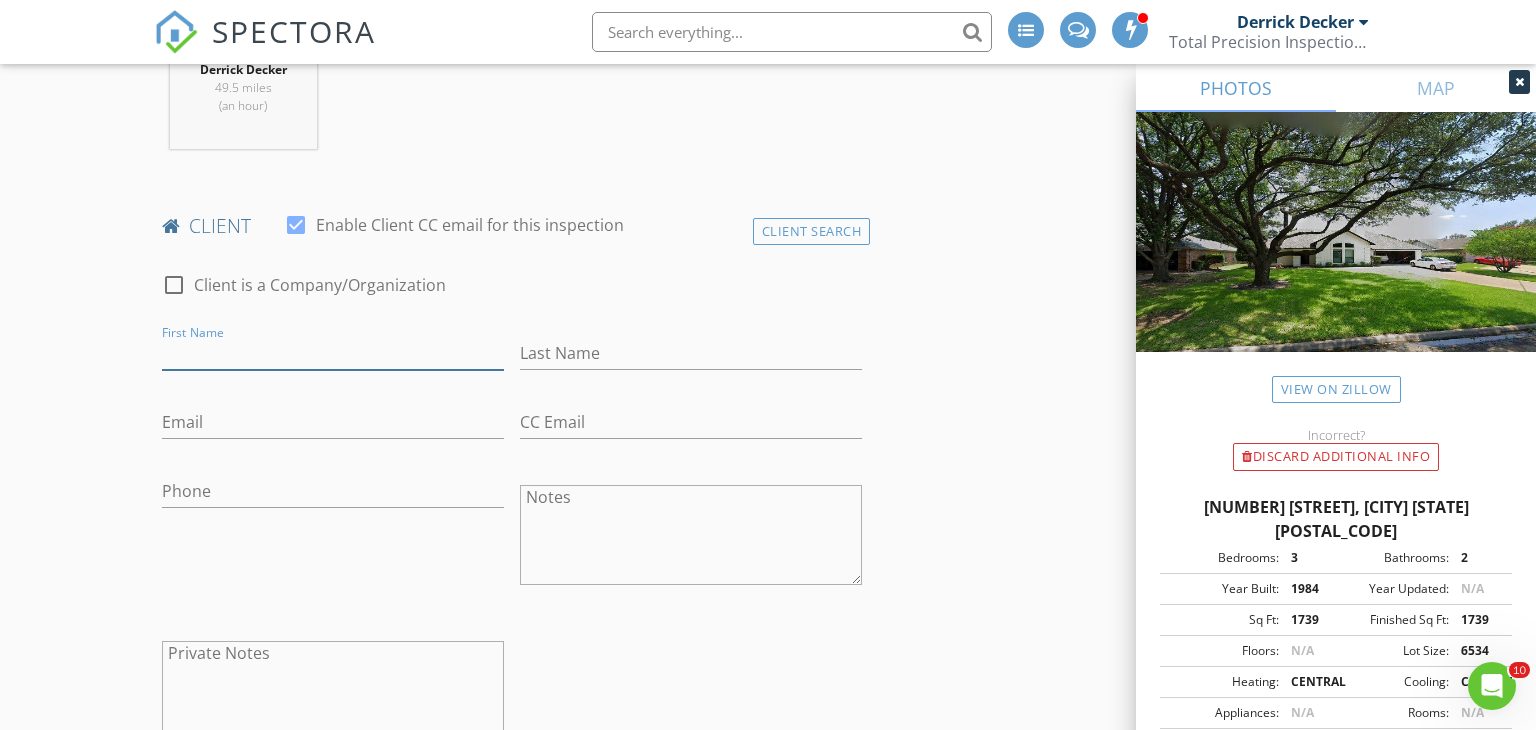 scroll, scrollTop: 787, scrollLeft: 0, axis: vertical 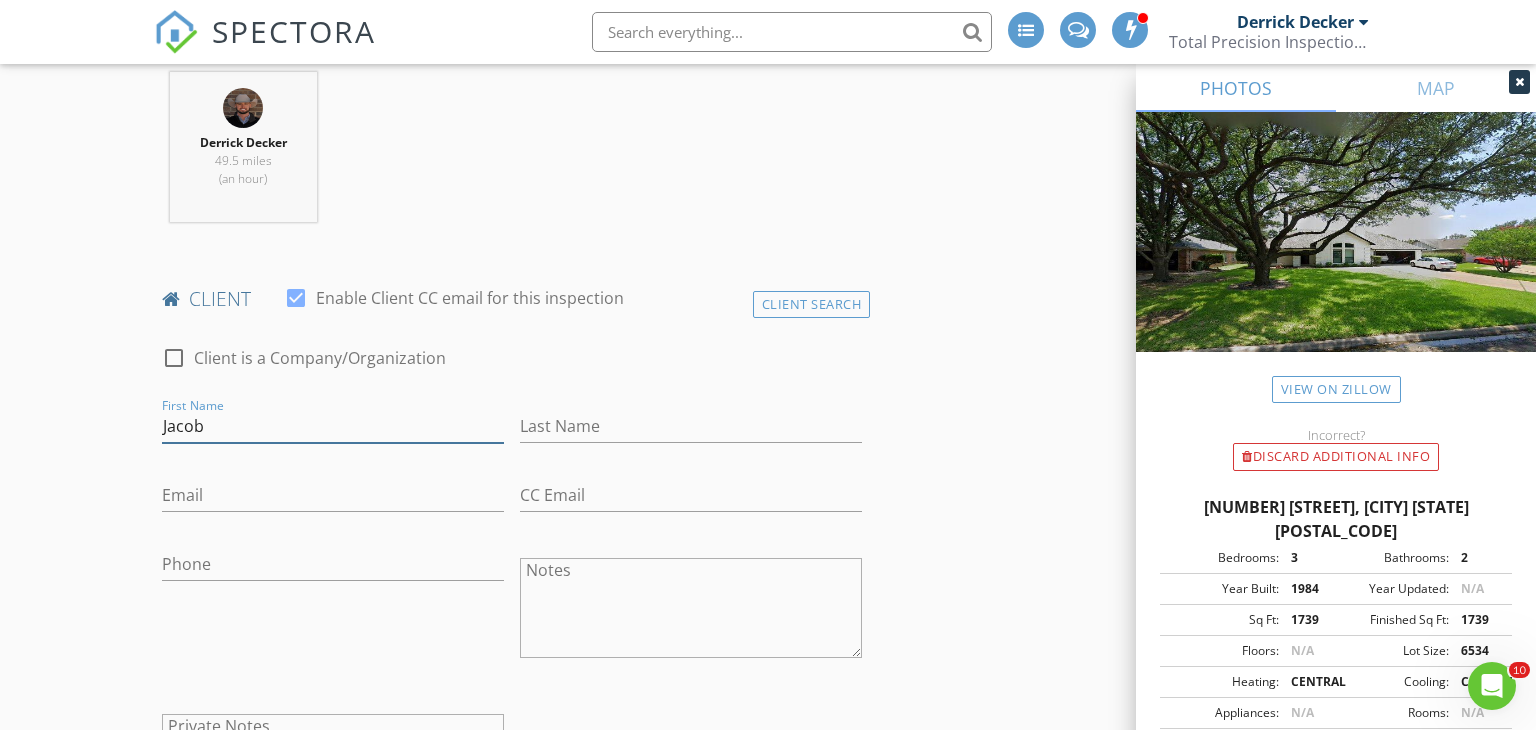 type on "Jacob" 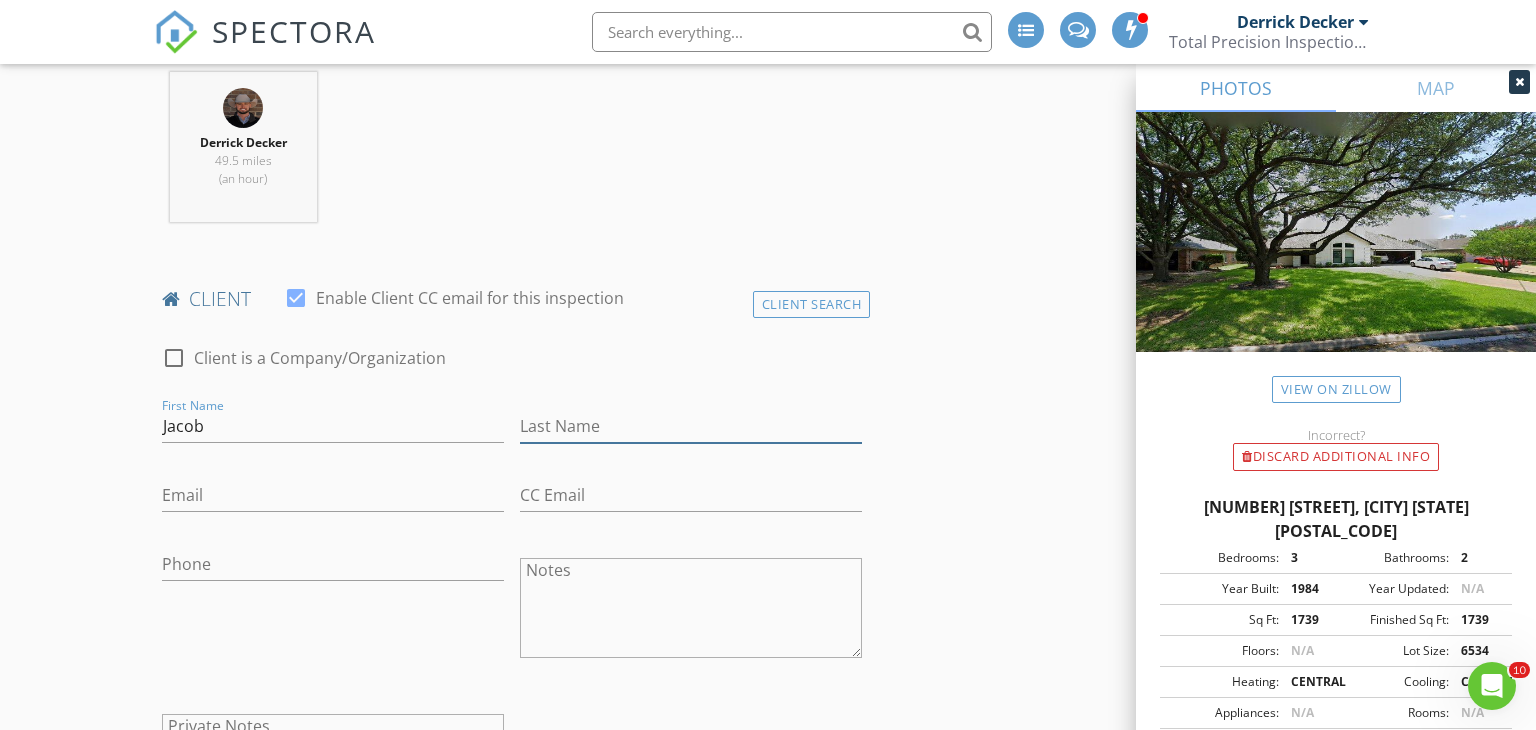 click on "Last Name" at bounding box center (691, 426) 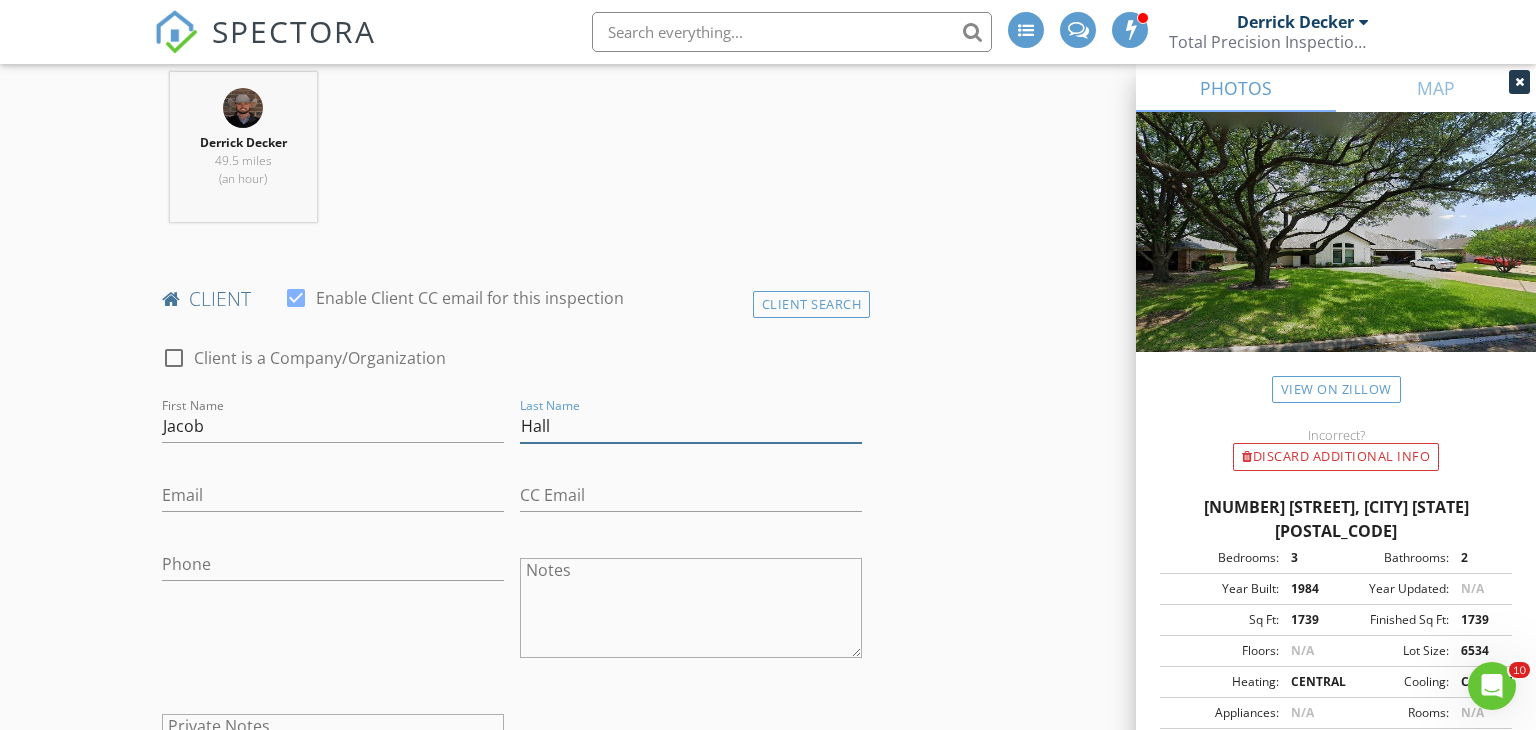 type on "Hall" 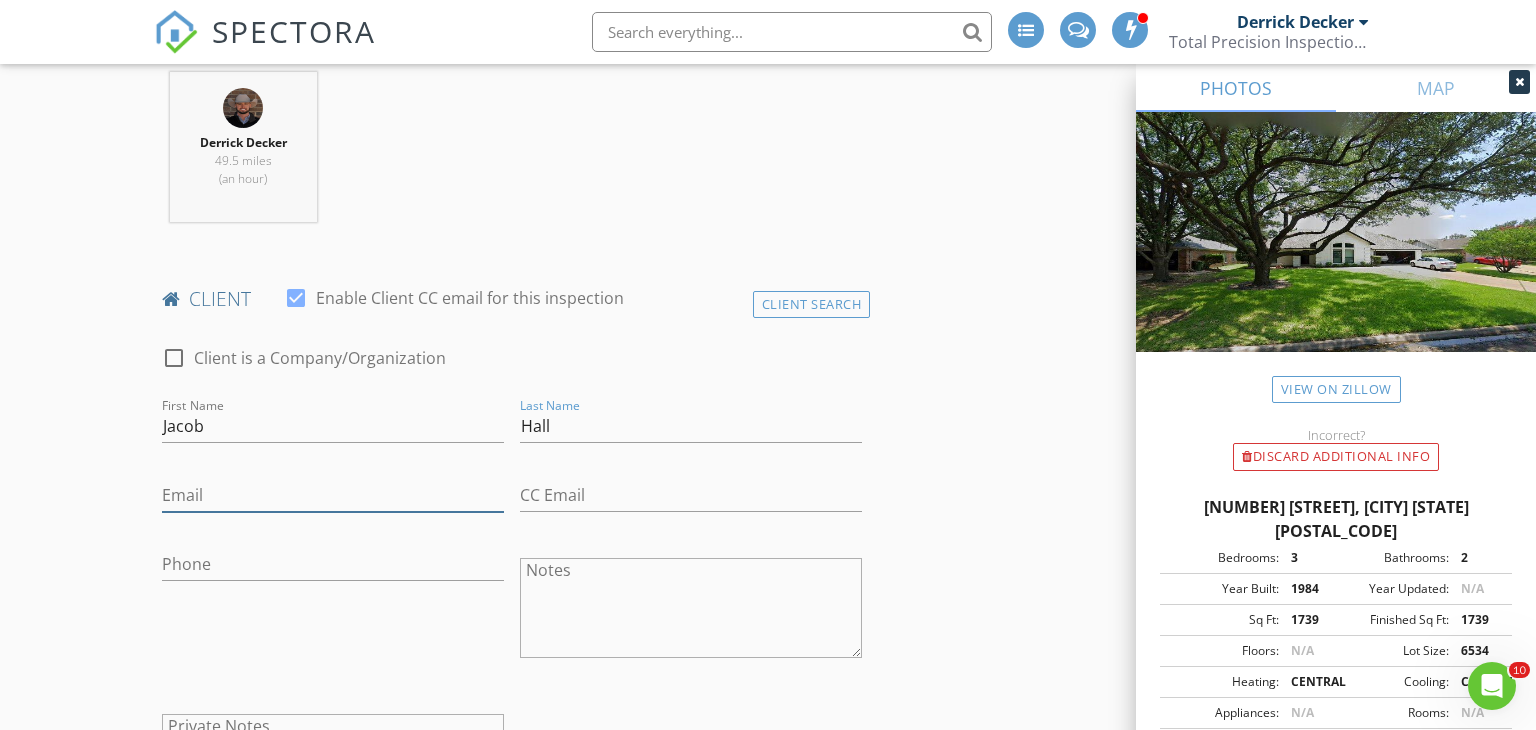 click on "Email" at bounding box center (333, 495) 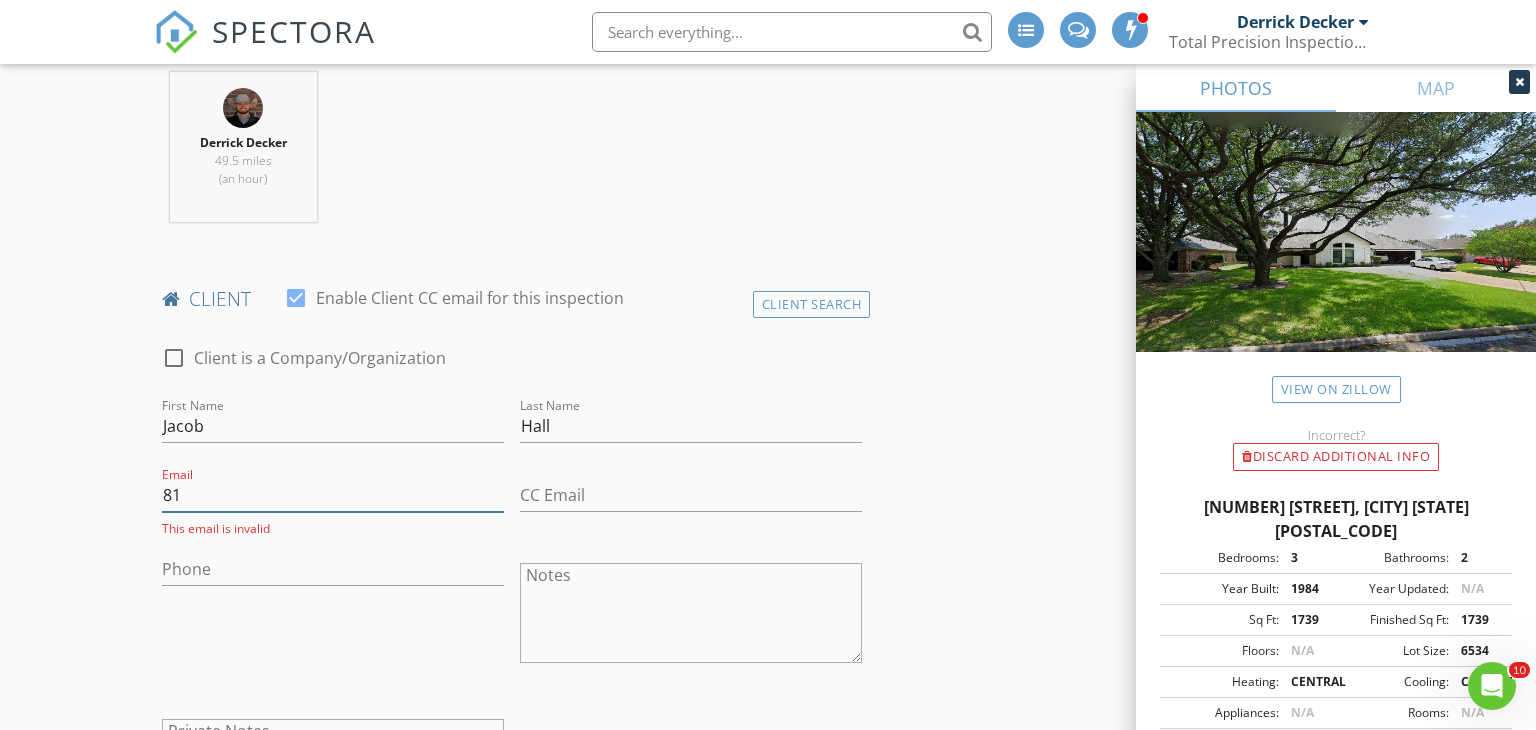 type on "8" 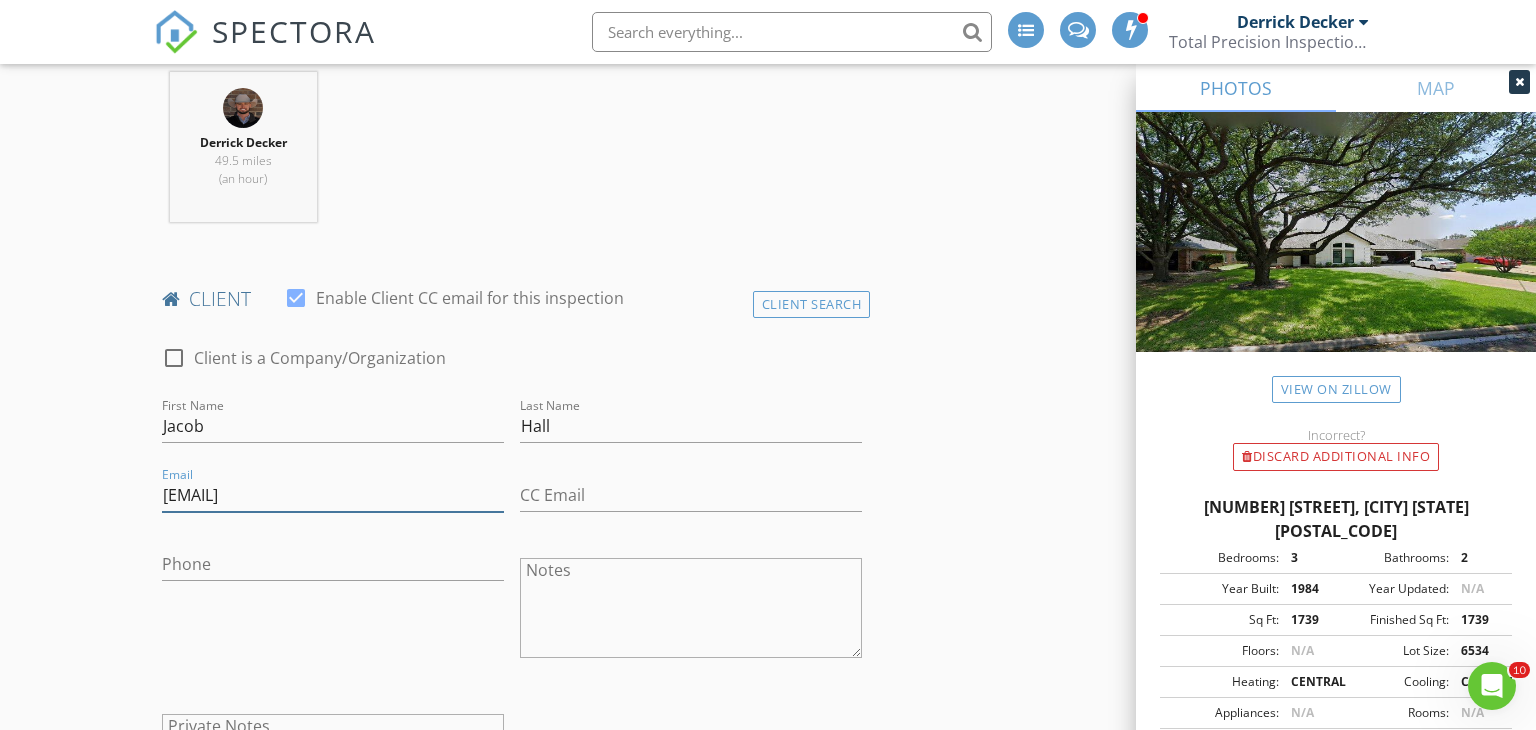type on "JLHJAKE@gmail.com" 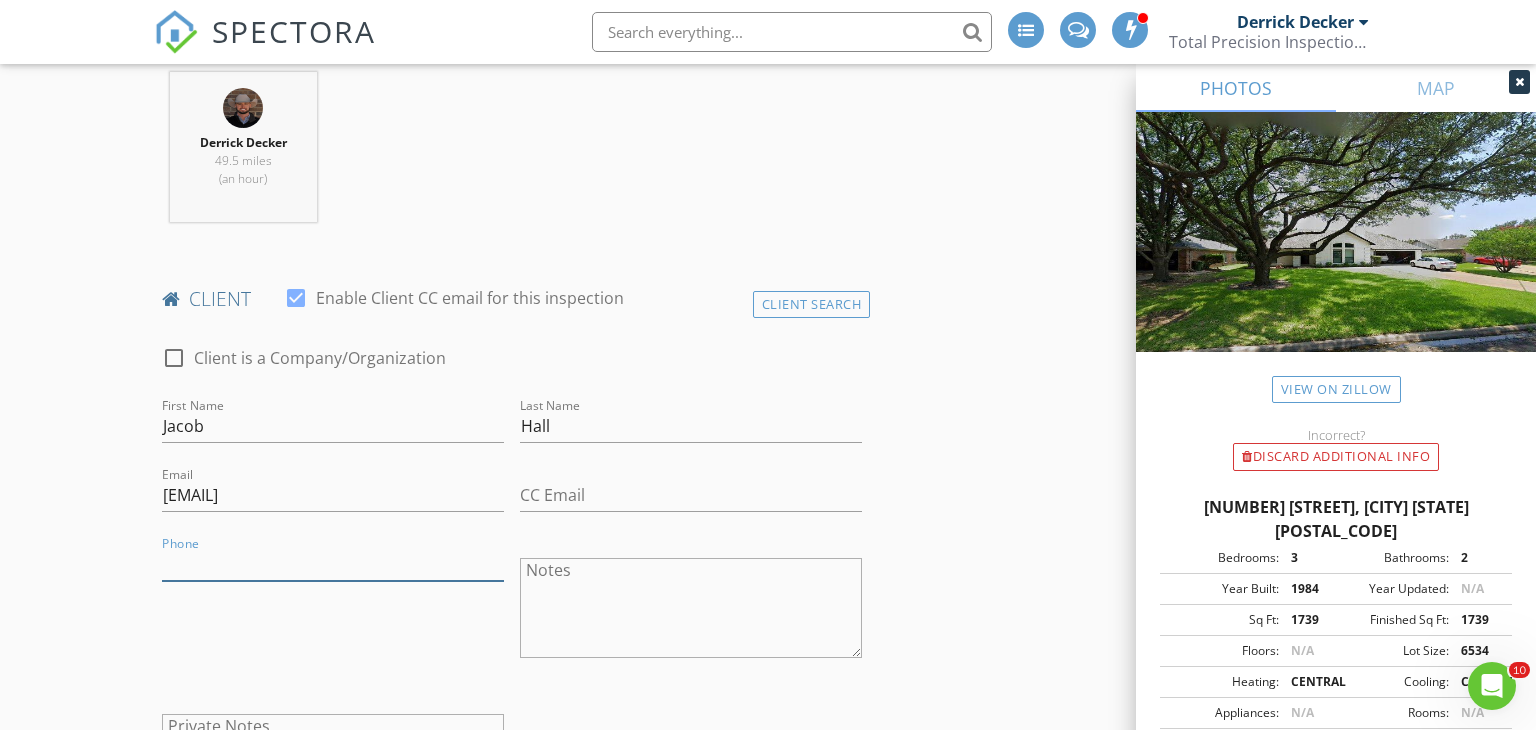 click on "Phone" at bounding box center (333, 564) 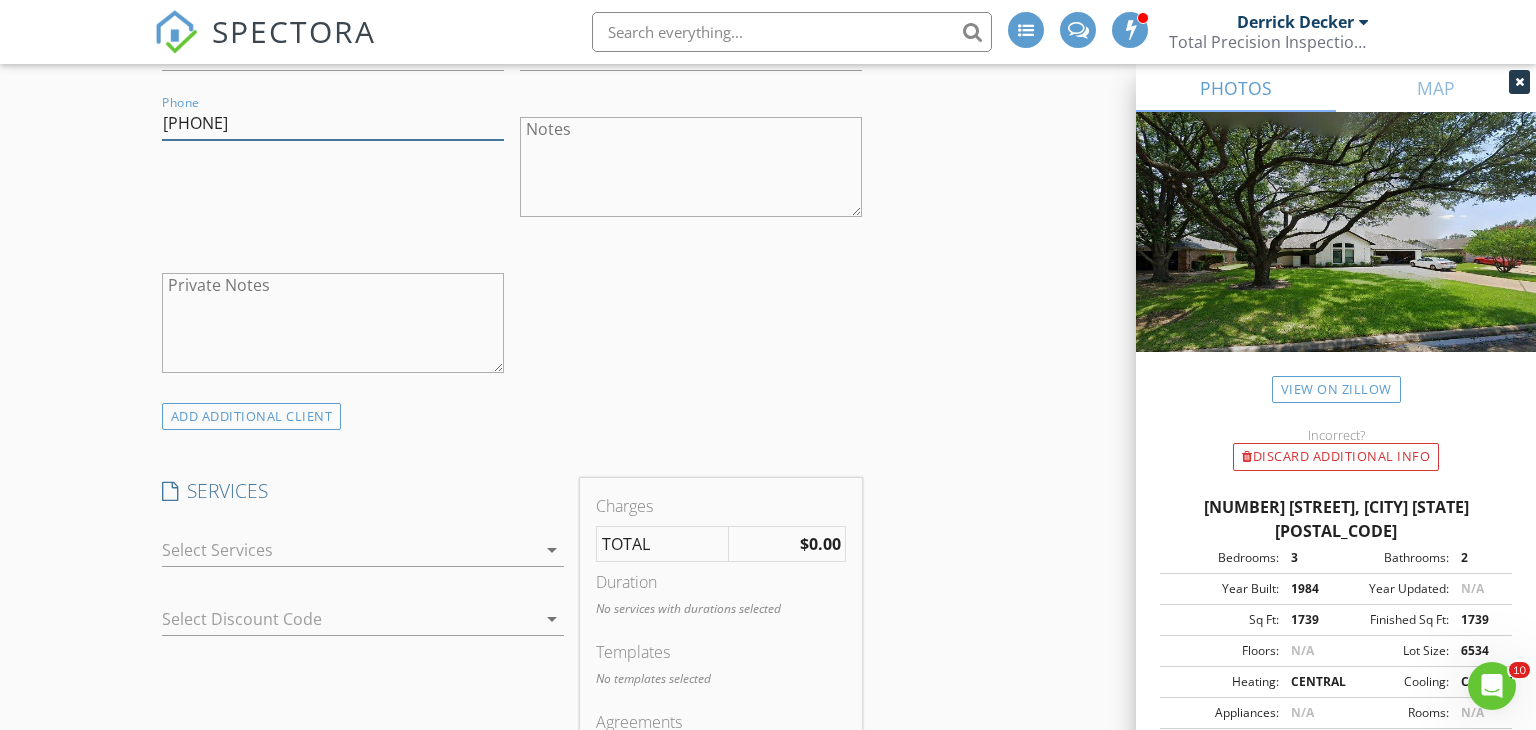 scroll, scrollTop: 1248, scrollLeft: 0, axis: vertical 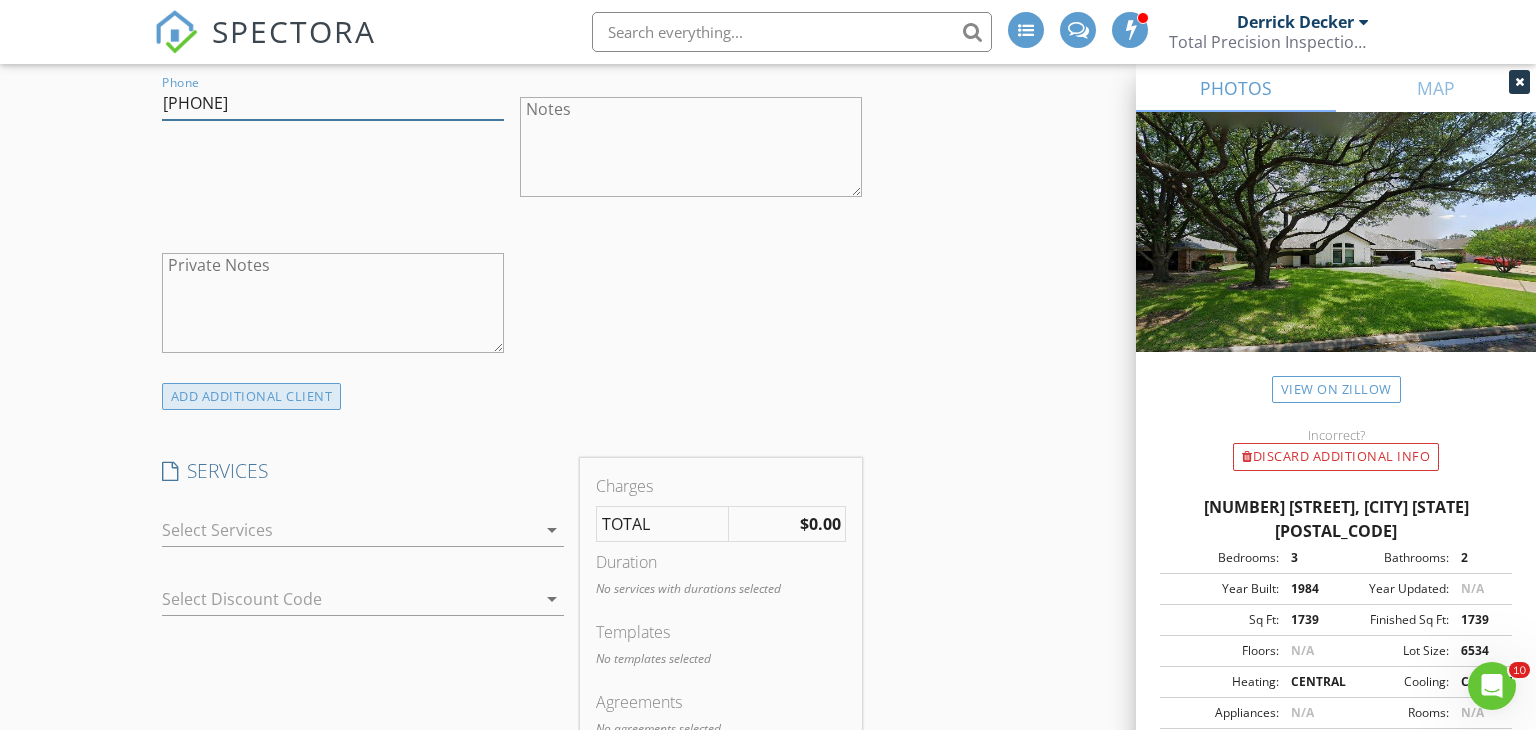type on "[PHONE]" 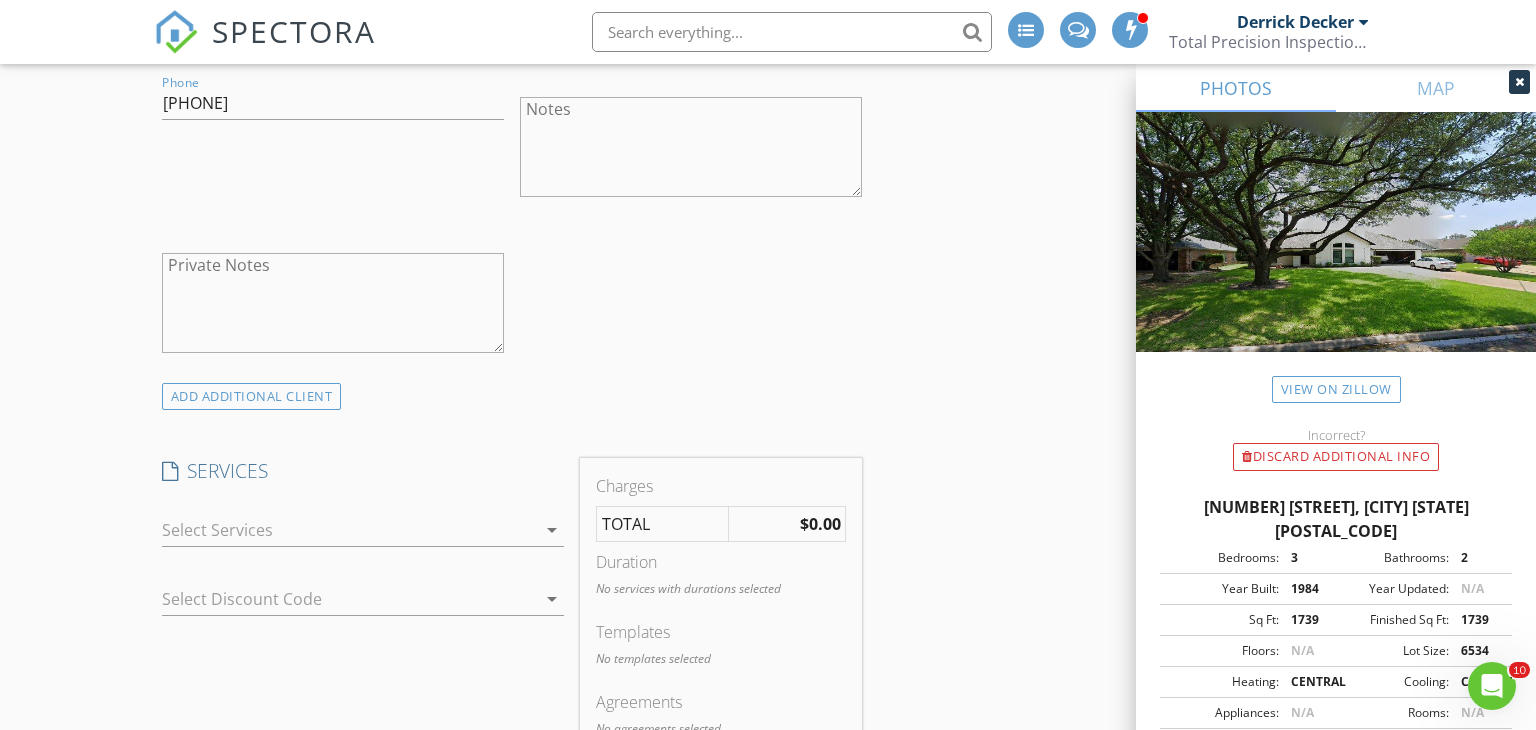 drag, startPoint x: 318, startPoint y: 394, endPoint x: 330, endPoint y: 397, distance: 12.369317 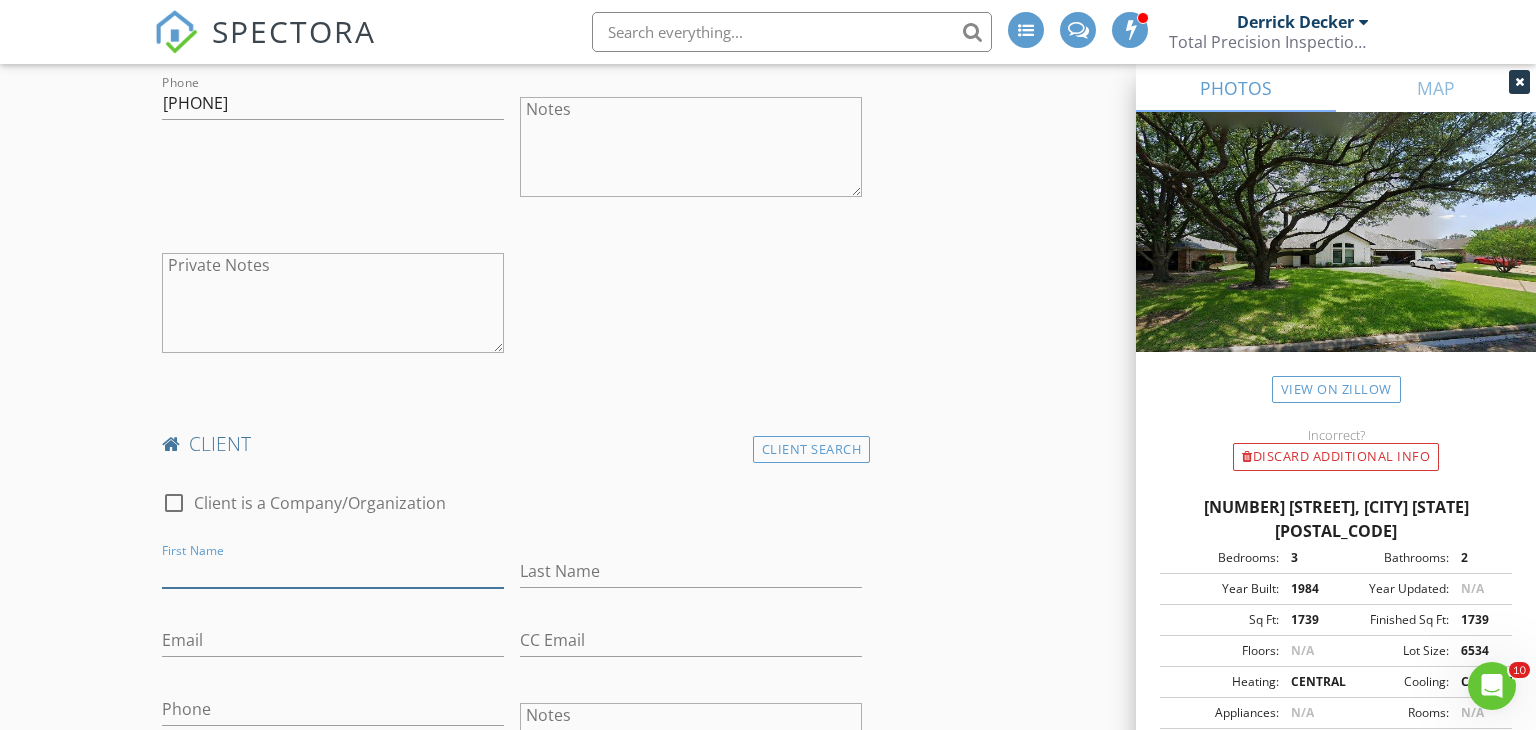 click on "First Name" at bounding box center [333, 571] 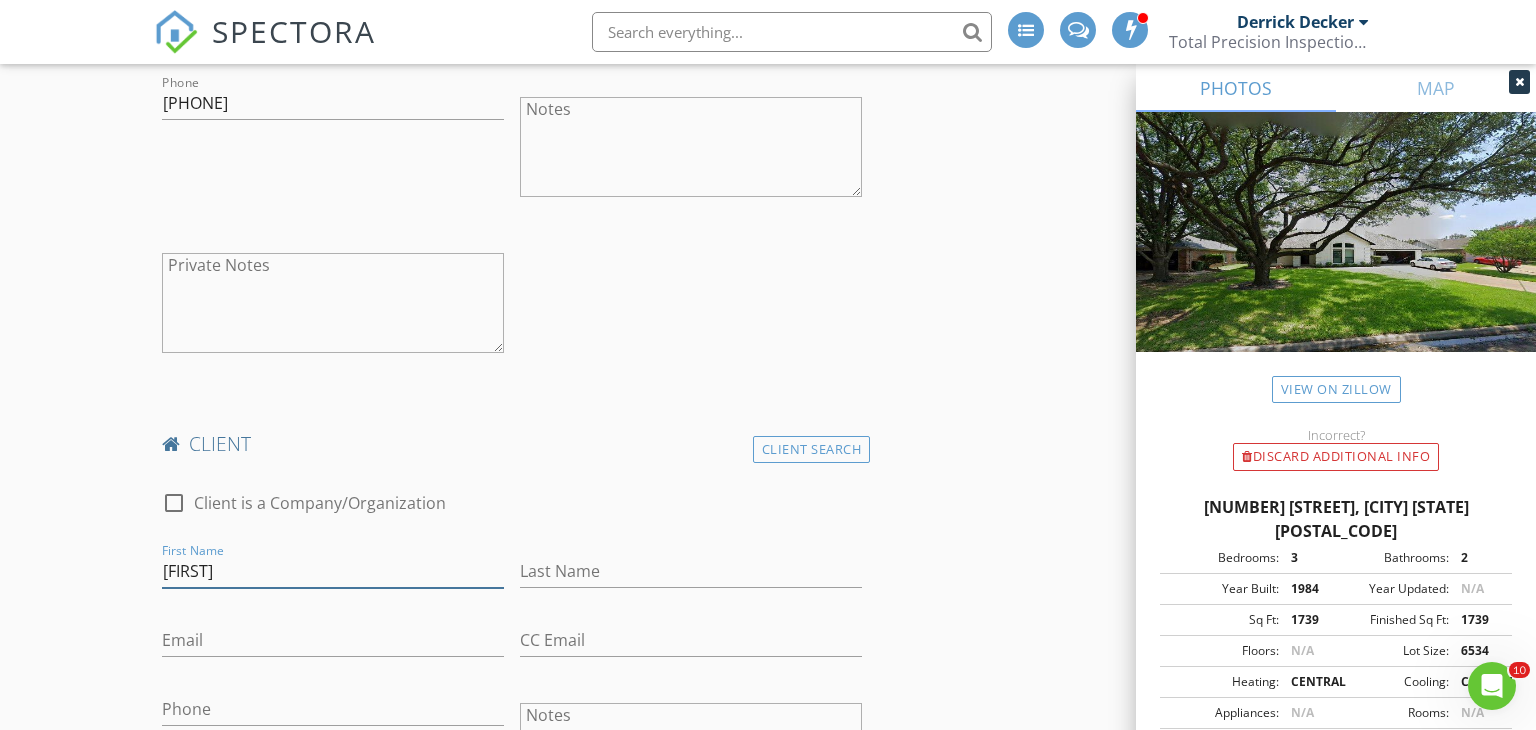 type on "Anastacia" 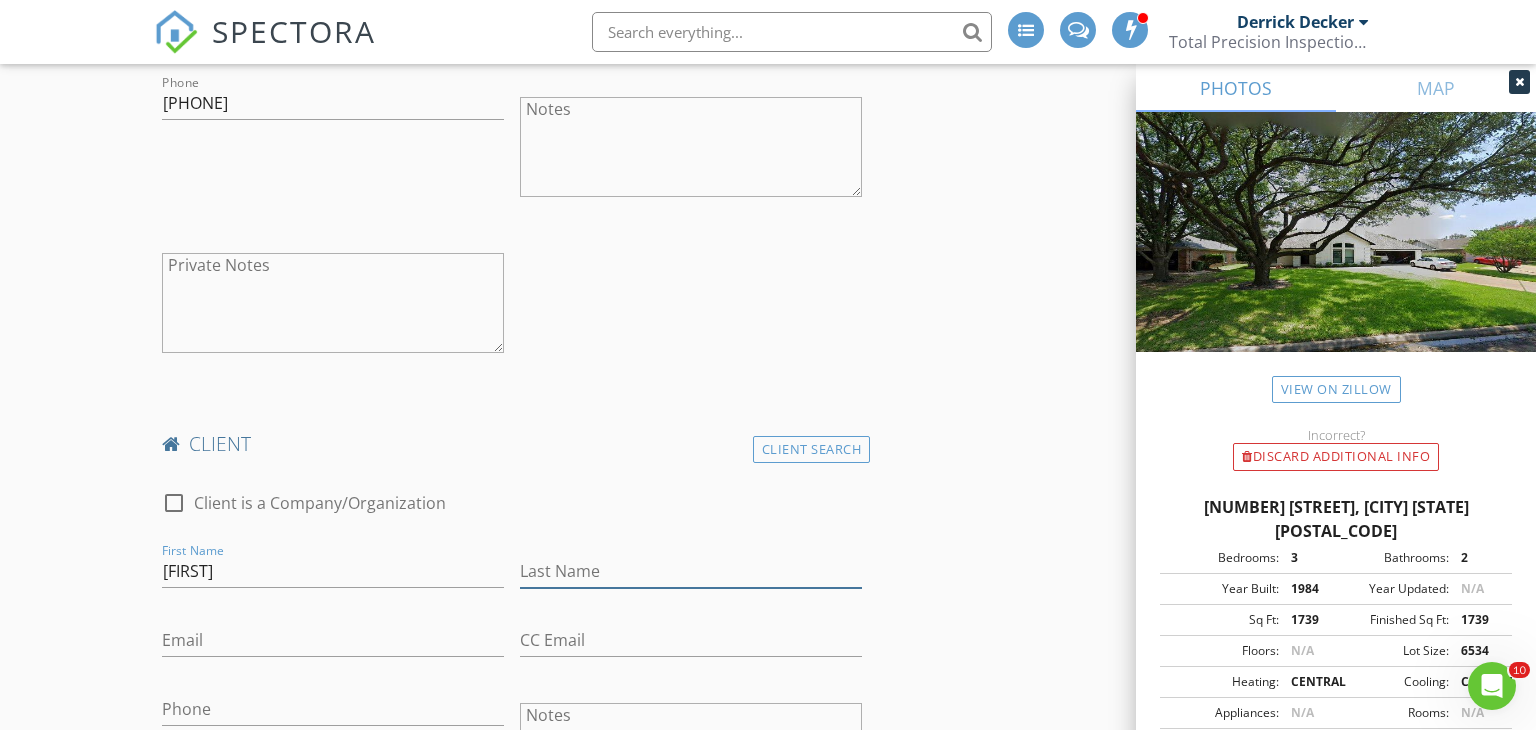 click on "Last Name" at bounding box center (691, 571) 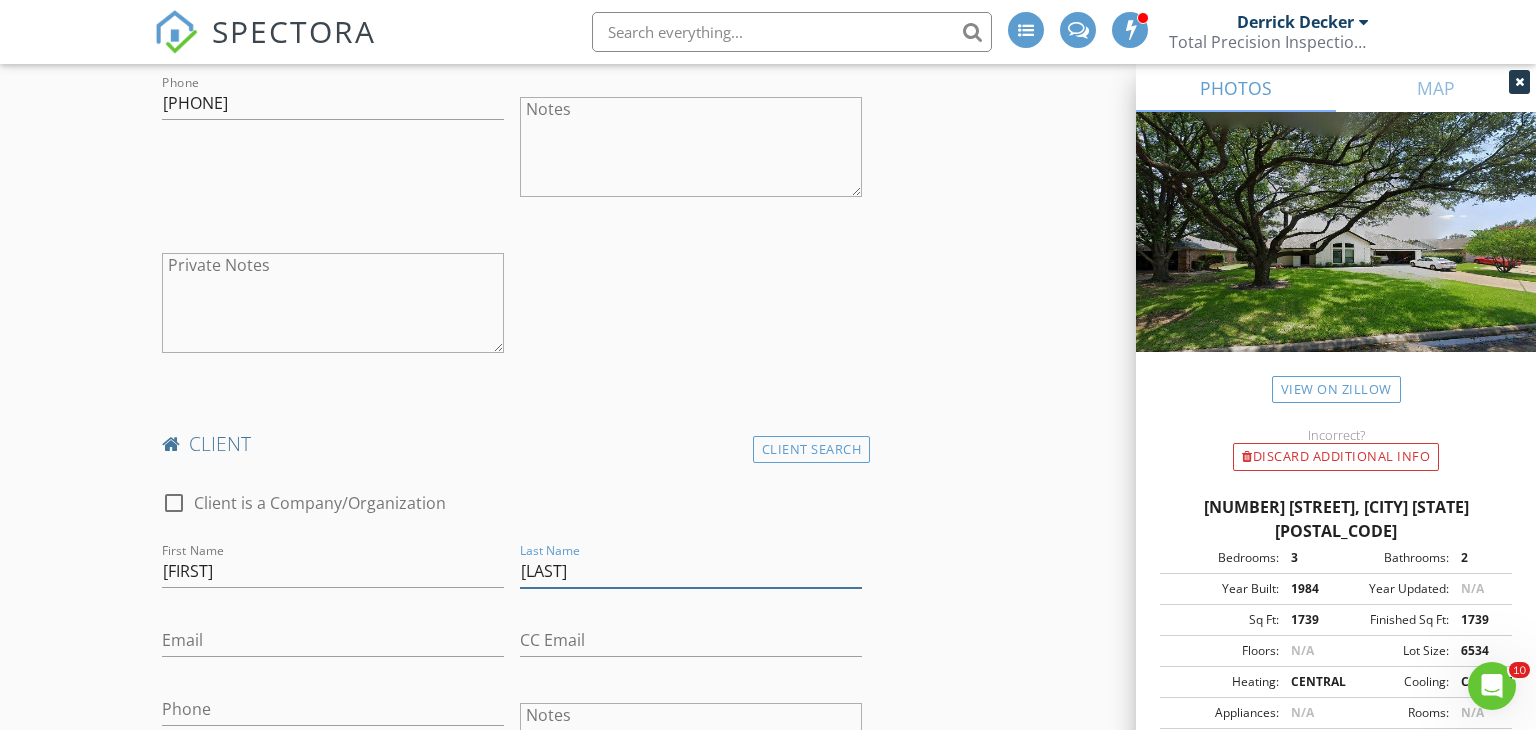 type on "Basnyat" 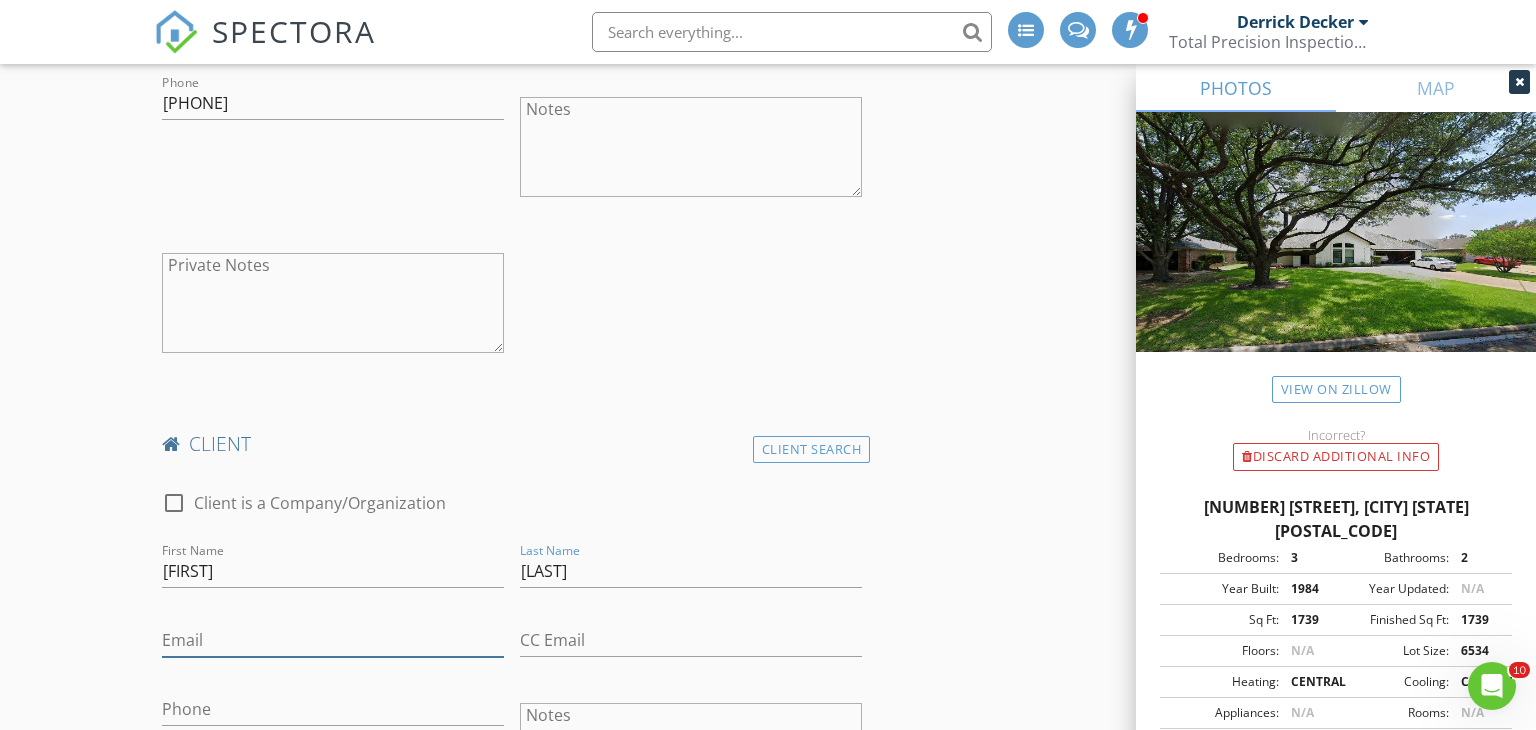 click on "Email" at bounding box center [333, 640] 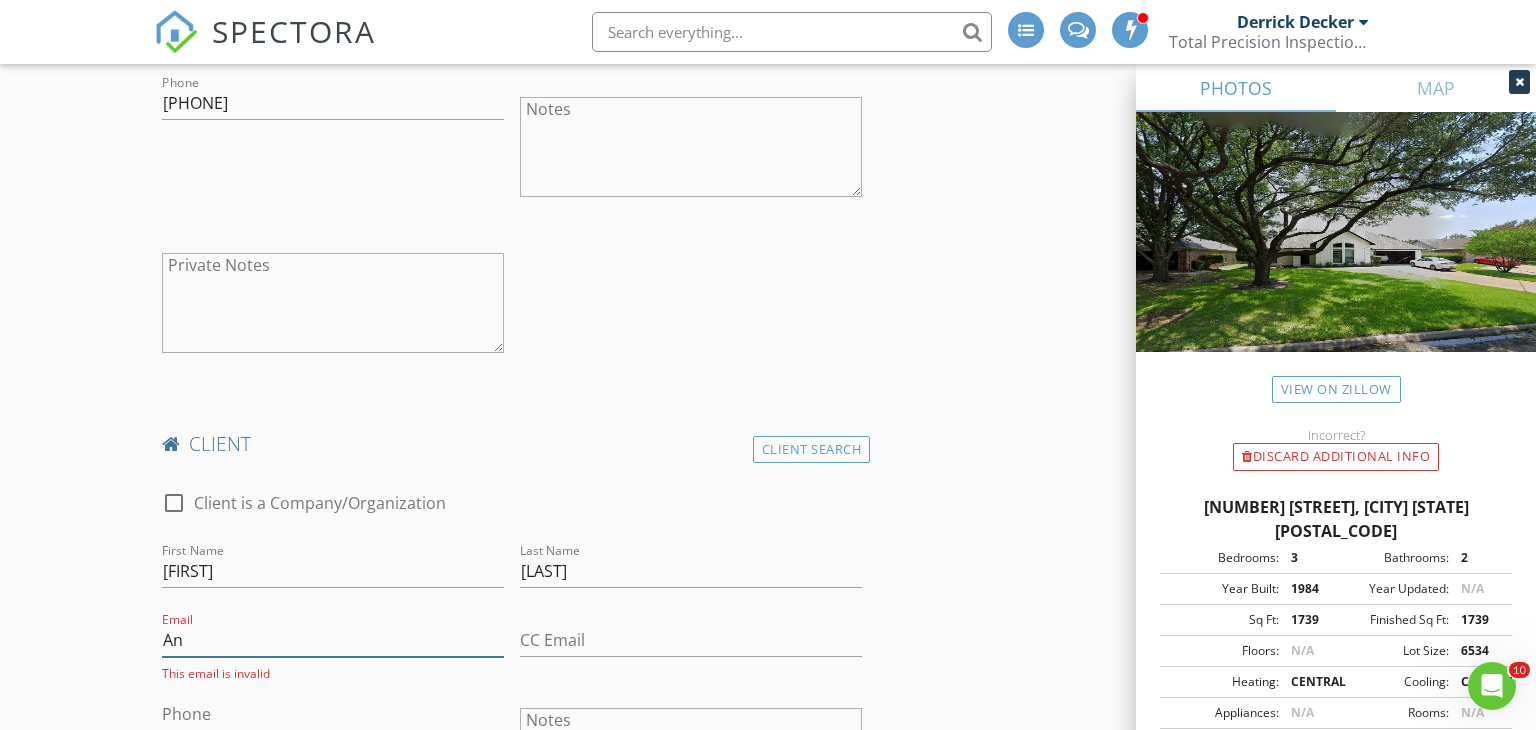 type on "A" 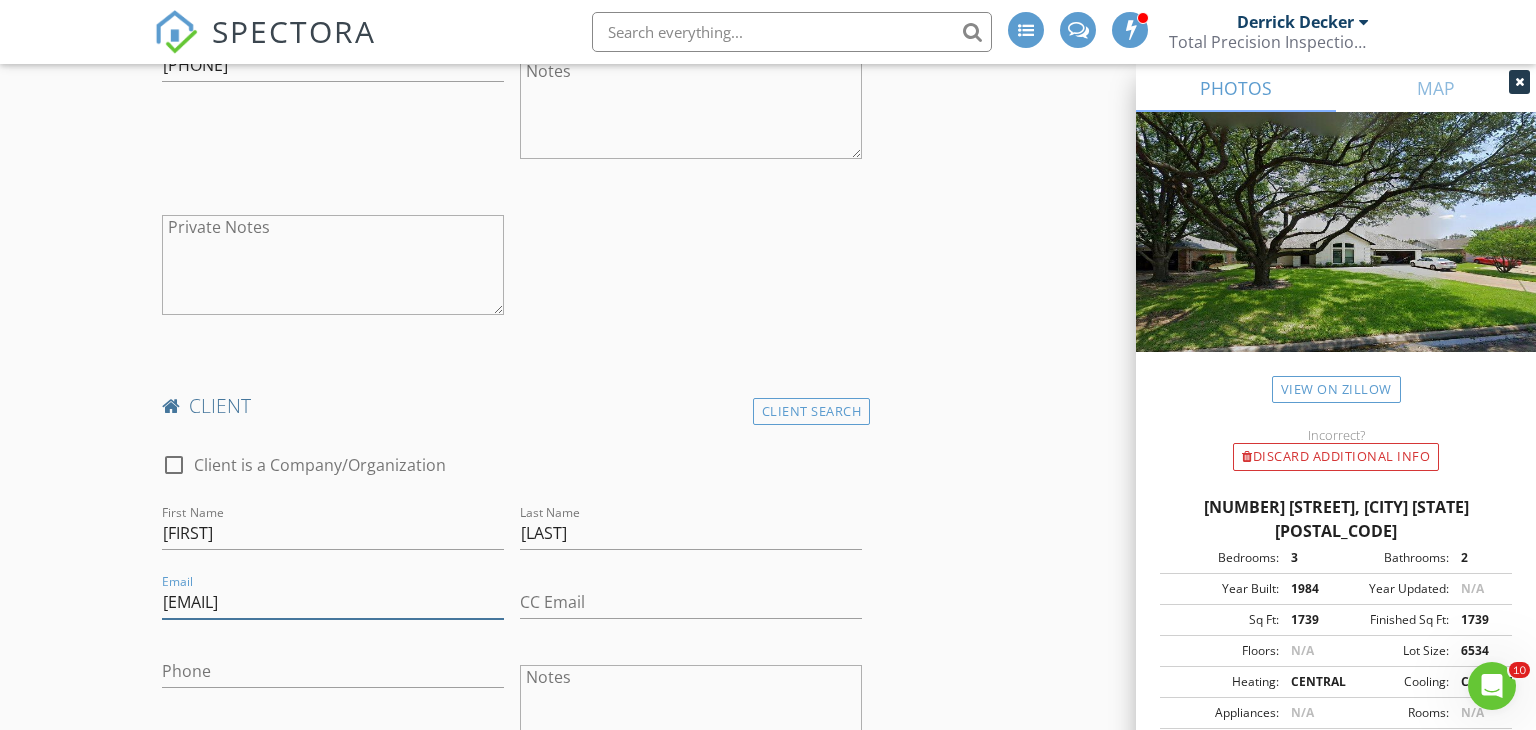 scroll, scrollTop: 1295, scrollLeft: 0, axis: vertical 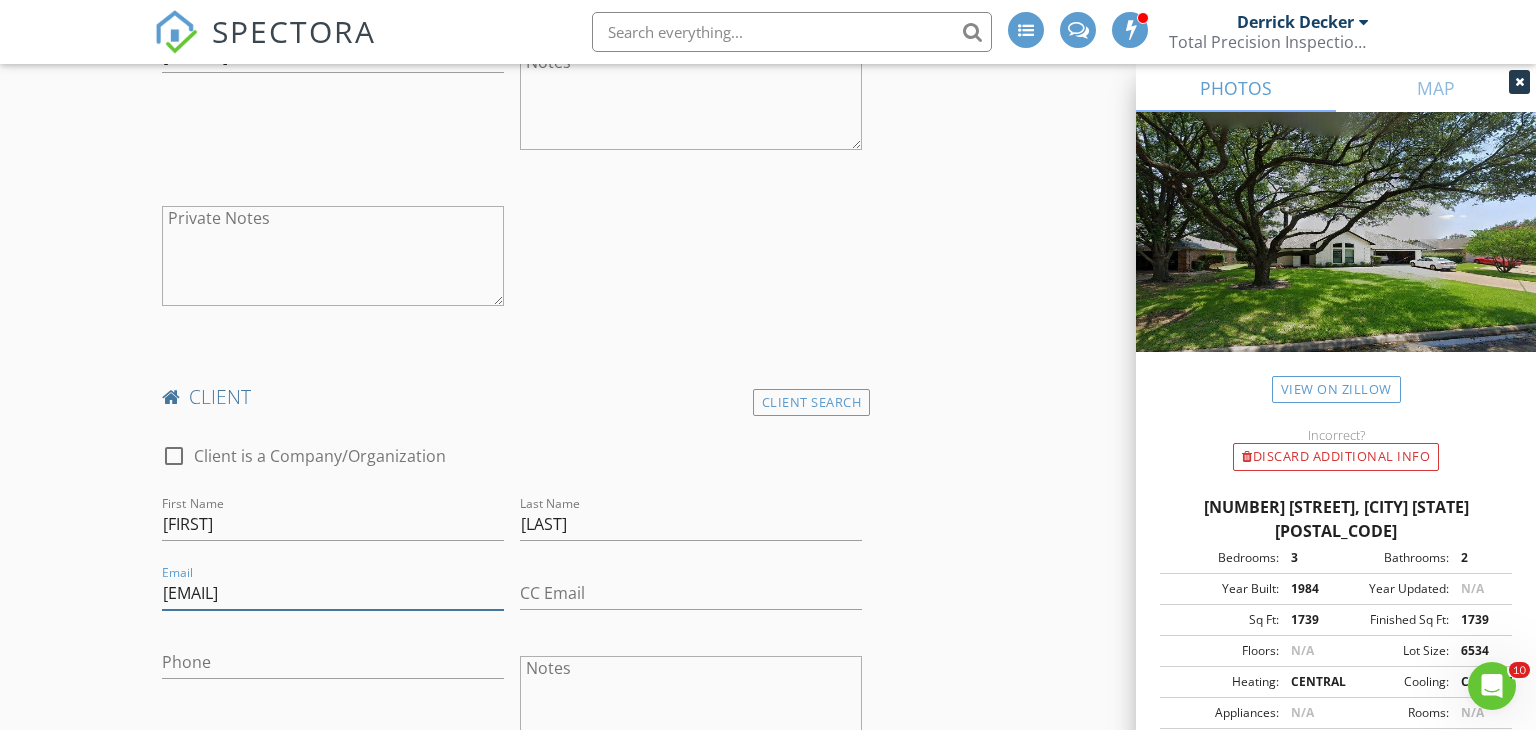 type on "ANASTACIABASNYAT@gmail.com" 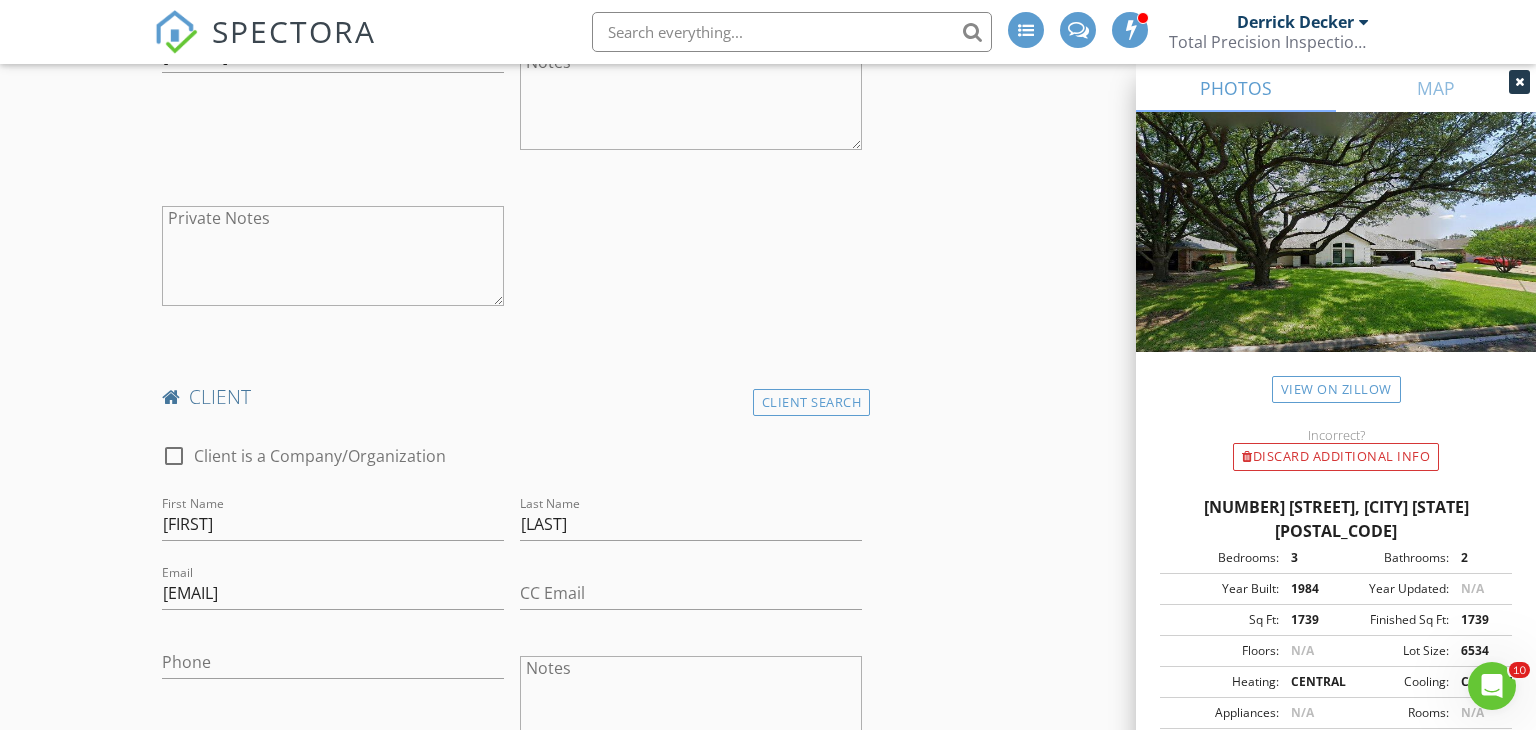 click on "Phone" at bounding box center (333, 666) 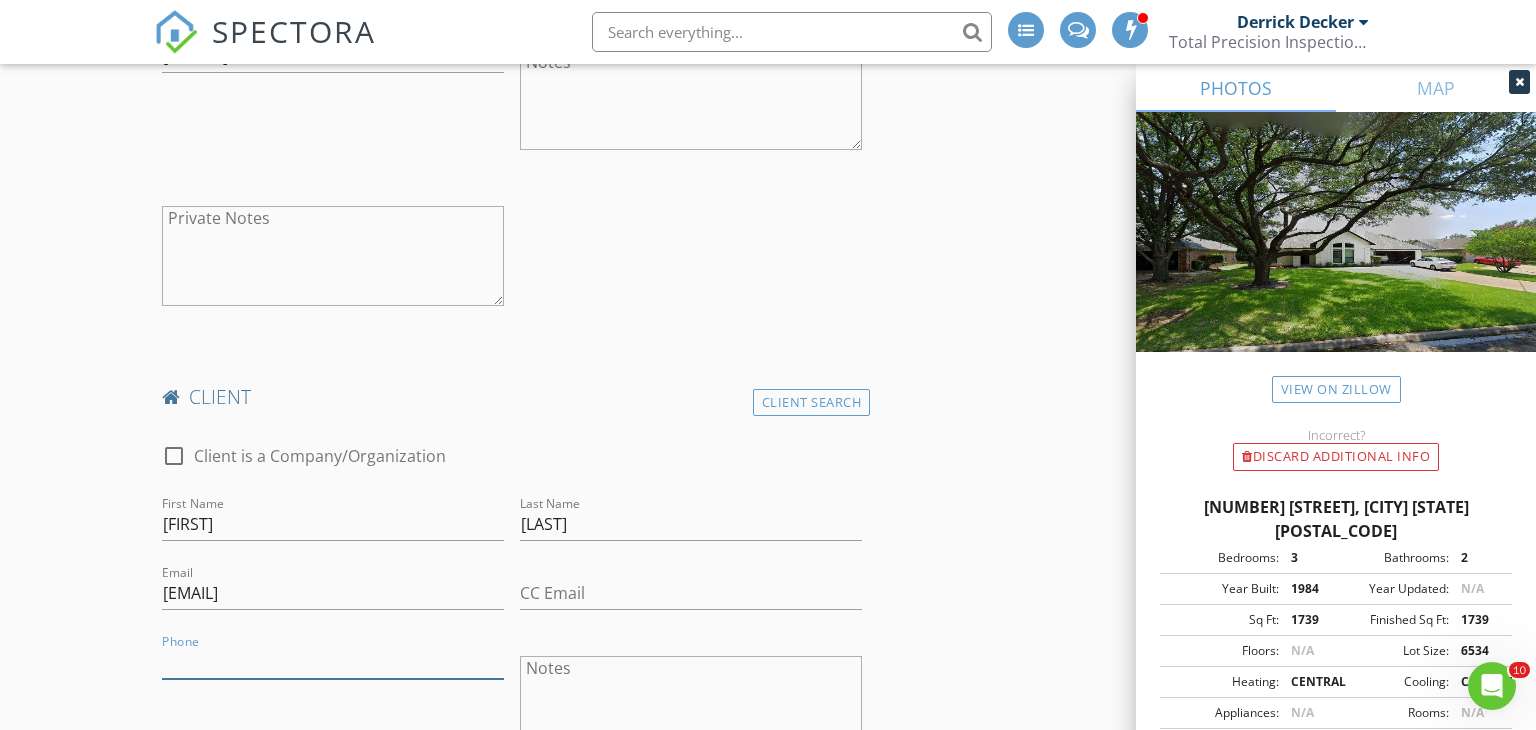 click on "Phone" at bounding box center [333, 662] 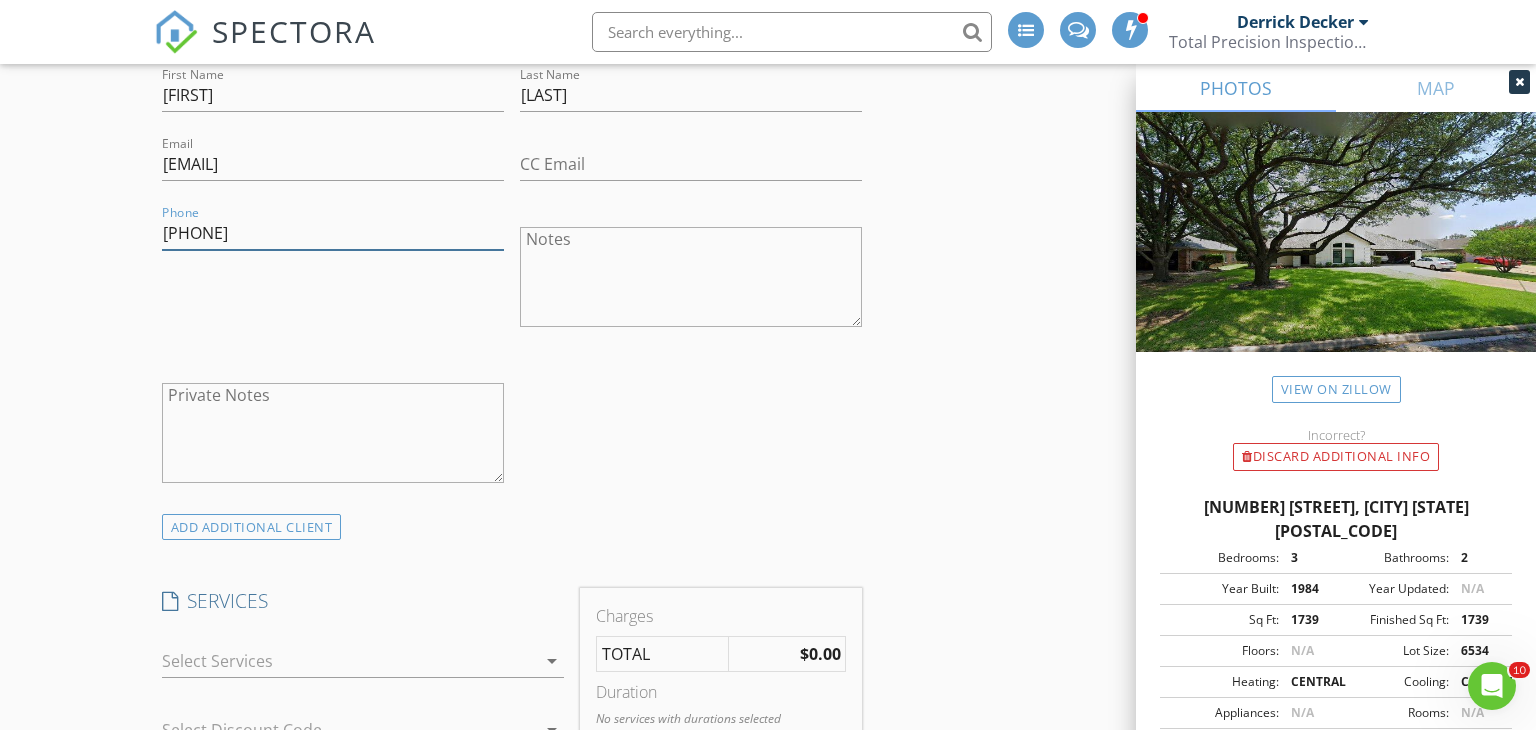 scroll, scrollTop: 1827, scrollLeft: 0, axis: vertical 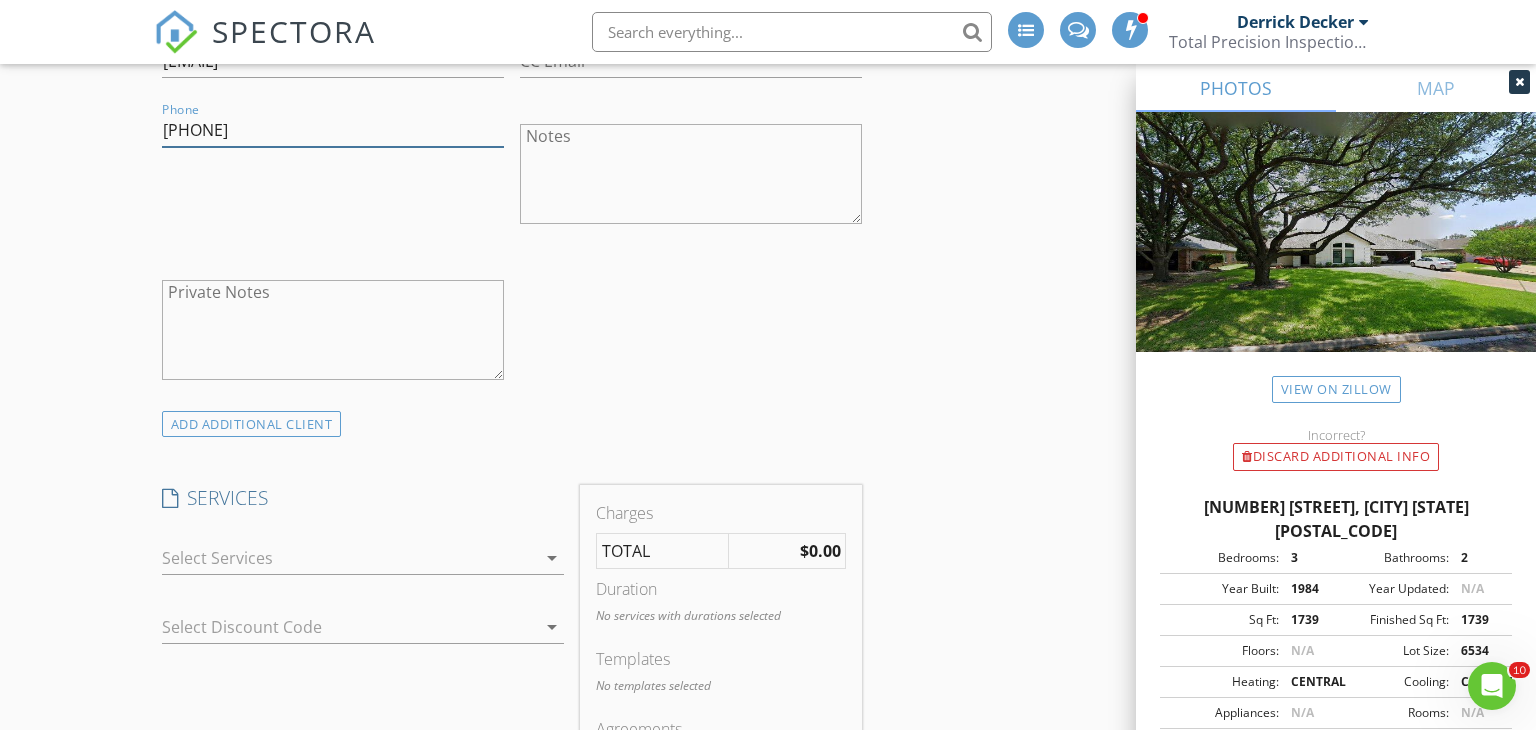 type on "469-810-6725" 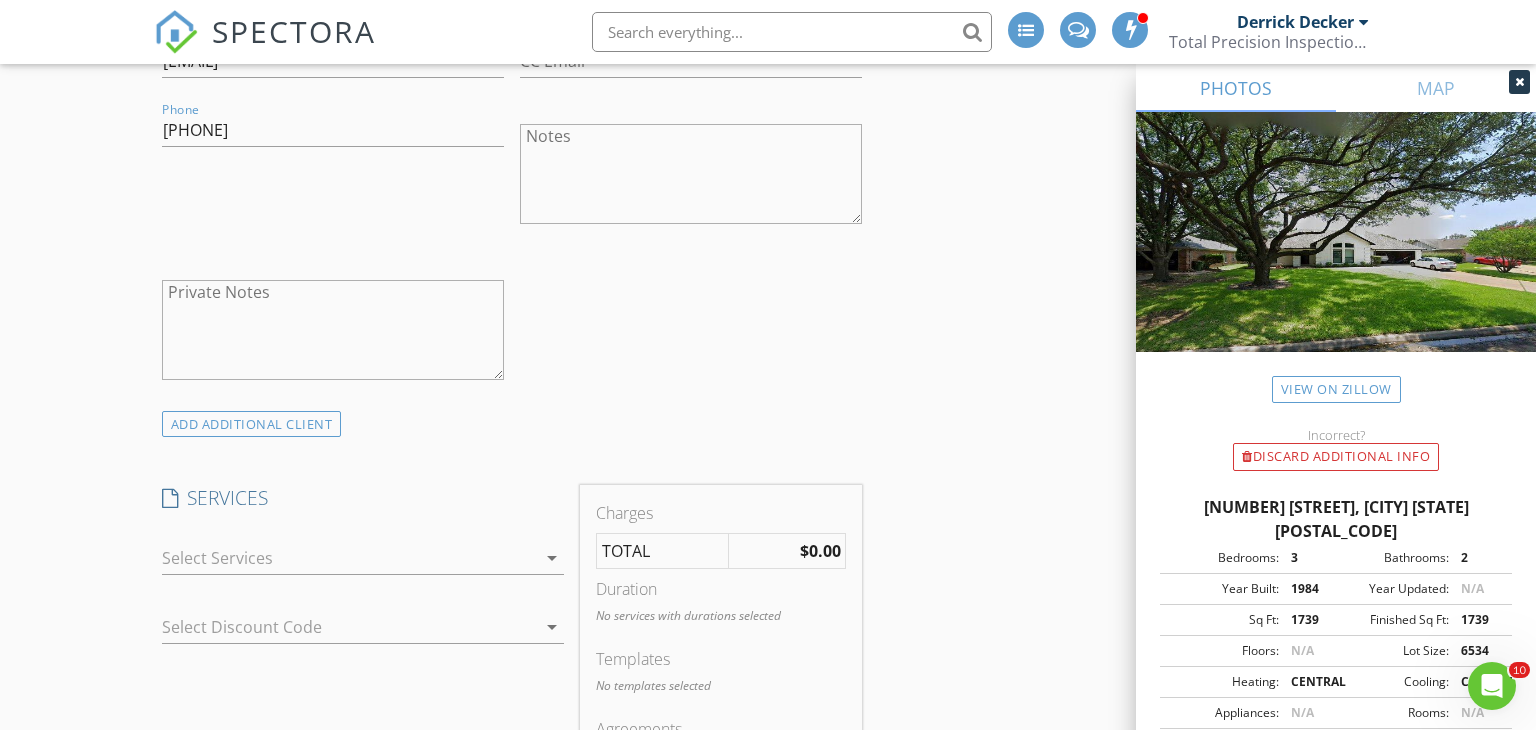 click at bounding box center [349, 558] 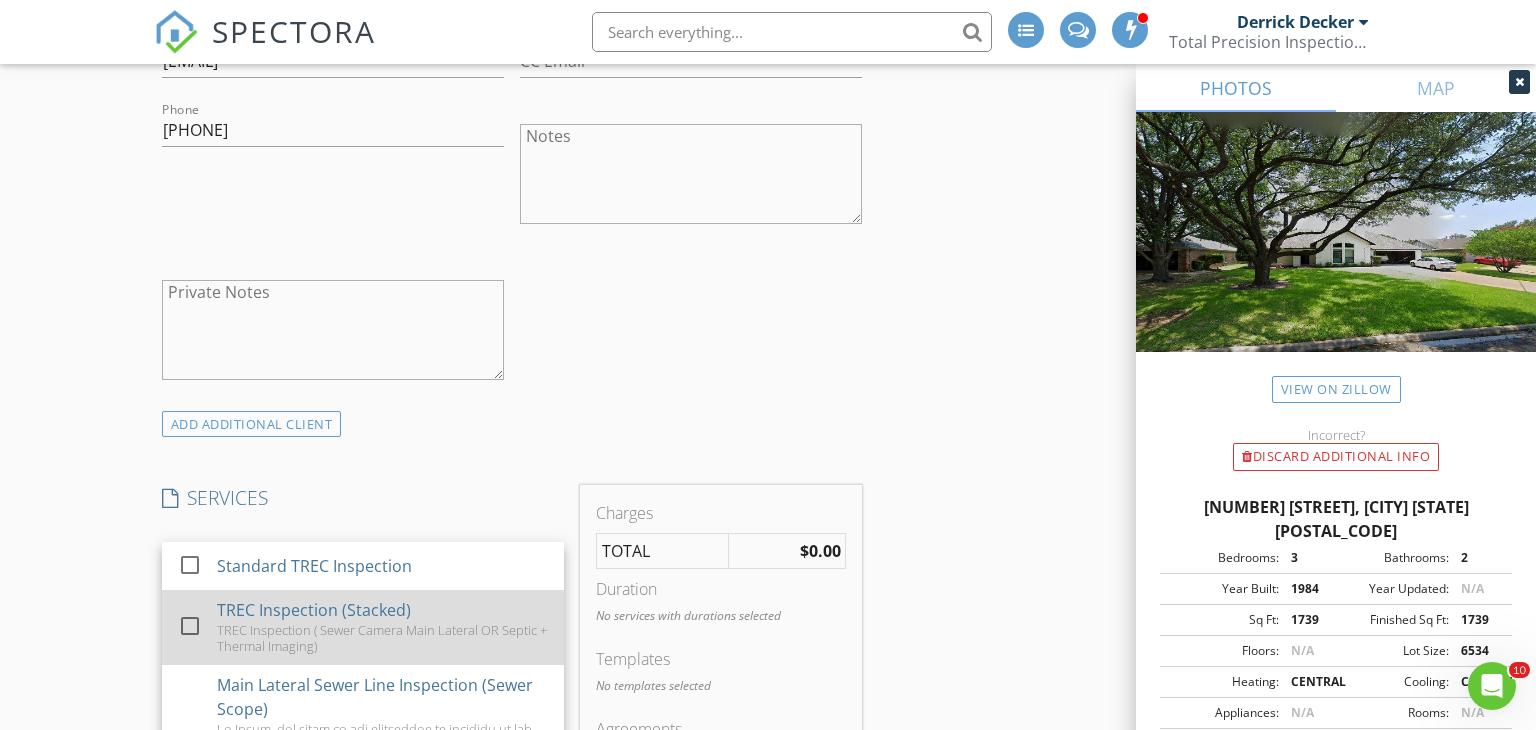 click at bounding box center [190, 626] 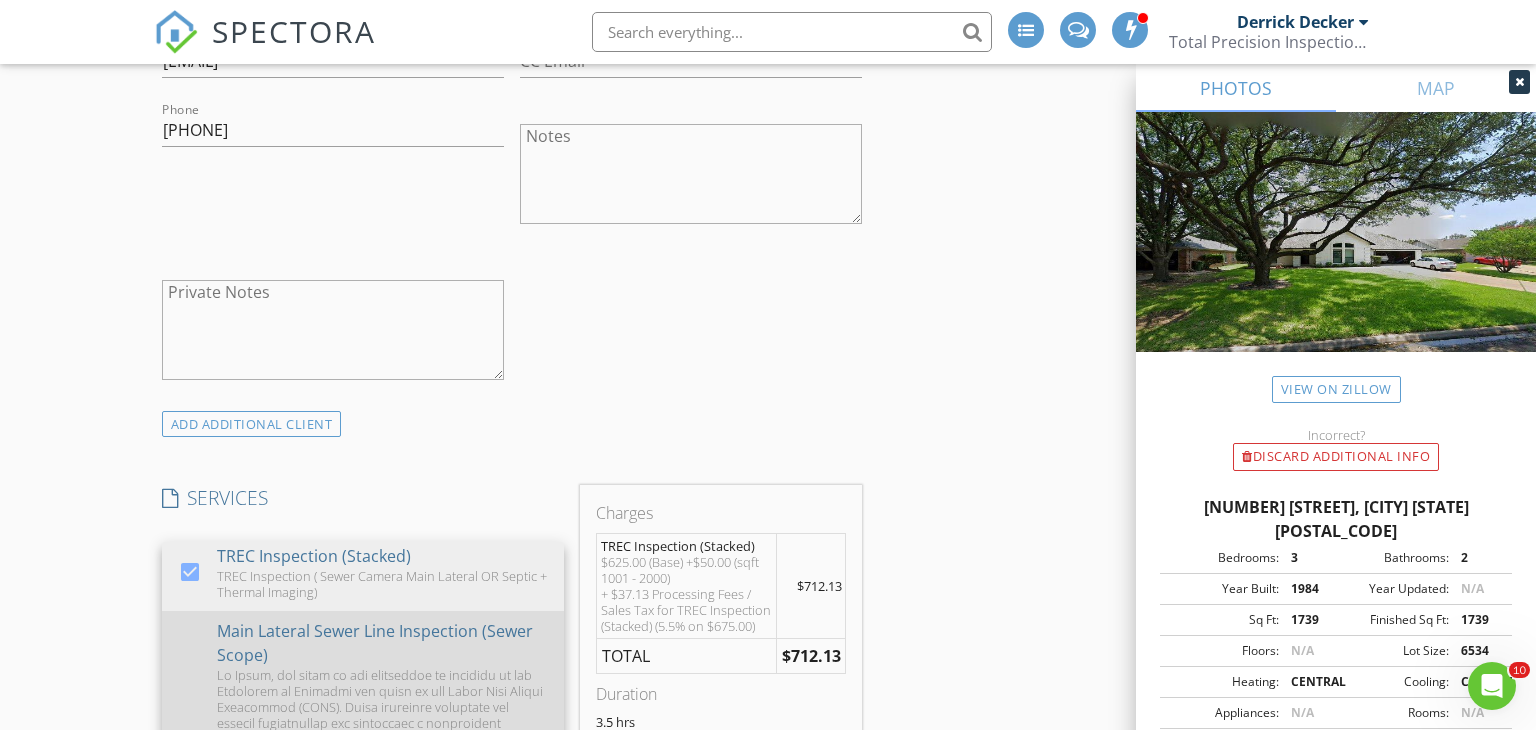 scroll, scrollTop: 168, scrollLeft: 0, axis: vertical 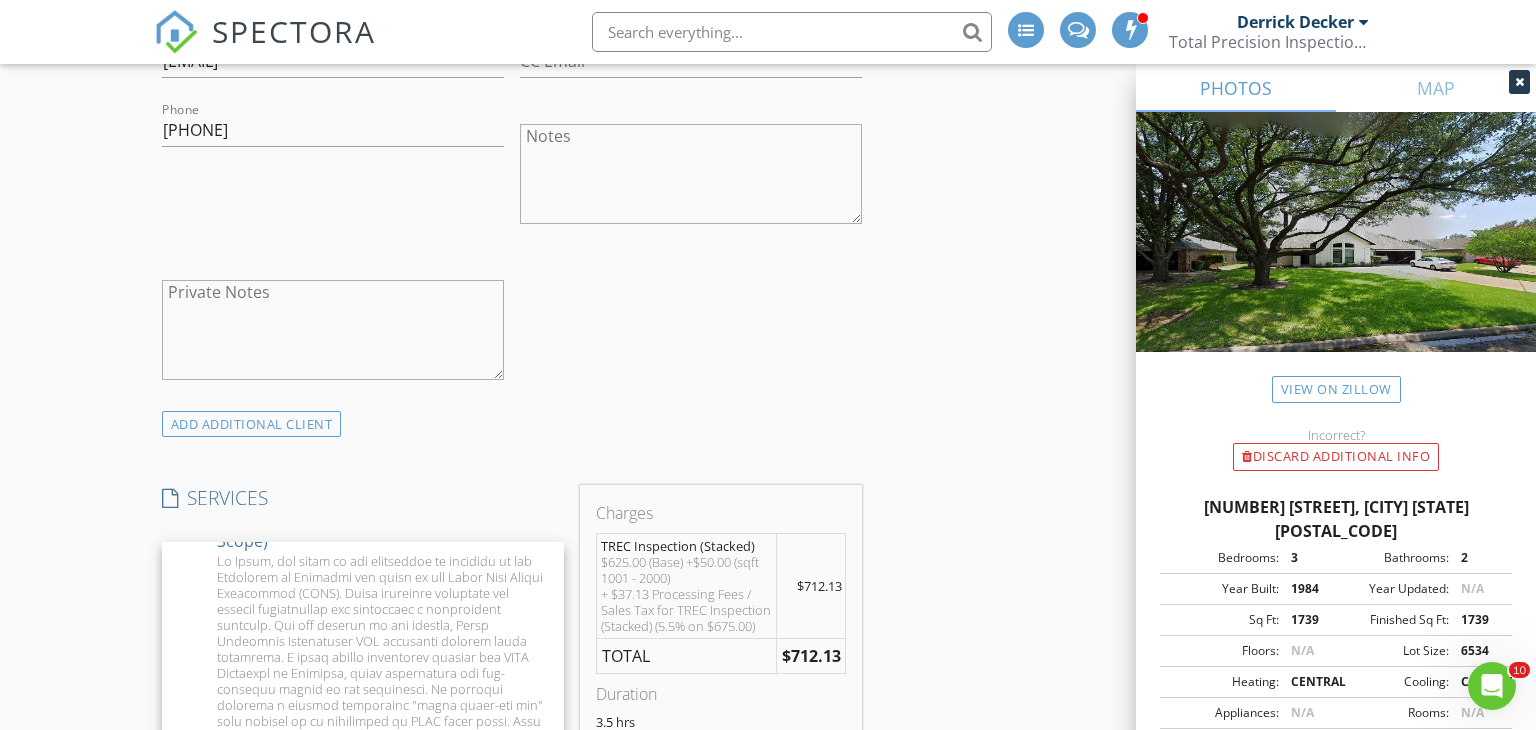 click on "INSPECTOR(S)
check_box   Derrick Decker   PRIMARY   Derrick Decker arrow_drop_down   check_box_outline_blank Derrick Decker specifically requested
Date/Time
08/02/2025 8:00 AM
Location
Address Search       Address 4816 Gaylewood Ct   Unit   City Arlington   State TX   Zip 76017   County Tarrant     Square Feet 1739   Year Built 1984   Foundation Slab arrow_drop_down     Derrick Decker     49.5 miles     (an hour)
client
check_box Enable Client CC email for this inspection   Client Search     check_box_outline_blank Client is a Company/Organization     First Name Jacob   Last Name Hall   Email JLHJAKE@gmail.com   CC Email   Phone 817-964-1375           Notes   Private Notes
client
Client Search     check_box_outline_blank Client is a Company/Organization     First Name Anastacia   Last Name Basnyat   Email   CC Email   Phone" at bounding box center (512, 654) 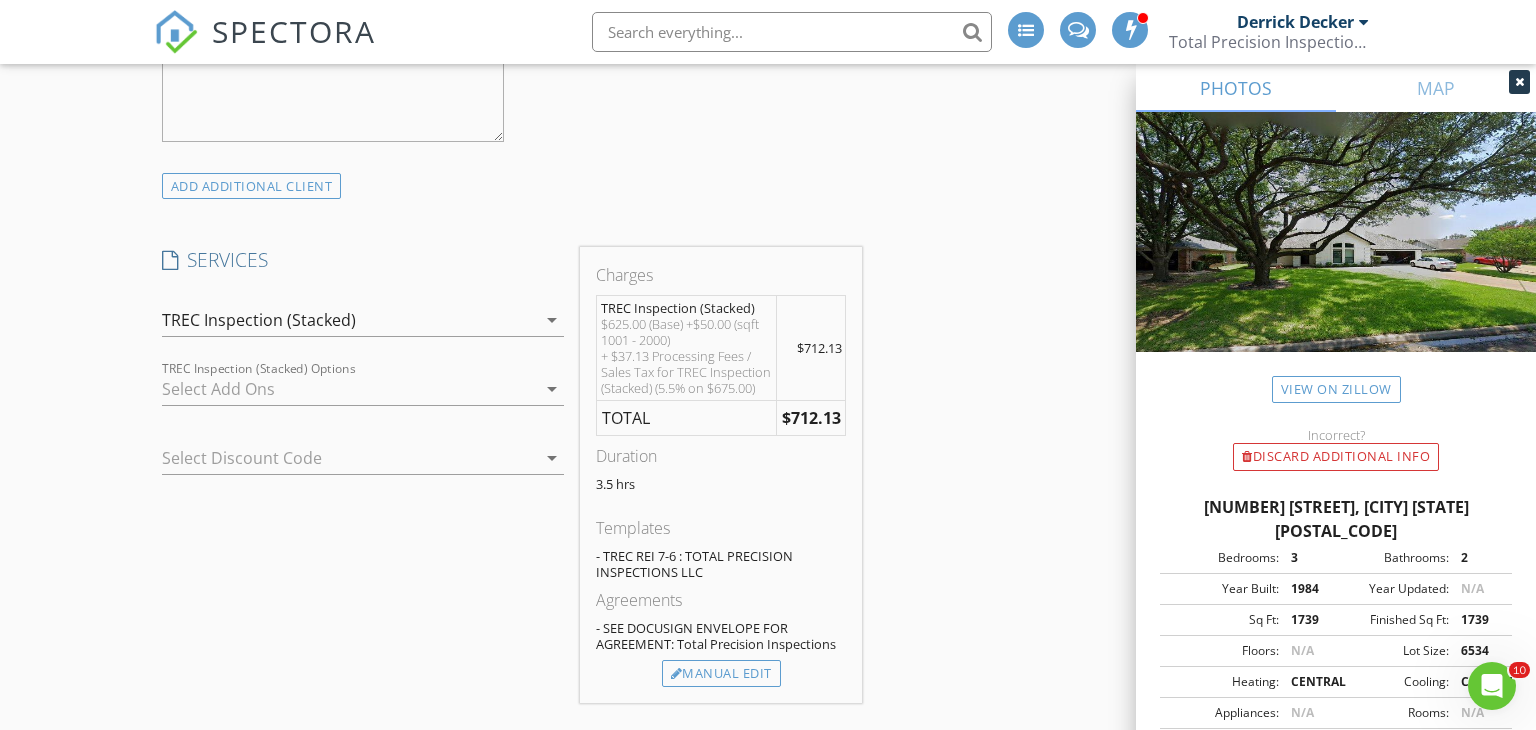 scroll, scrollTop: 2188, scrollLeft: 0, axis: vertical 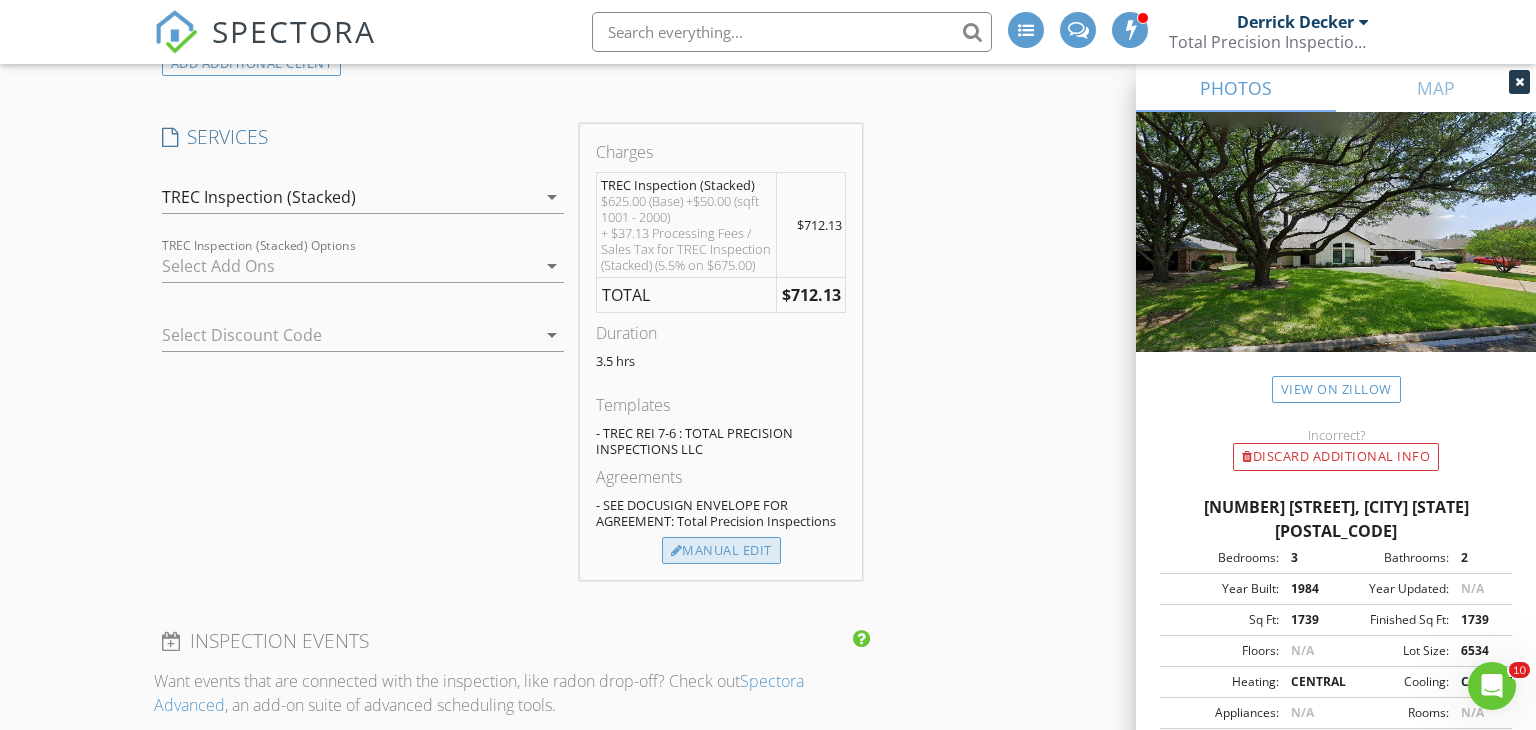 click on "Manual Edit" at bounding box center [721, 551] 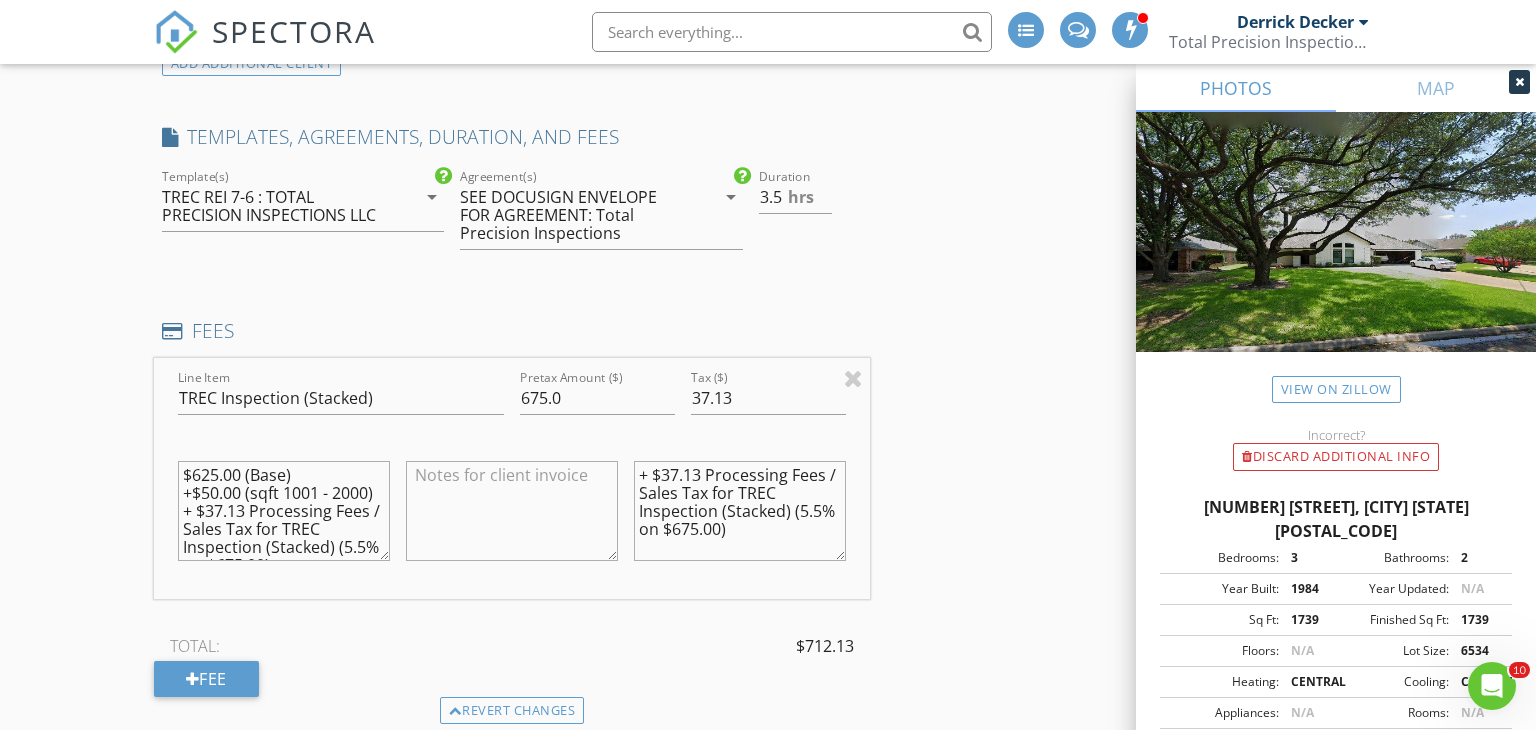 click at bounding box center (512, 511) 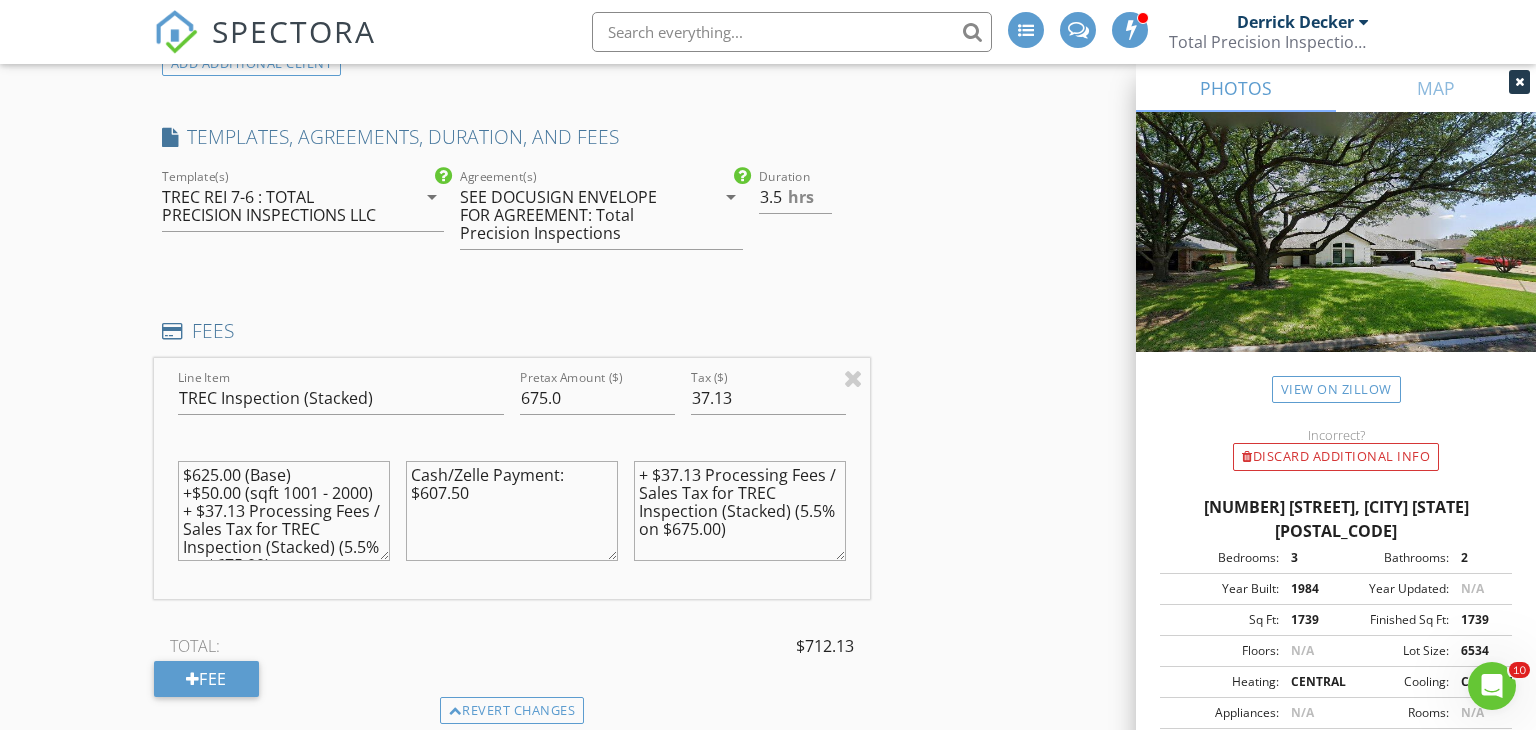 click on "Cash/Zelle Payment: $607.50" at bounding box center (512, 511) 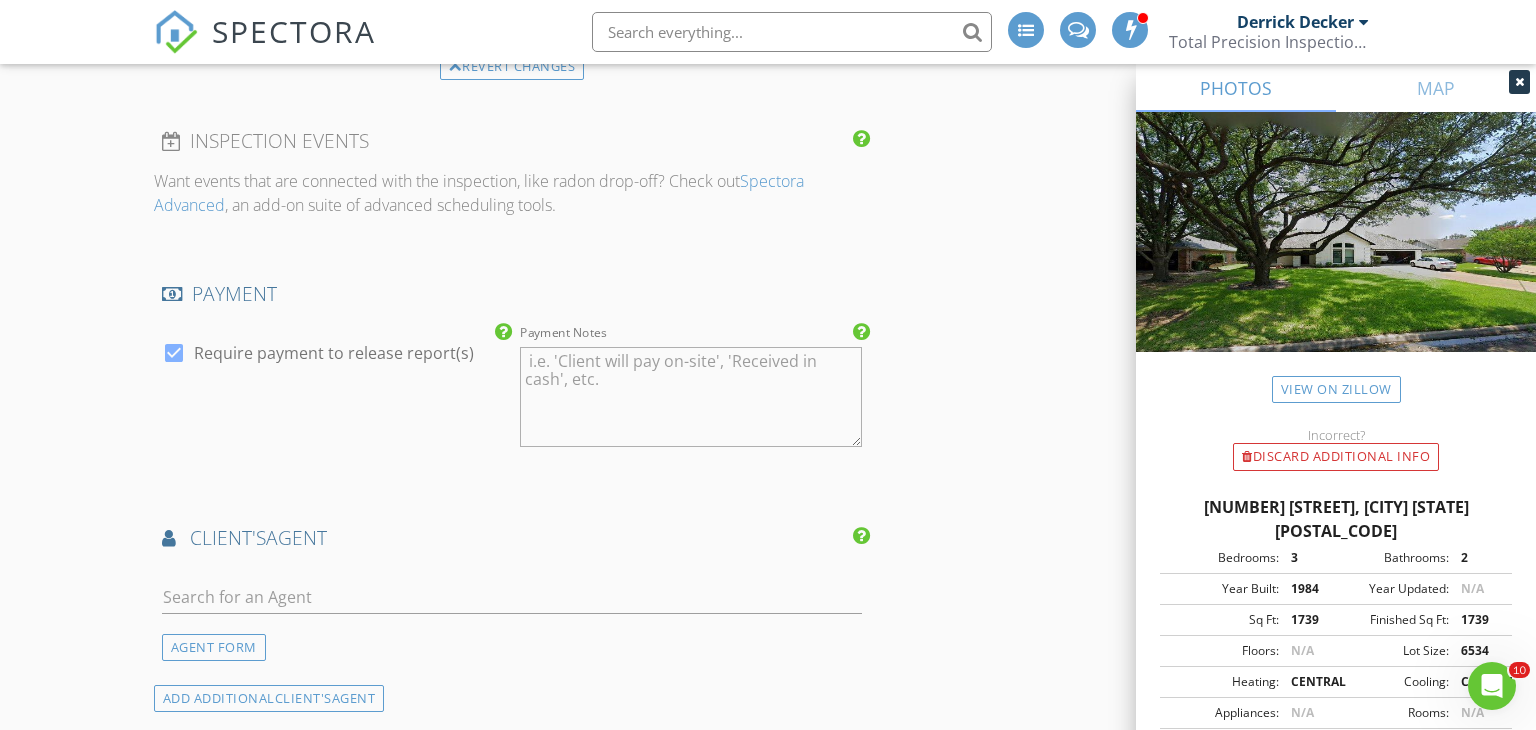 scroll, scrollTop: 2834, scrollLeft: 0, axis: vertical 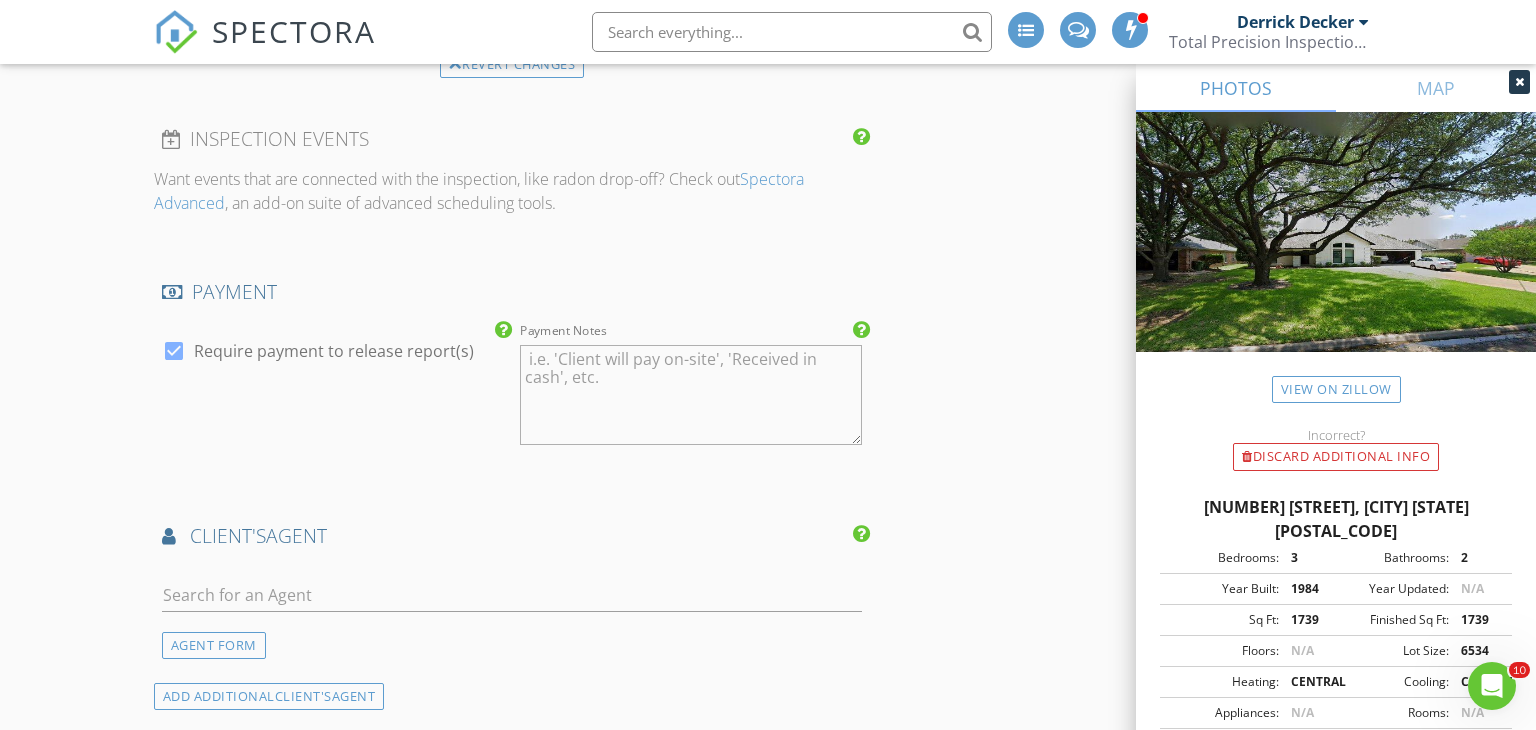 type on "Cash/Zelle Payment: $607.50 please bring payment to  consultation." 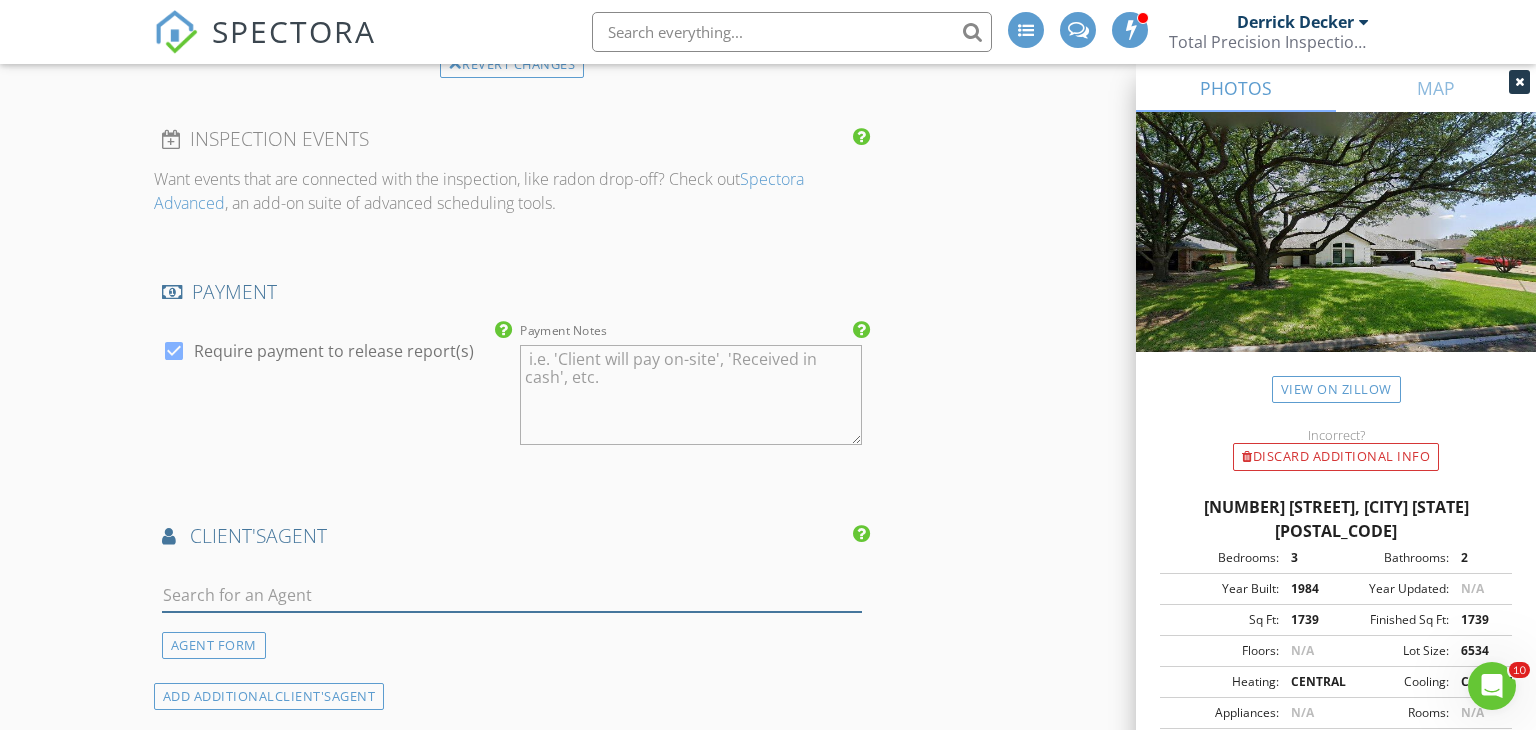 click at bounding box center (512, 599) 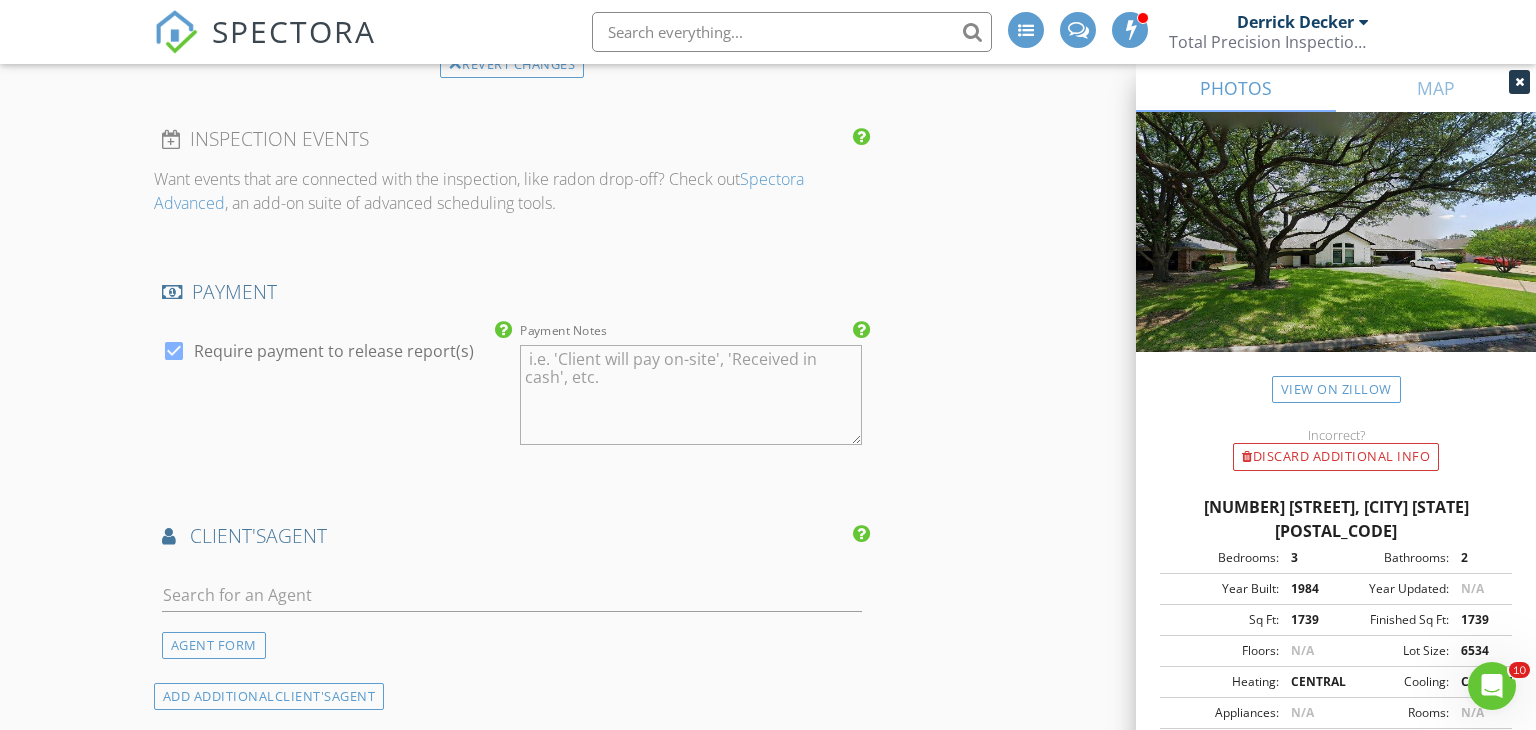 click on "AGENT FORM" at bounding box center (214, 645) 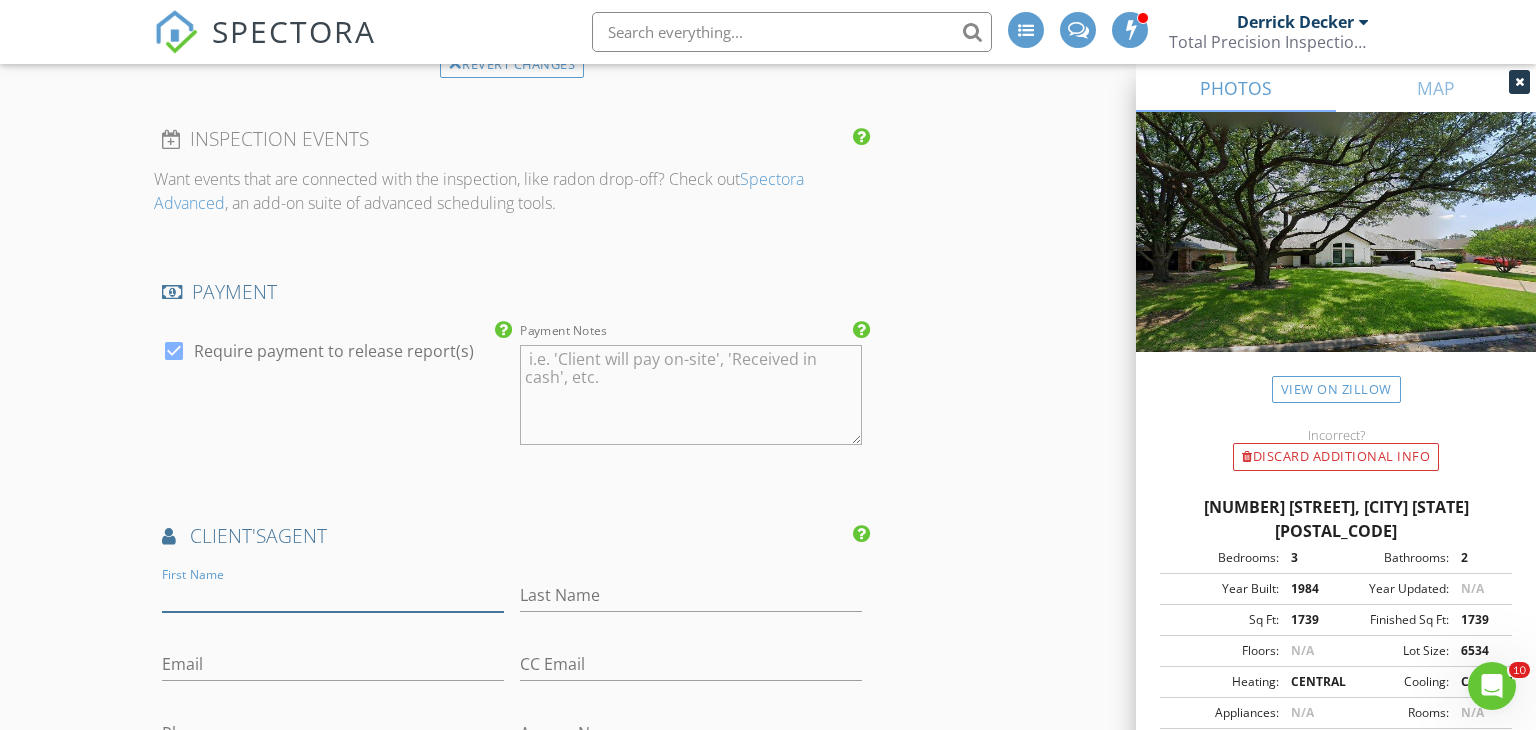 click on "First Name" at bounding box center [333, 595] 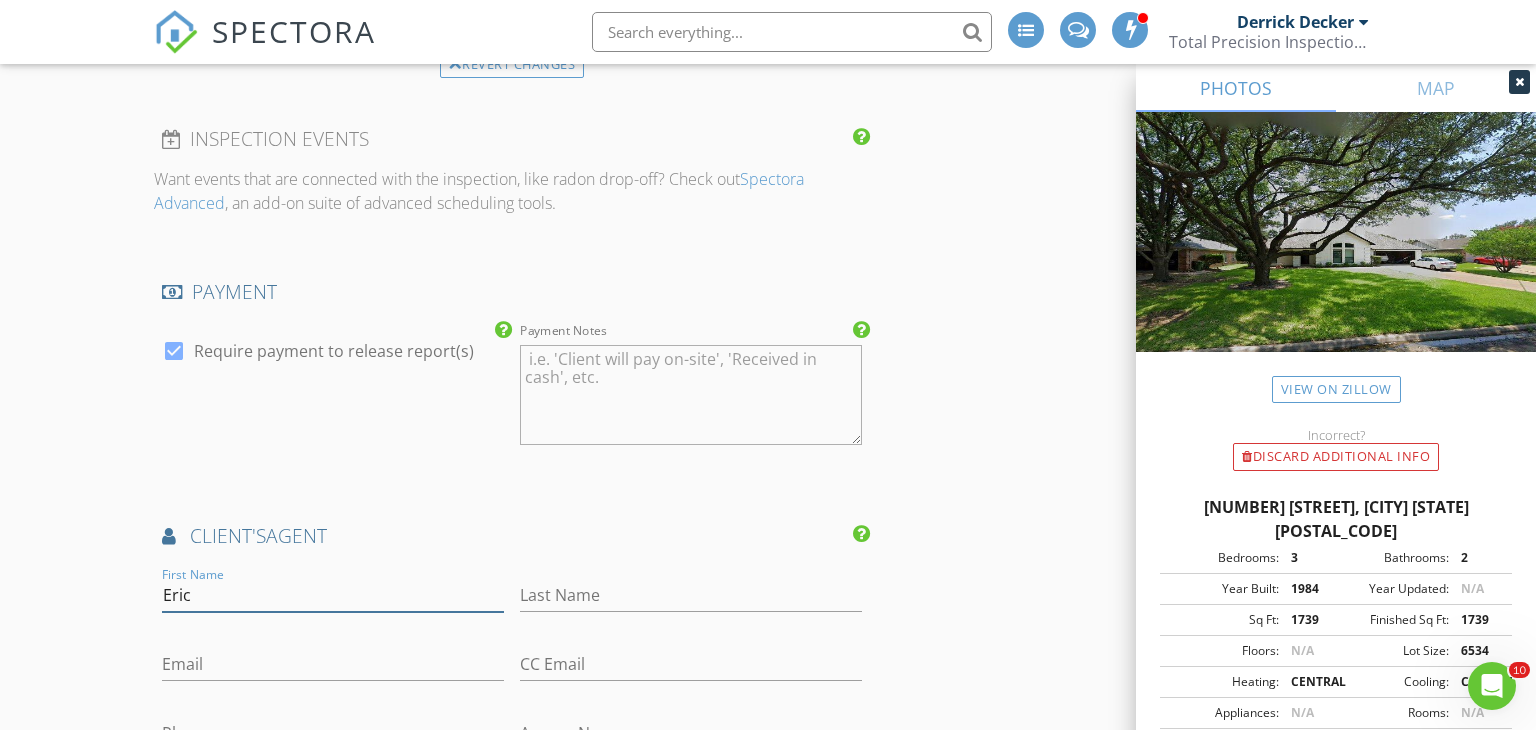 type on "Eric" 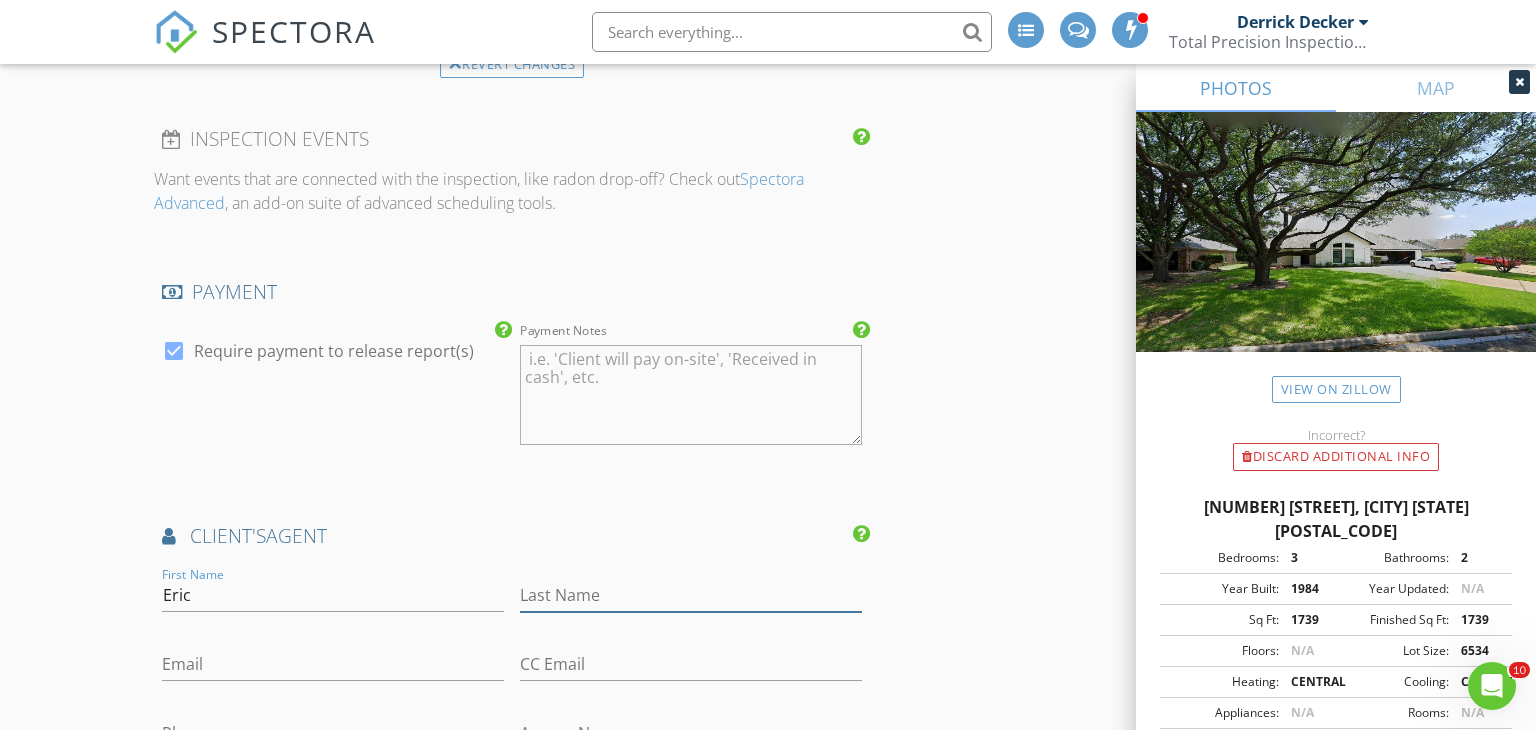 click on "Last Name" at bounding box center [691, 595] 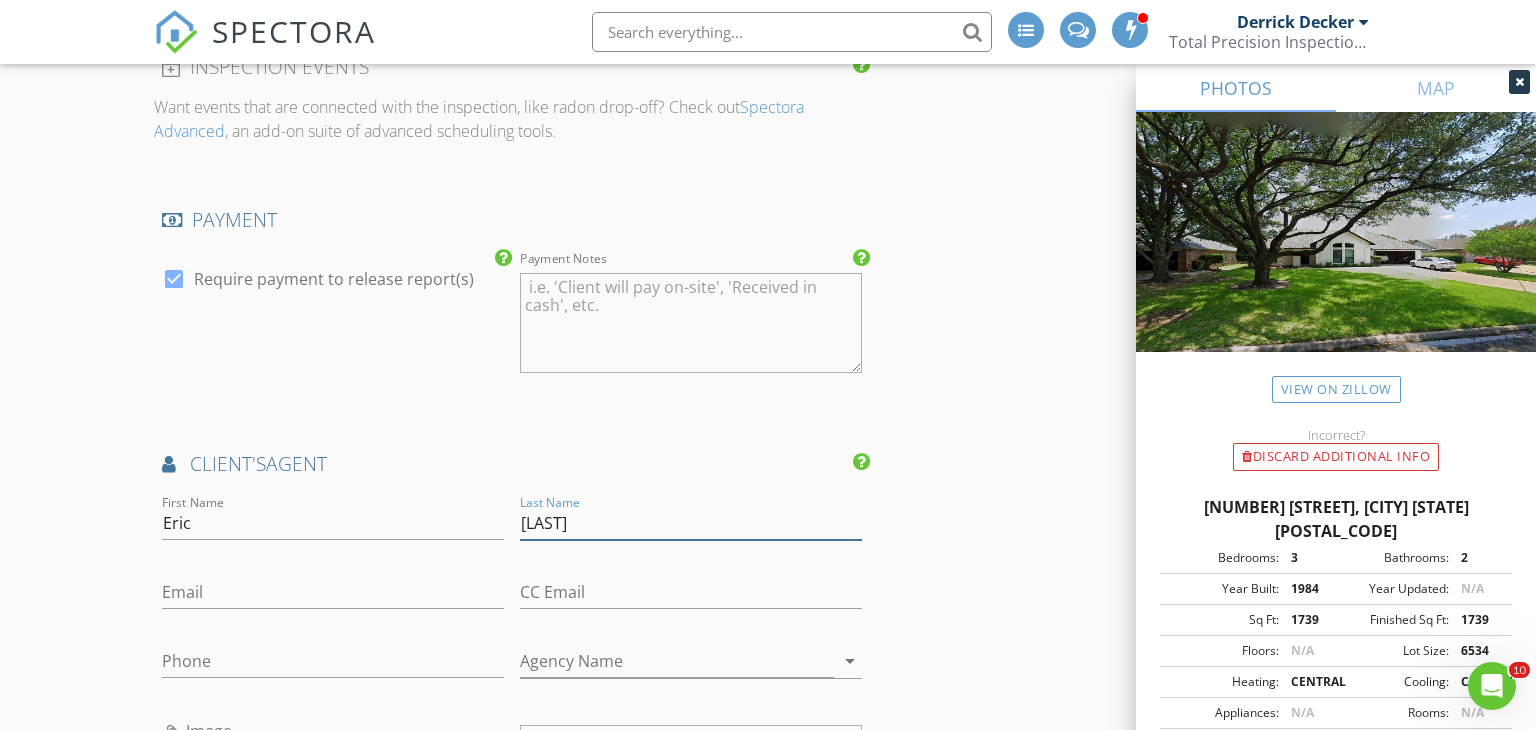 scroll, scrollTop: 2918, scrollLeft: 0, axis: vertical 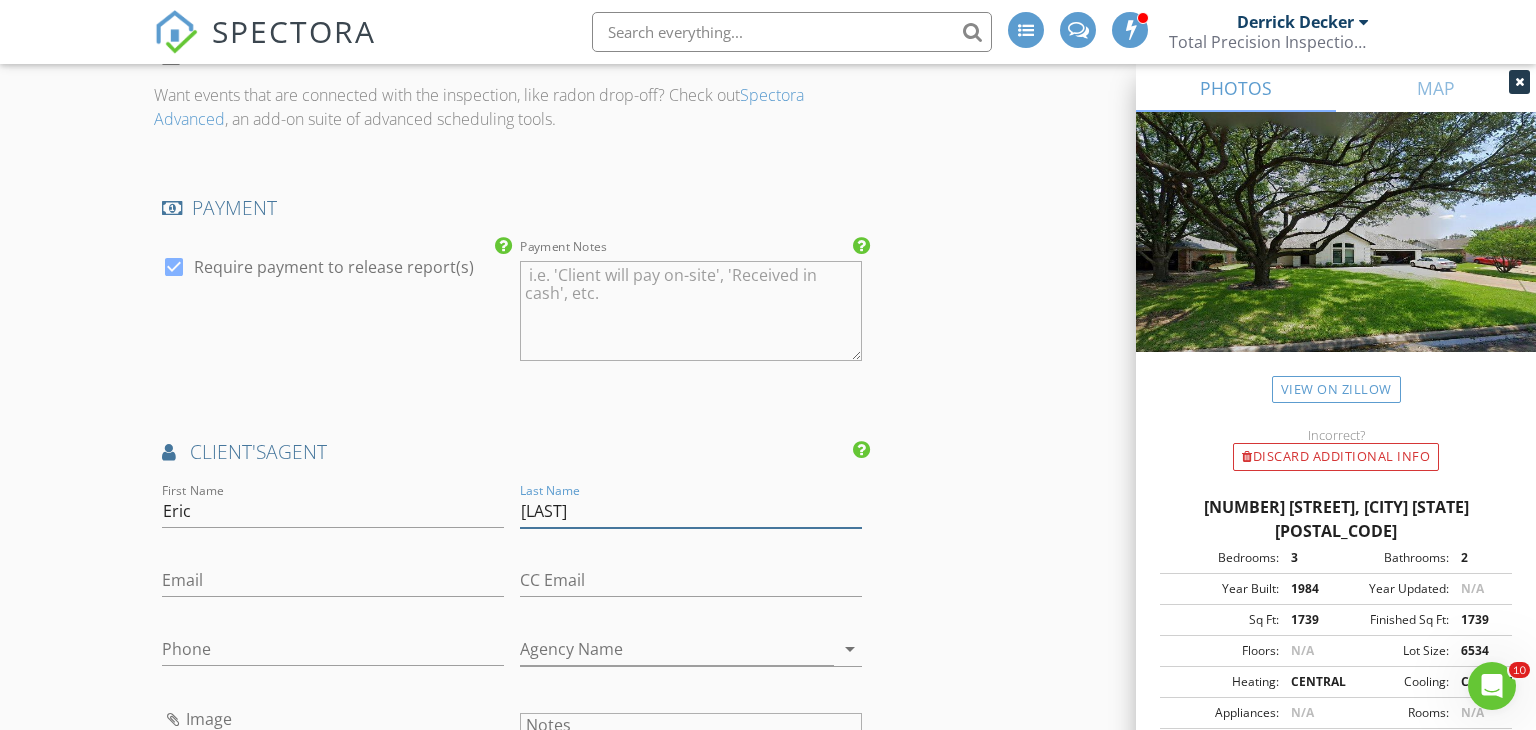 type on "Blazej" 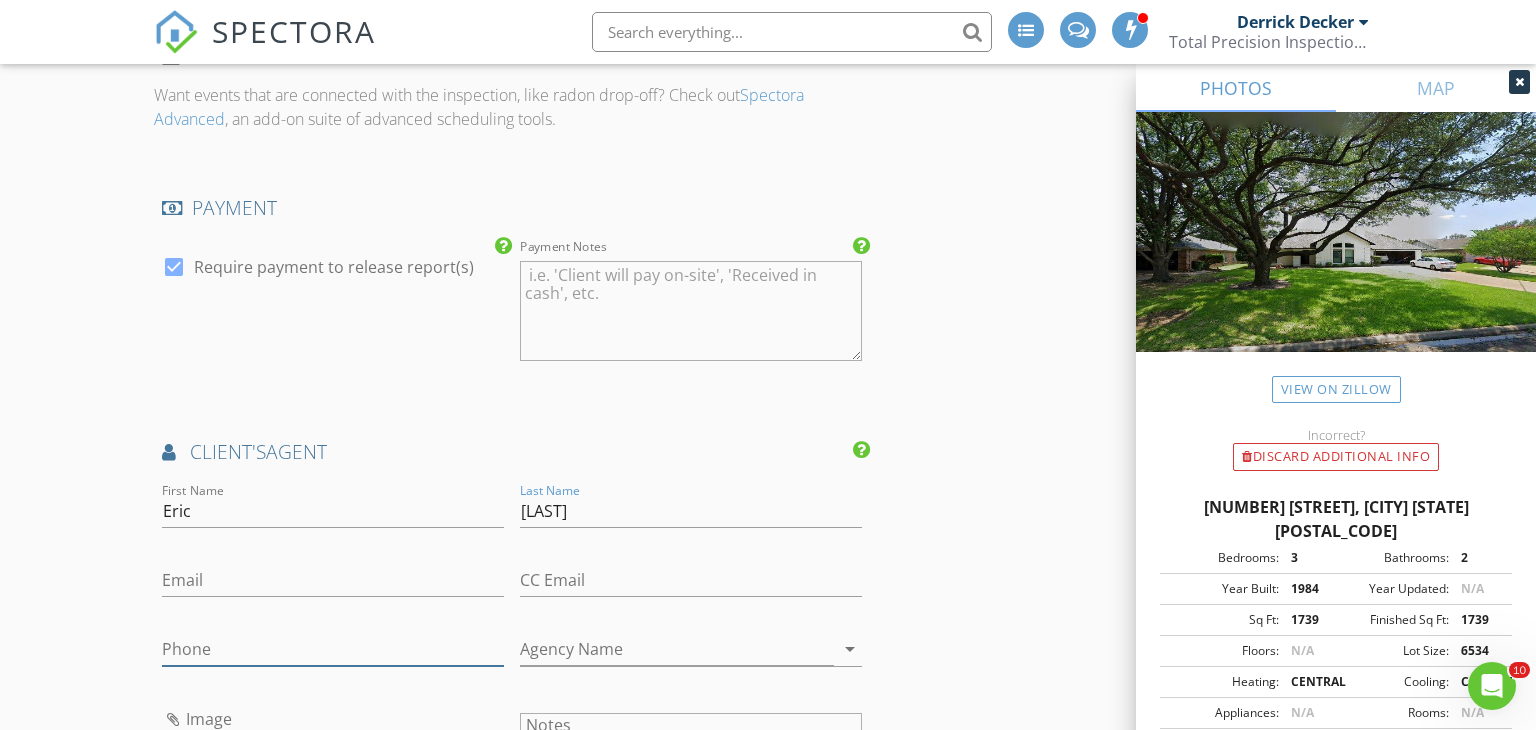 drag, startPoint x: 302, startPoint y: 641, endPoint x: 299, endPoint y: 630, distance: 11.401754 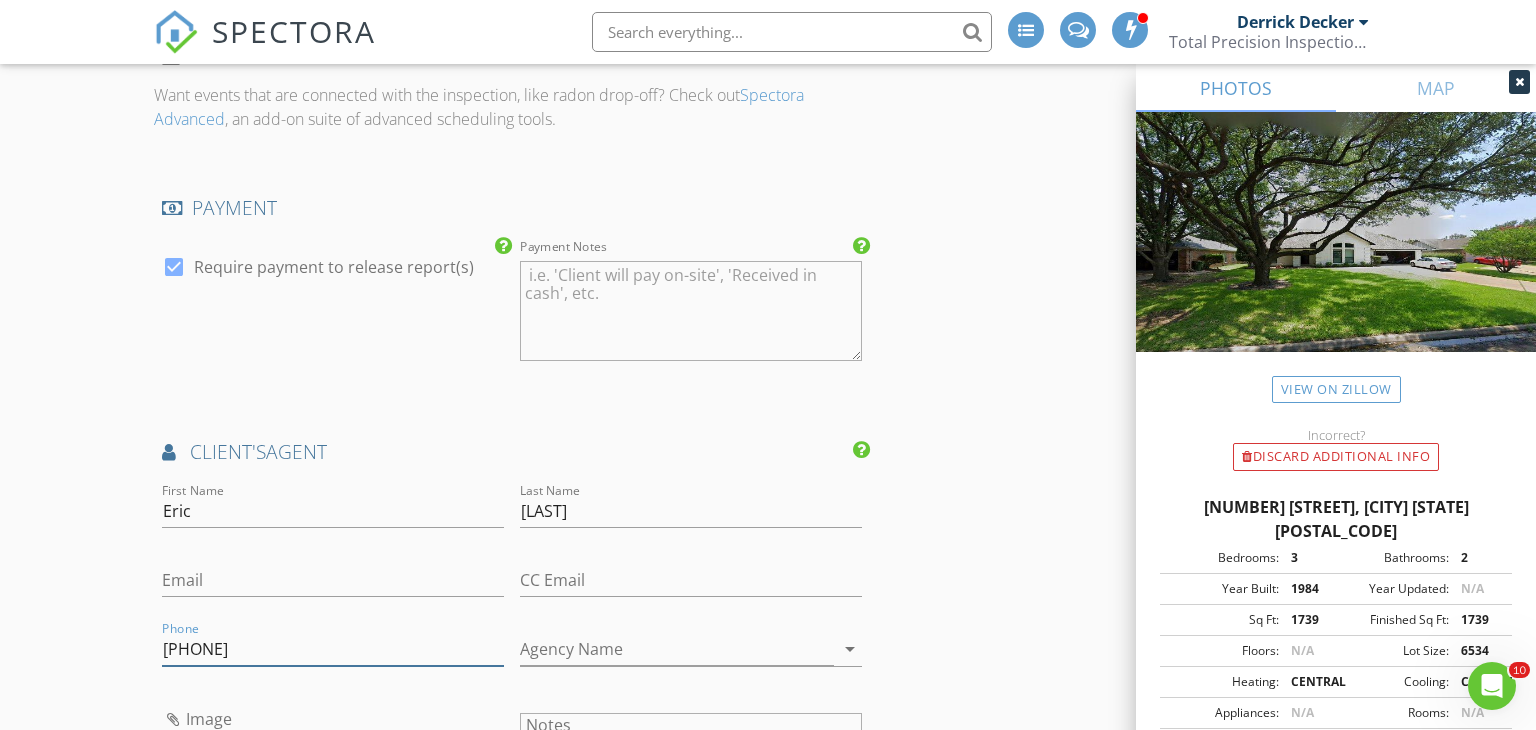 type on "[PHONE]" 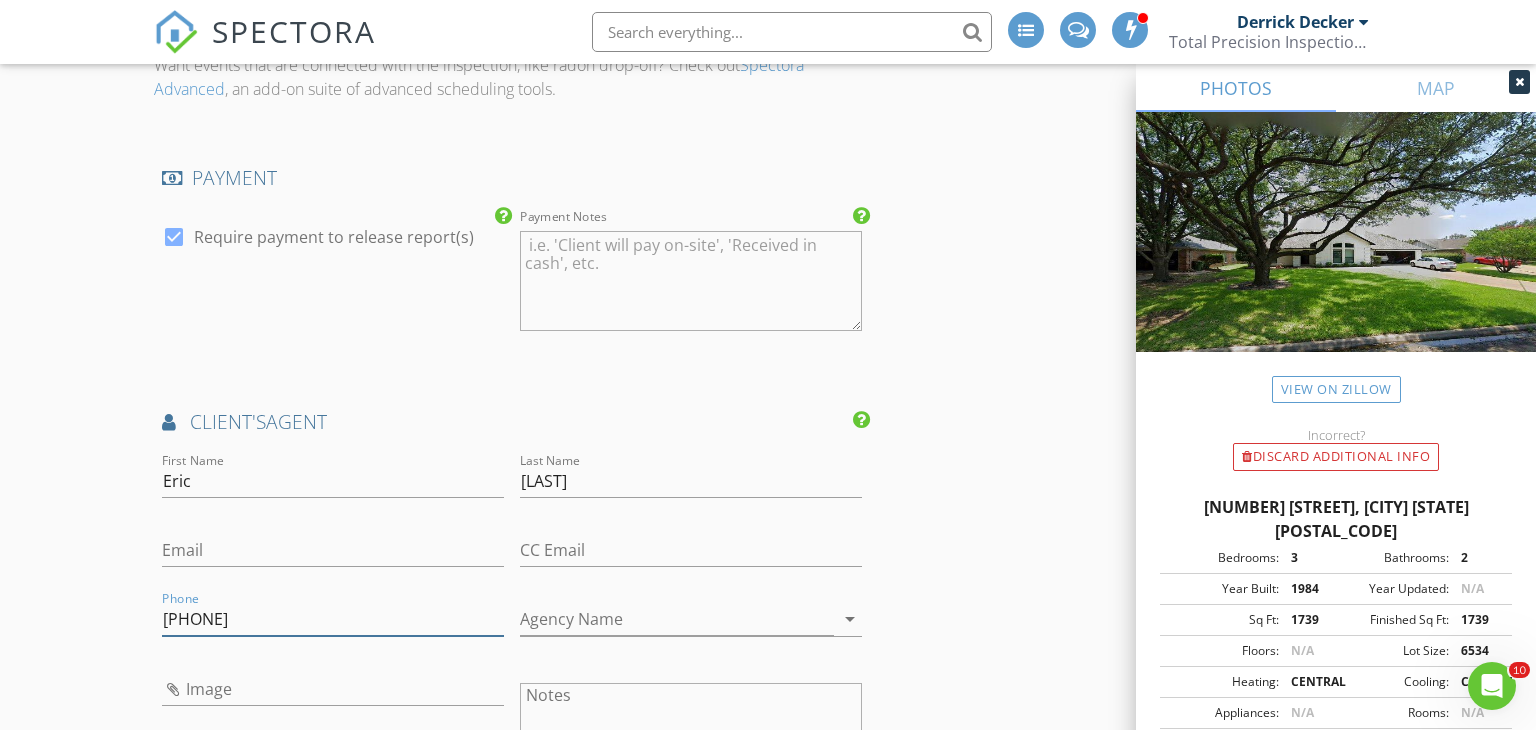 scroll, scrollTop: 3192, scrollLeft: 0, axis: vertical 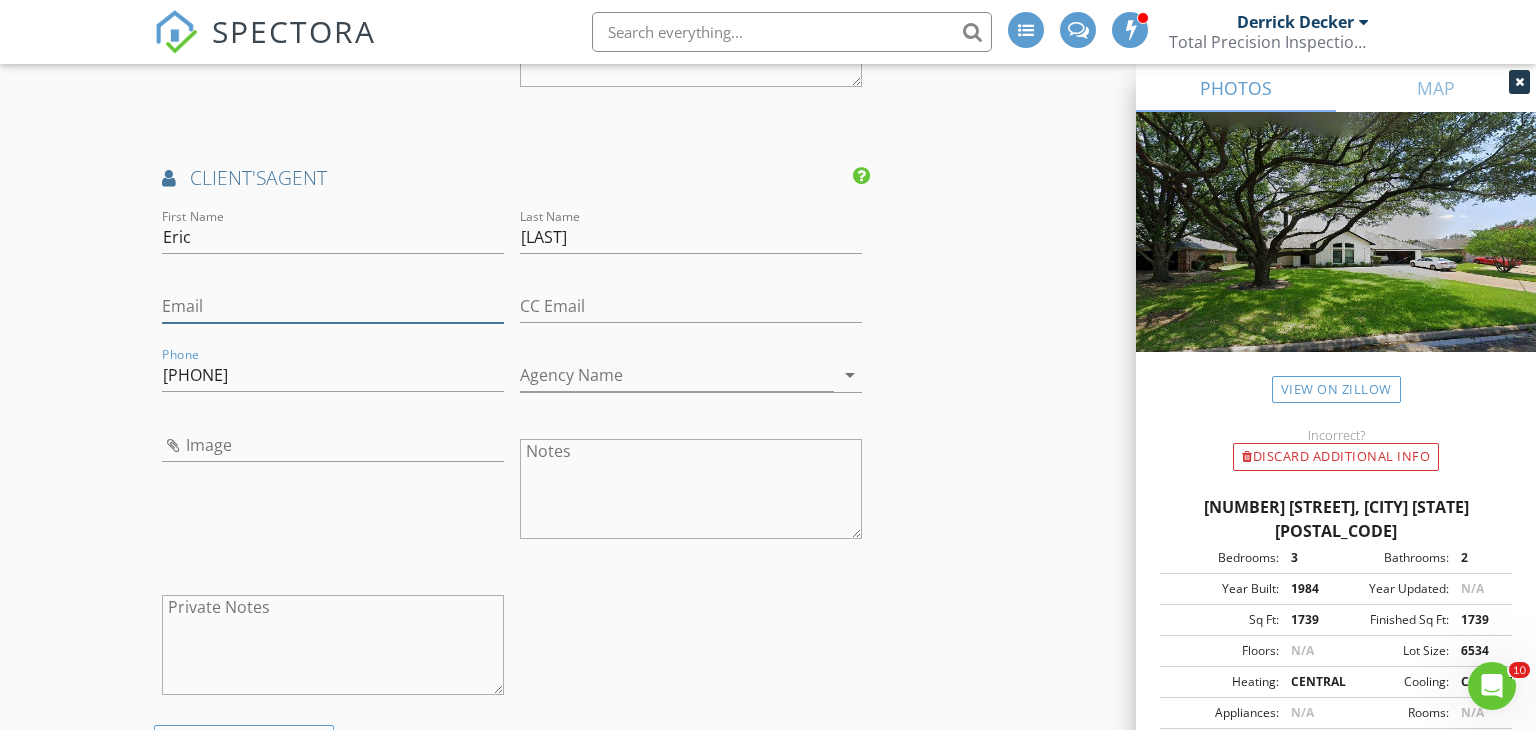 click on "Email" at bounding box center [333, 306] 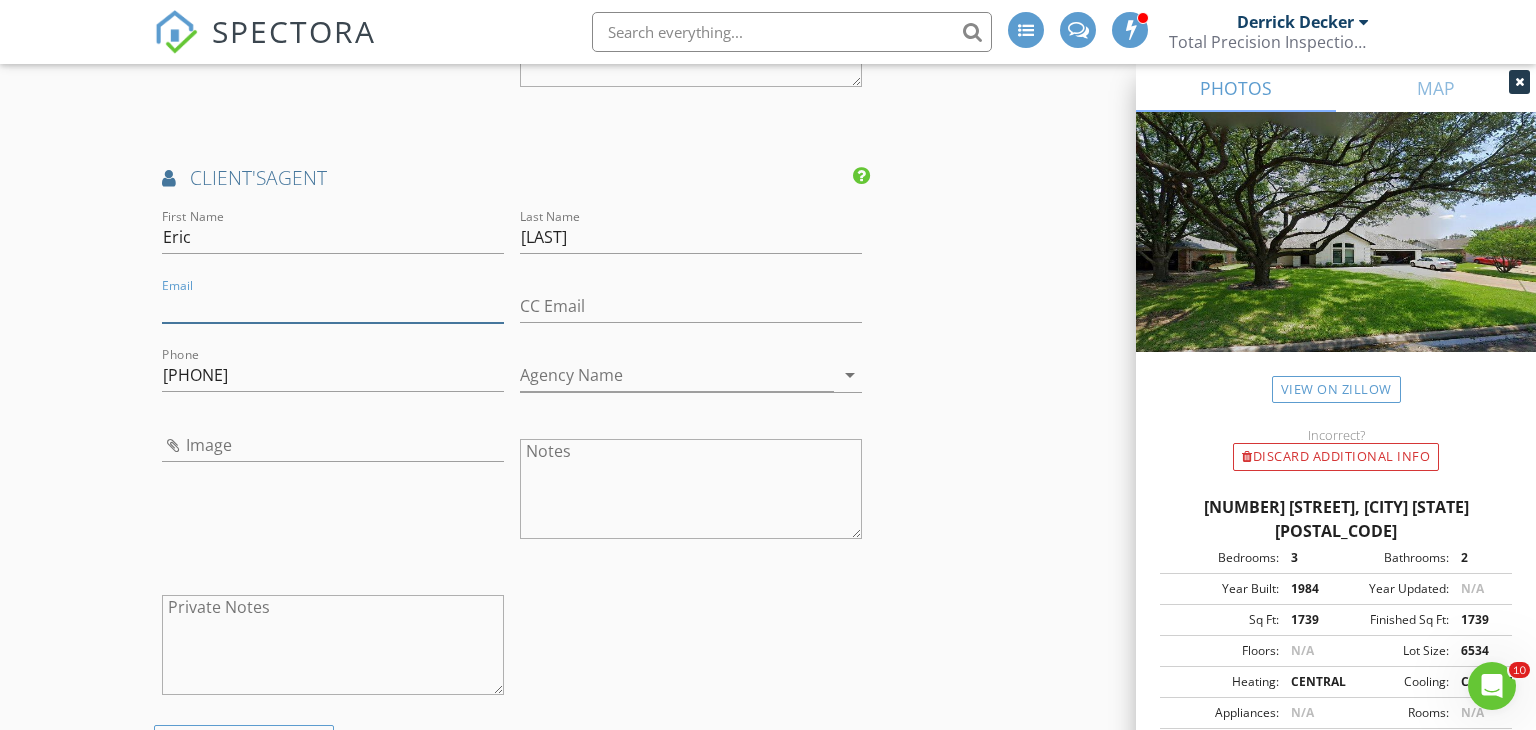 paste on "[EMAIL]" 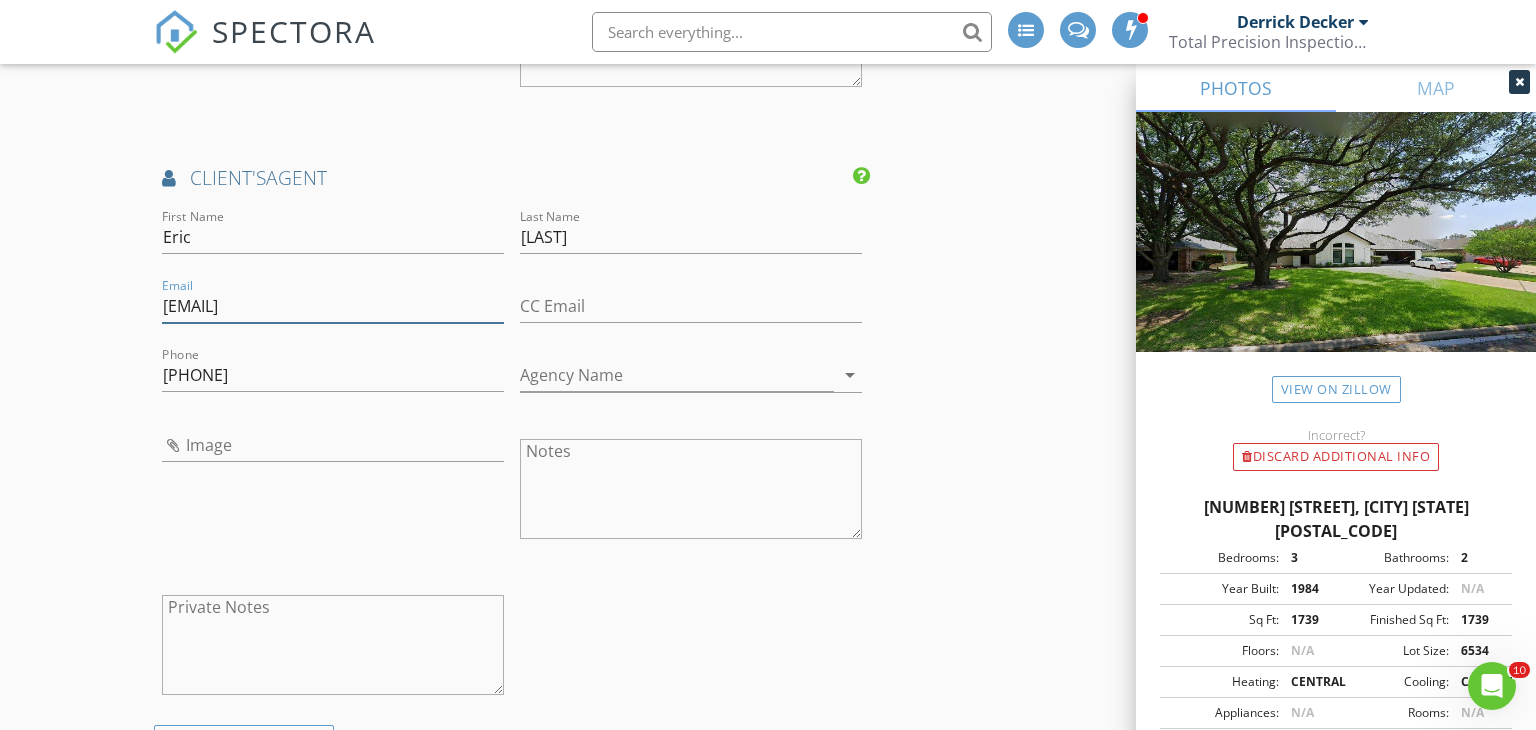 type on "eric.blazej@regalrealtors.com" 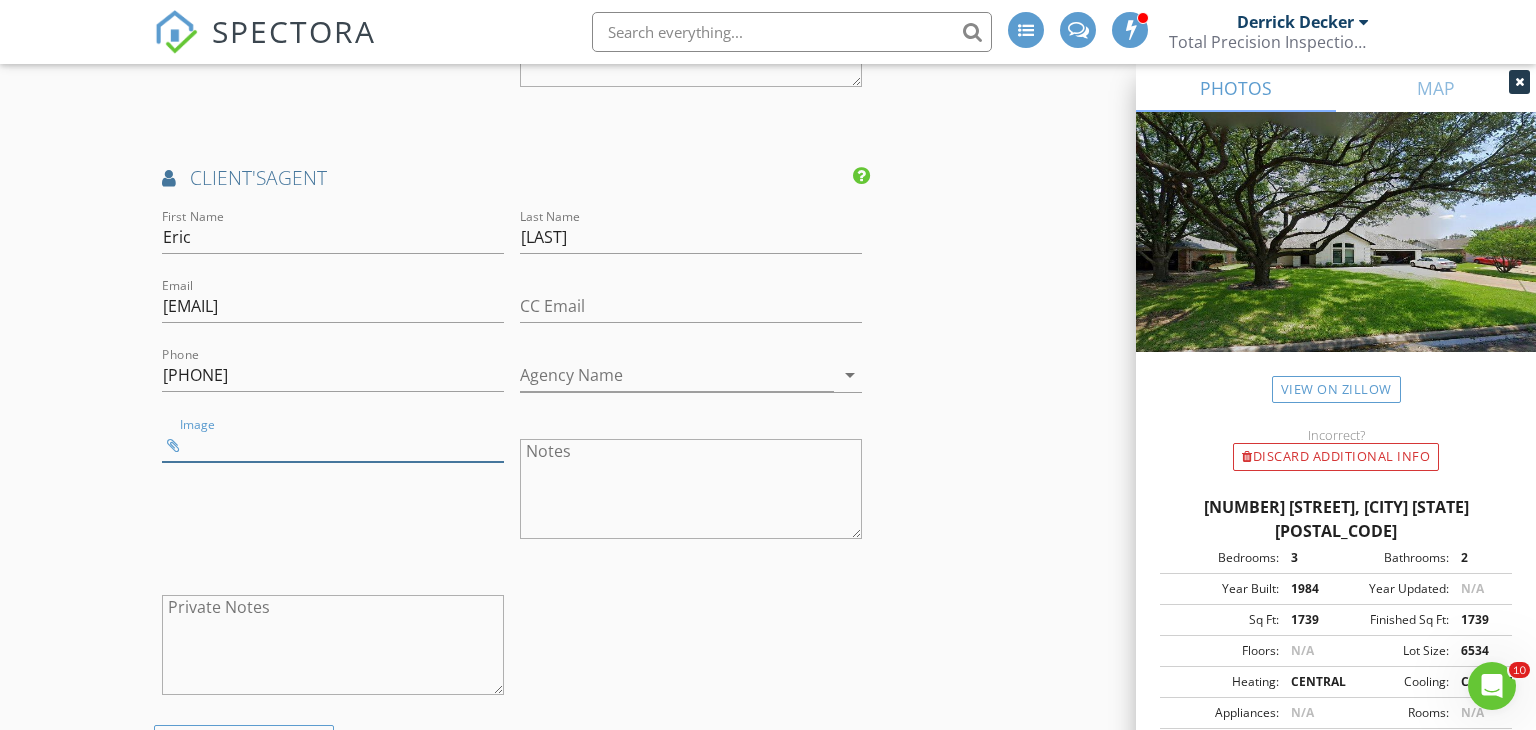 click at bounding box center (333, 445) 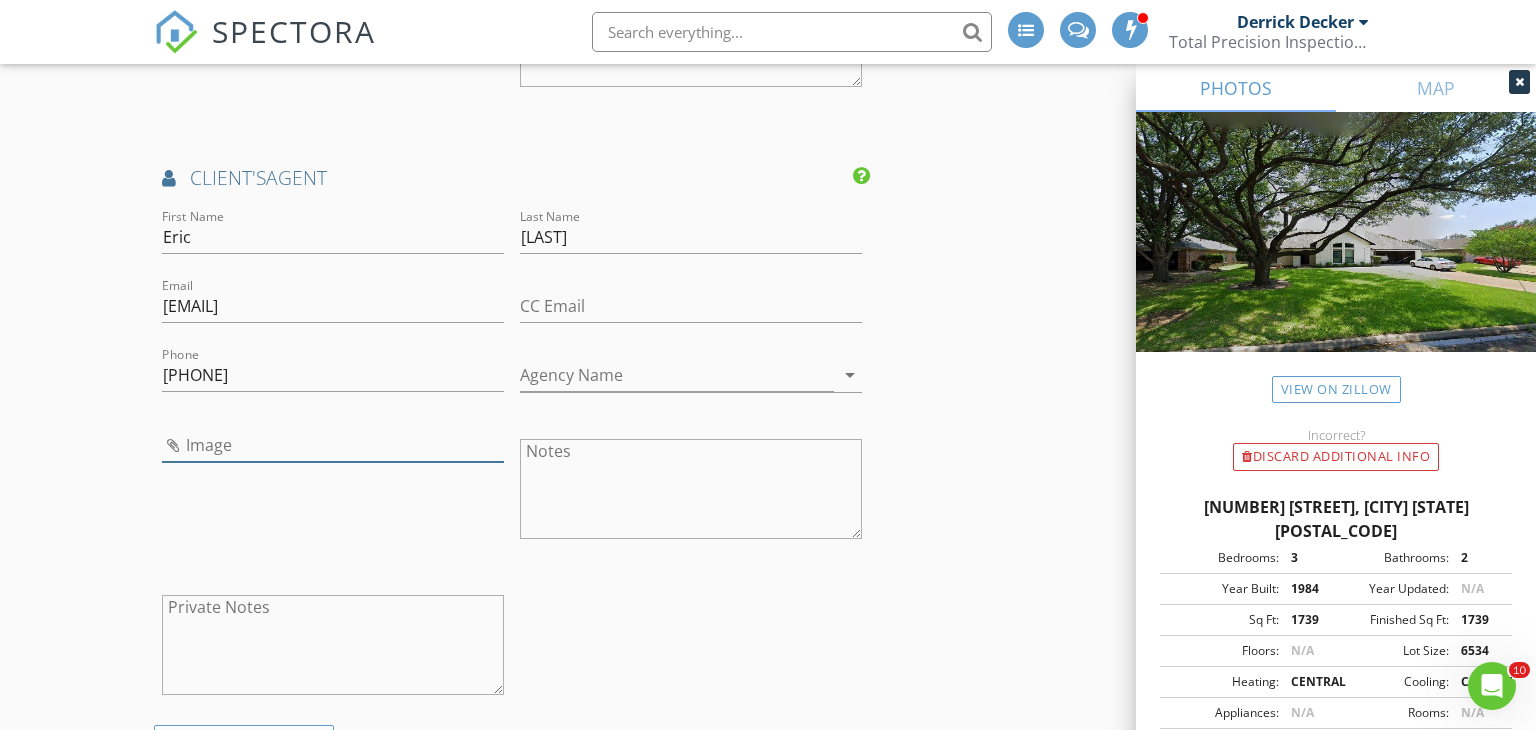 type on "Screenshot 2025-08-01 4.10.33 PM.png" 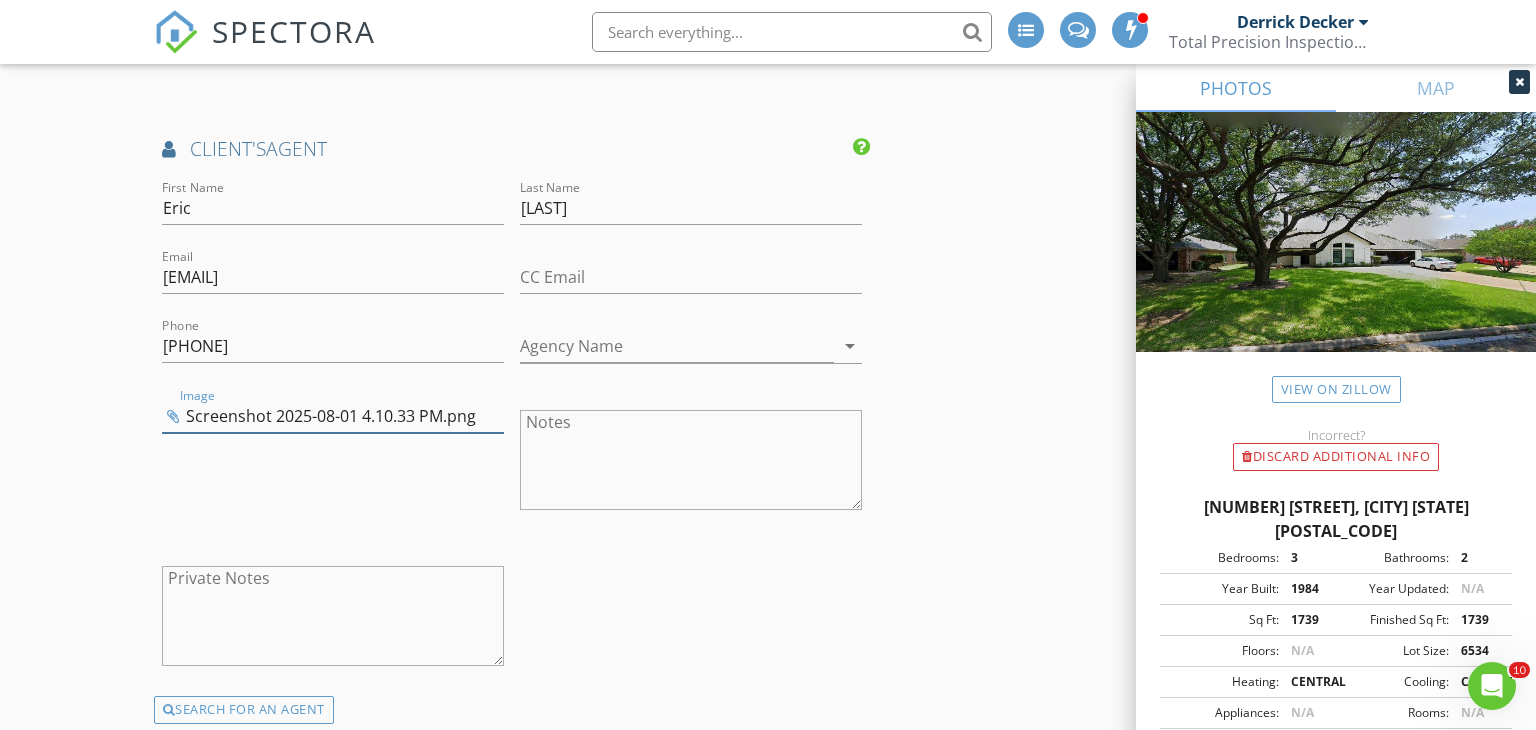 scroll, scrollTop: 3236, scrollLeft: 0, axis: vertical 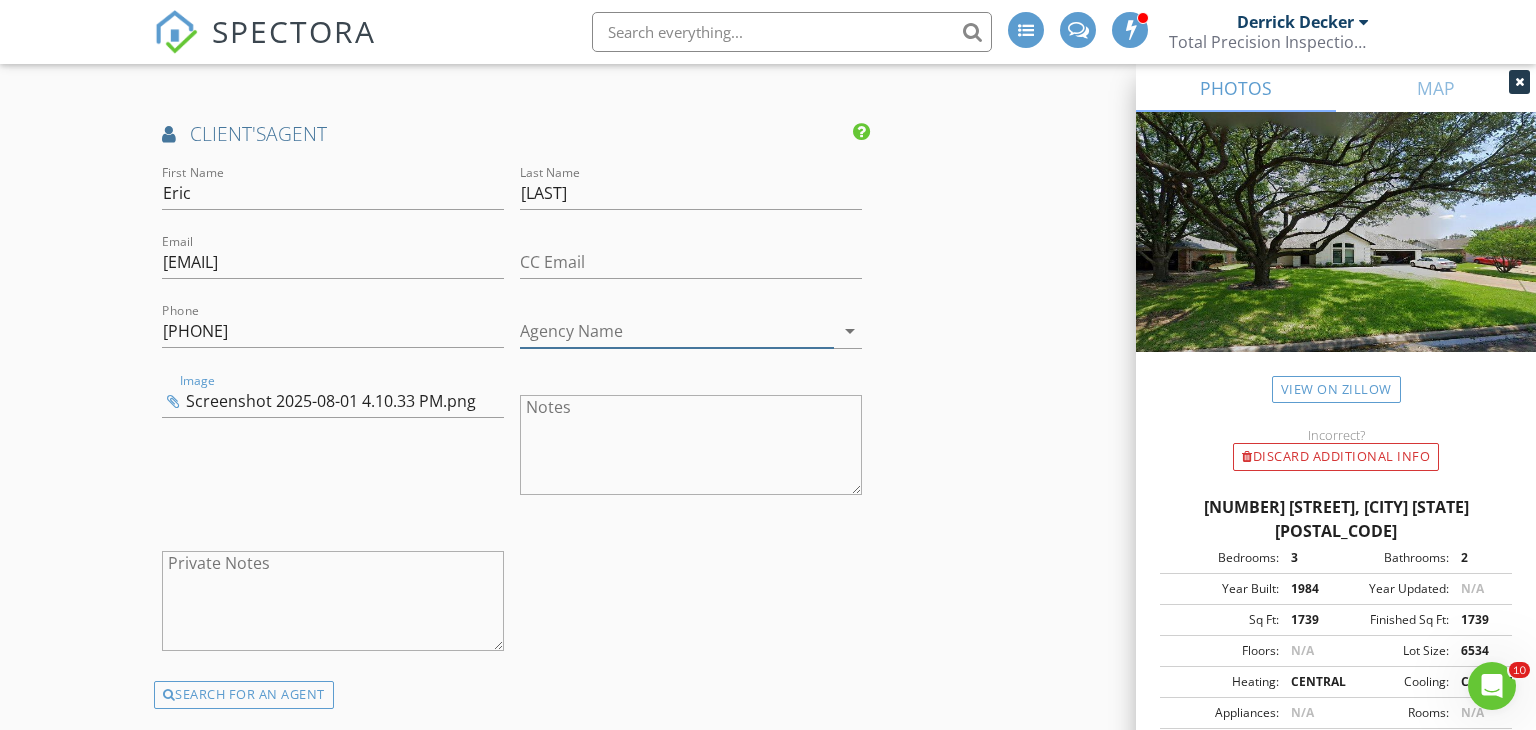 click on "Agency Name" at bounding box center (677, 331) 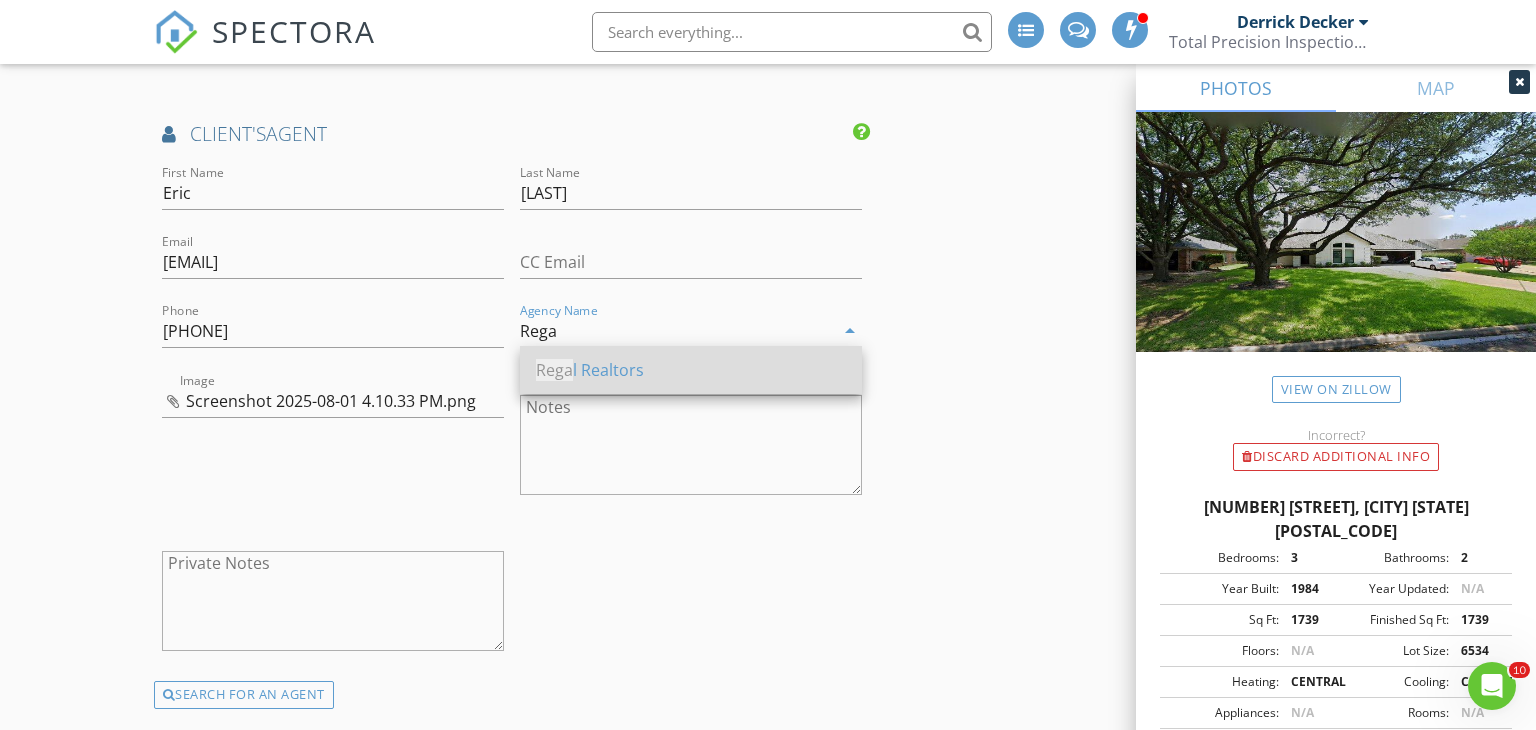 click on "Rega l Realtors" at bounding box center (691, 370) 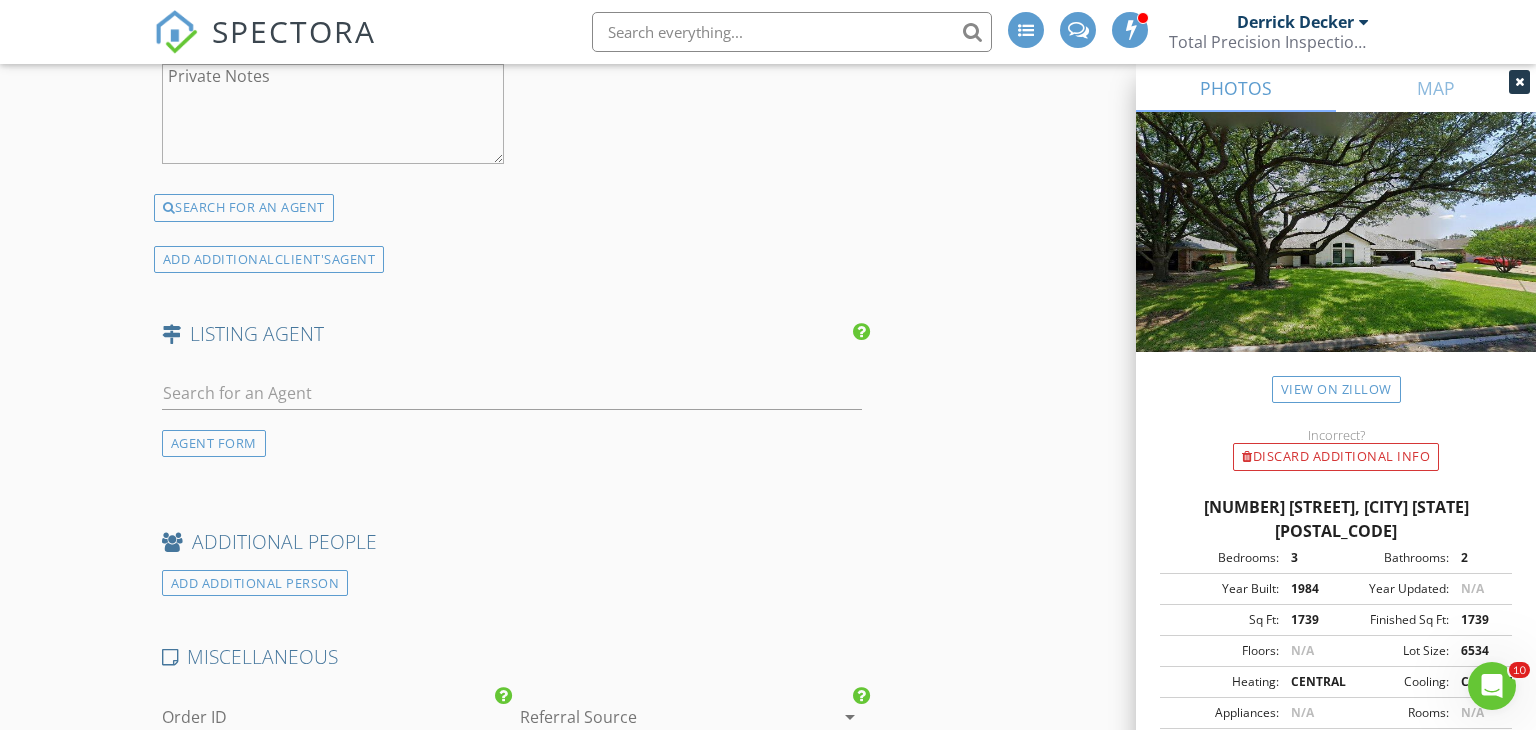 scroll, scrollTop: 3743, scrollLeft: 0, axis: vertical 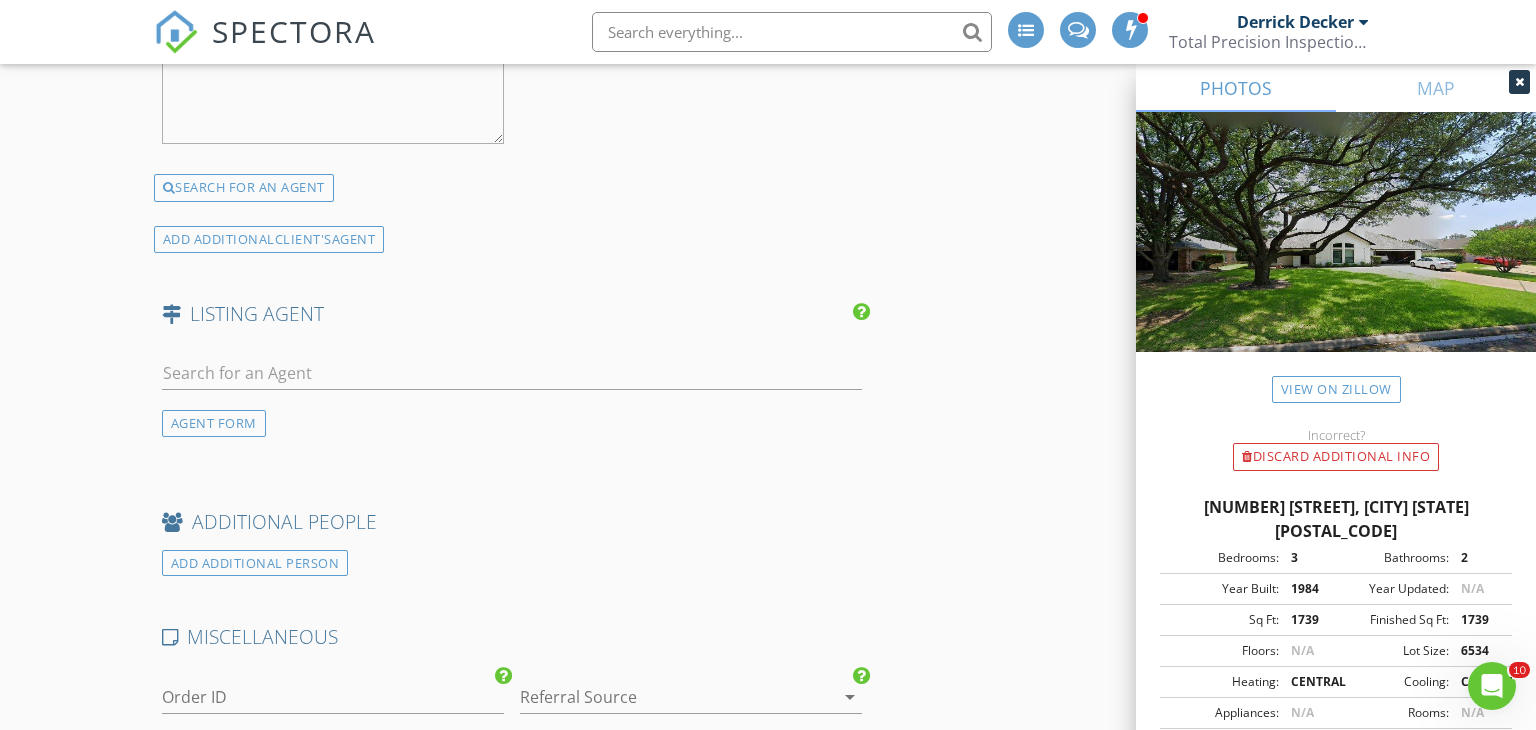 type on "Regal Realtors" 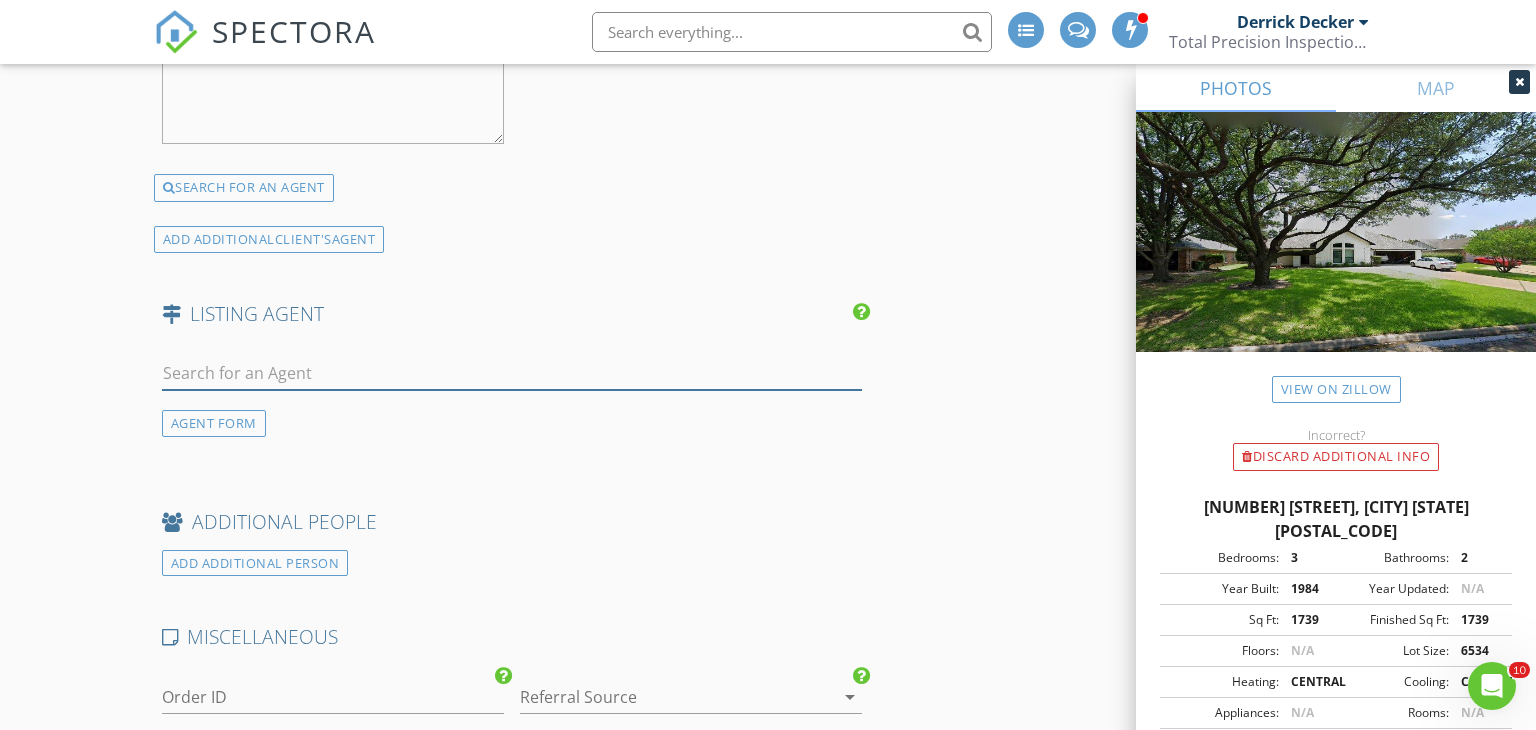 click at bounding box center (512, 373) 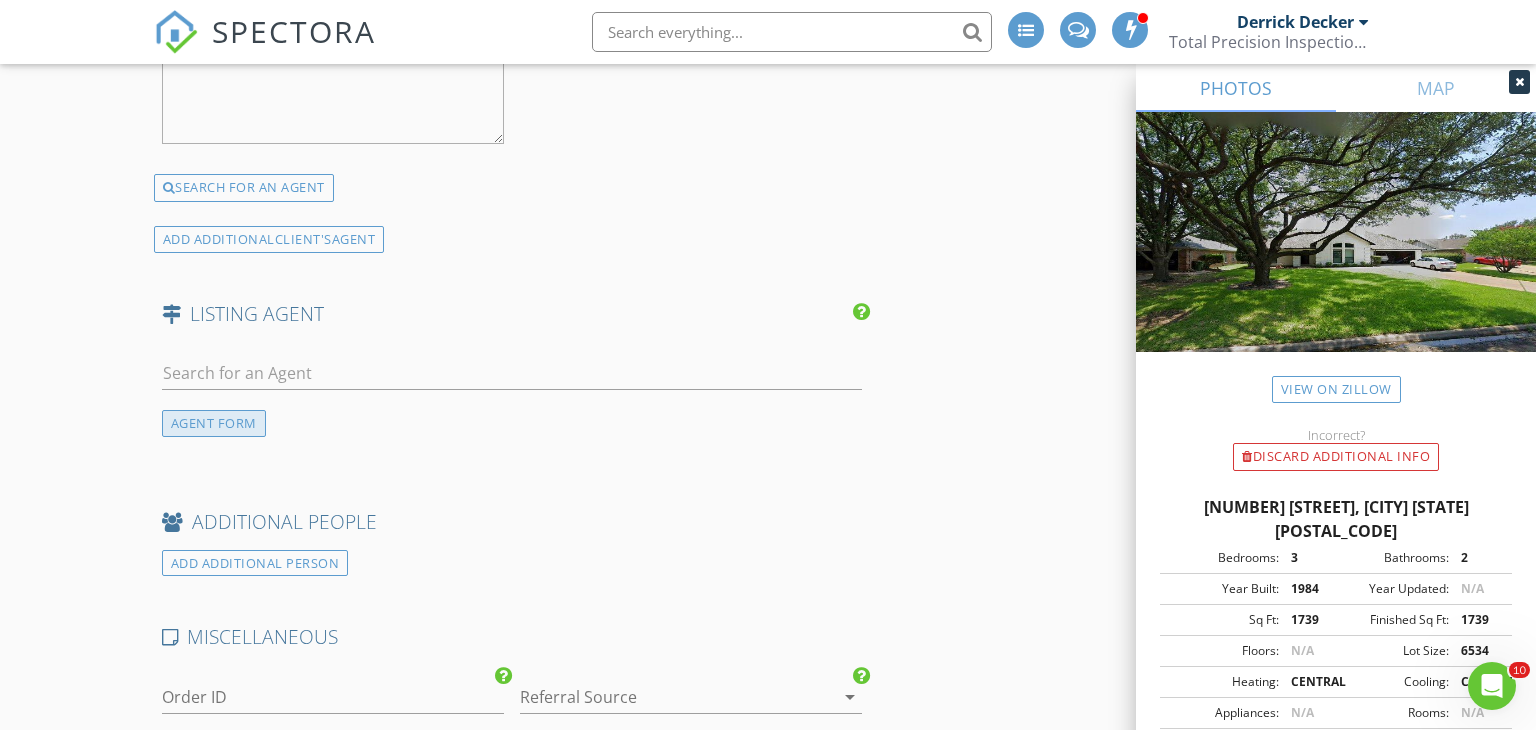 click on "AGENT FORM" at bounding box center [214, 423] 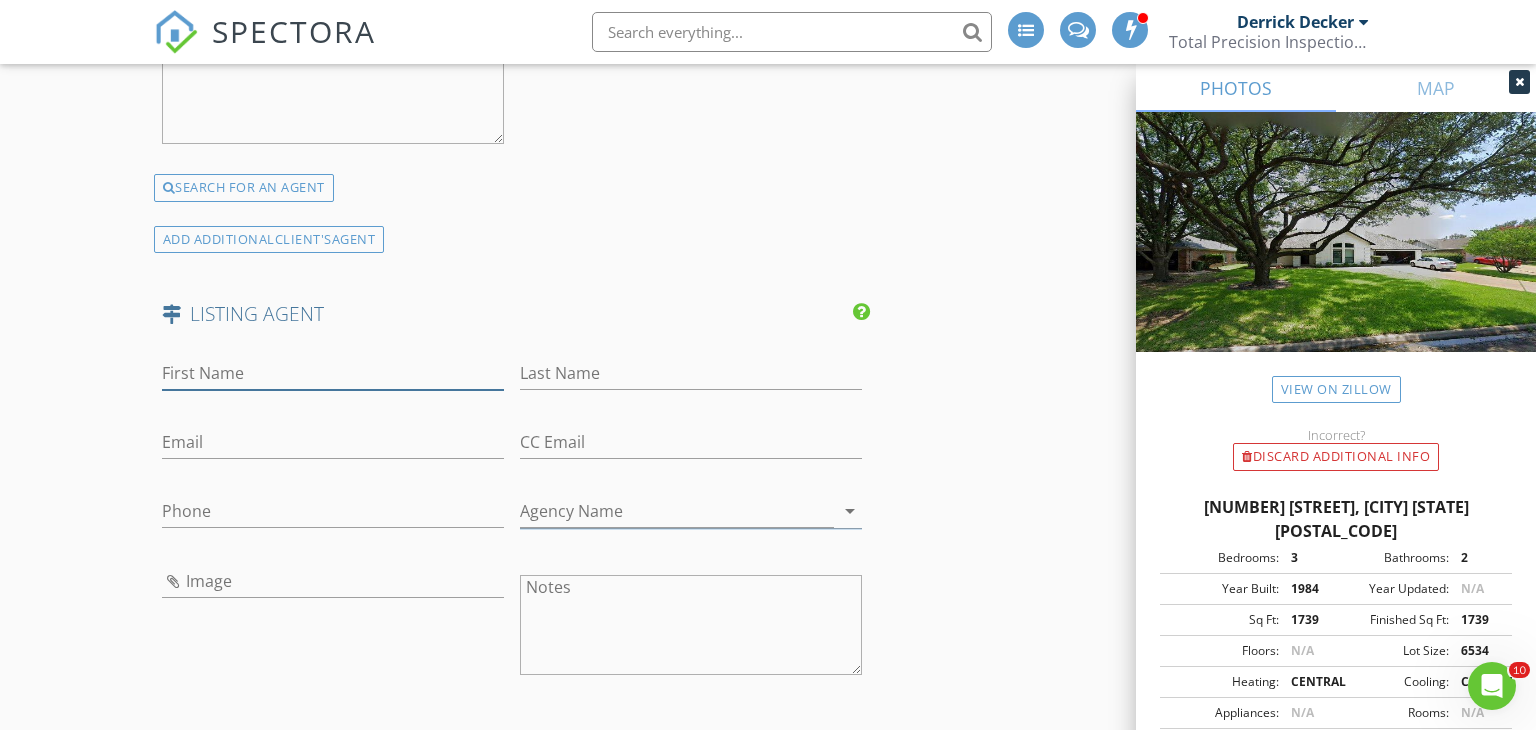 click on "First Name" at bounding box center (333, 373) 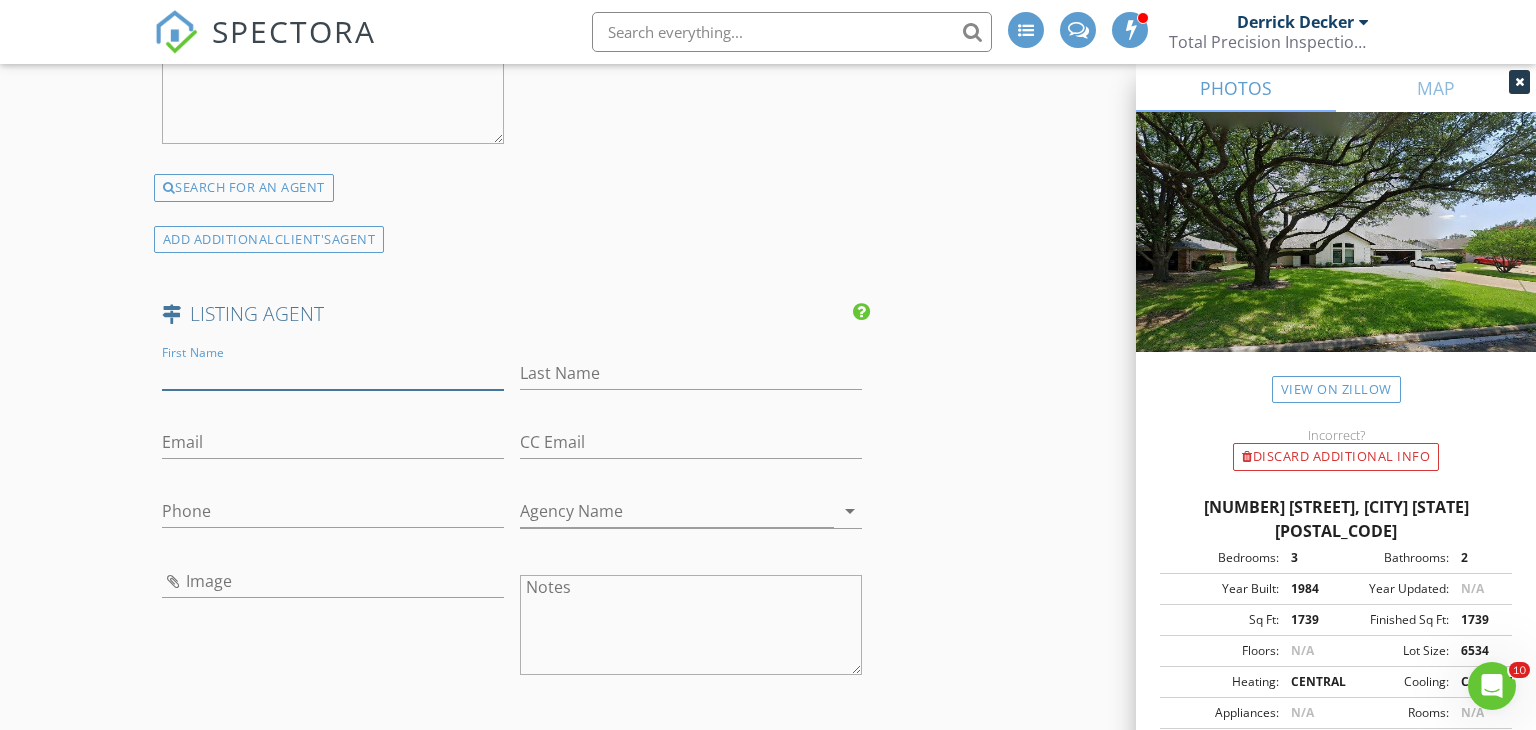 paste on "Carlee Howard" 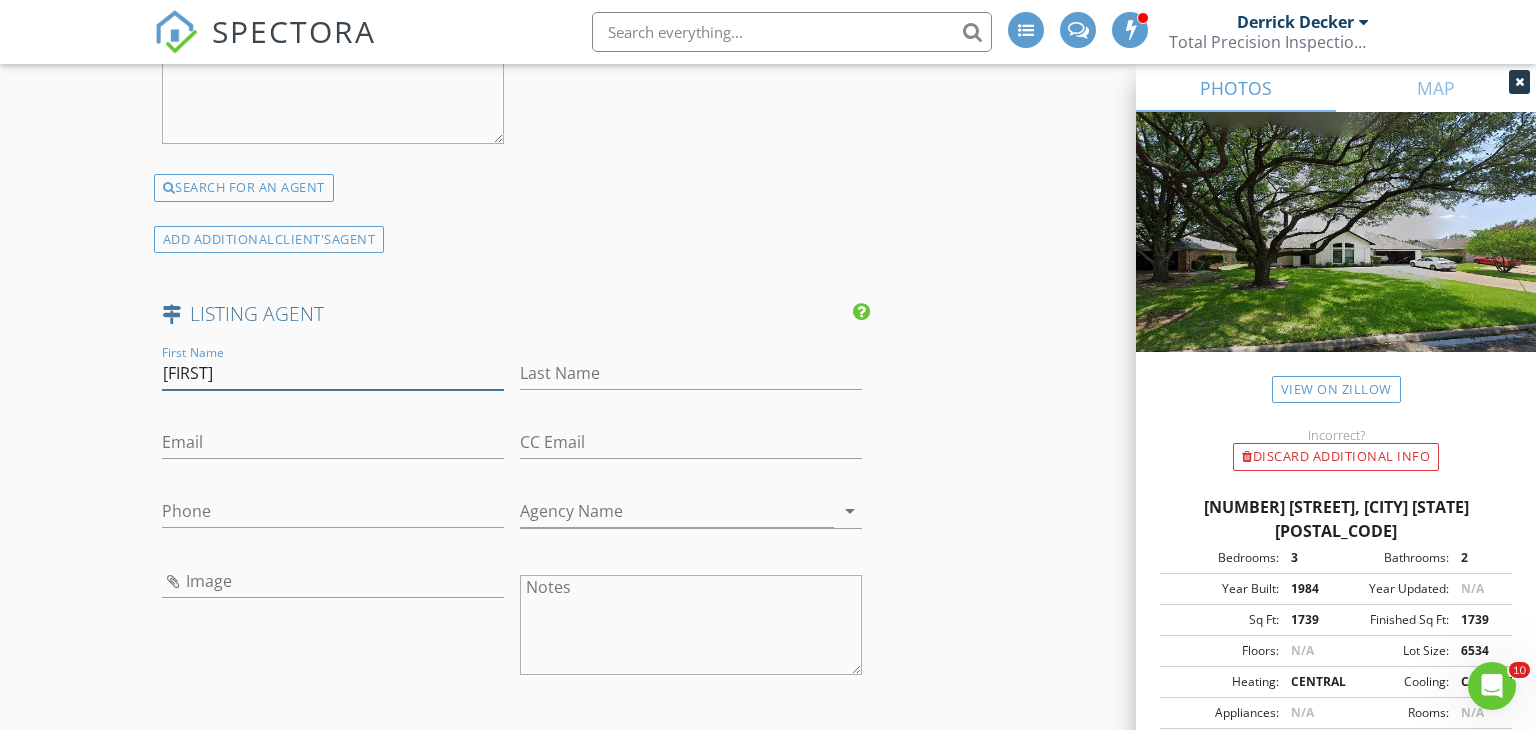 type on "Carlee" 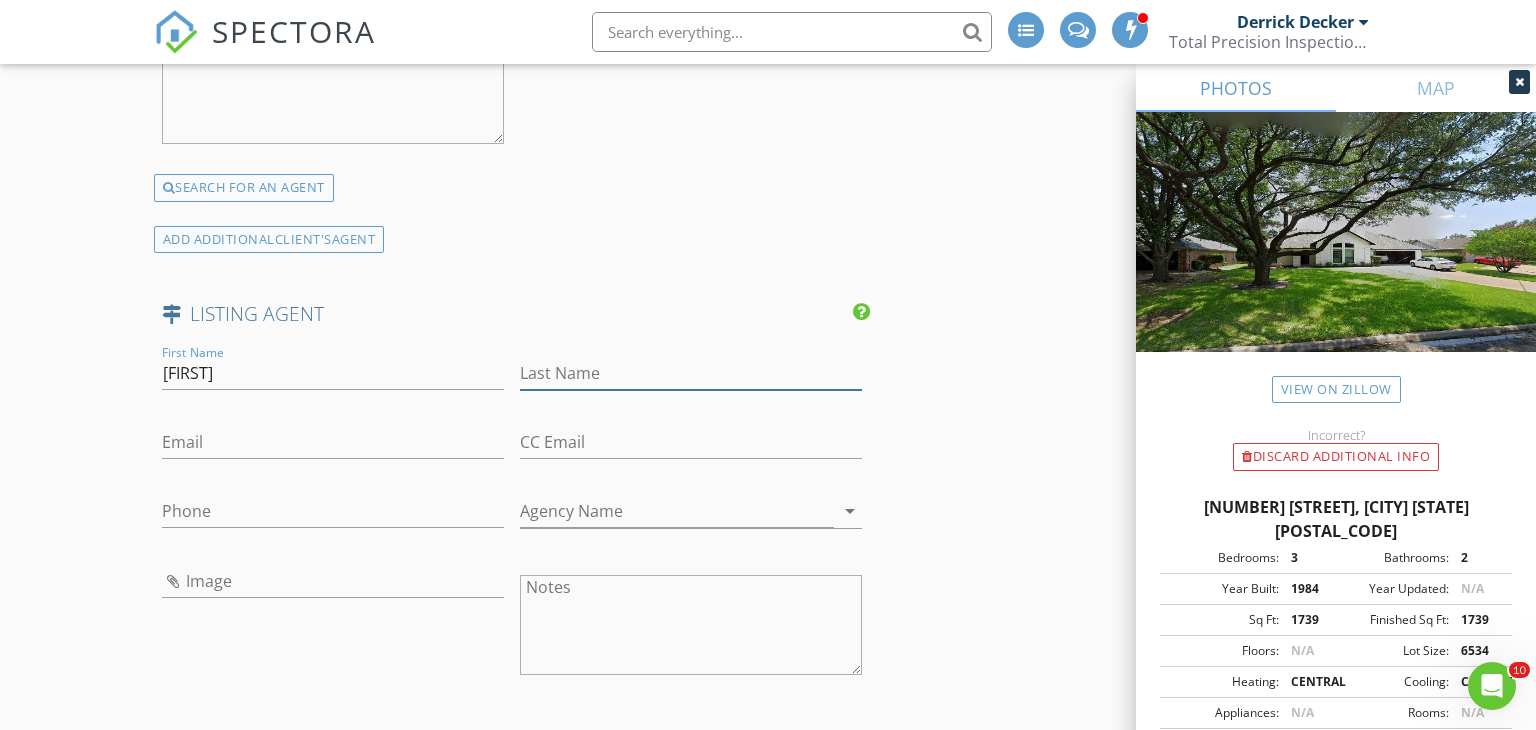 click on "Last Name" at bounding box center (691, 373) 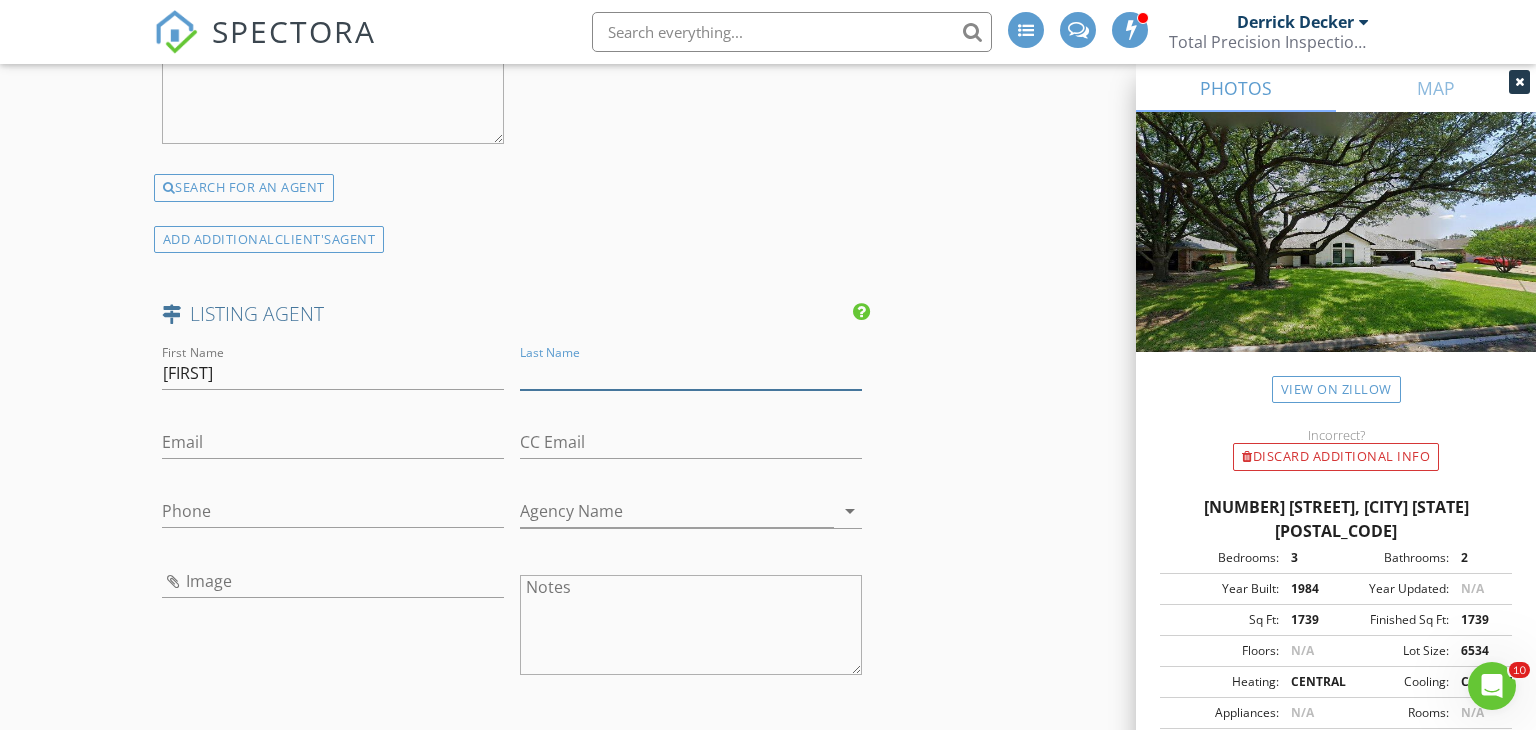 paste on "Carlee Howard" 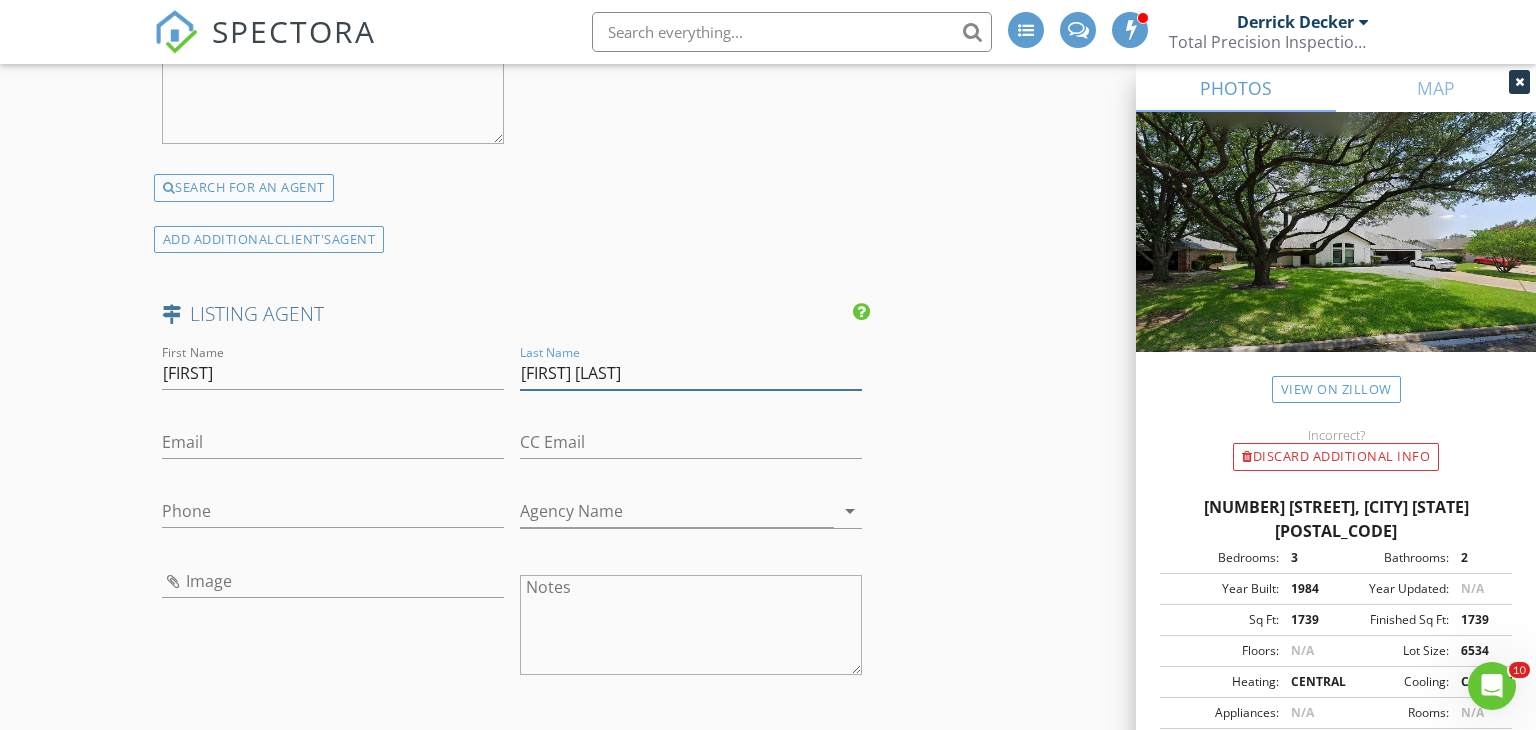 drag, startPoint x: 572, startPoint y: 366, endPoint x: 505, endPoint y: 370, distance: 67.11929 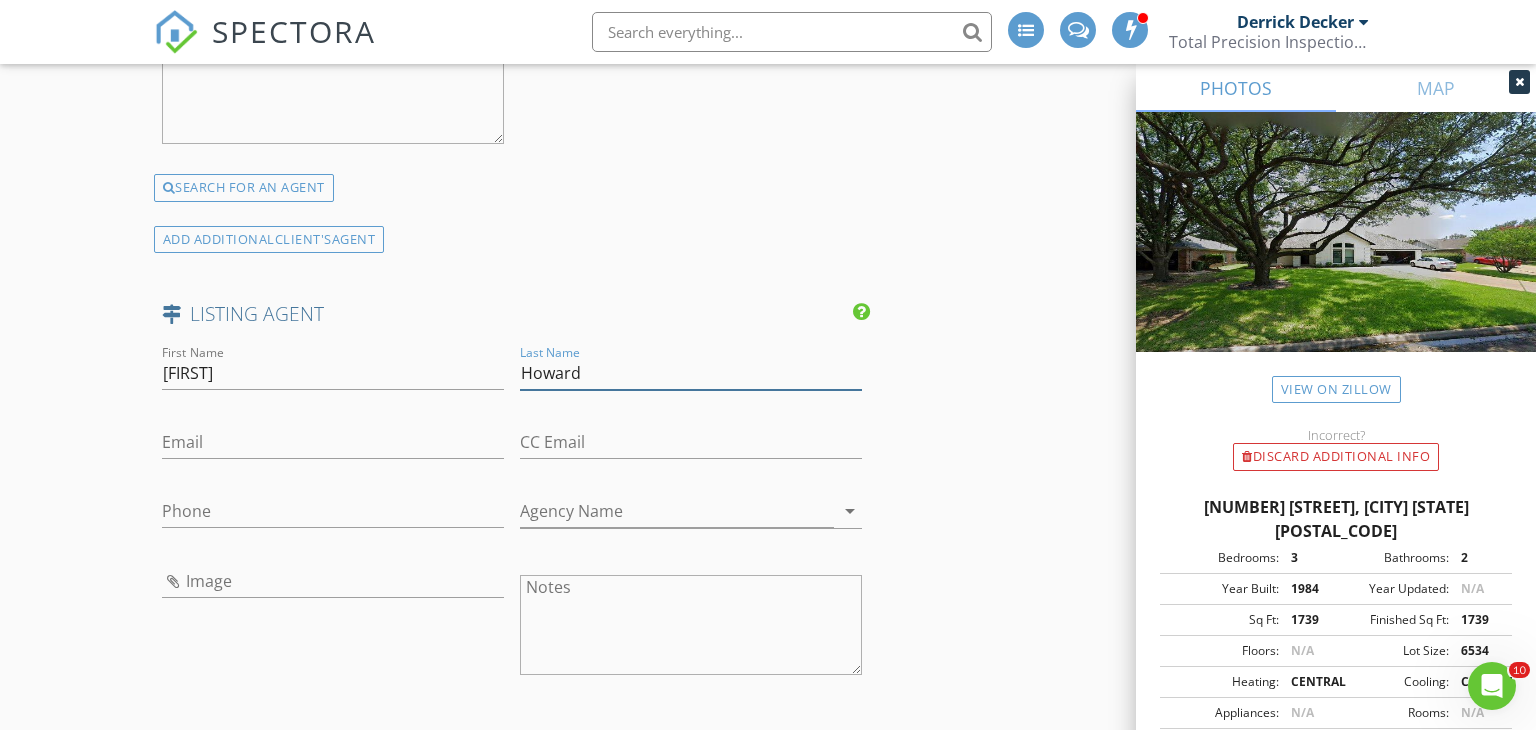 type on "Howard" 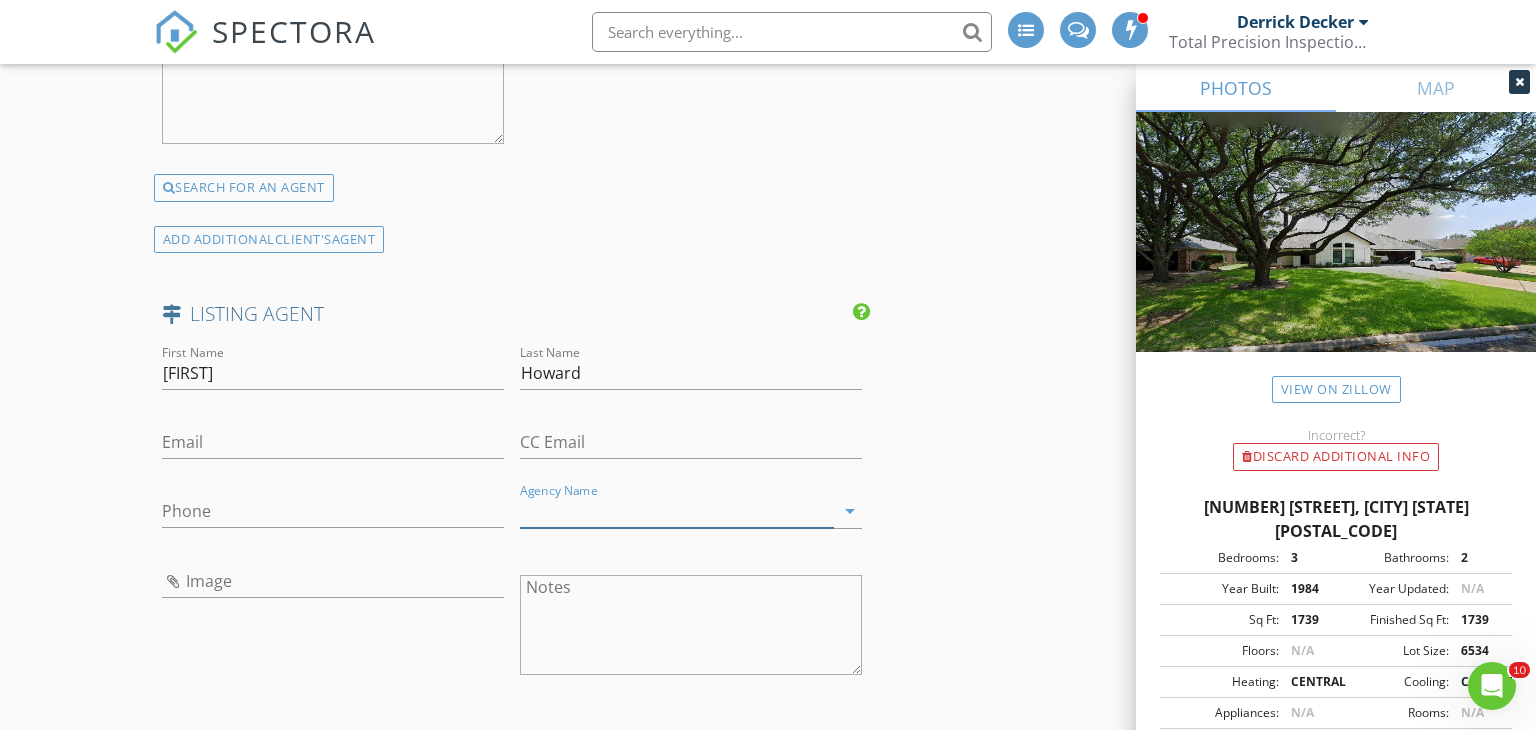 click on "Agency Name" at bounding box center (677, 511) 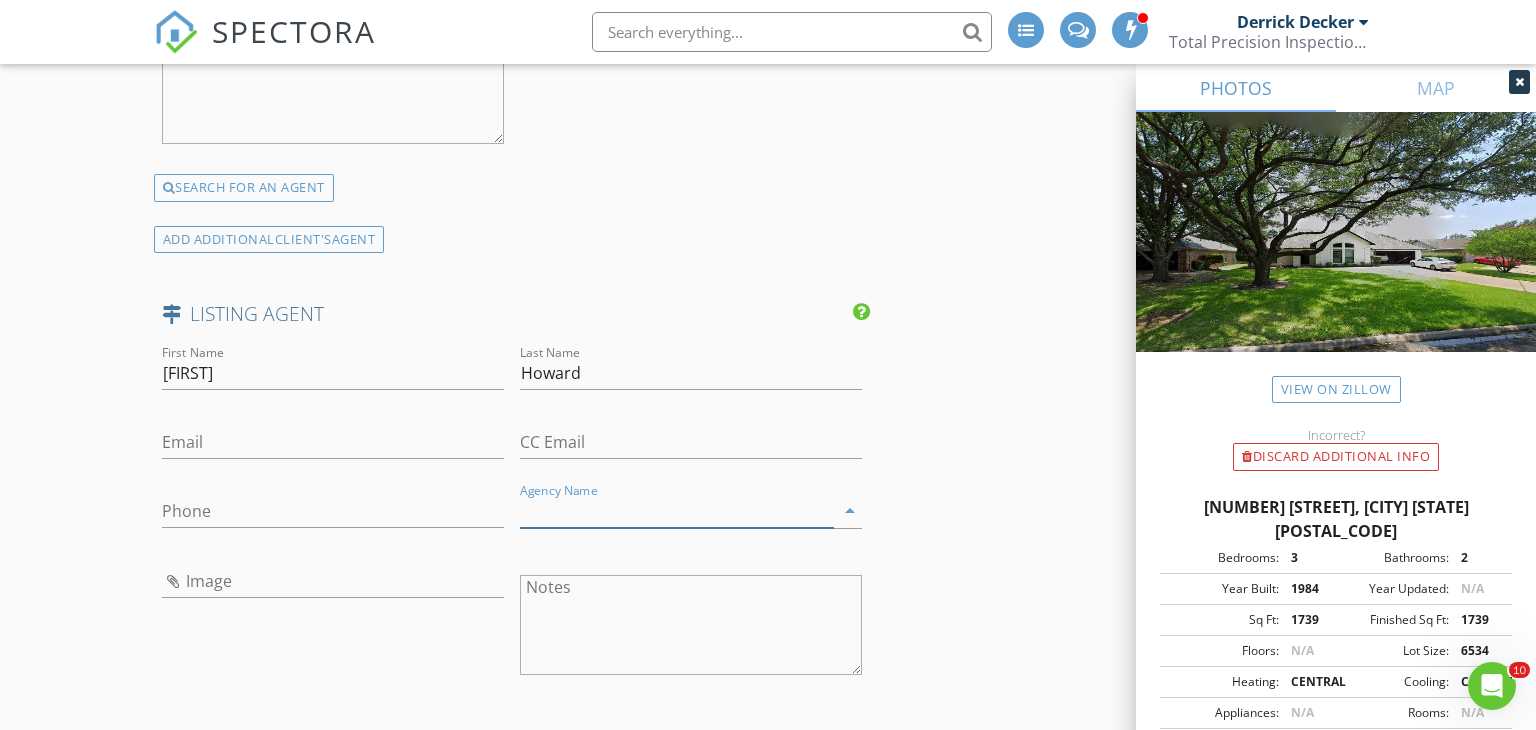 paste on "Rafter H Realty" 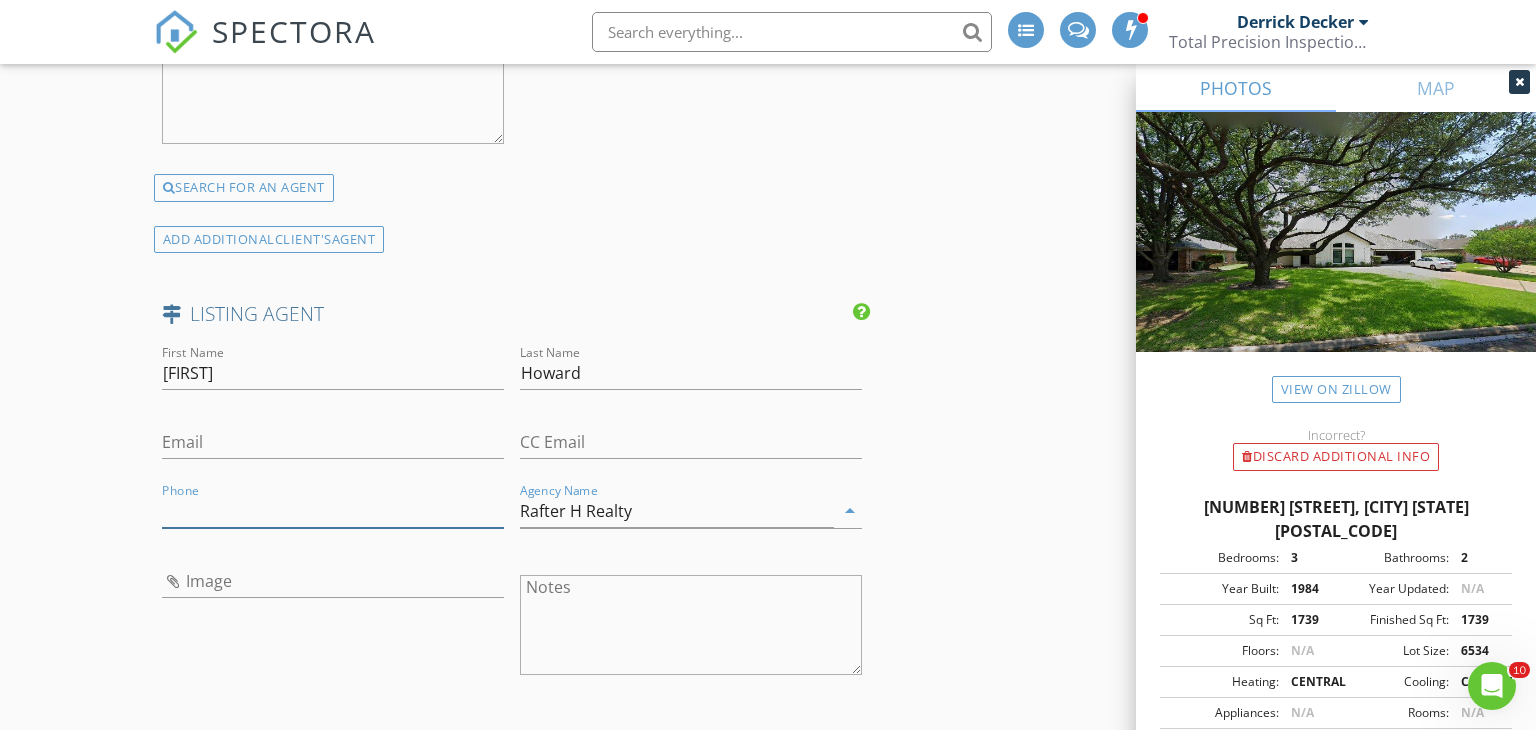 click on "Phone" at bounding box center (333, 511) 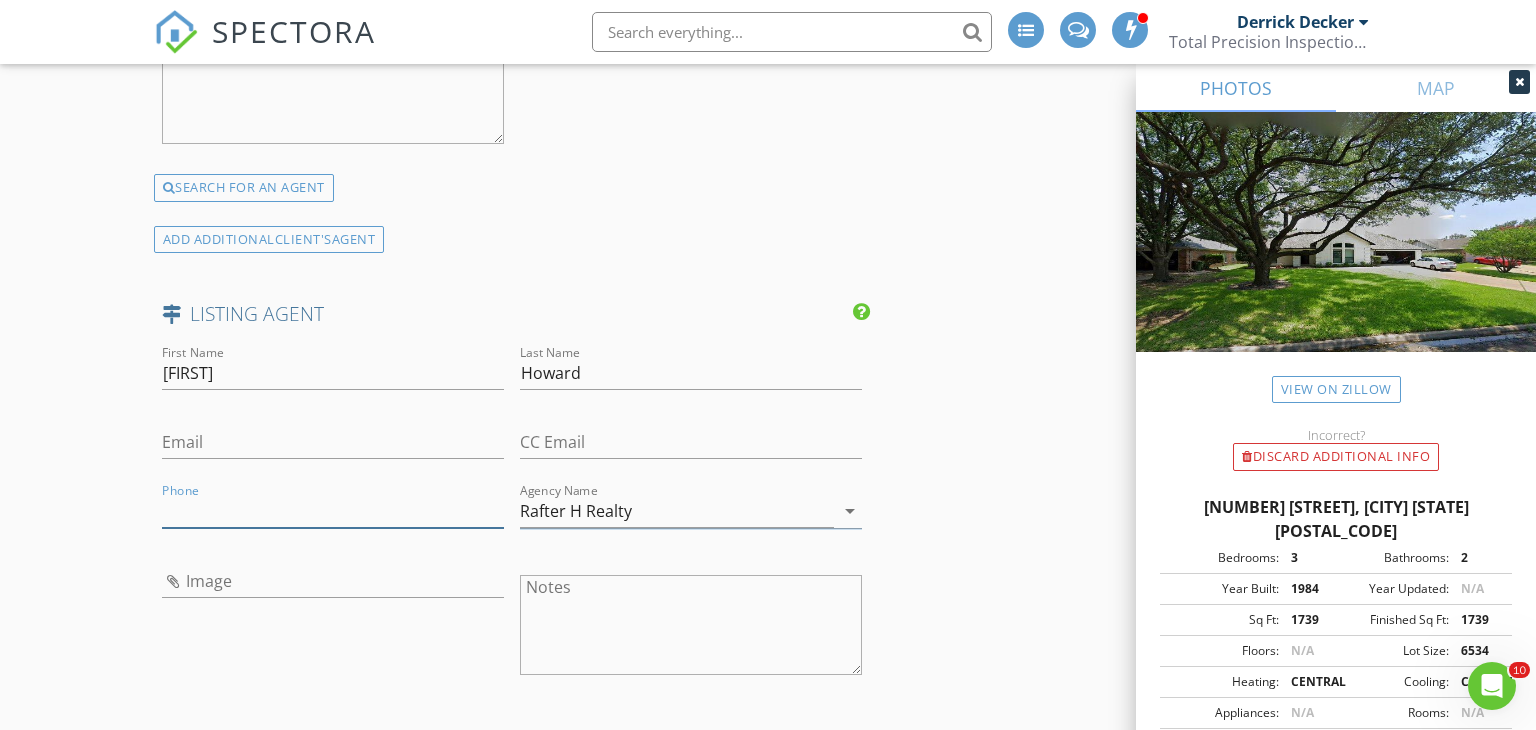 paste on "214-444-9427" 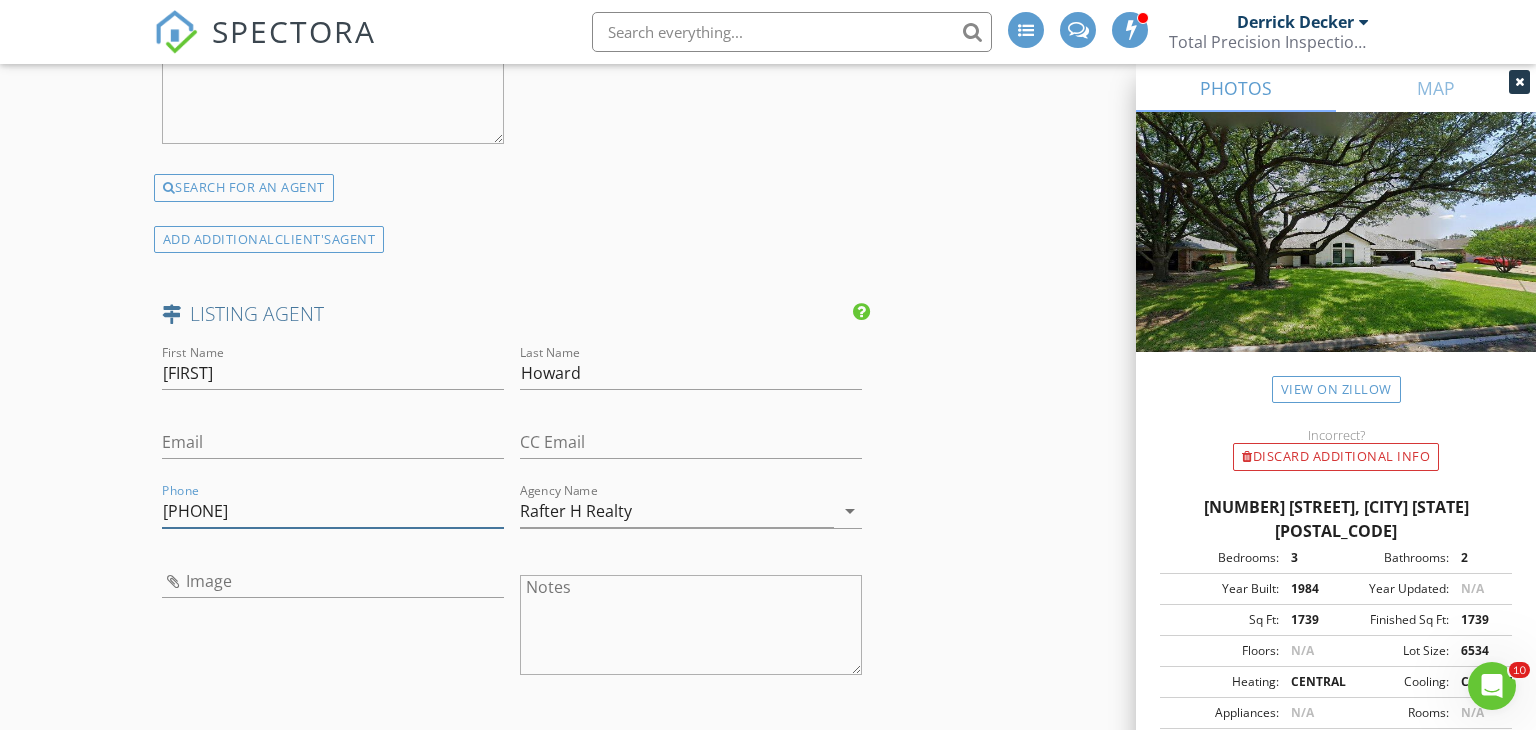type on "214-444-9427" 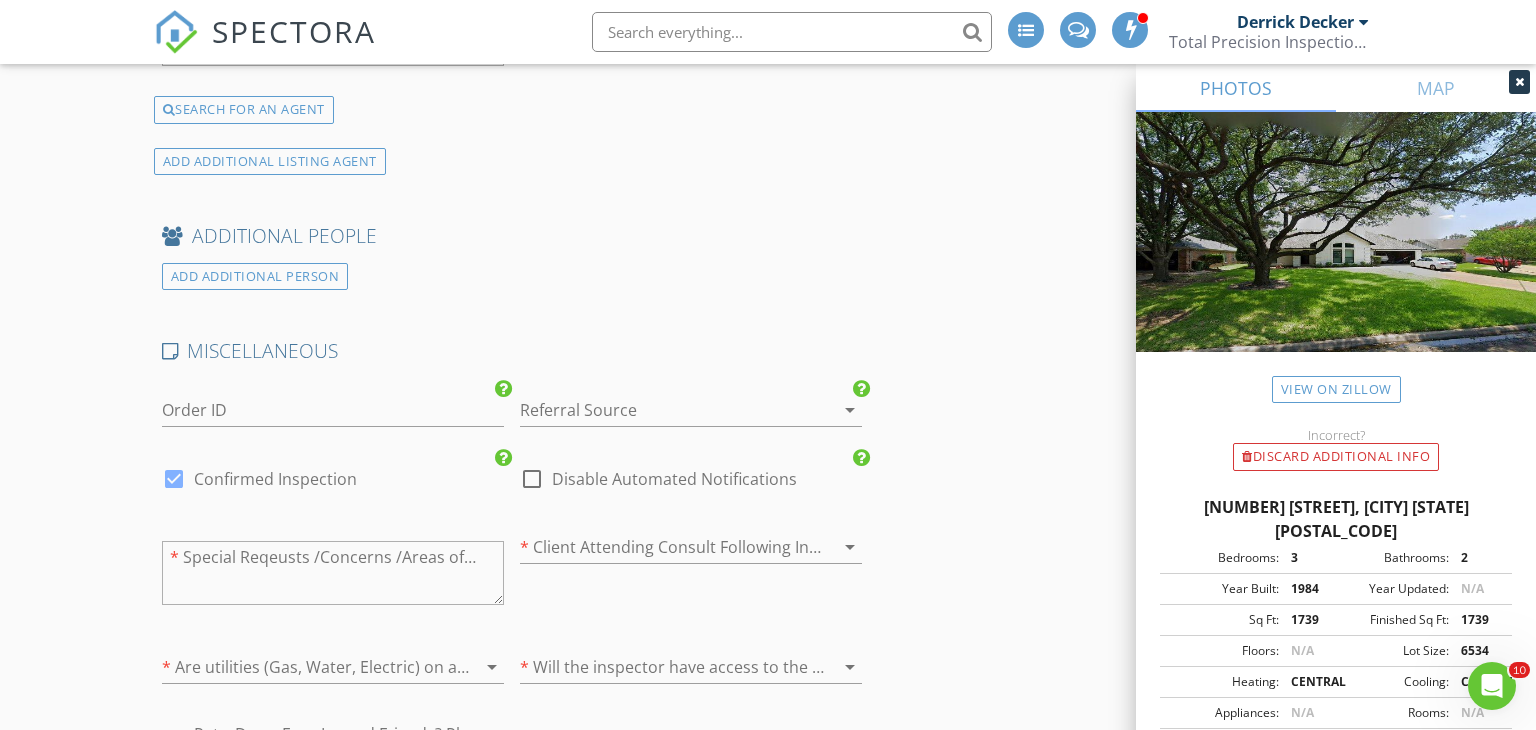 scroll, scrollTop: 4606, scrollLeft: 0, axis: vertical 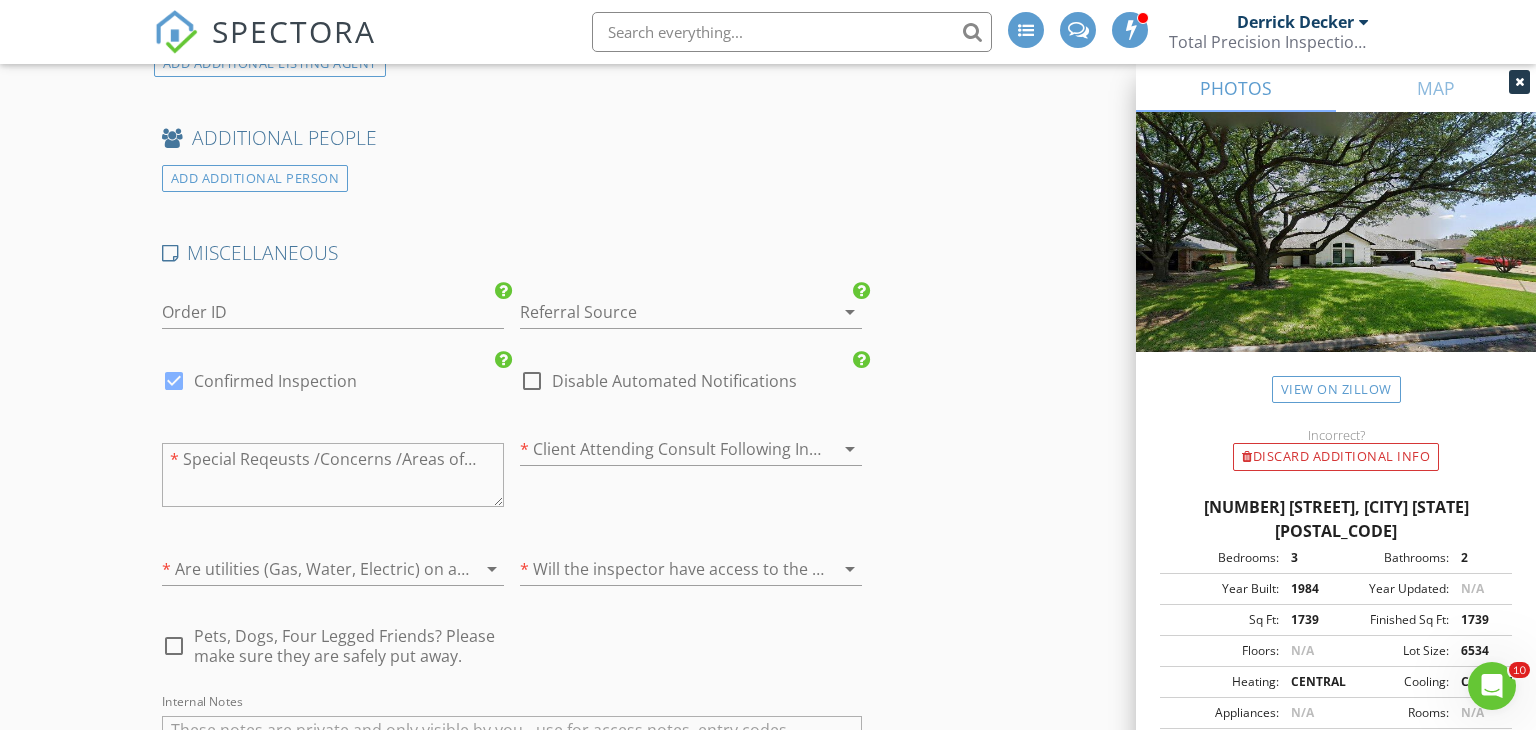 click at bounding box center (663, 312) 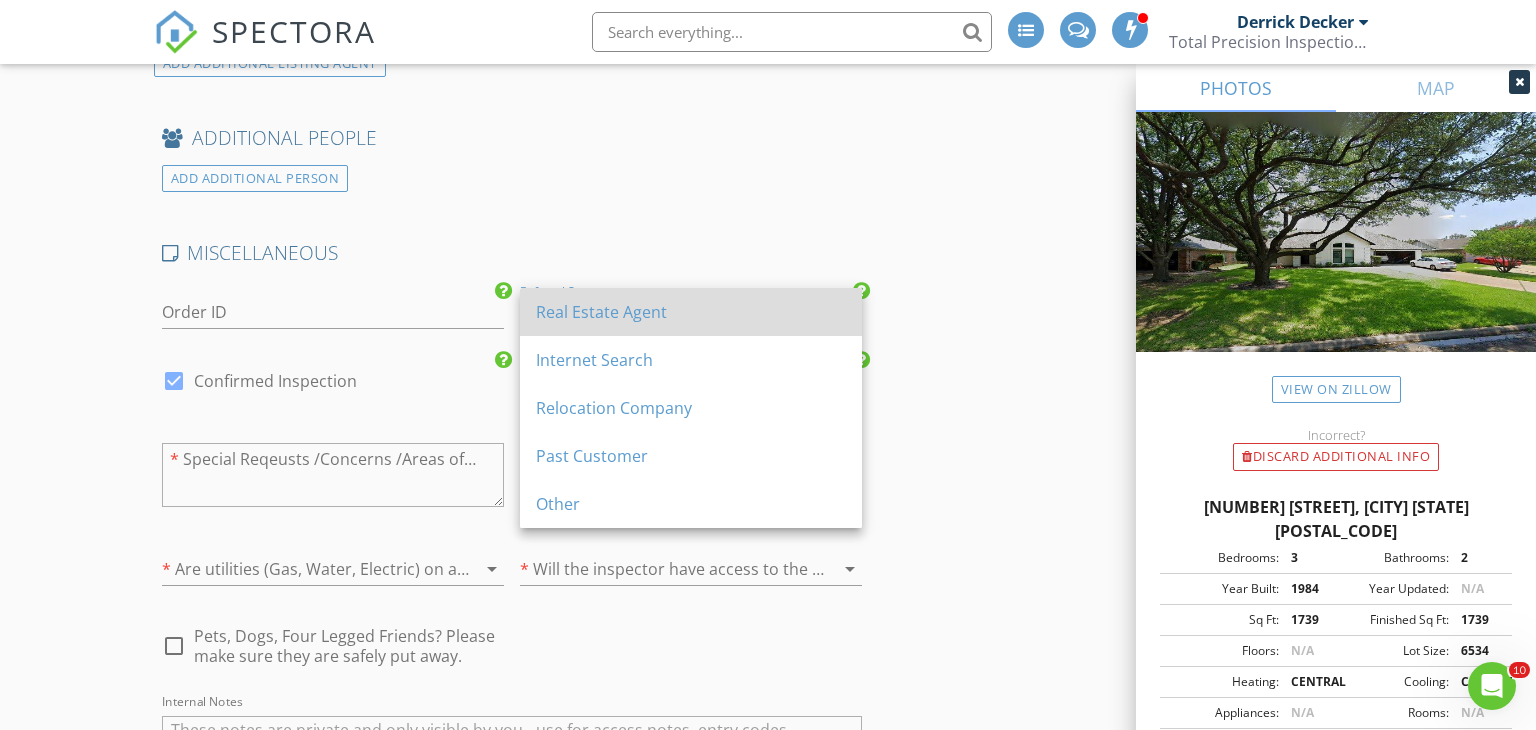 click on "Real Estate Agent" at bounding box center [691, 312] 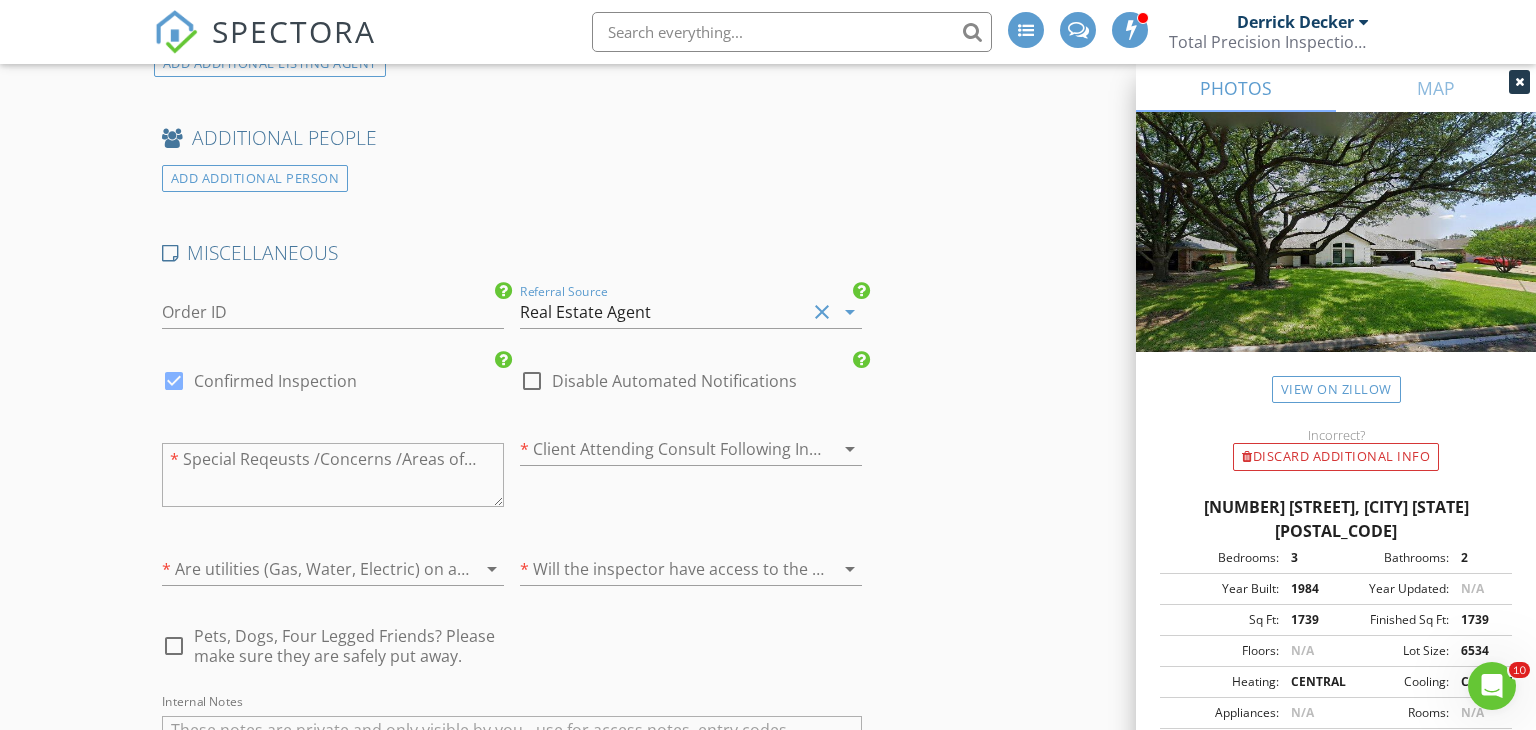 click at bounding box center (663, 449) 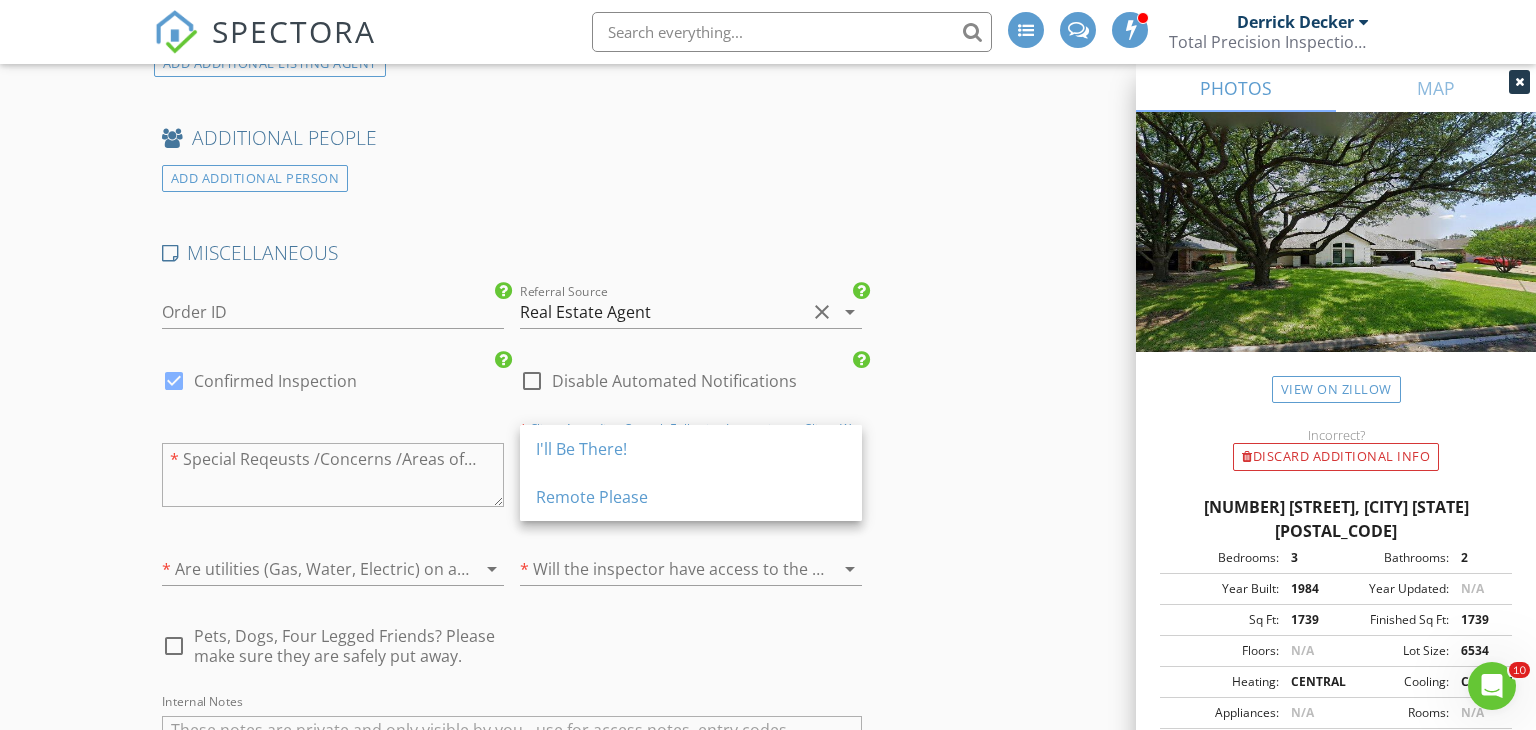 click on "Referral Source Real Estate Agent clear arrow_drop_down" at bounding box center (691, 316) 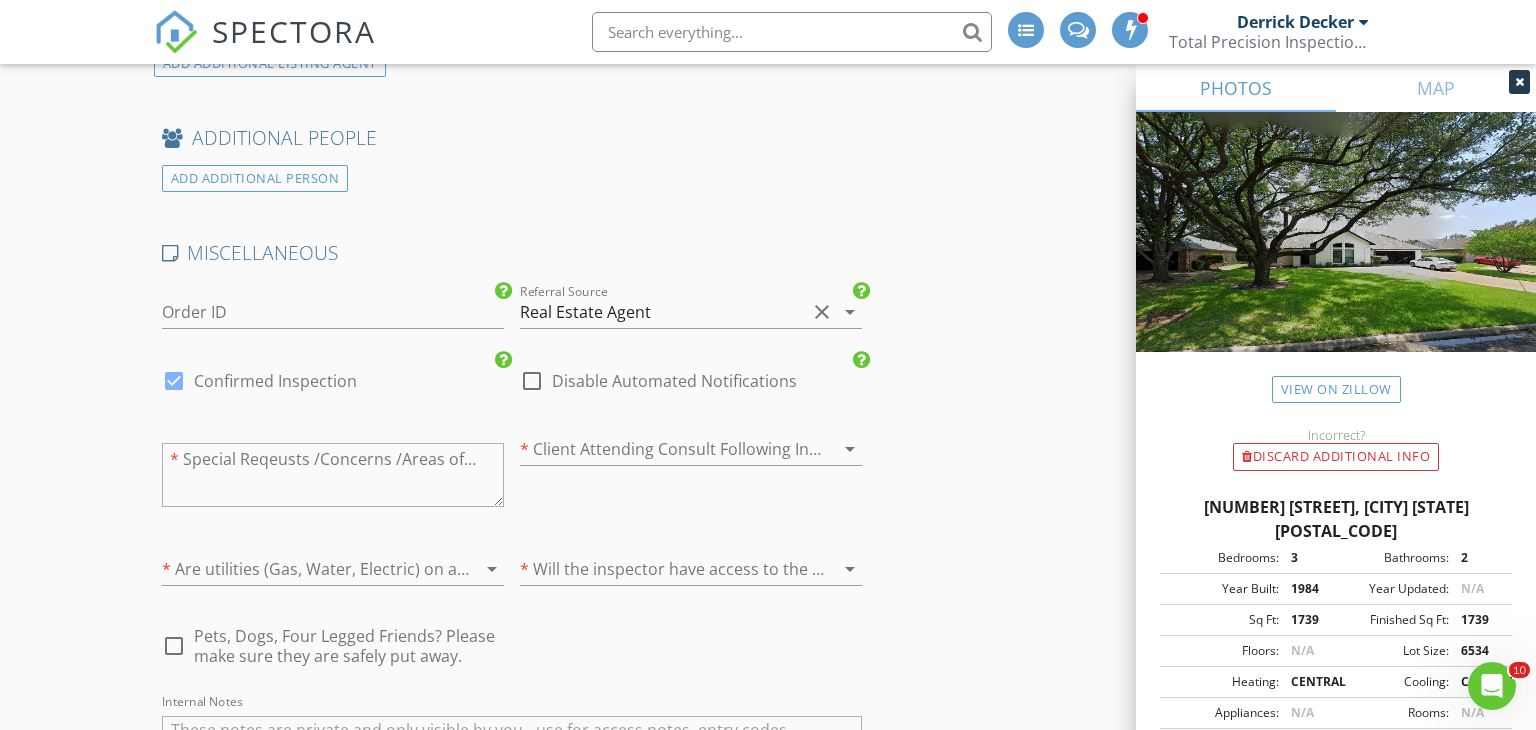 click on "Real Estate Agent" at bounding box center [663, 312] 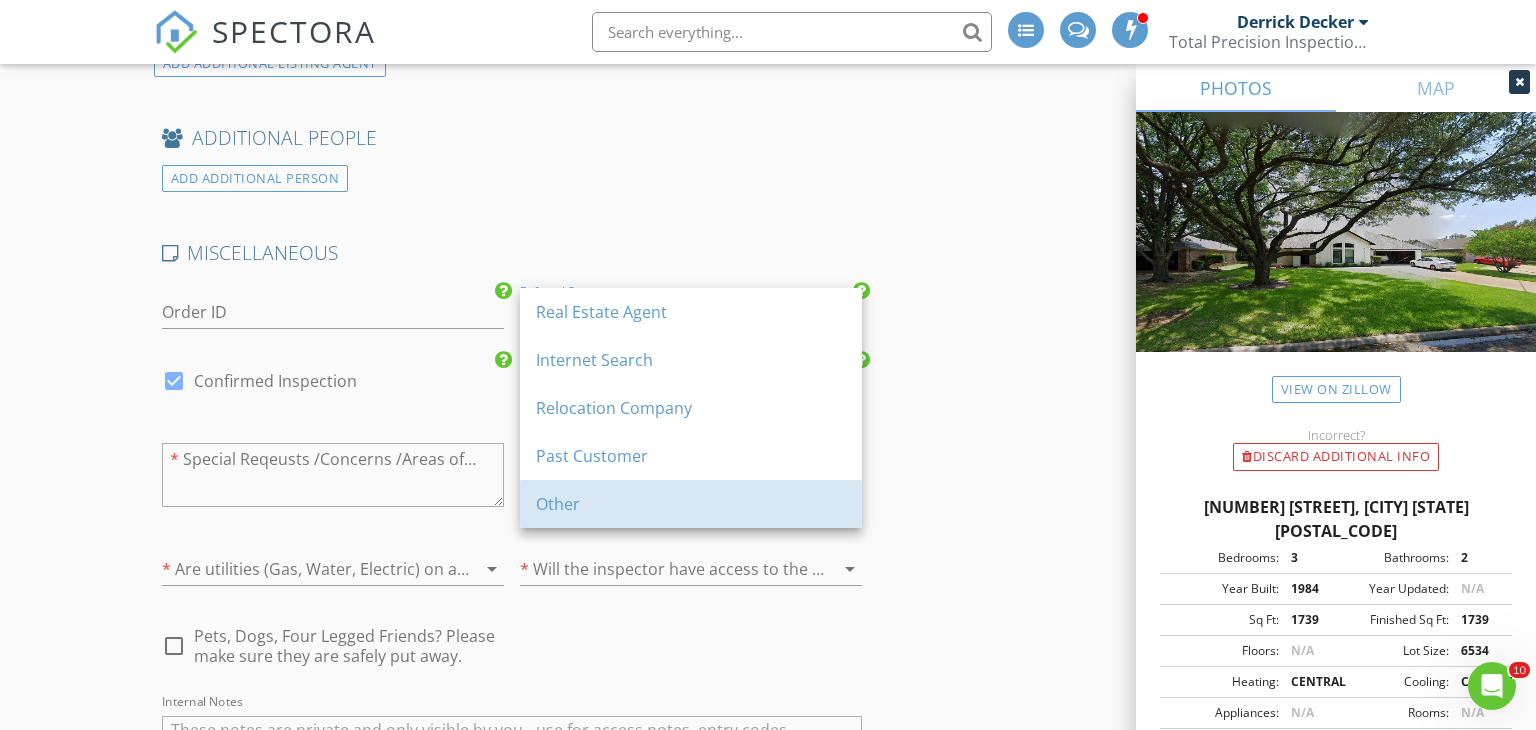drag, startPoint x: 712, startPoint y: 518, endPoint x: 641, endPoint y: 476, distance: 82.492424 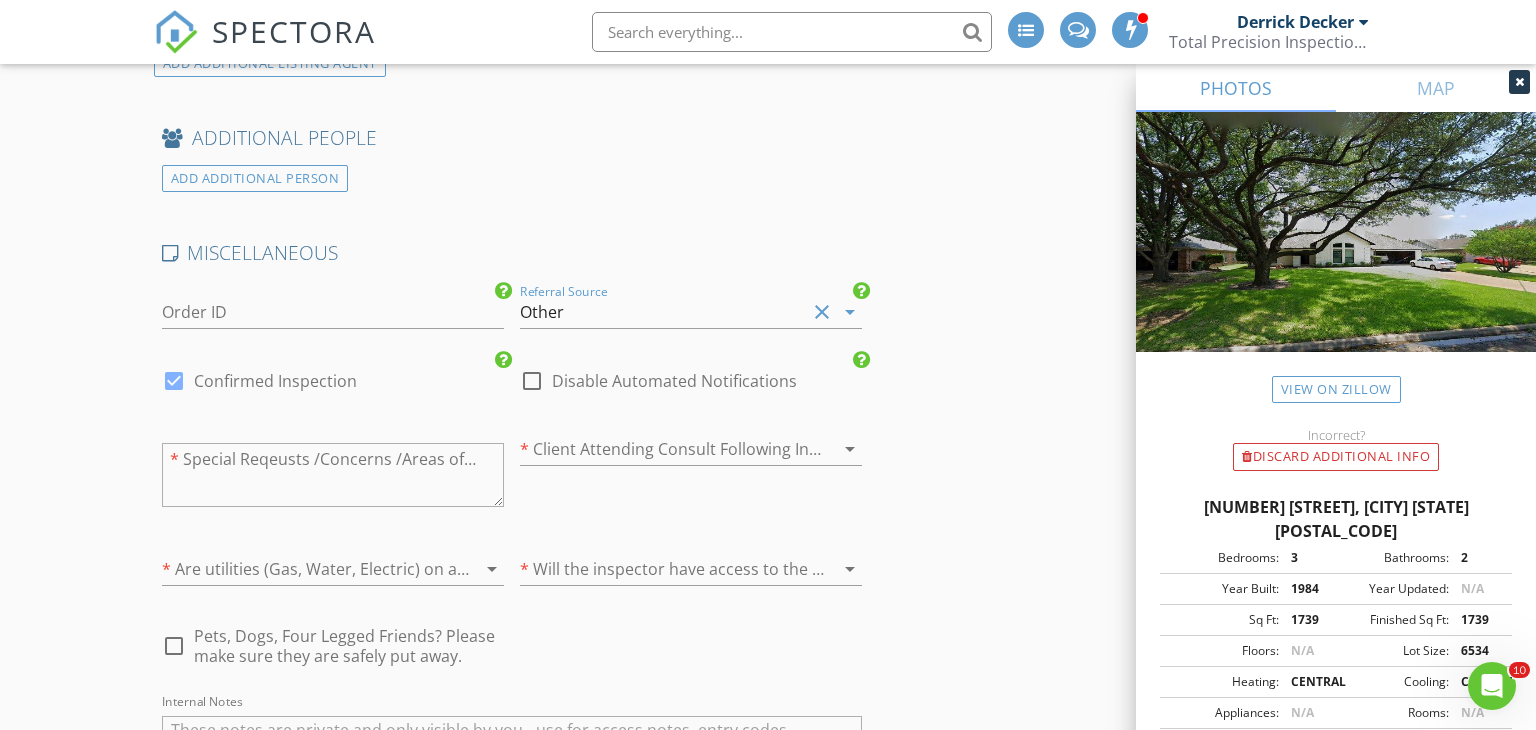 drag, startPoint x: 636, startPoint y: 336, endPoint x: 635, endPoint y: 316, distance: 20.024984 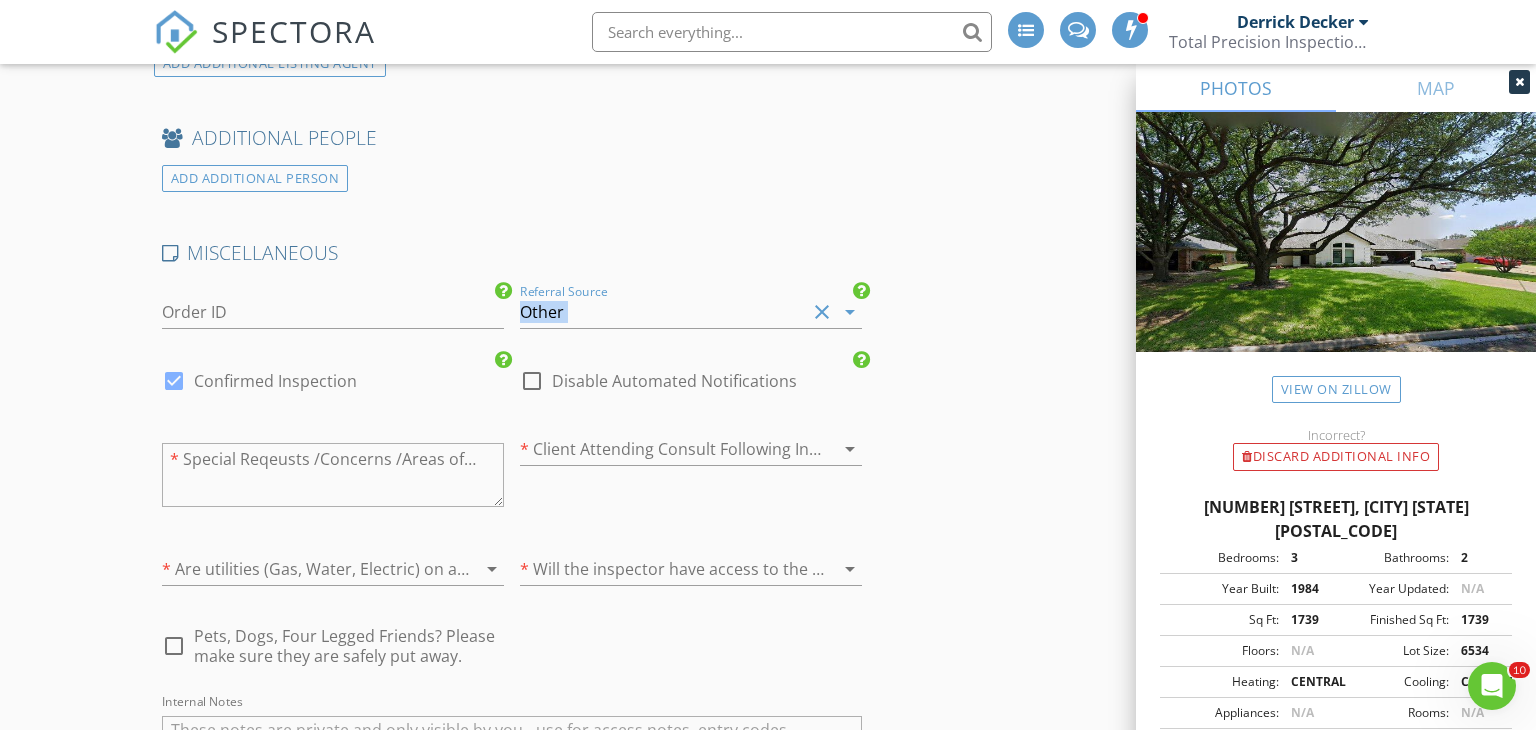 click on "Other" at bounding box center [663, 312] 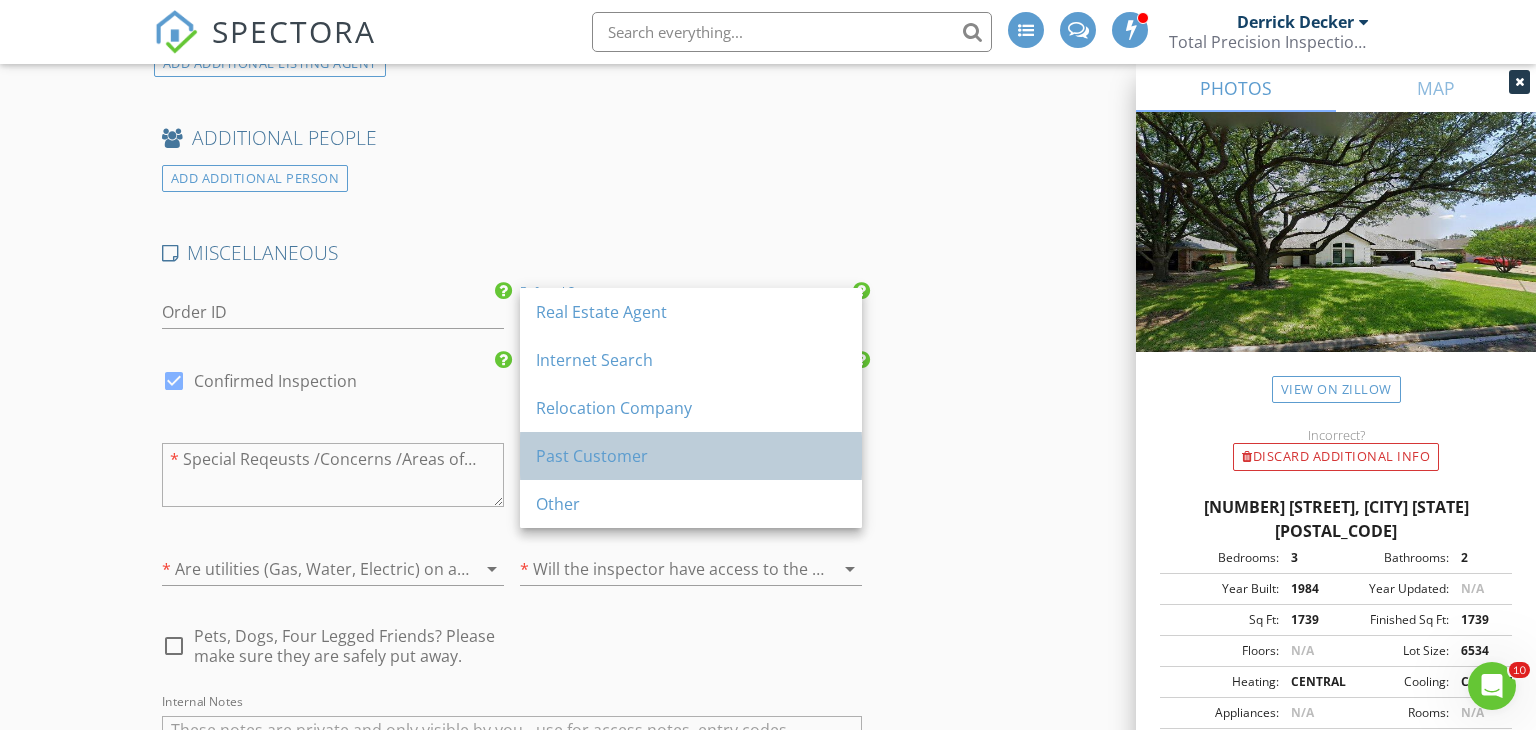 click on "Past Customer" at bounding box center (691, 456) 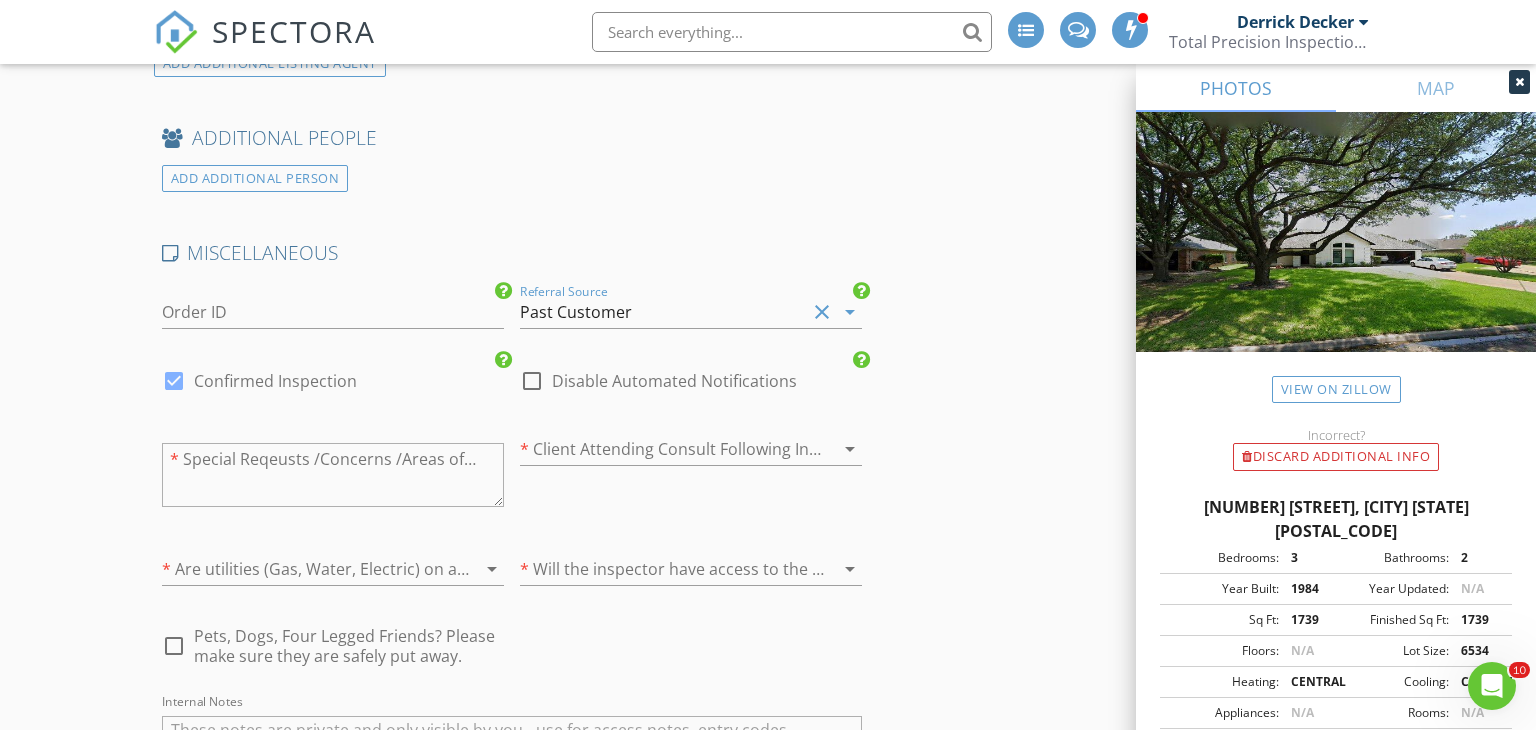 click at bounding box center (663, 449) 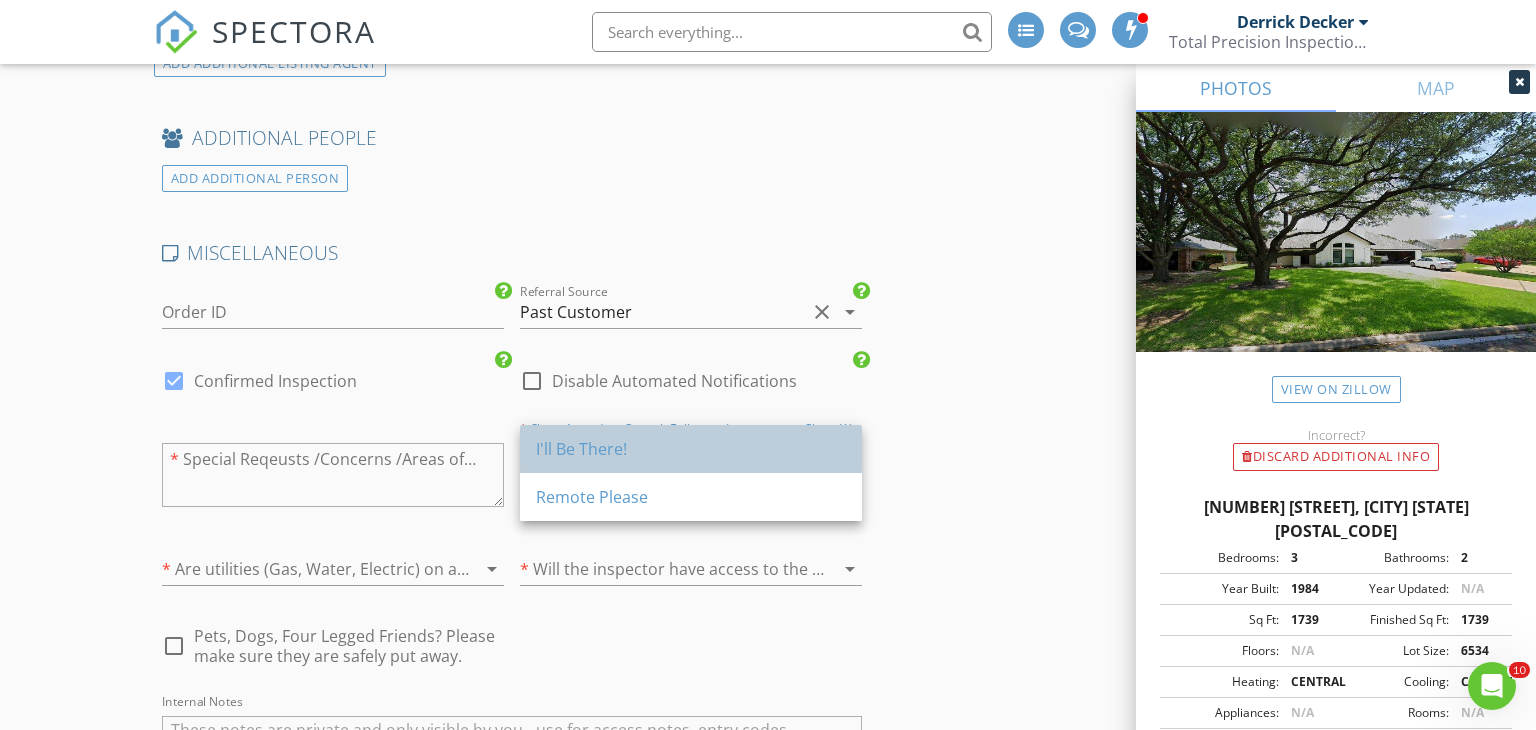 click on "I'll Be There!" at bounding box center (691, 449) 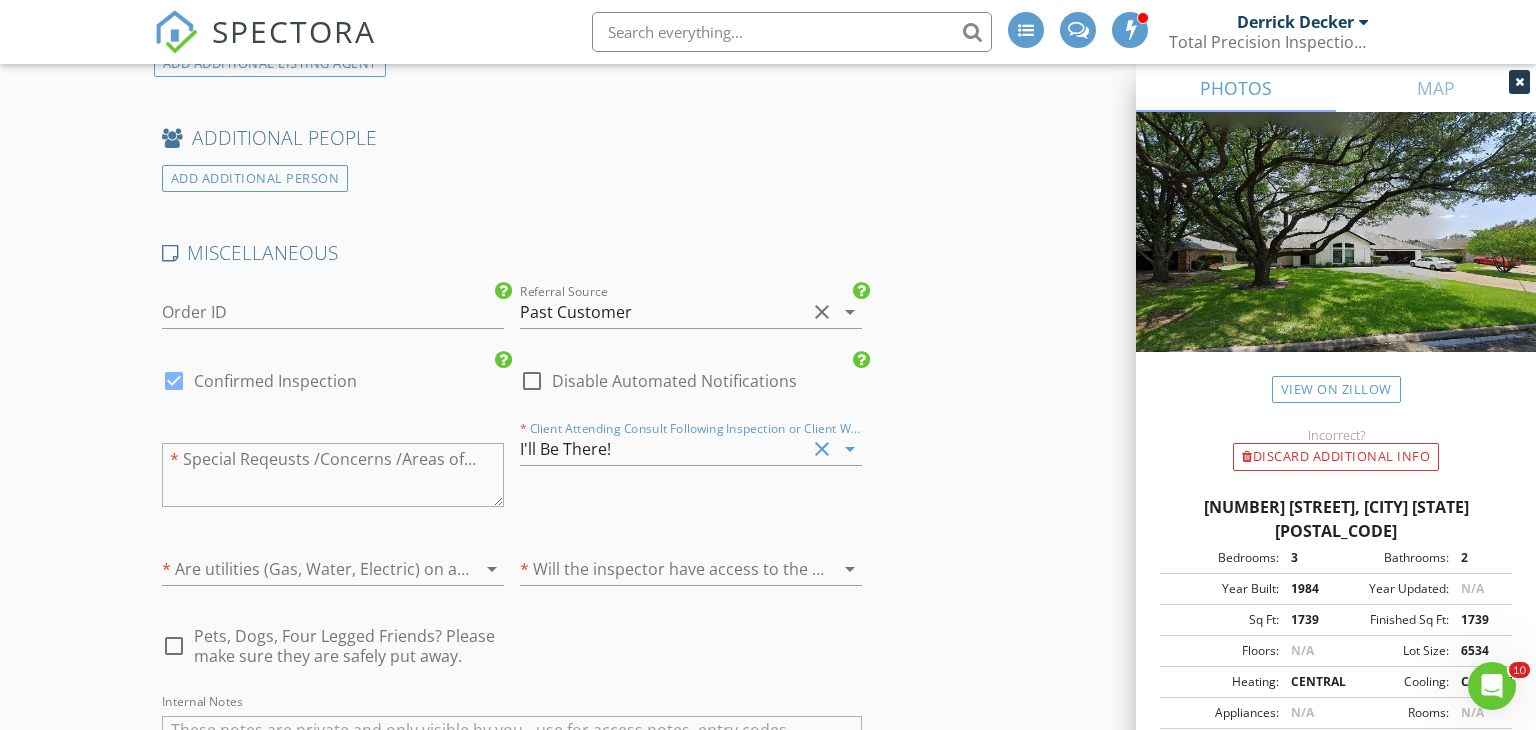 click at bounding box center [333, 475] 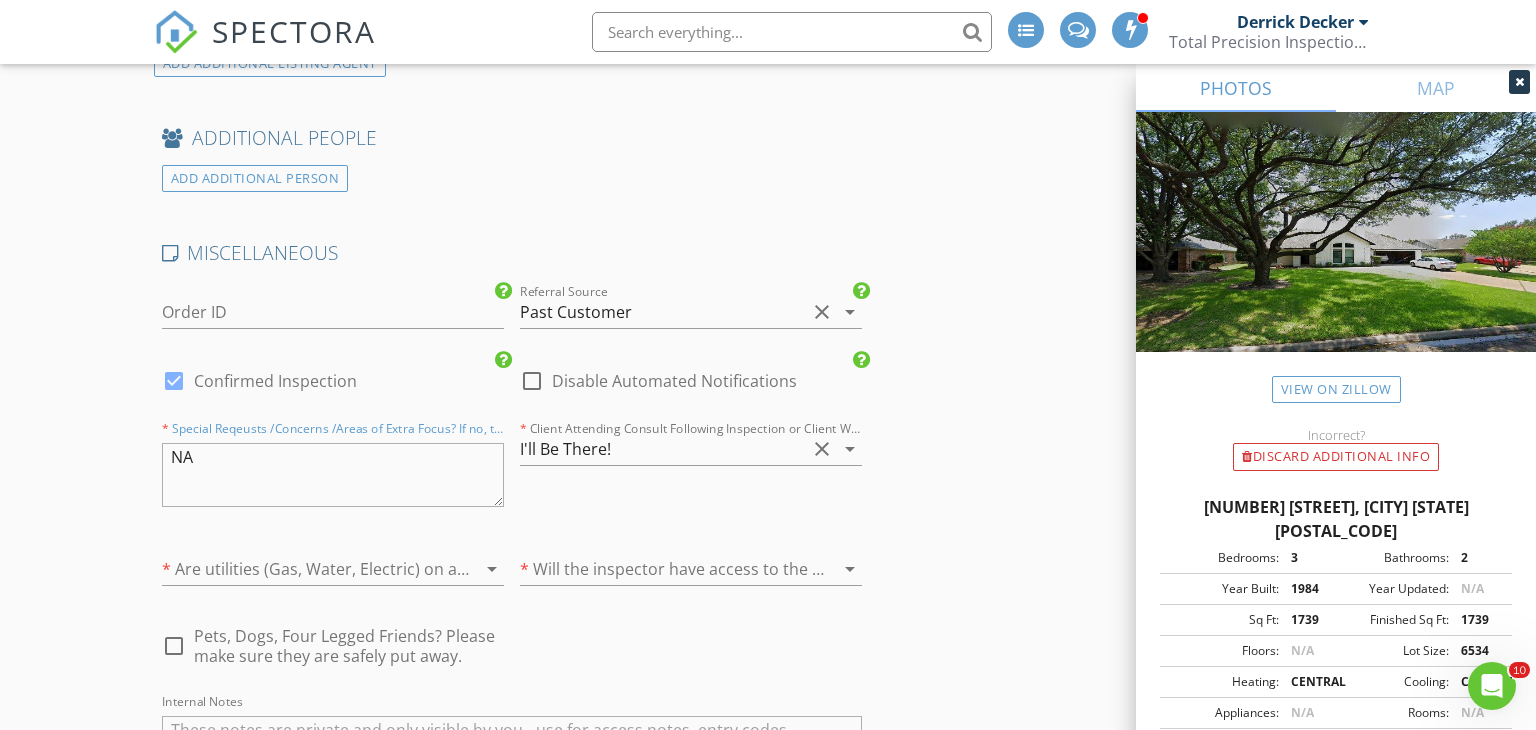 type on "NA" 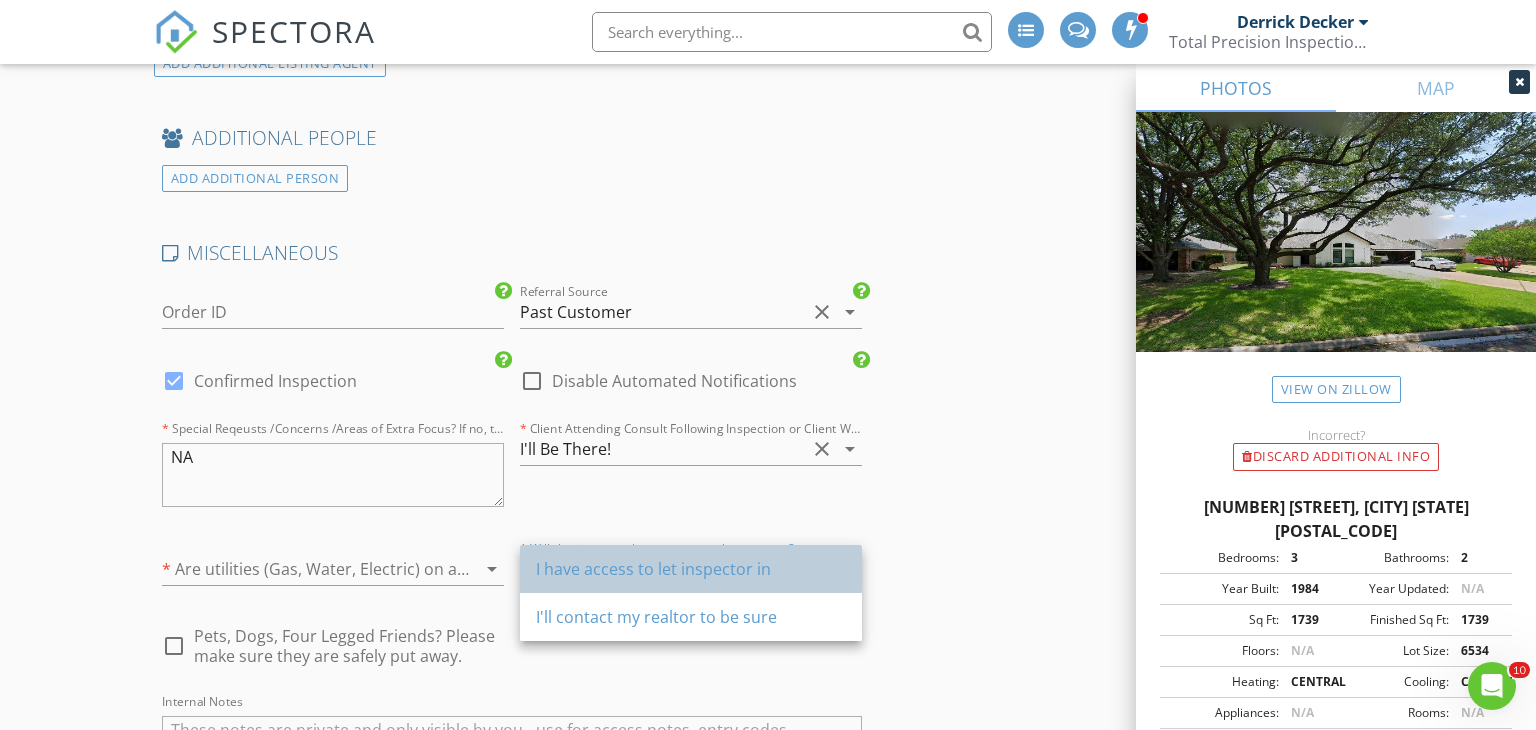 click on "I have access to let inspector in" at bounding box center [691, 569] 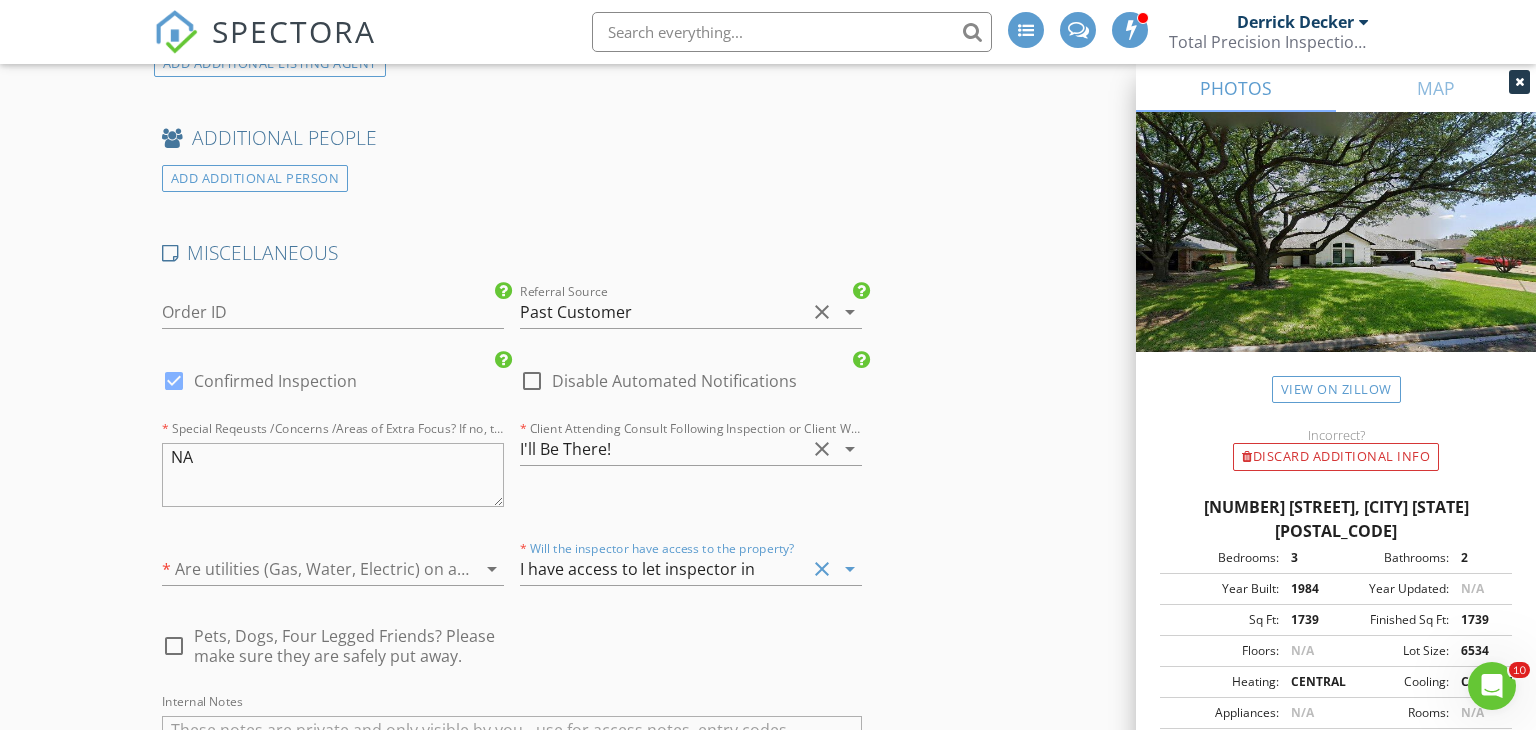 click at bounding box center [305, 569] 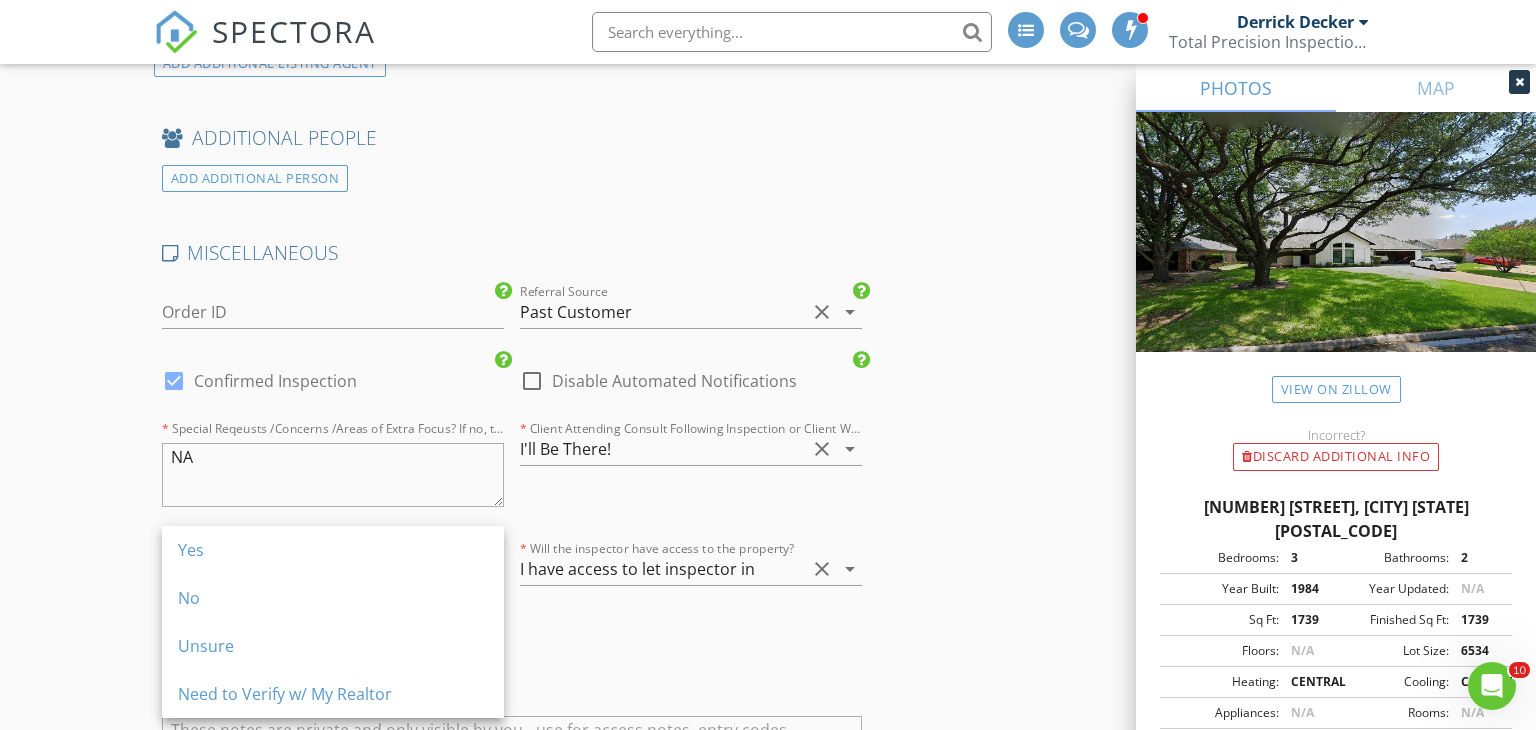 click on "*   Will the inspector have access to the property? I have access to let inspector in clear arrow_drop_down" at bounding box center (691, 573) 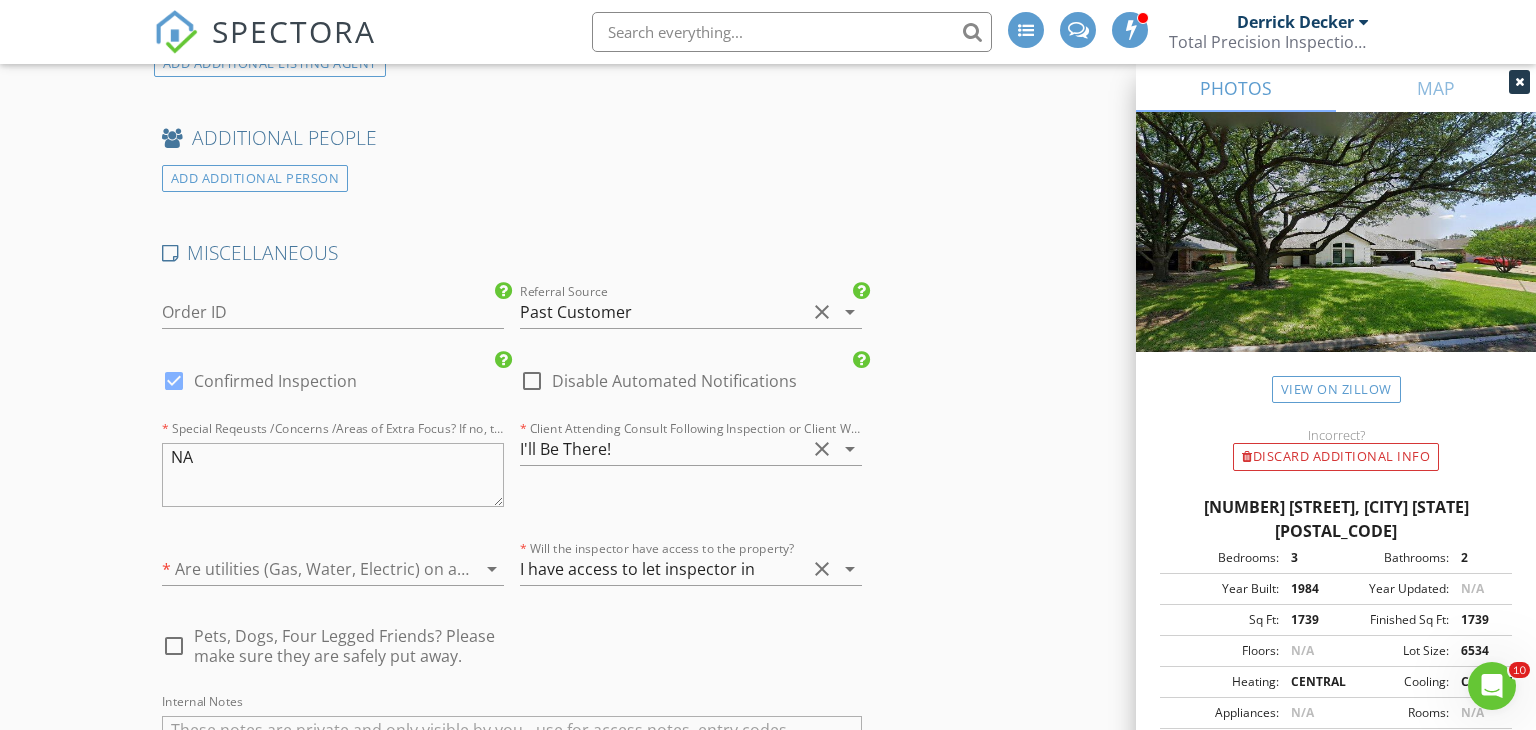 click on "I have access to let inspector in" at bounding box center [663, 569] 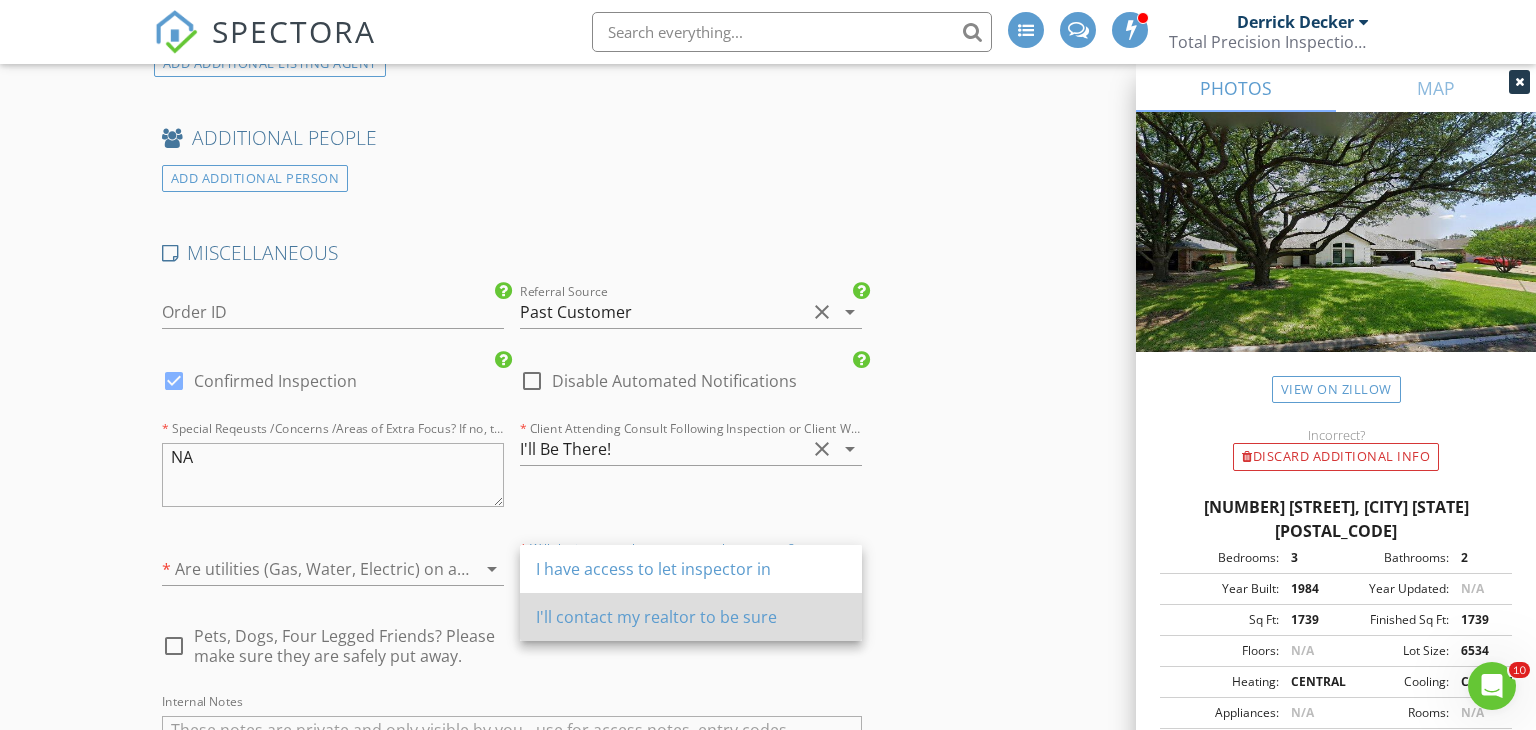 click on "I'll contact my realtor to be sure" at bounding box center [691, 617] 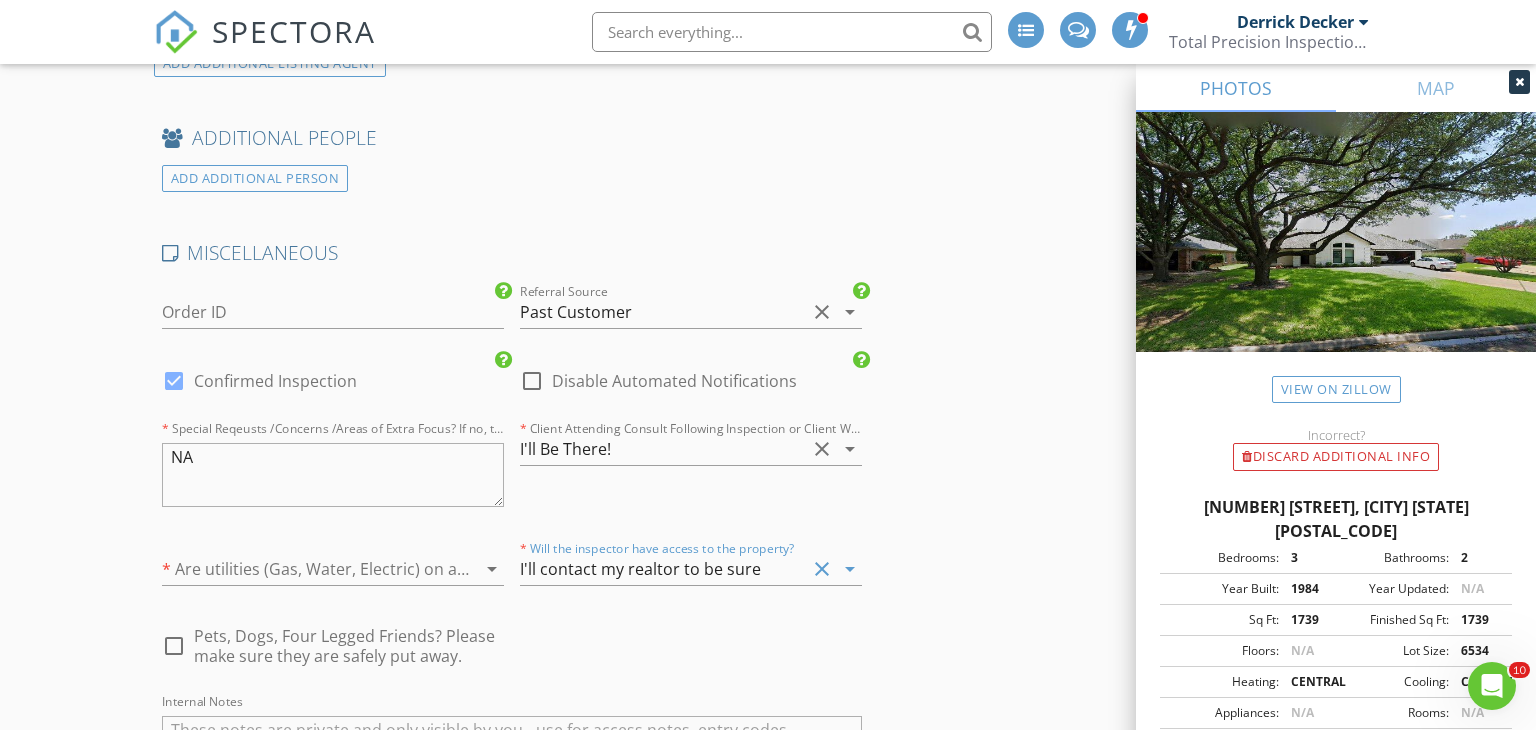 click at bounding box center (305, 569) 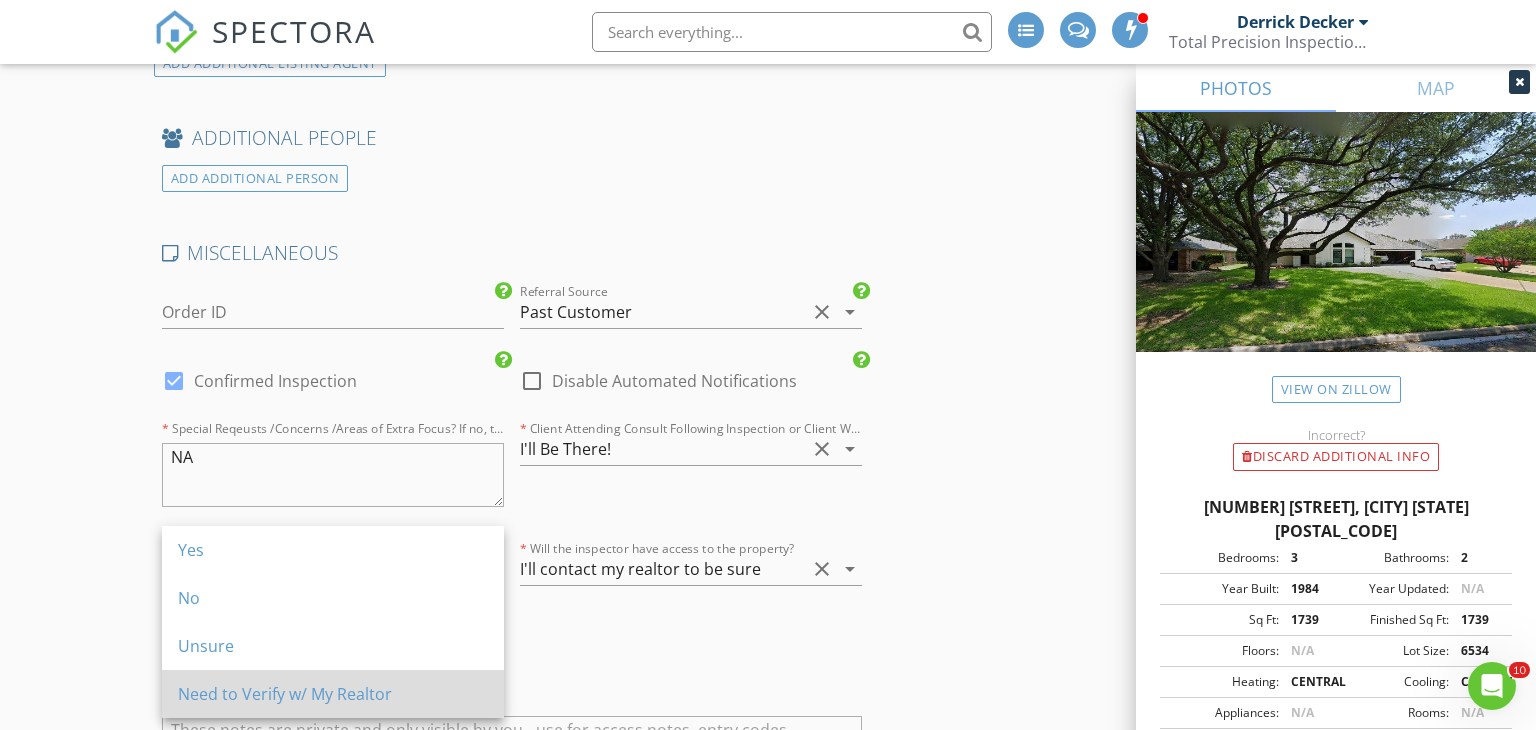 click on "Need to Verify w/ My Realtor" at bounding box center [333, 694] 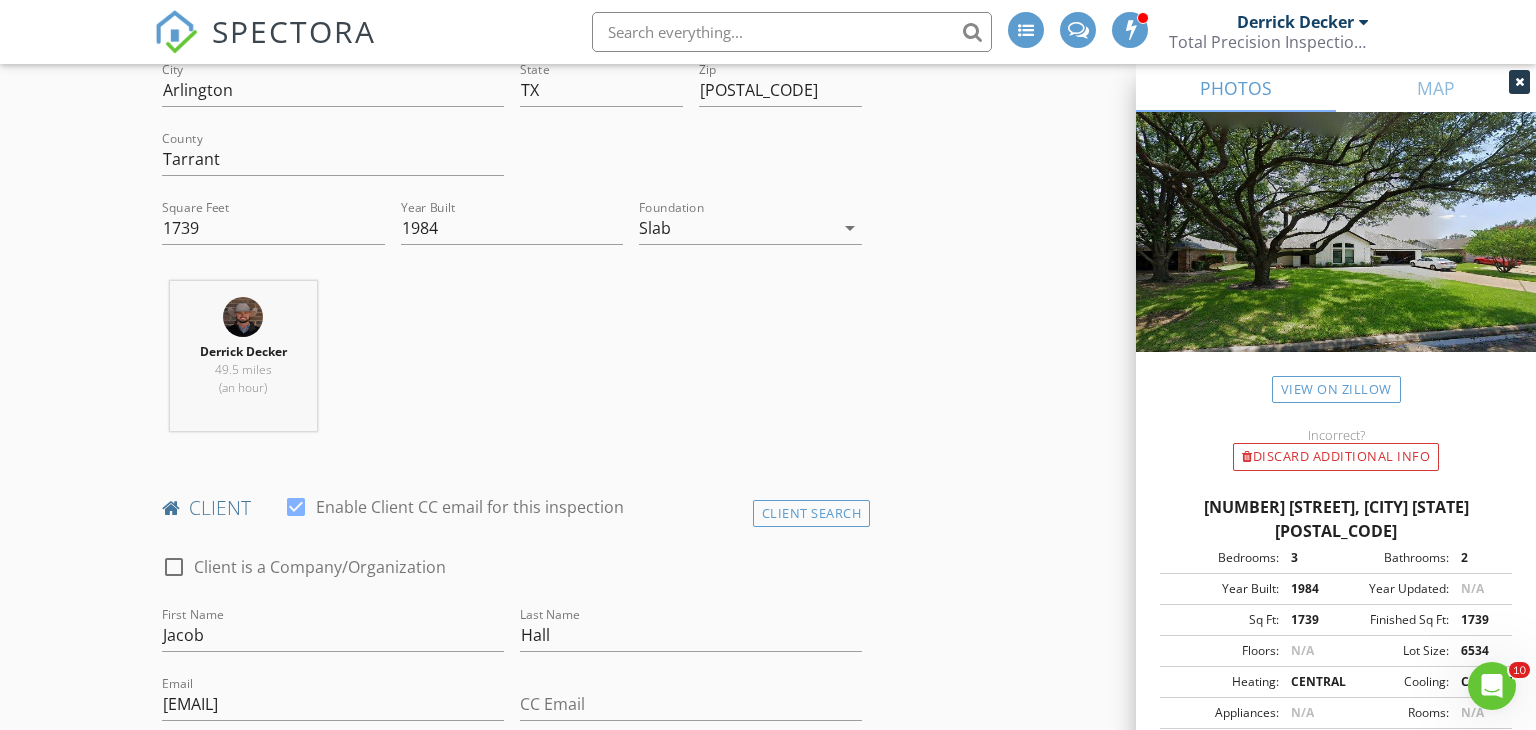 scroll, scrollTop: 72, scrollLeft: 0, axis: vertical 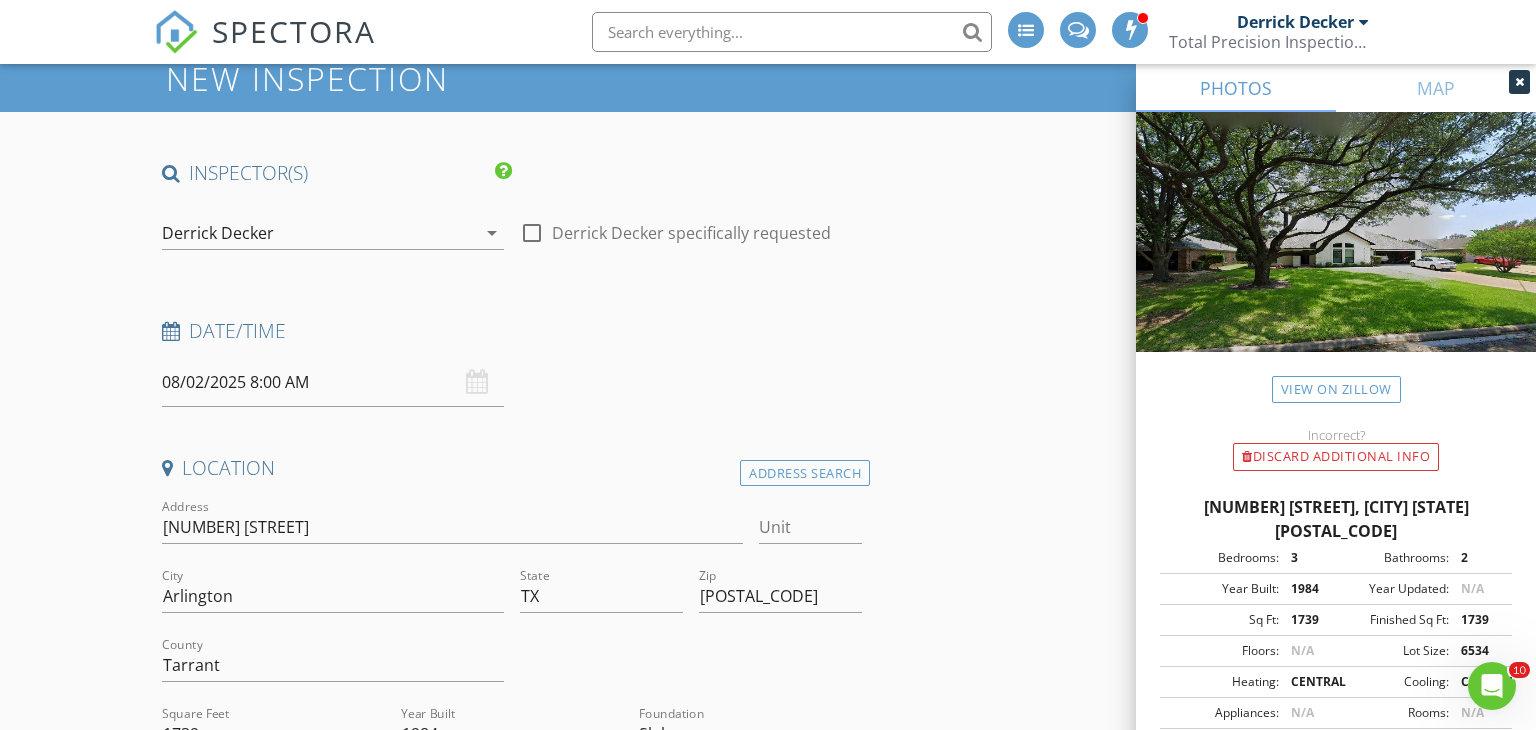 click on "08/02/2025 8:00 AM" at bounding box center (333, 382) 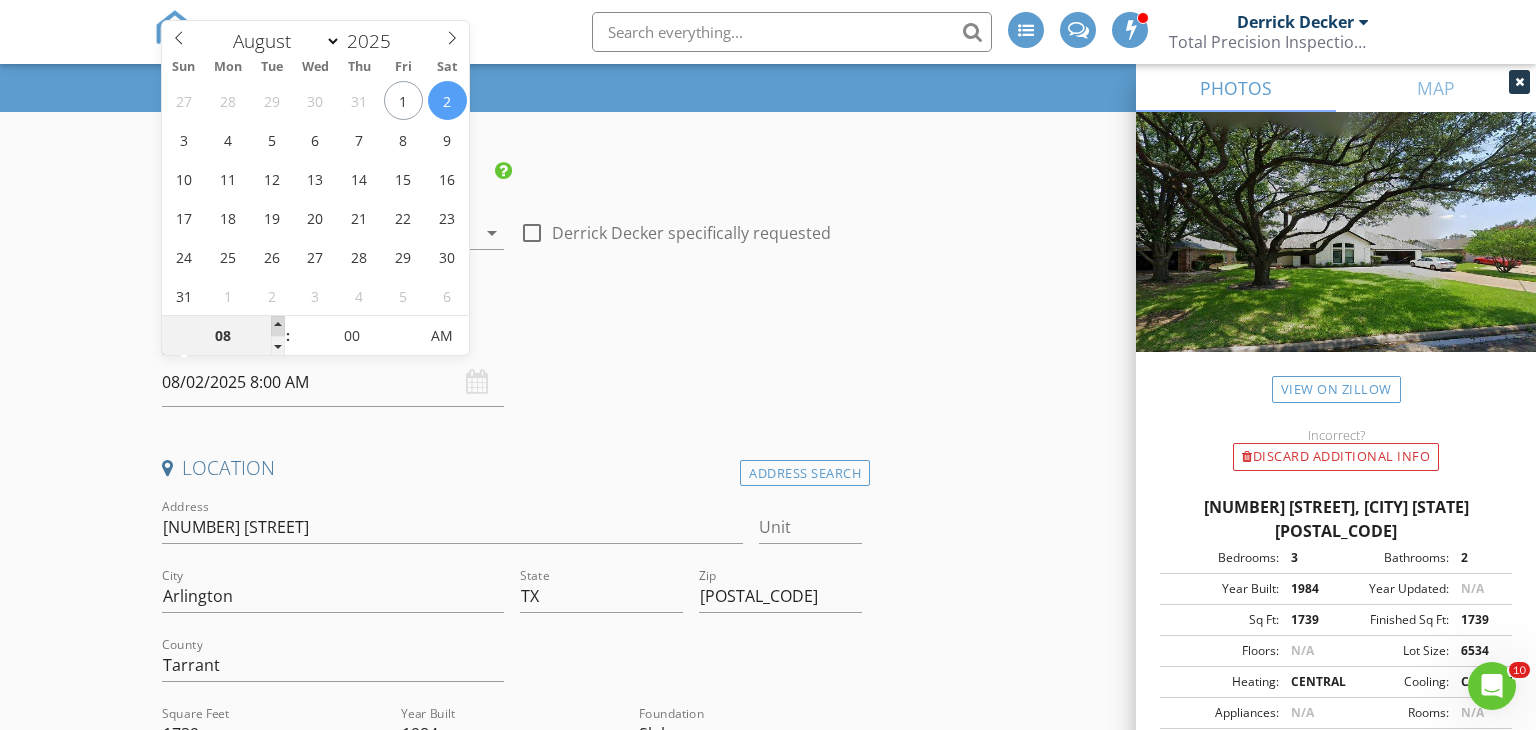 type on "09" 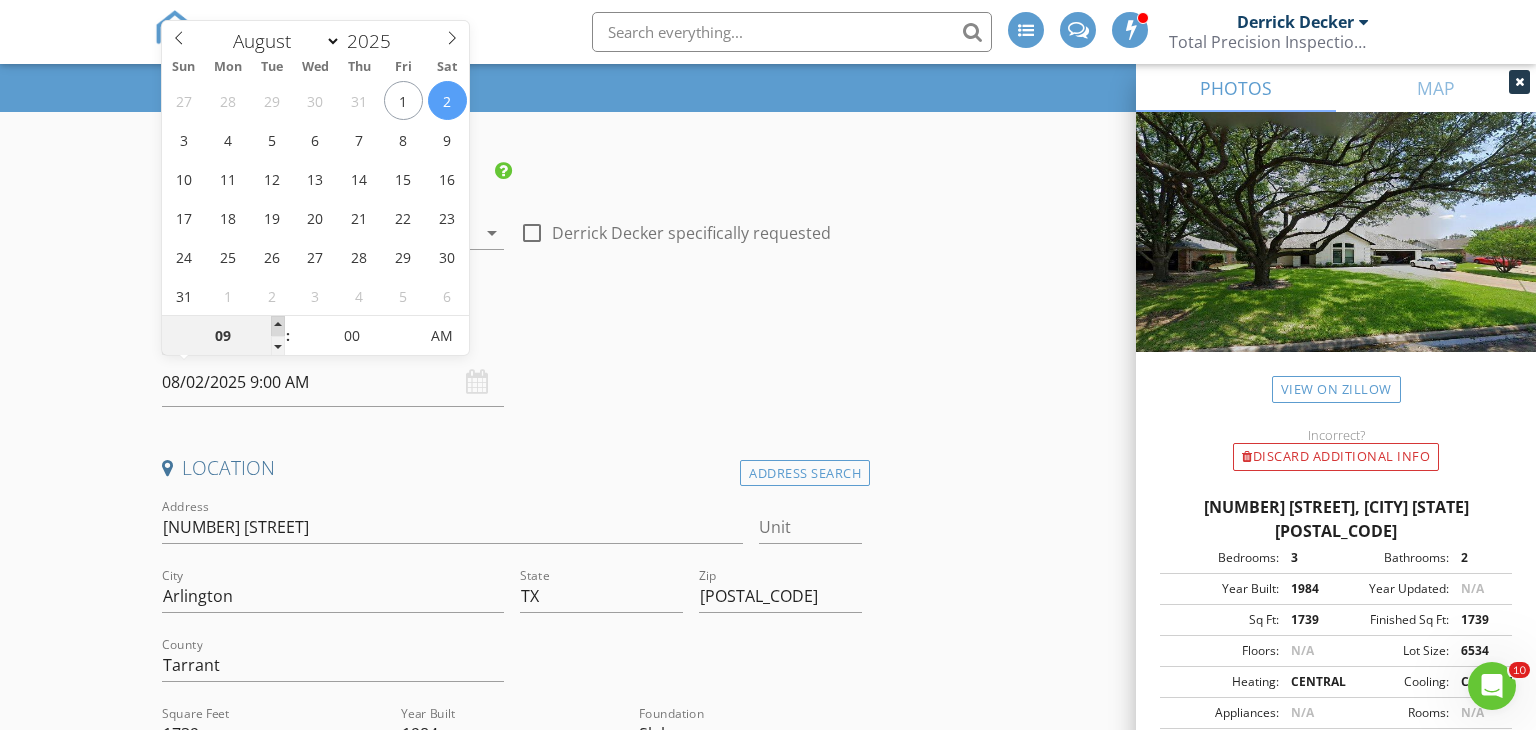 click at bounding box center (278, 326) 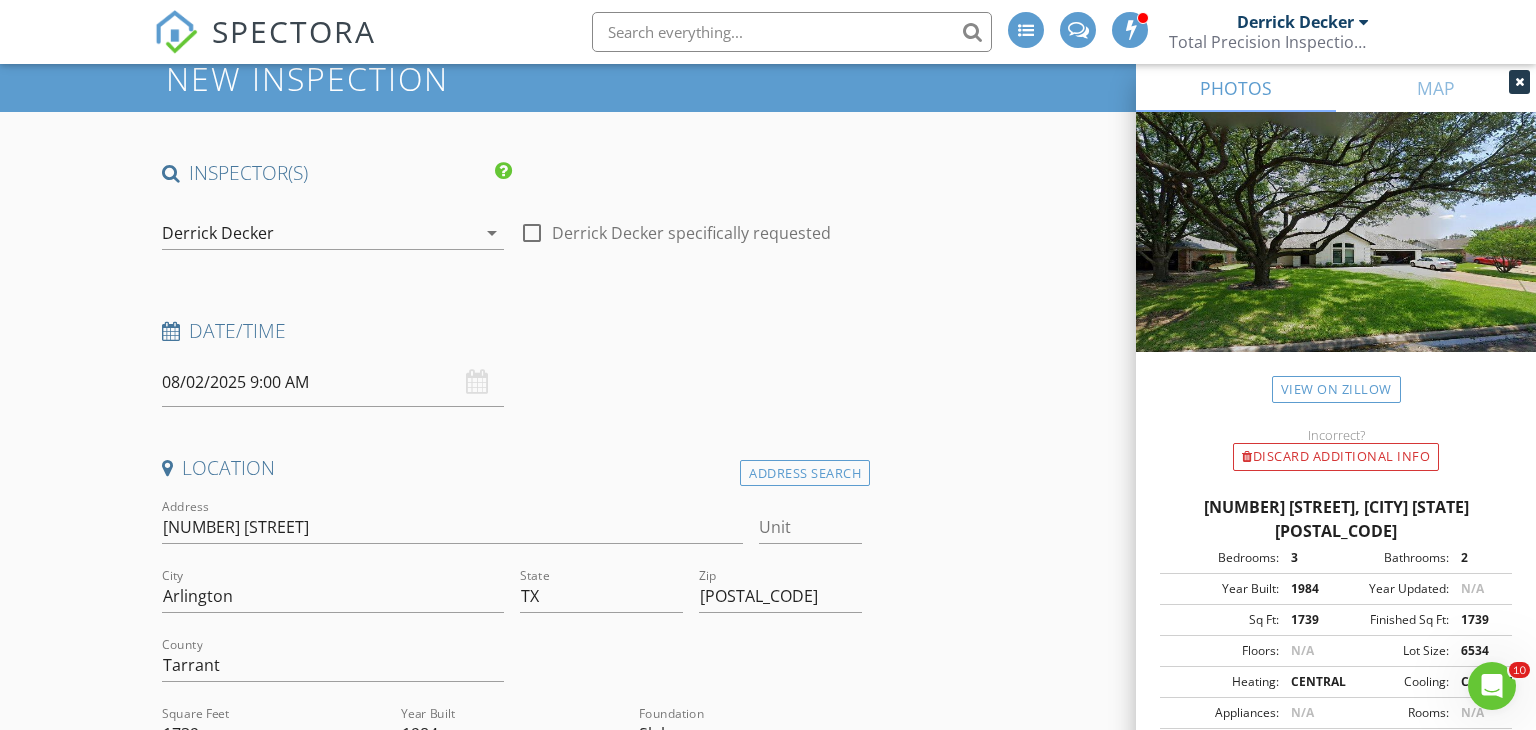 click on "Date/Time" at bounding box center [512, 338] 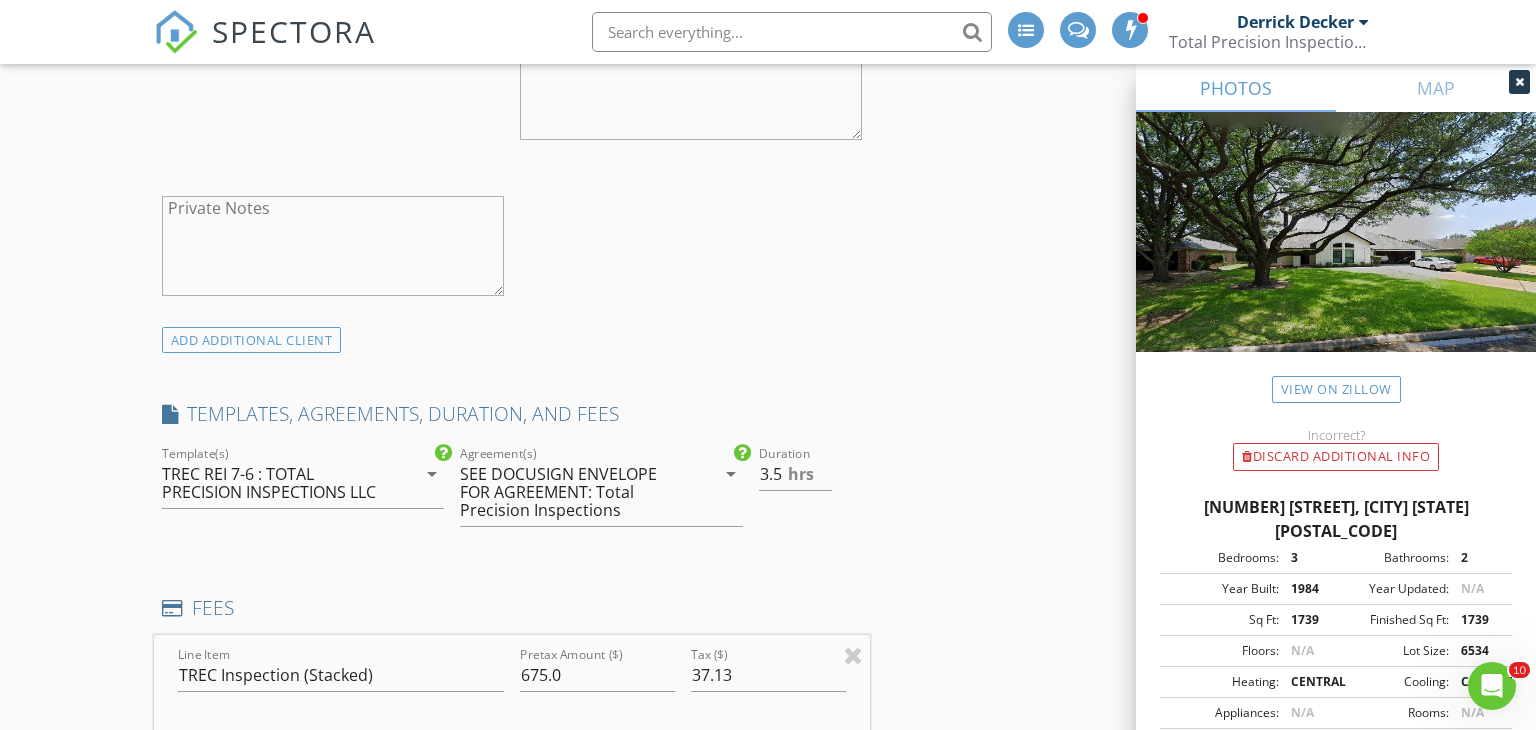 scroll, scrollTop: 2251, scrollLeft: 0, axis: vertical 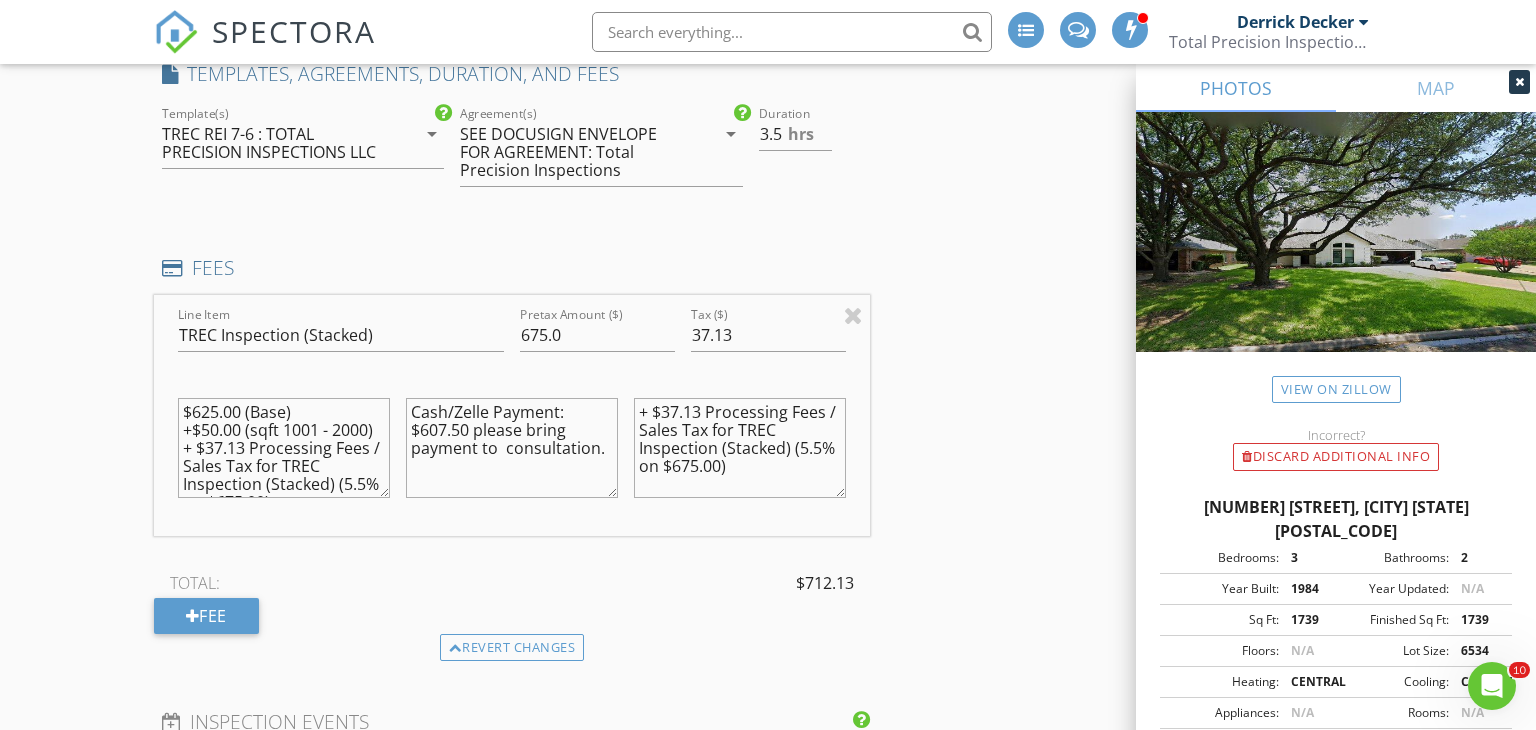 click on "SEE DOCUSIGN ENVELOPE FOR AGREEMENT: Total Precision Inspections" at bounding box center (574, 152) 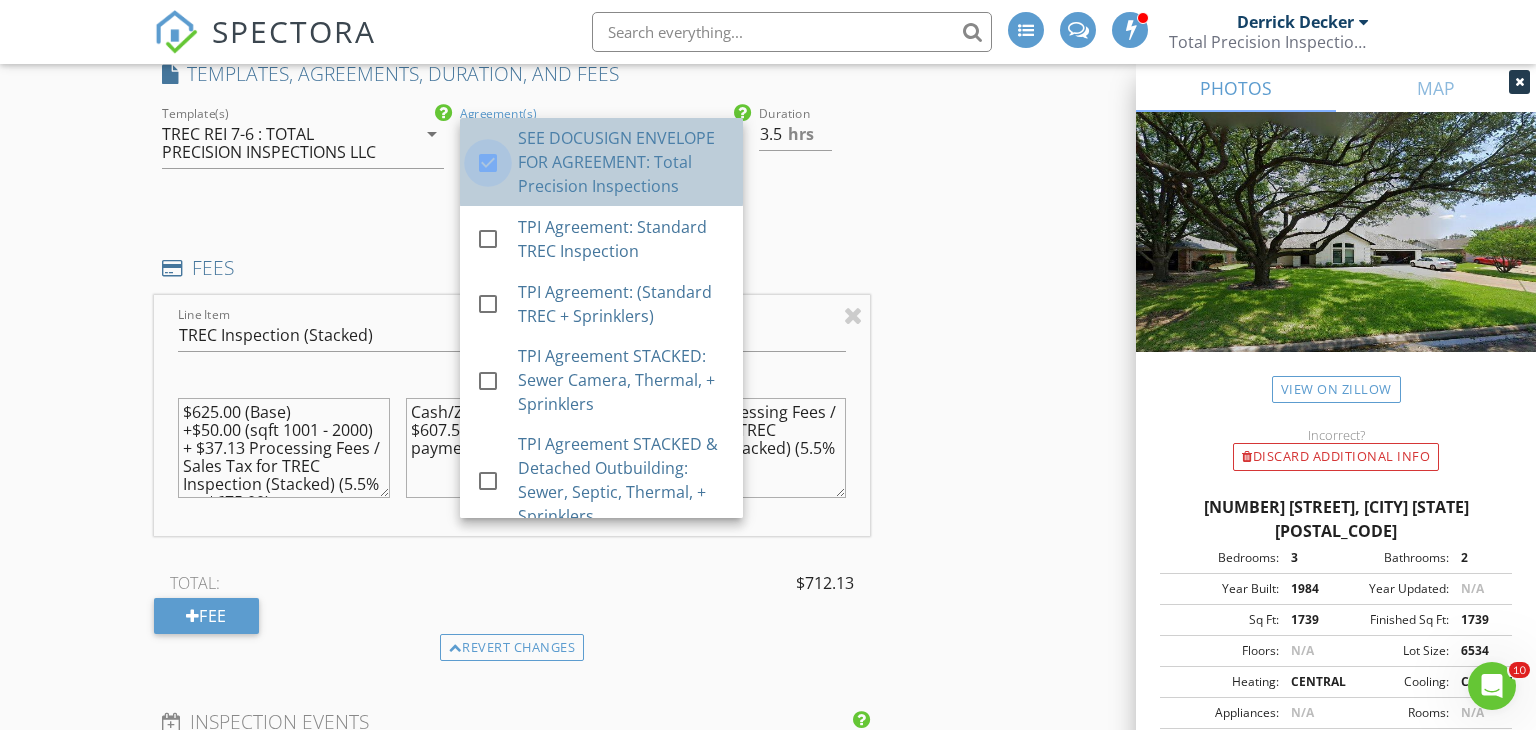 click at bounding box center [488, 162] 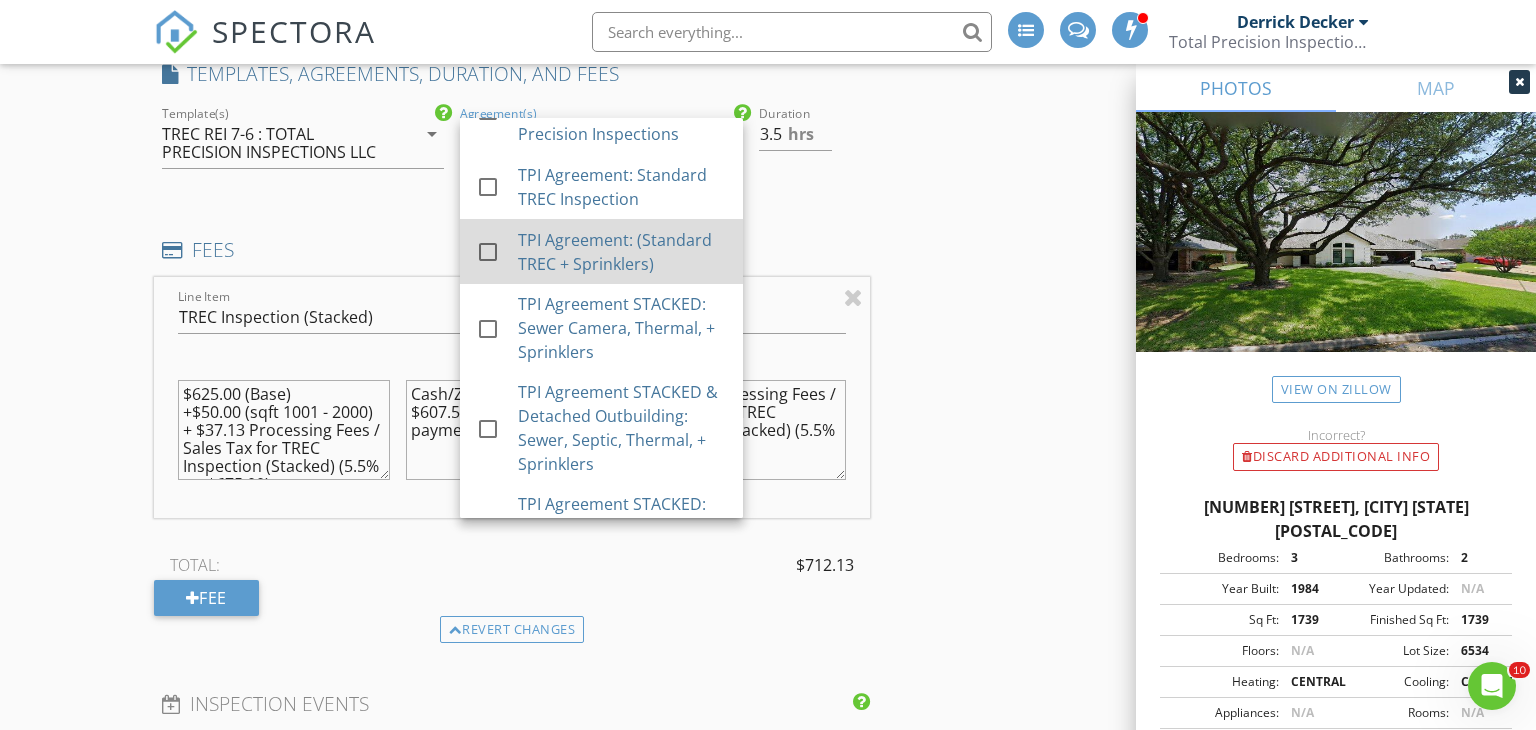 scroll, scrollTop: 30, scrollLeft: 0, axis: vertical 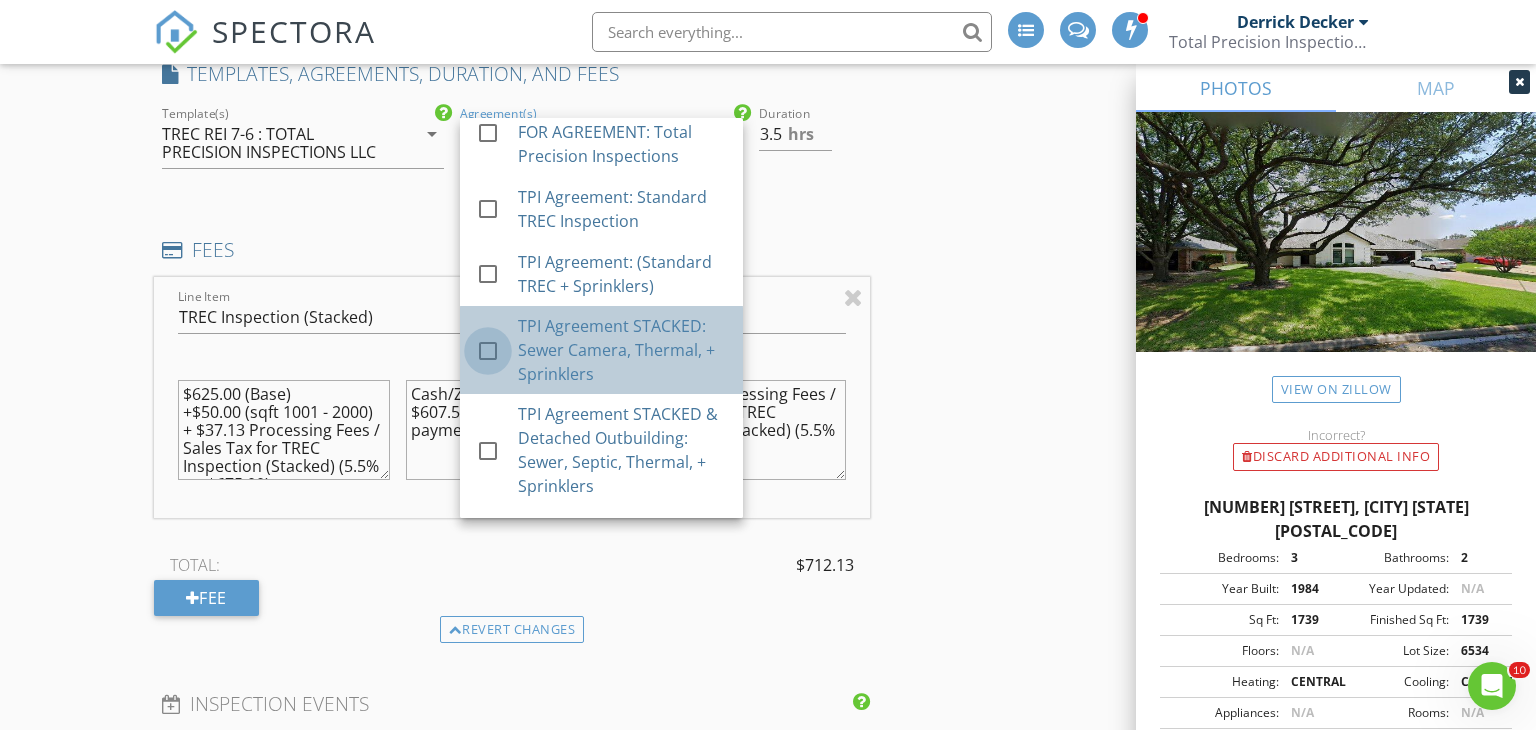 click at bounding box center (488, 350) 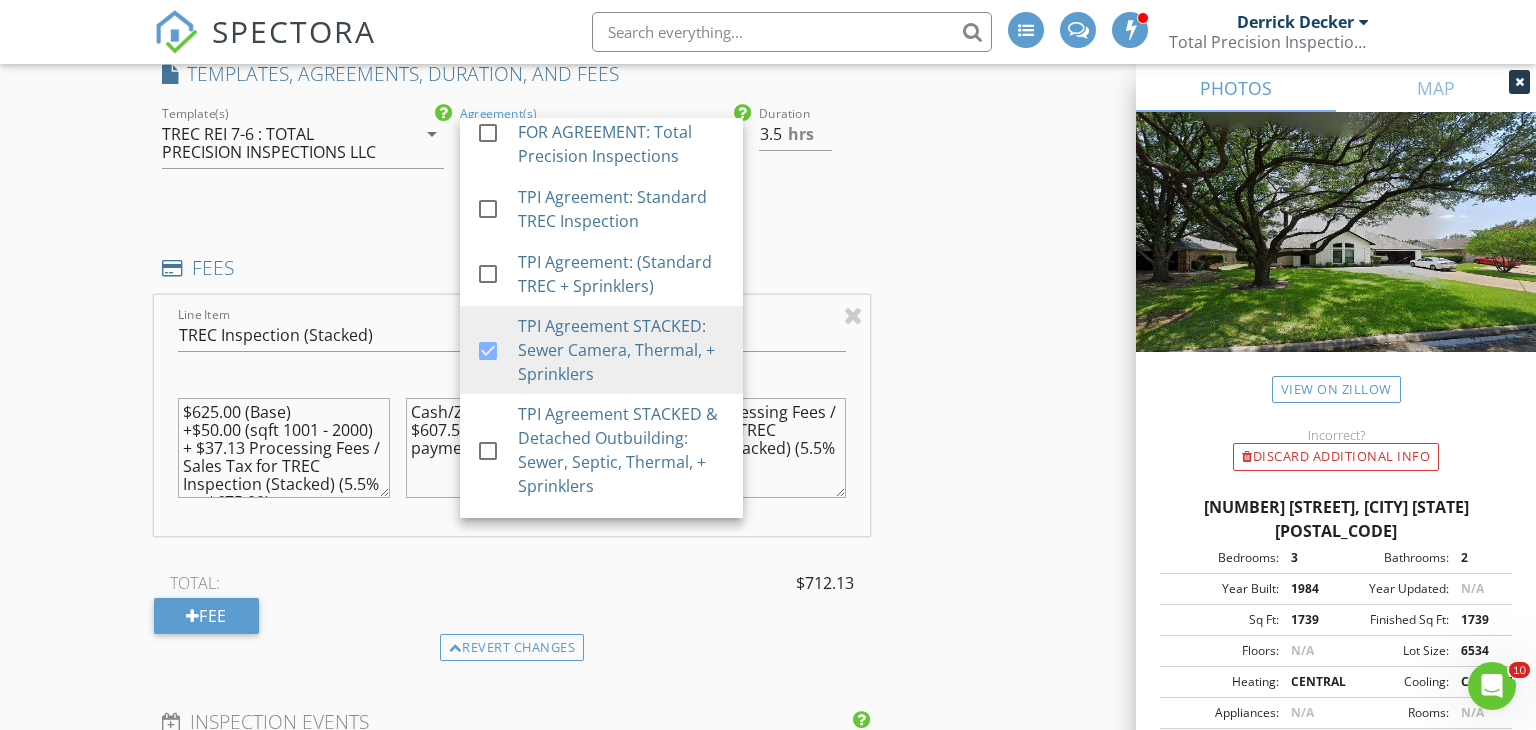 click on "INSPECTOR(S)
check_box   Derrick Decker   PRIMARY   Derrick Decker arrow_drop_down   check_box_outline_blank Derrick Decker specifically requested
Date/Time
08/02/2025 9:00 AM
Location
Address Search       Address 4816 Gaylewood Ct   Unit   City Arlington   State TX   Zip 76017   County Tarrant     Square Feet 1739   Year Built 1984   Foundation Slab arrow_drop_down     Derrick Decker     49.5 miles     (an hour)
client
check_box Enable Client CC email for this inspection   Client Search     check_box_outline_blank Client is a Company/Organization     First Name Jacob   Last Name Hall   Email JLHJAKE@gmail.com   CC Email   Phone 817-964-1375           Notes   Private Notes
client
Client Search     check_box_outline_blank Client is a Company/Organization     First Name Anastacia   Last Name Basnyat   Email   CC Email" at bounding box center [768, 825] 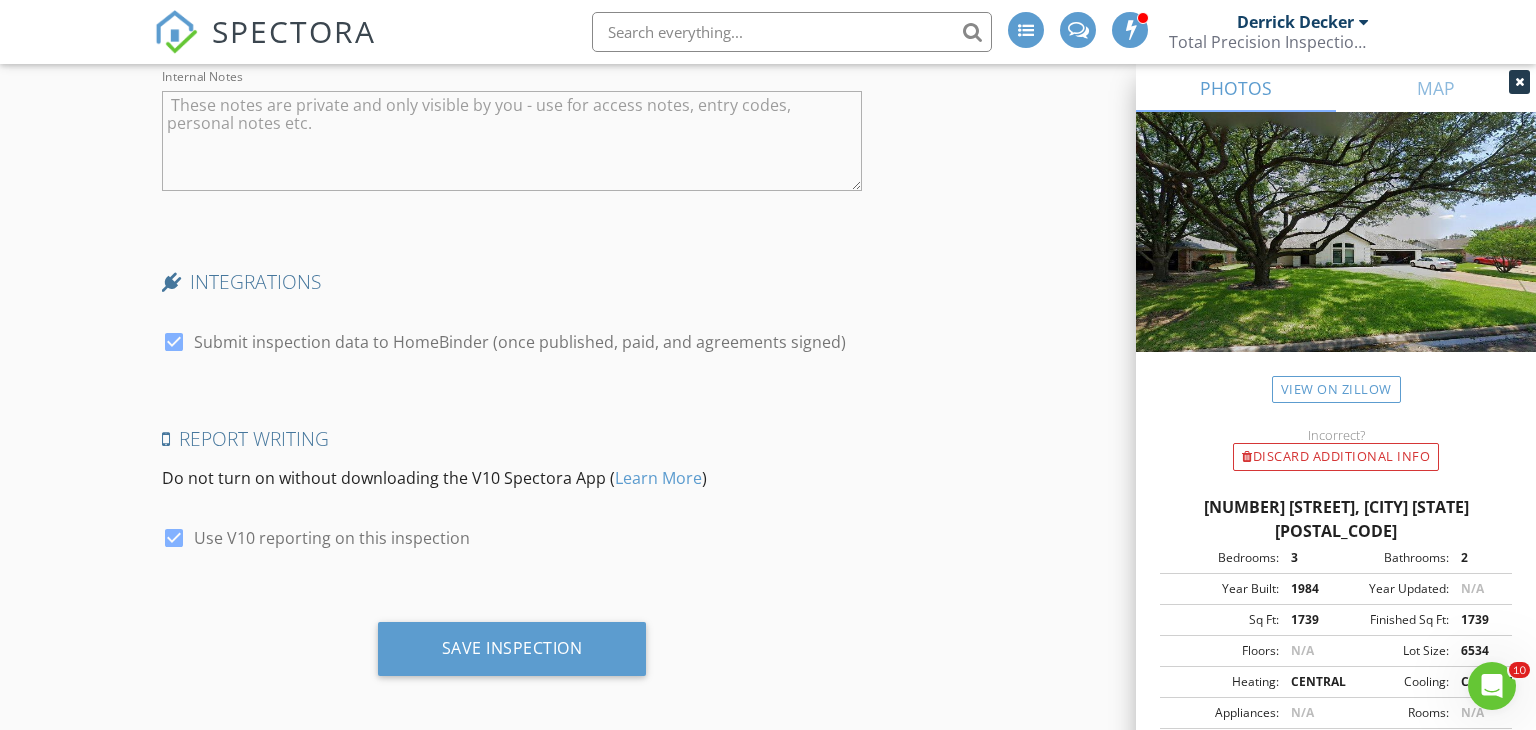 scroll, scrollTop: 5232, scrollLeft: 0, axis: vertical 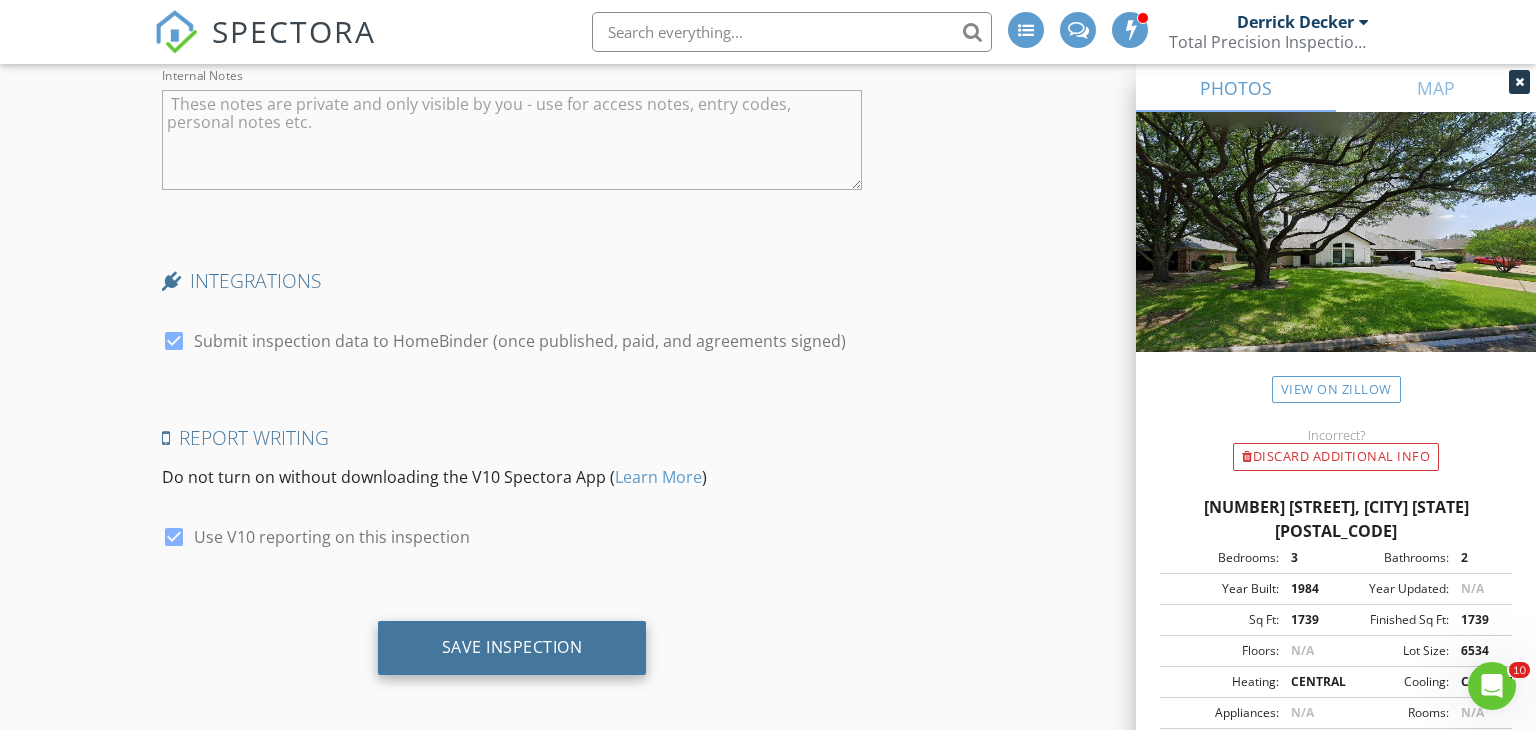 click on "Save Inspection" at bounding box center (512, 648) 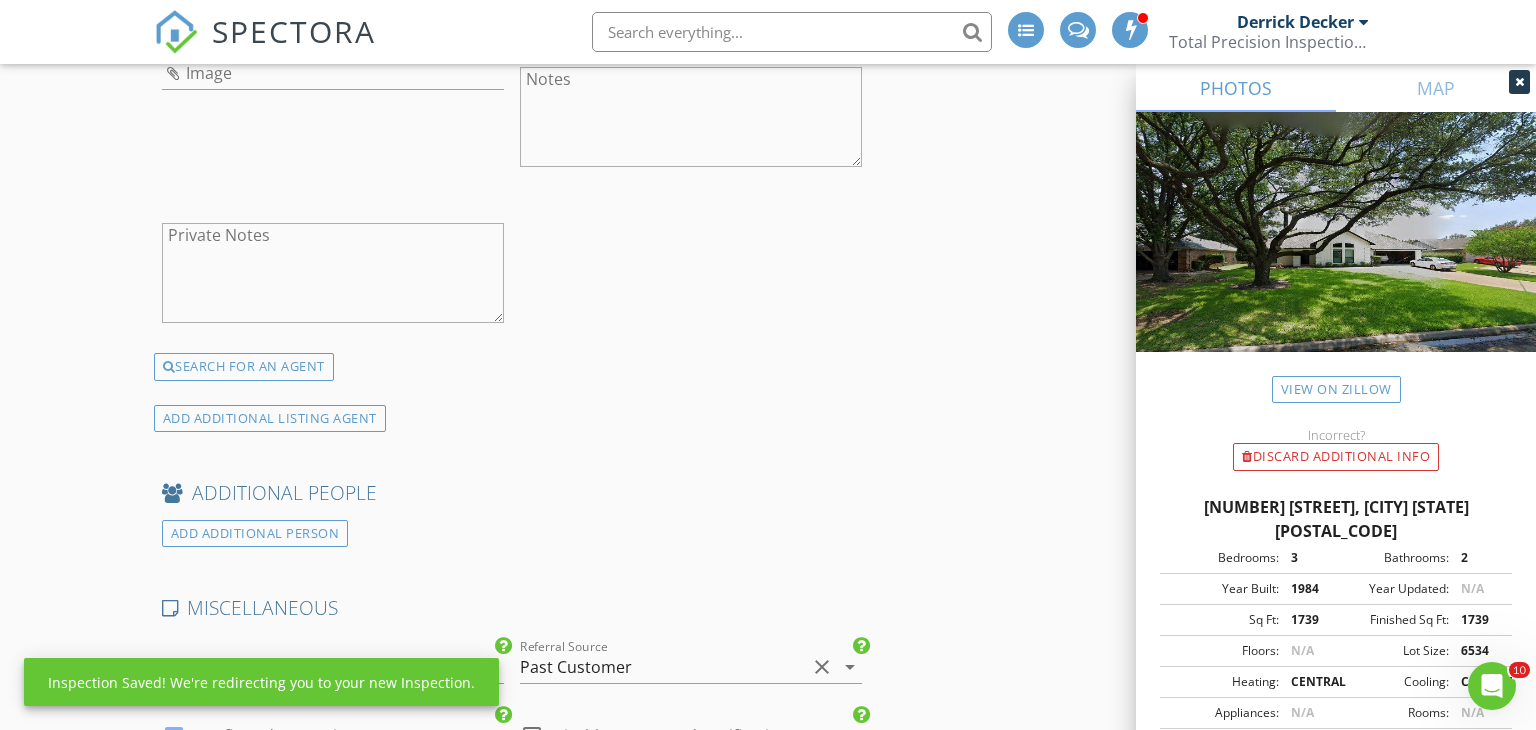 scroll, scrollTop: 3212, scrollLeft: 0, axis: vertical 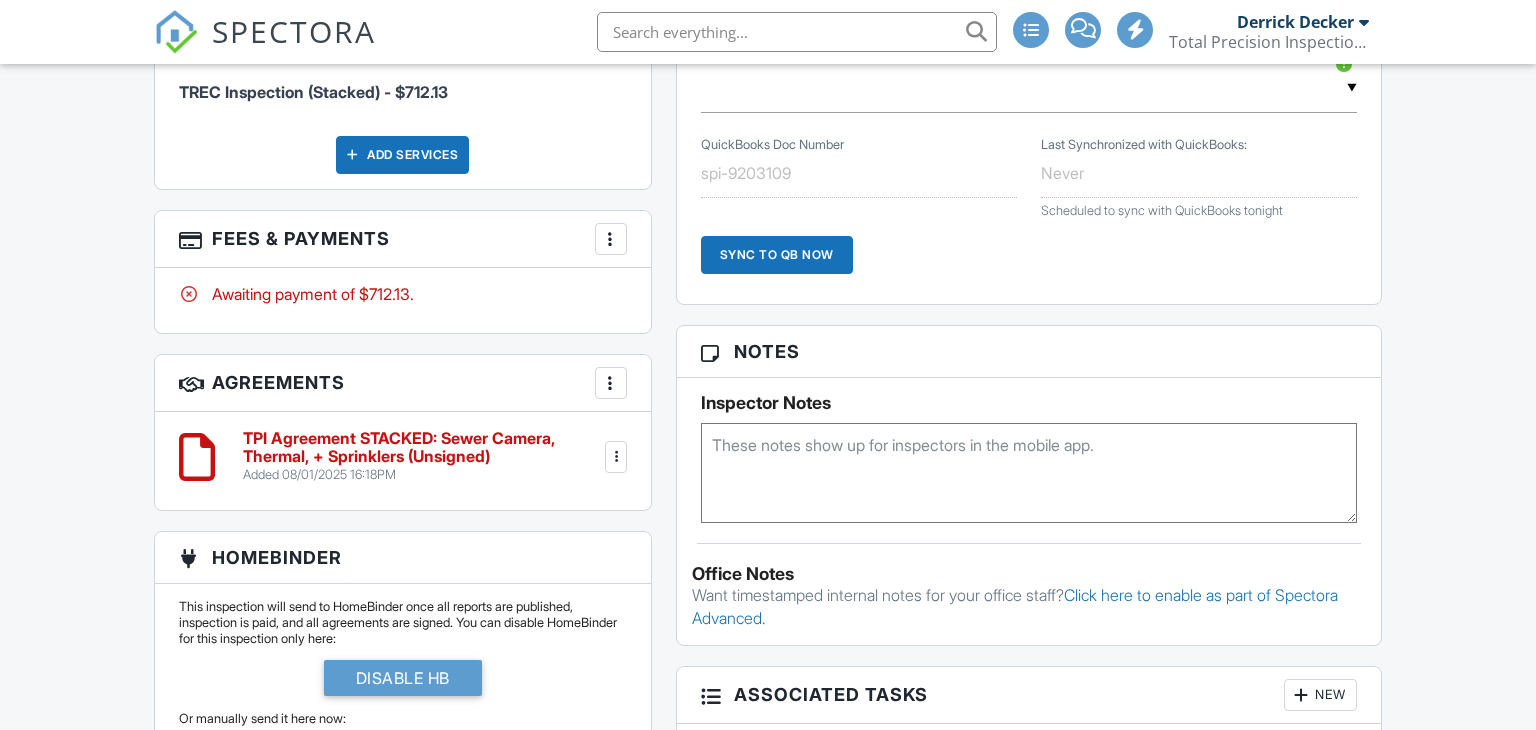 click on "TPI Agreement STACKED: Sewer Camera, Thermal, + Sprinklers
(Unsigned)" at bounding box center (422, 447) 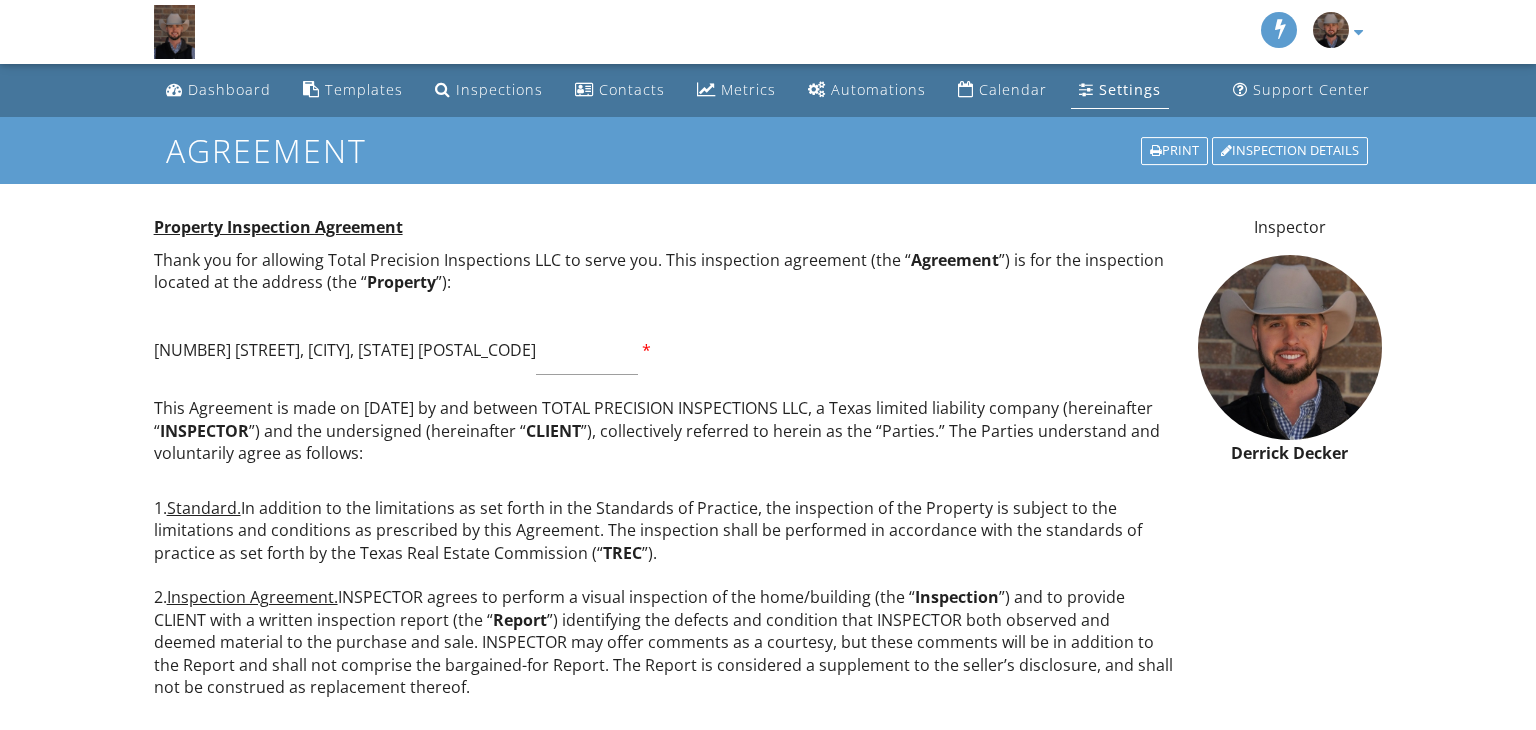 scroll, scrollTop: 0, scrollLeft: 0, axis: both 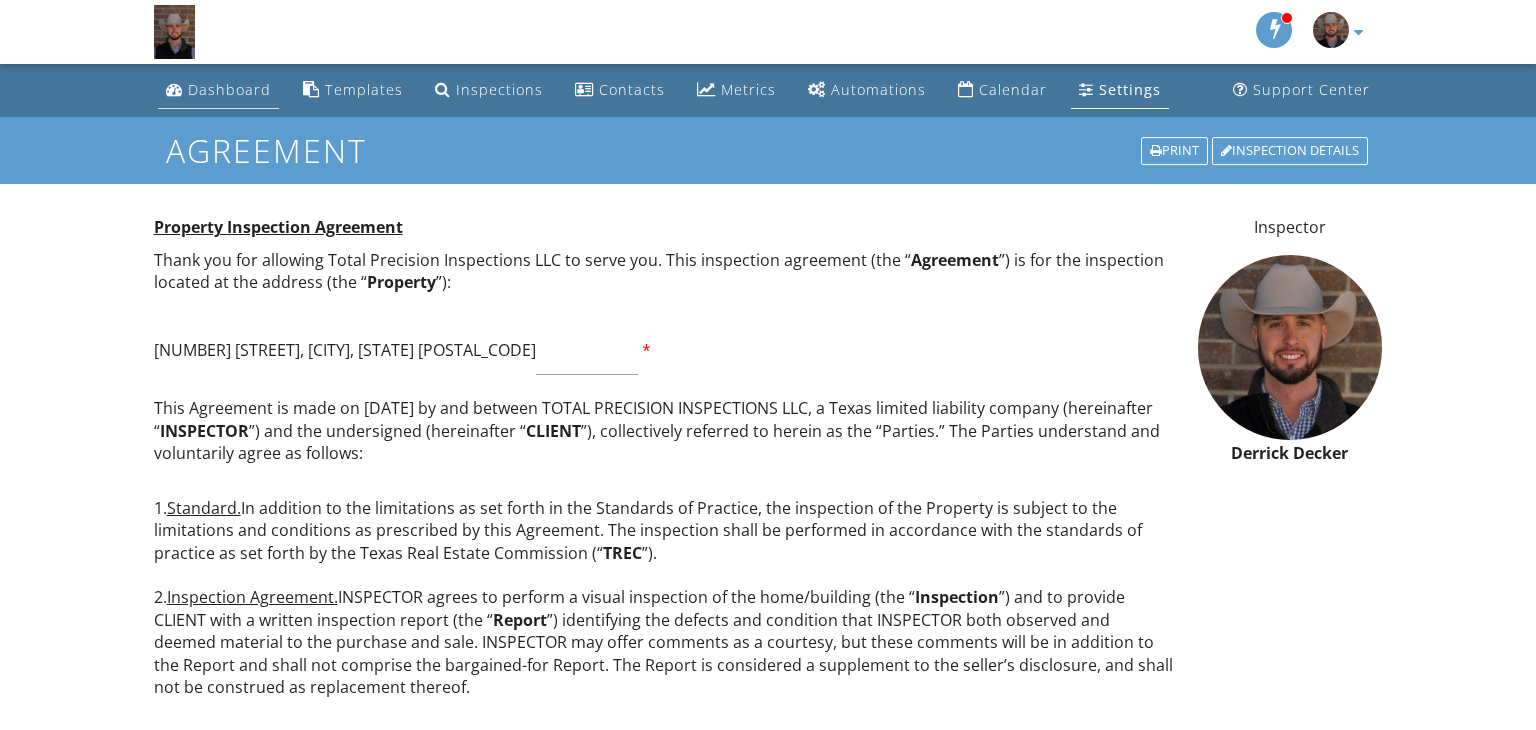 click on "Dashboard" at bounding box center [229, 89] 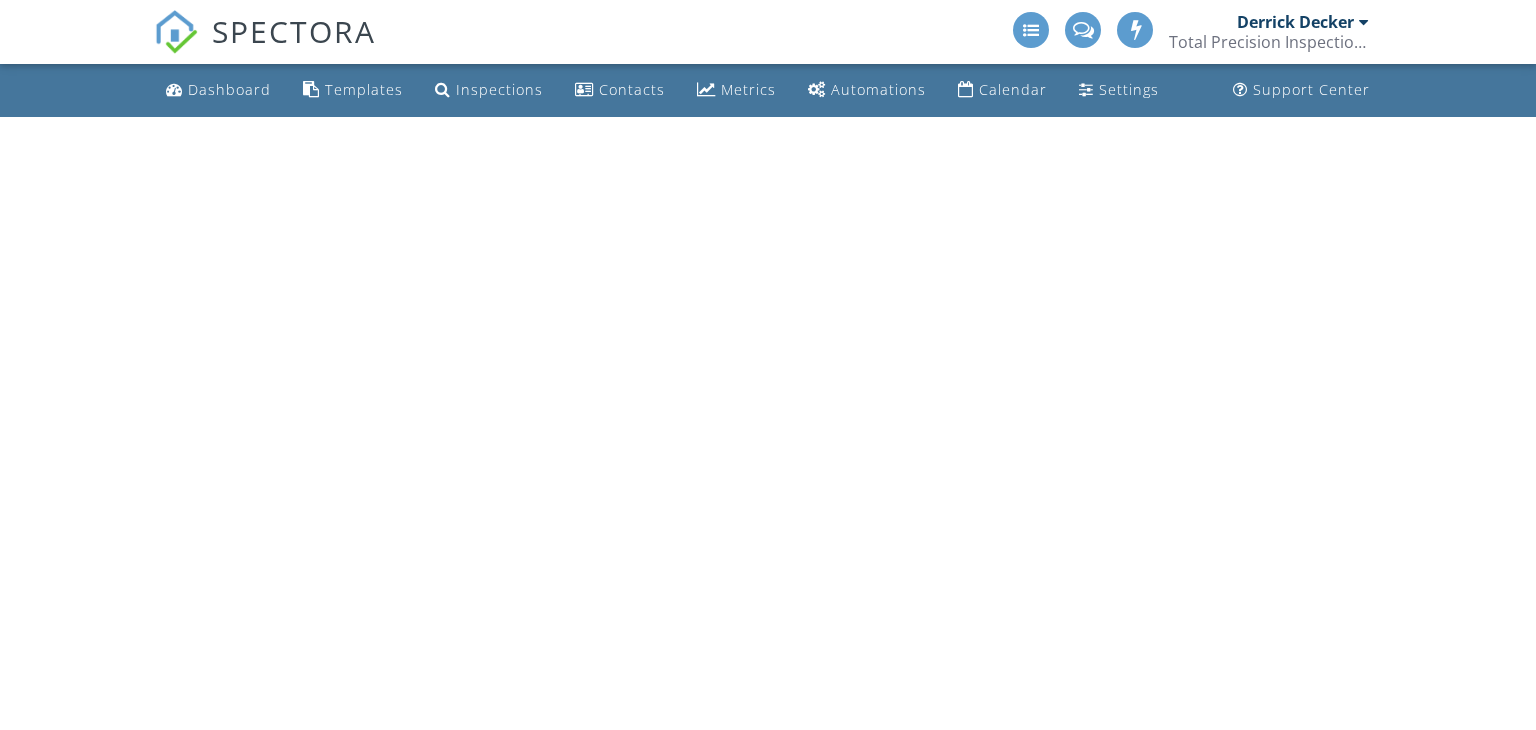 scroll, scrollTop: 0, scrollLeft: 0, axis: both 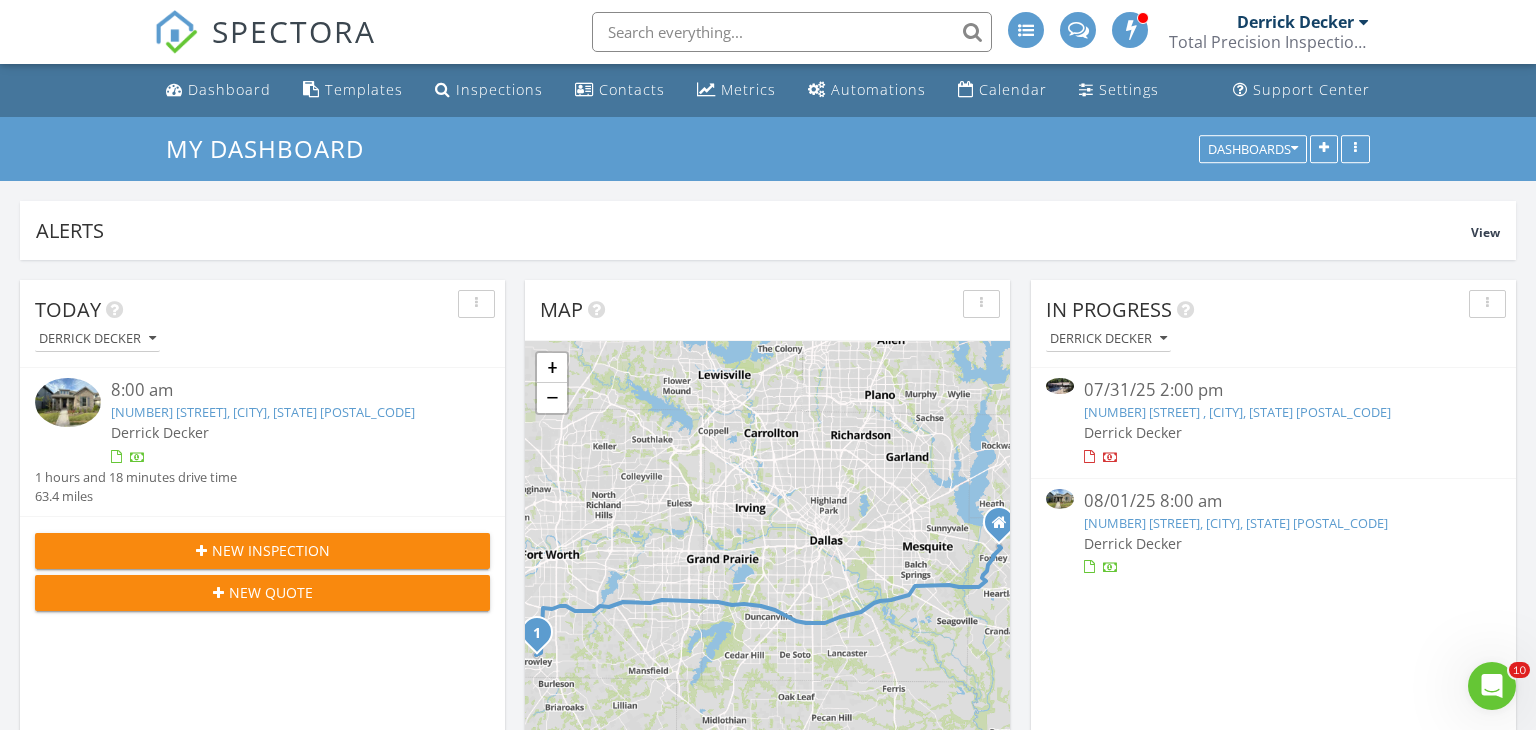 click on "[NUMBER] [STREET], [CITY], [STATE] [POSTAL_CODE]" at bounding box center [263, 412] 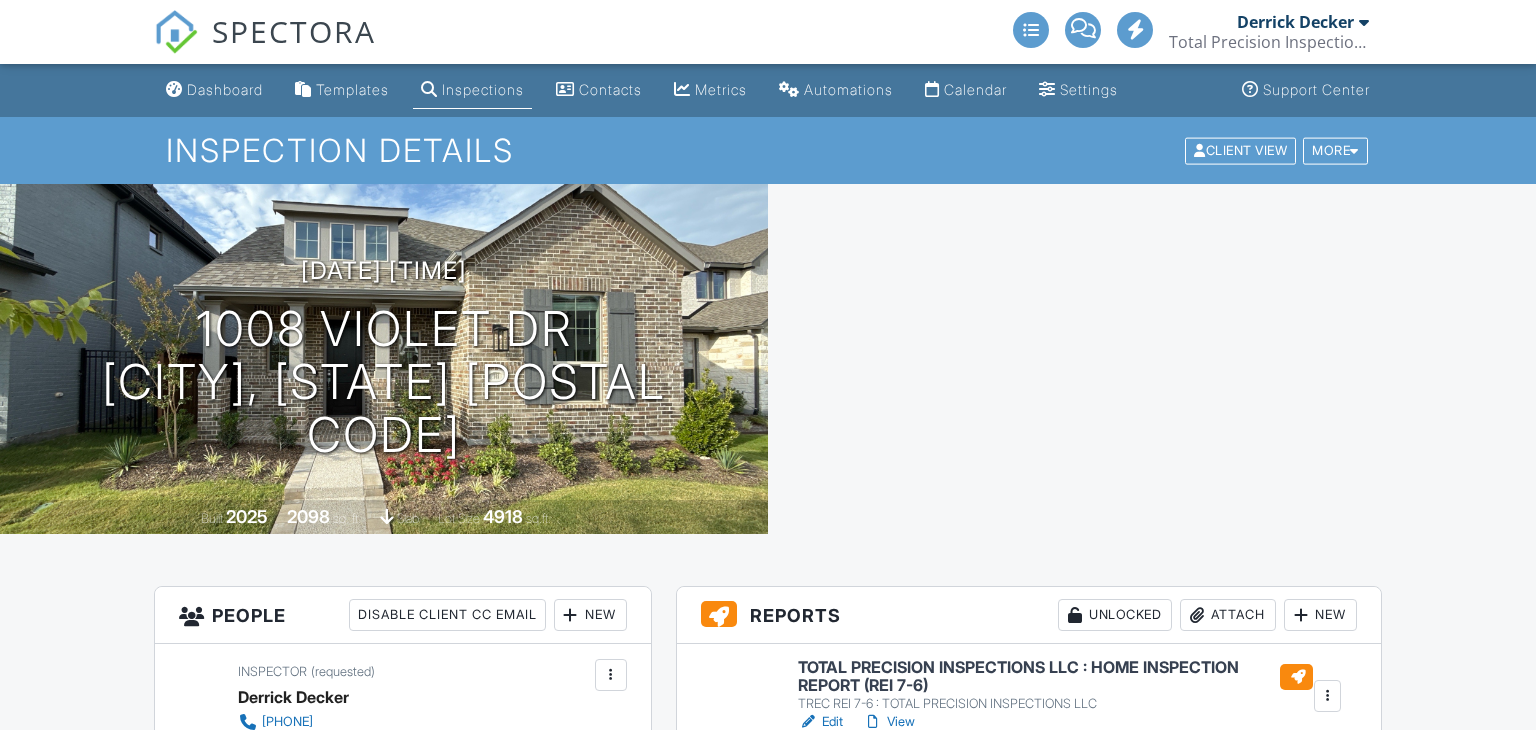 click on "Inspection Details
Client View
More
Property Details
Reschedule
Reorder / Copy
Share
Cancel
Delete
Print Order
Convert to V9
Disable Buy Now Pay Later
View Change Log" at bounding box center [768, 150] 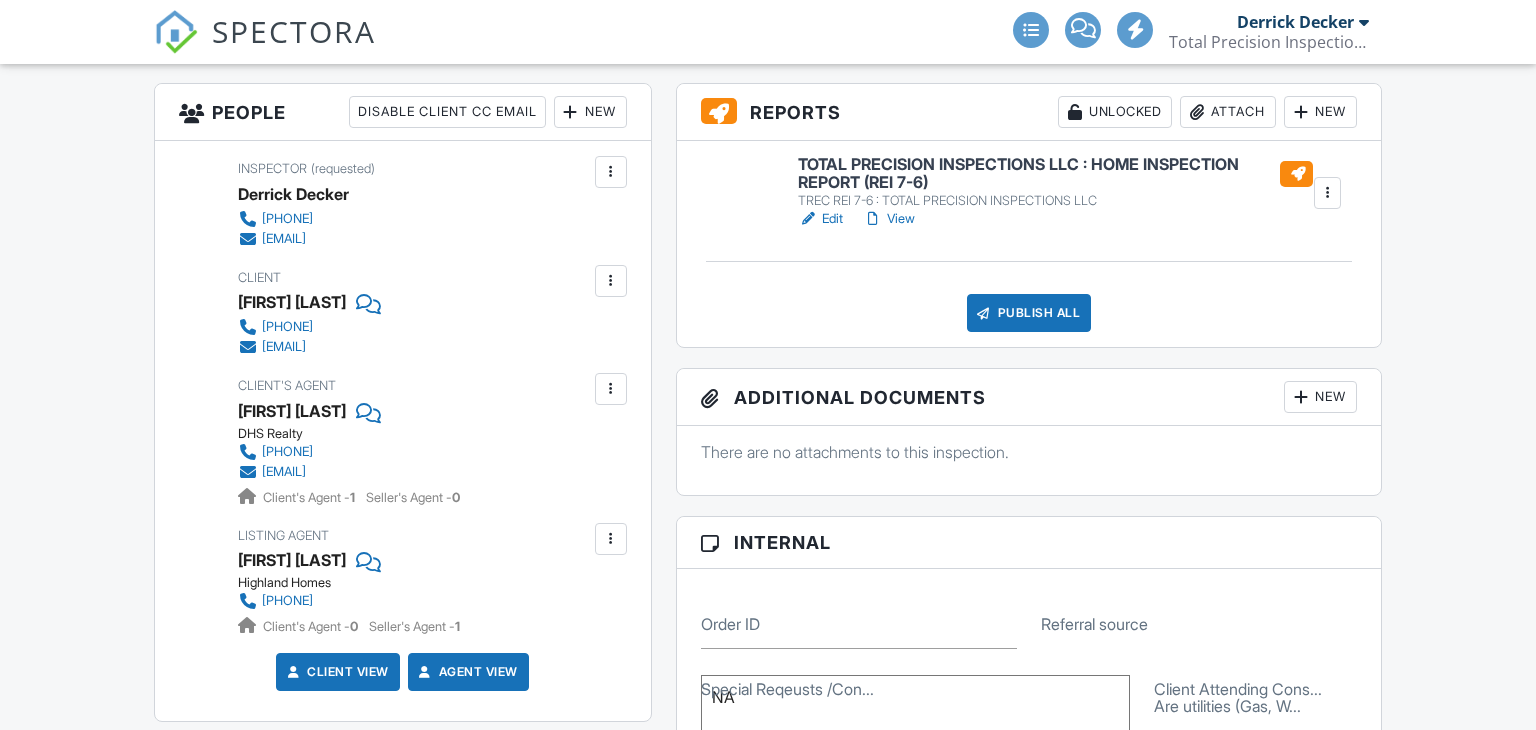 click on "TOTAL PRECISION INSPECTIONS LLC : HOME INSPECTION REPORT (REI 7-6)" at bounding box center (1055, 173) 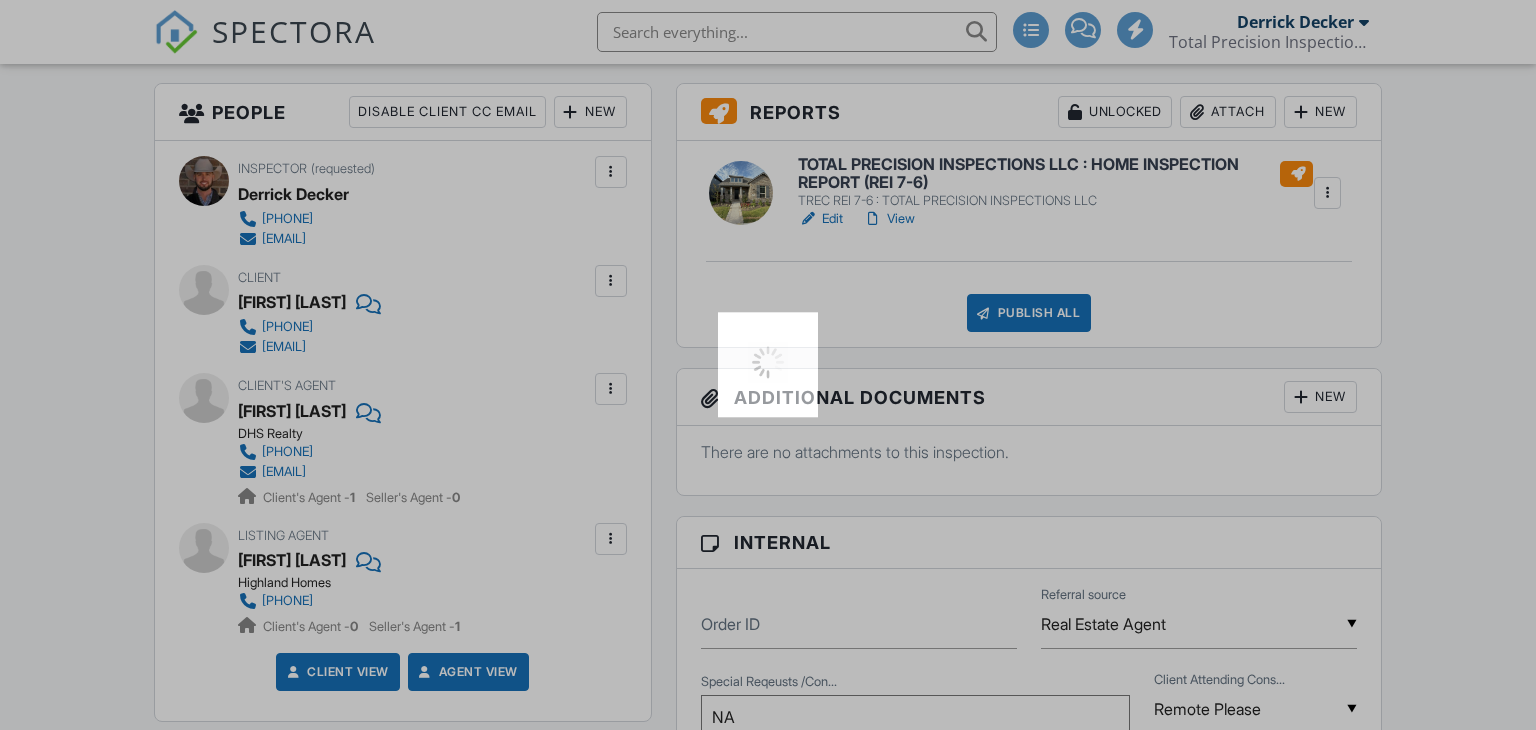 scroll, scrollTop: 503, scrollLeft: 0, axis: vertical 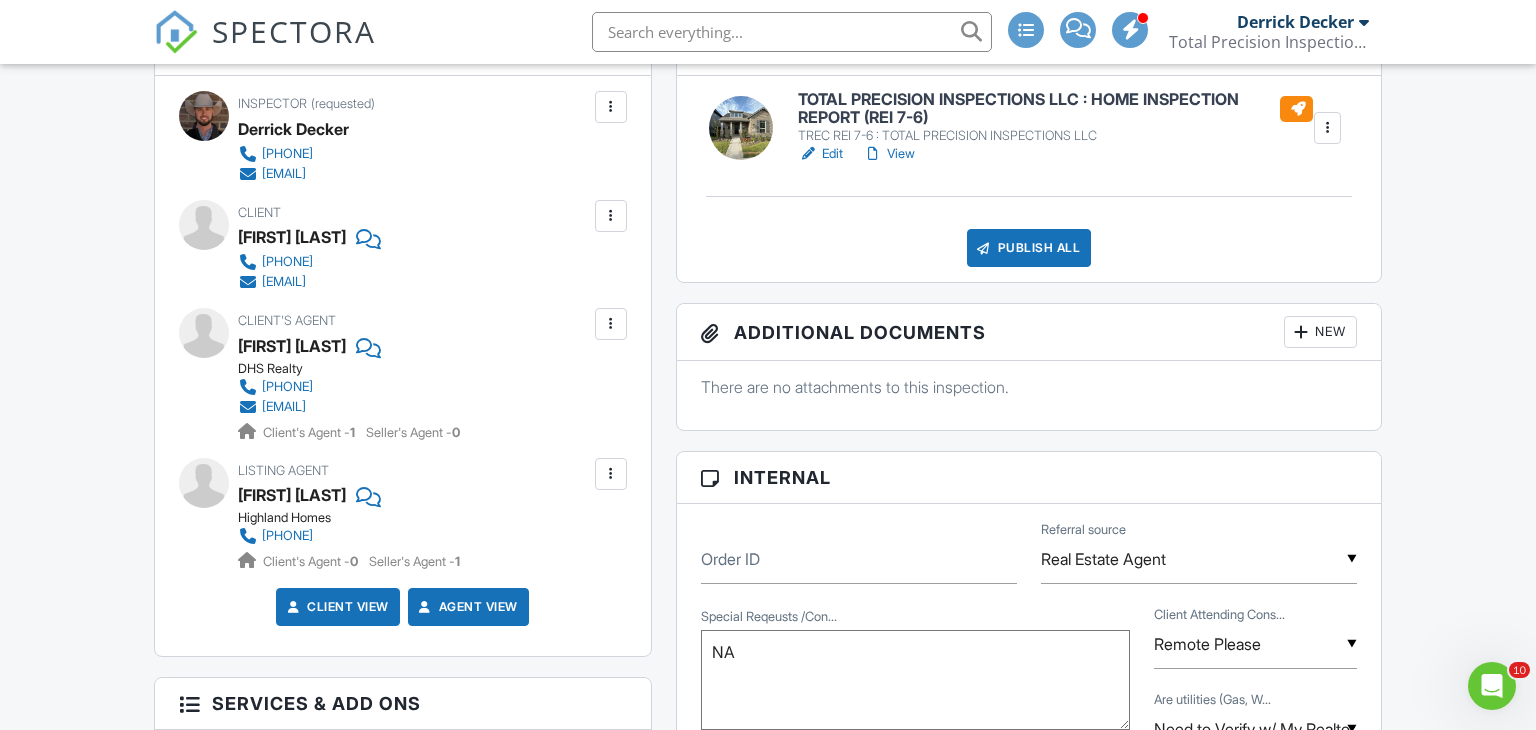 click at bounding box center (611, 324) 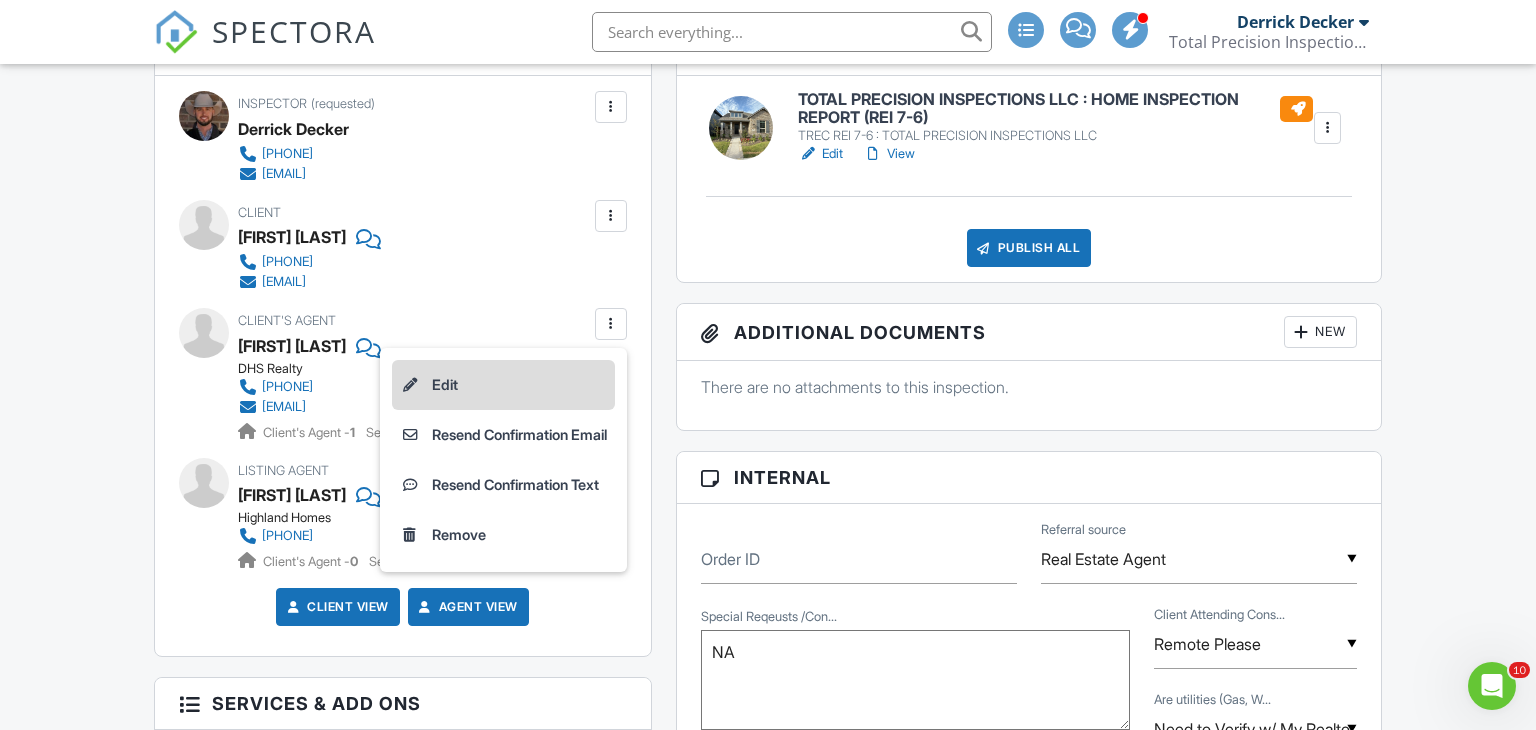 click on "Edit" at bounding box center (503, 385) 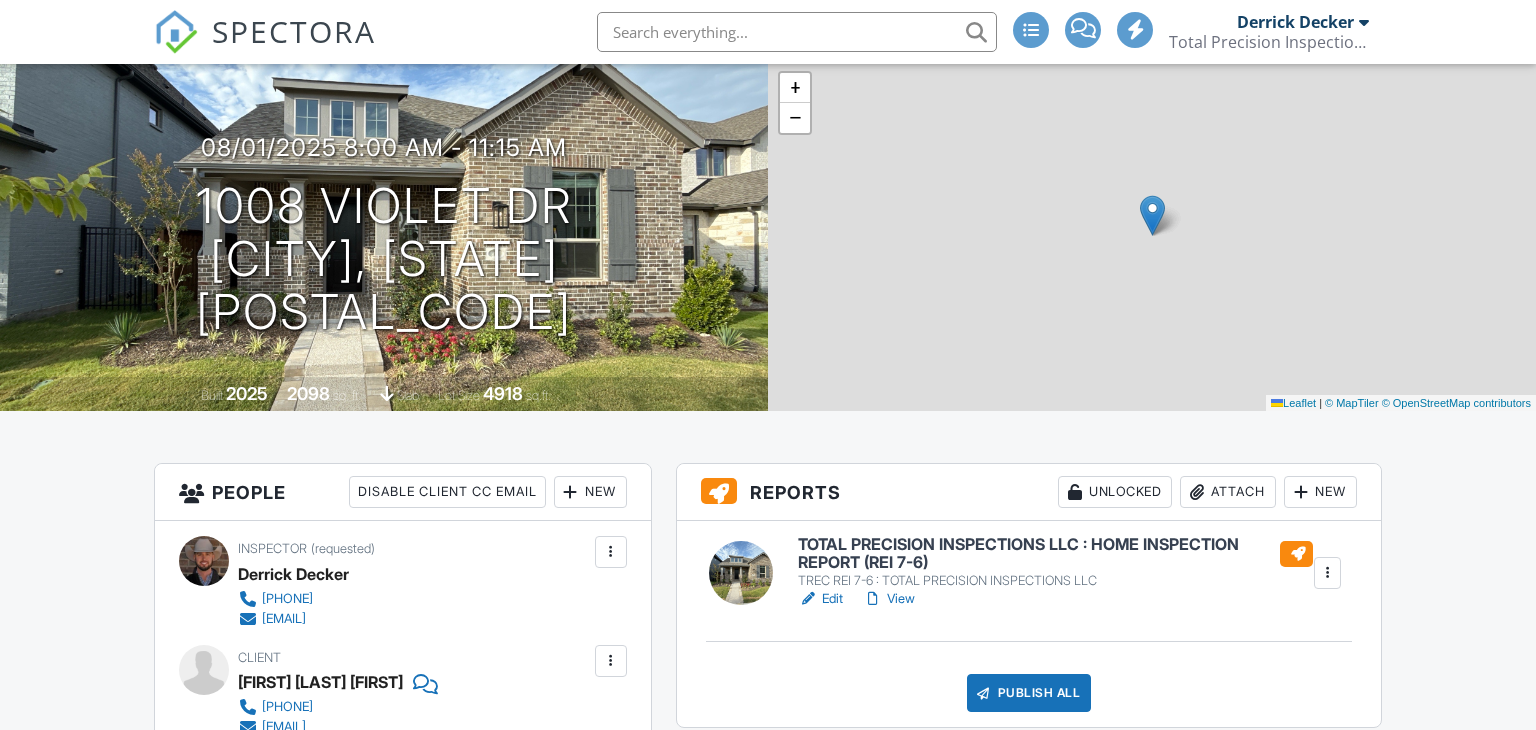 scroll, scrollTop: 290, scrollLeft: 0, axis: vertical 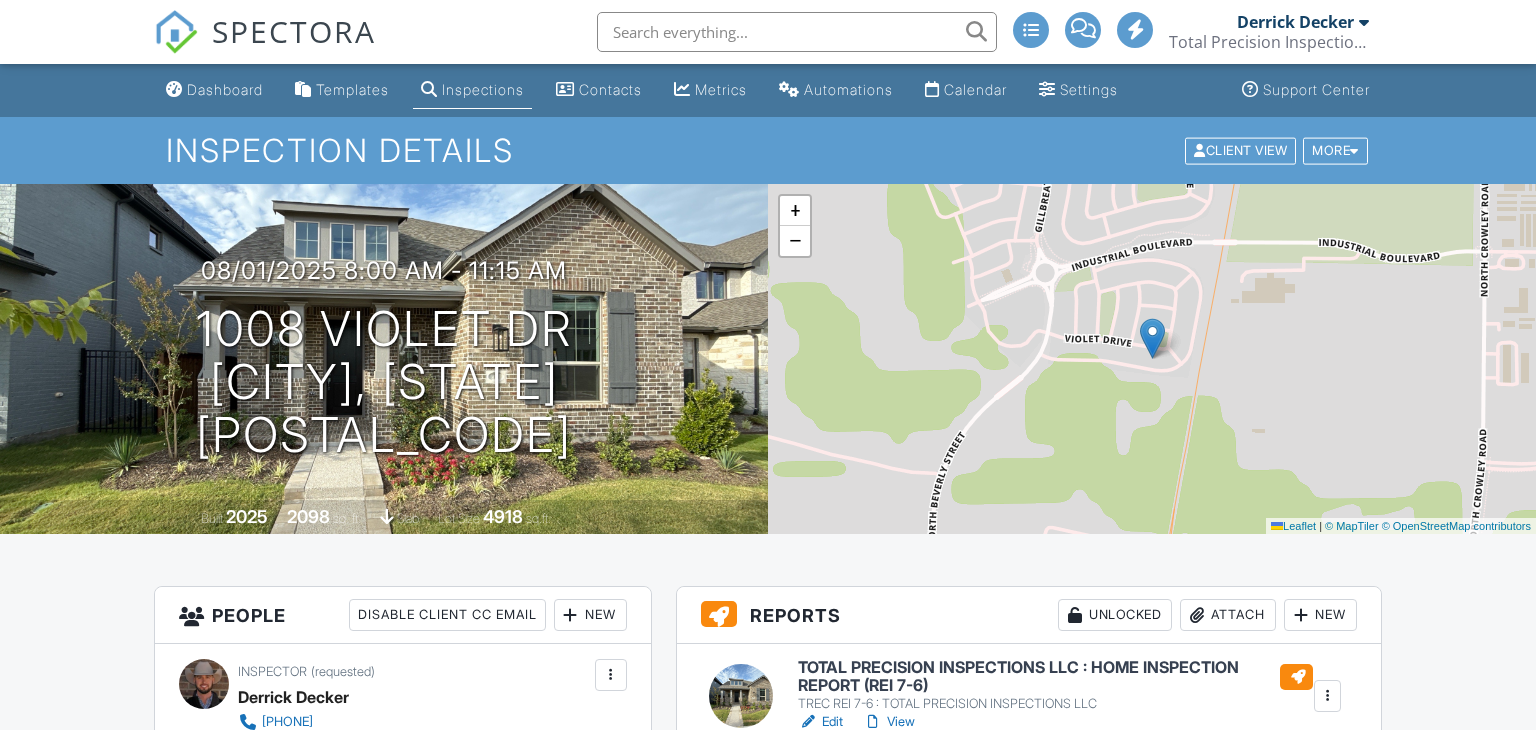 click on "TOTAL PRECISION INSPECTIONS LLC : HOME INSPECTION REPORT (REI 7-6)" at bounding box center [1055, 676] 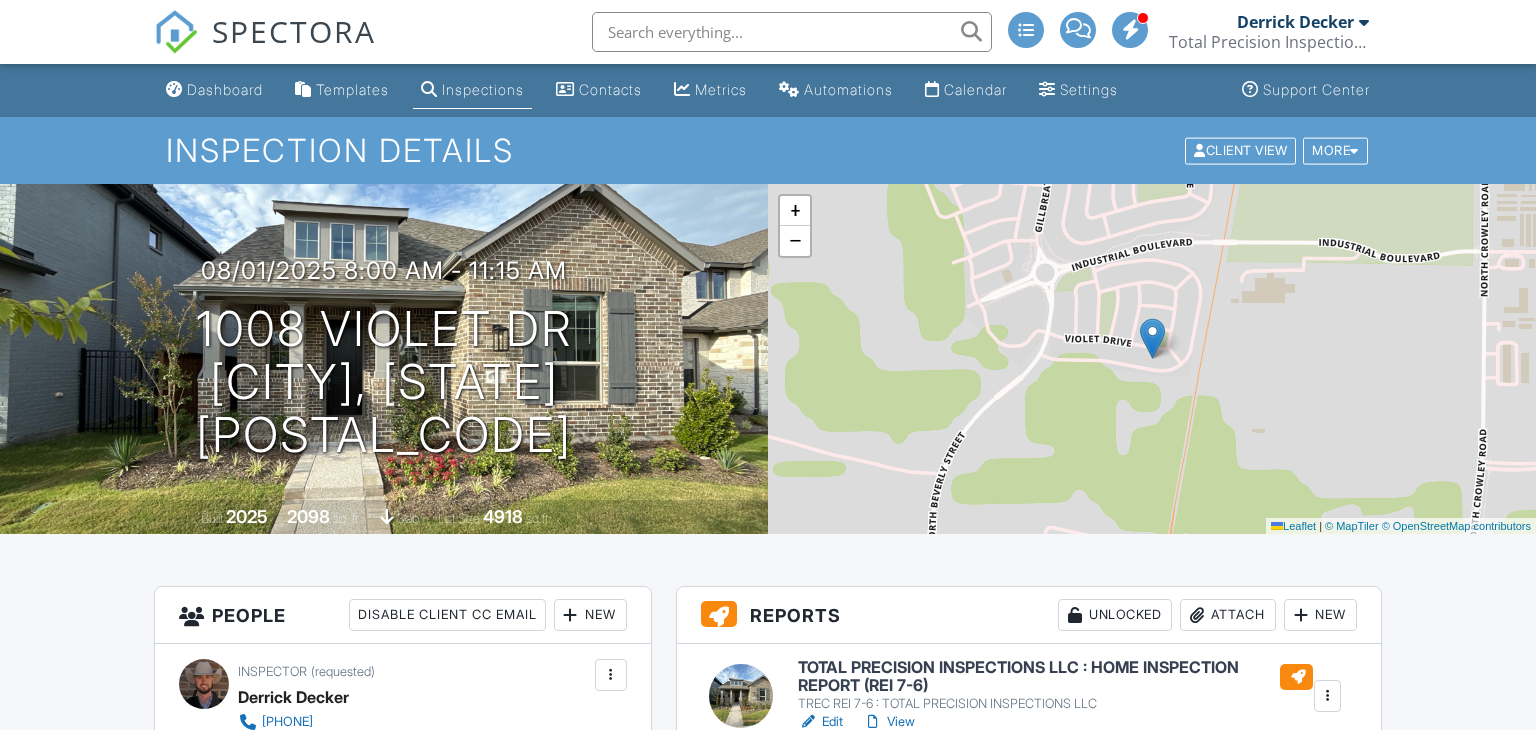 click on "SPECTORA
[FIRST] [LAST]
Total Precision Inspections LLC
Role:
Inspector
Dashboard
New Inspection
Inspections
Calendar
Template Editor
Contacts
Automations
Team
Metrics
Payments
Data Exports
Billing
Conversations
Tasks
Reporting
Advanced
Equipment
Settings
What's New
Sign Out
Change Active Role
Your account has more than one possible role. Please choose how you'd like to view the site:
Company/Agency
City
Role
Dashboard
Templates
Inspections
Contacts
Metrics
Automations
Calendar
Settings
Support Center
Inspection Details
Client View
More" at bounding box center (768, 1828) 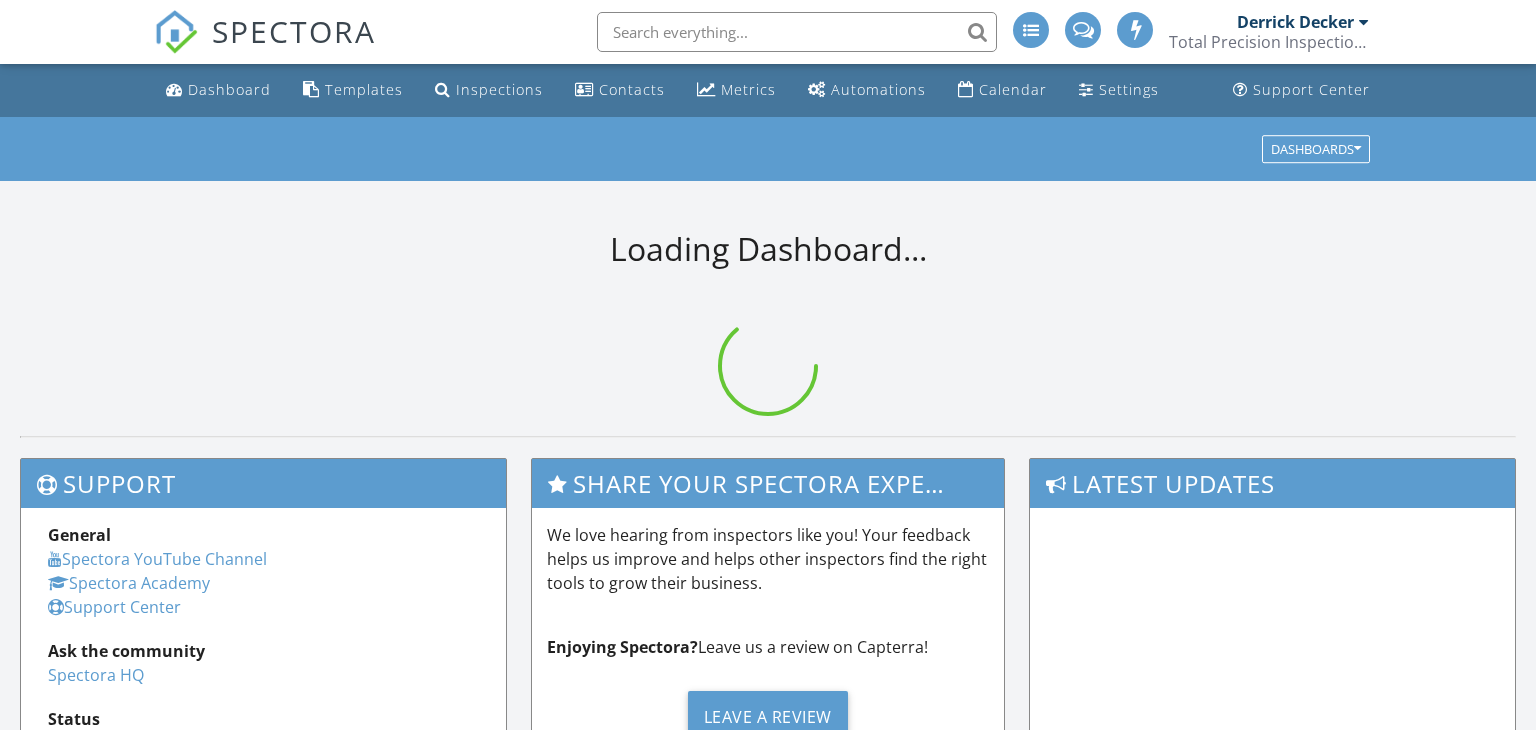 scroll, scrollTop: 0, scrollLeft: 0, axis: both 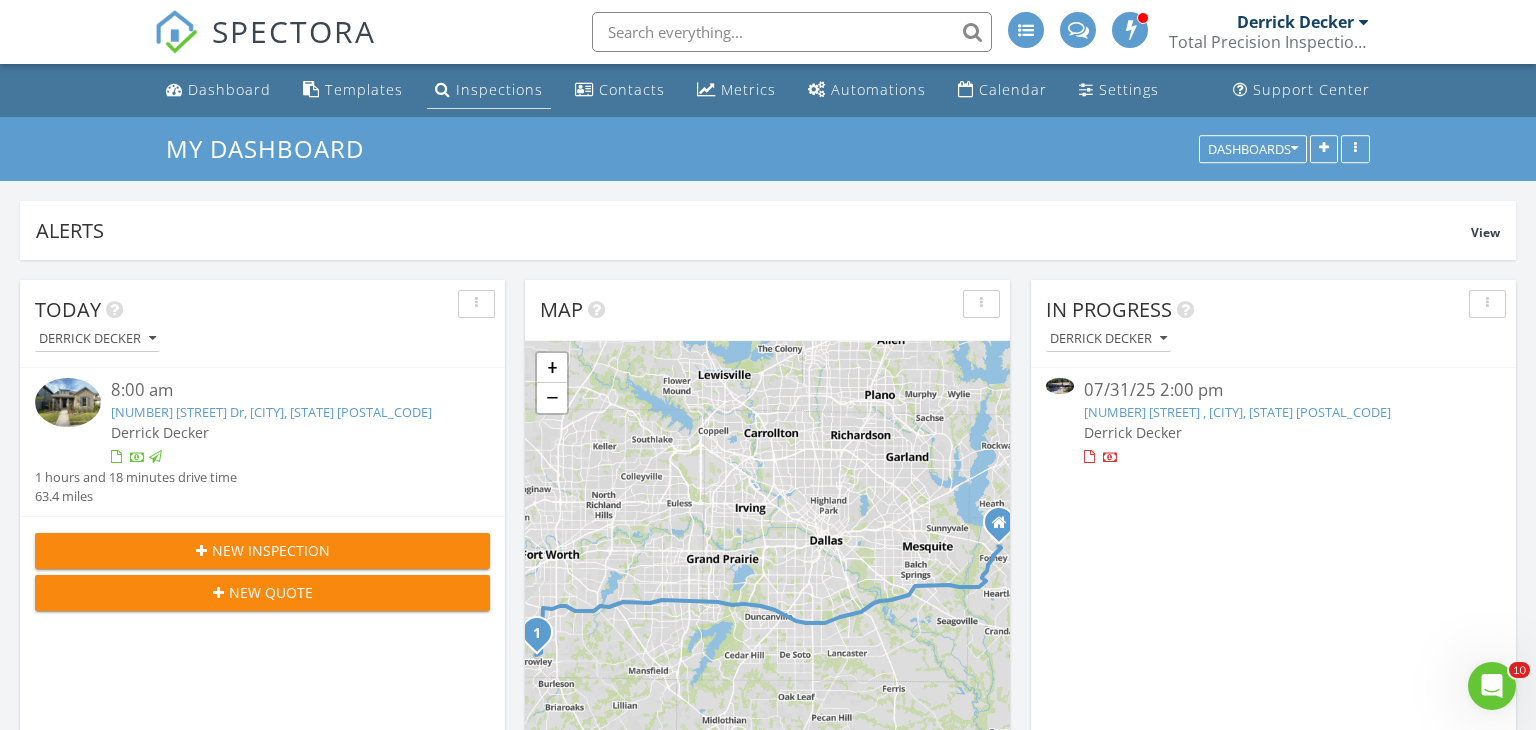 click on "Inspections" at bounding box center (499, 89) 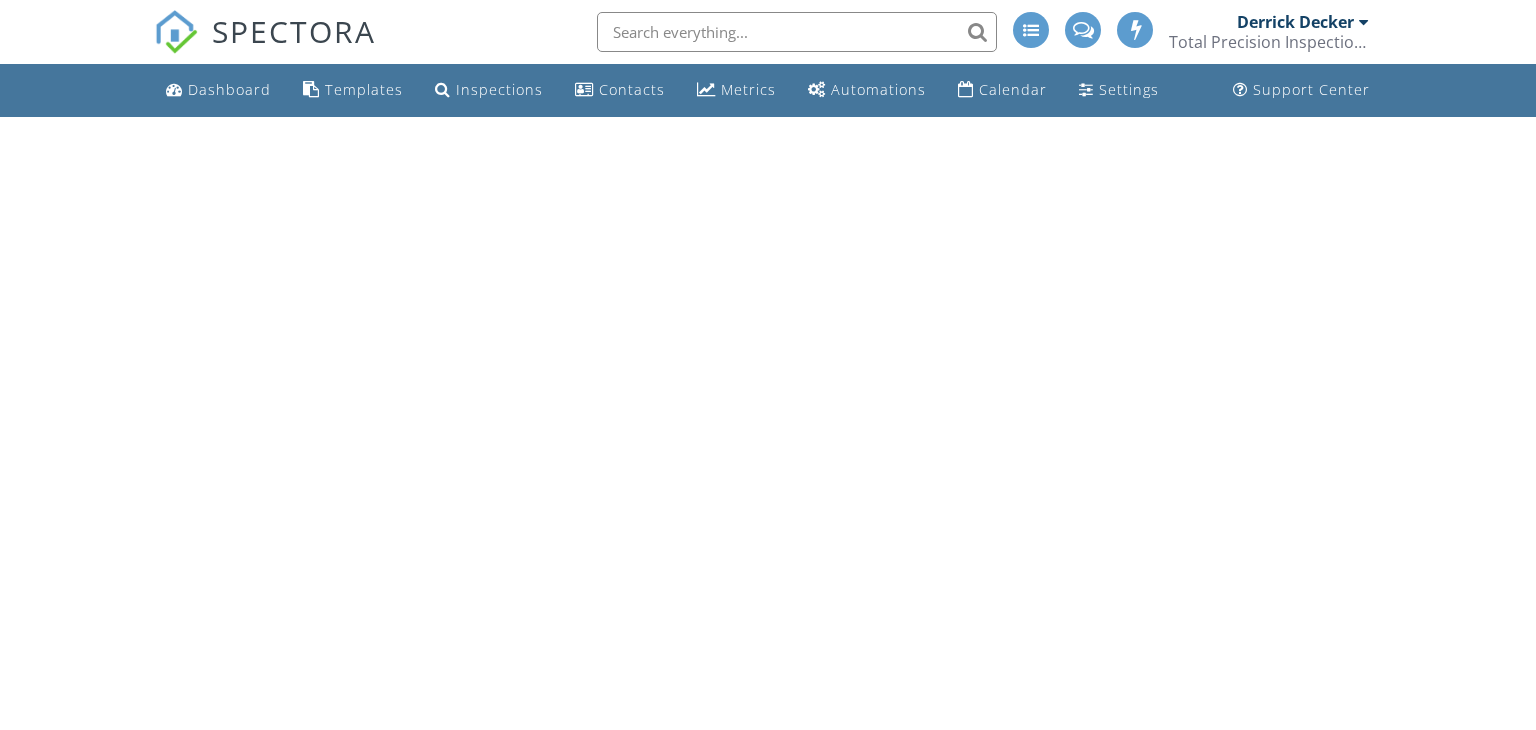 scroll, scrollTop: 0, scrollLeft: 0, axis: both 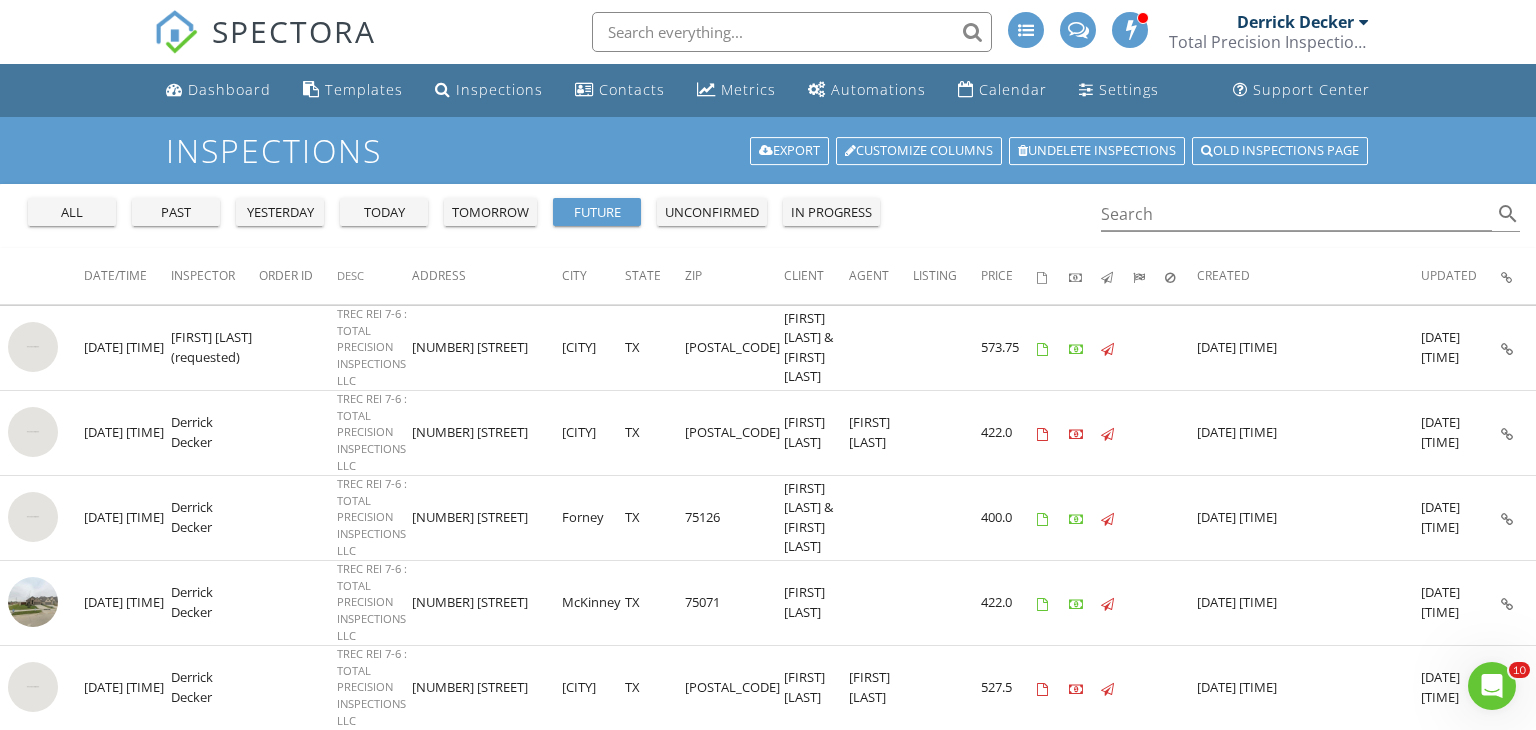 click on "tomorrow" at bounding box center [490, 213] 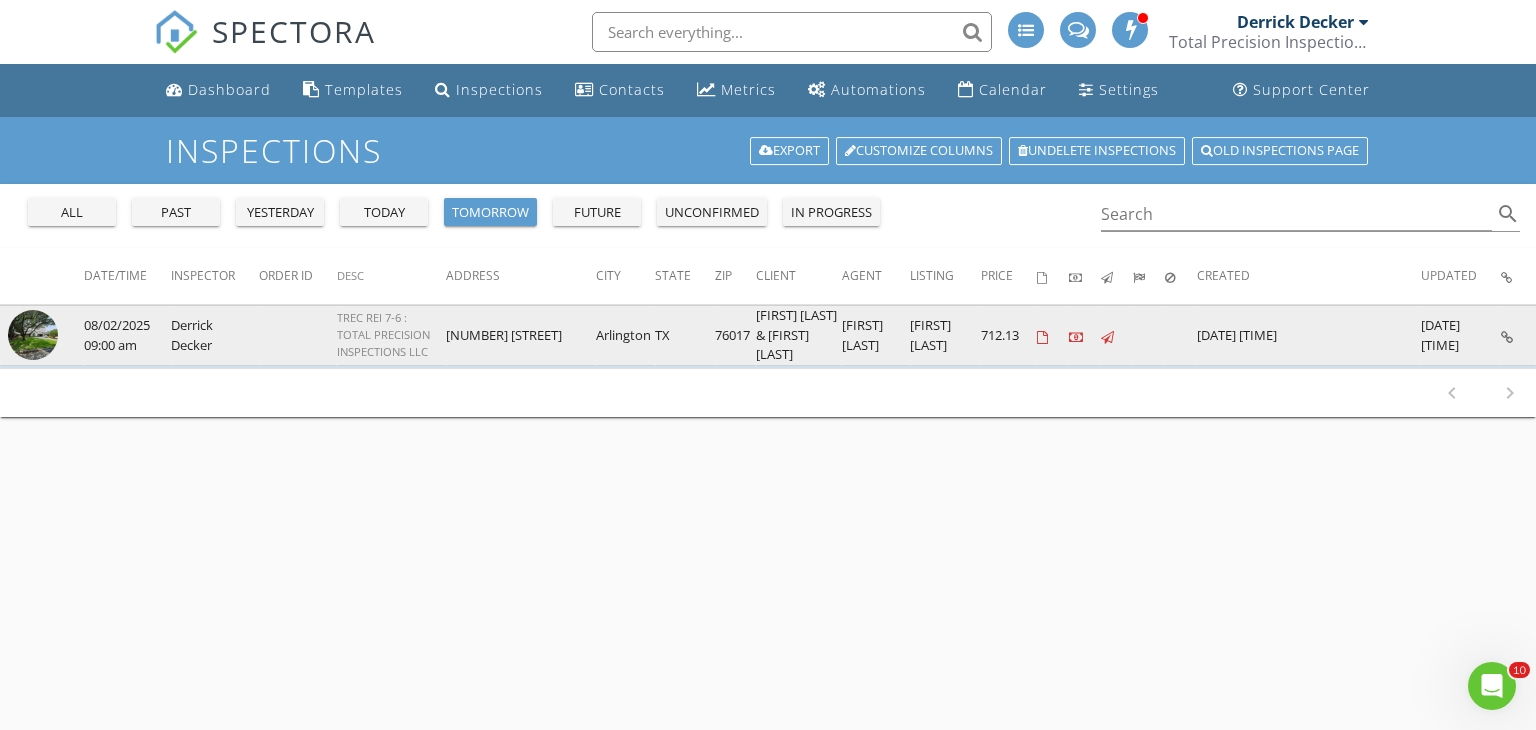 click on "[NUMBER] [STREET]" at bounding box center (521, 335) 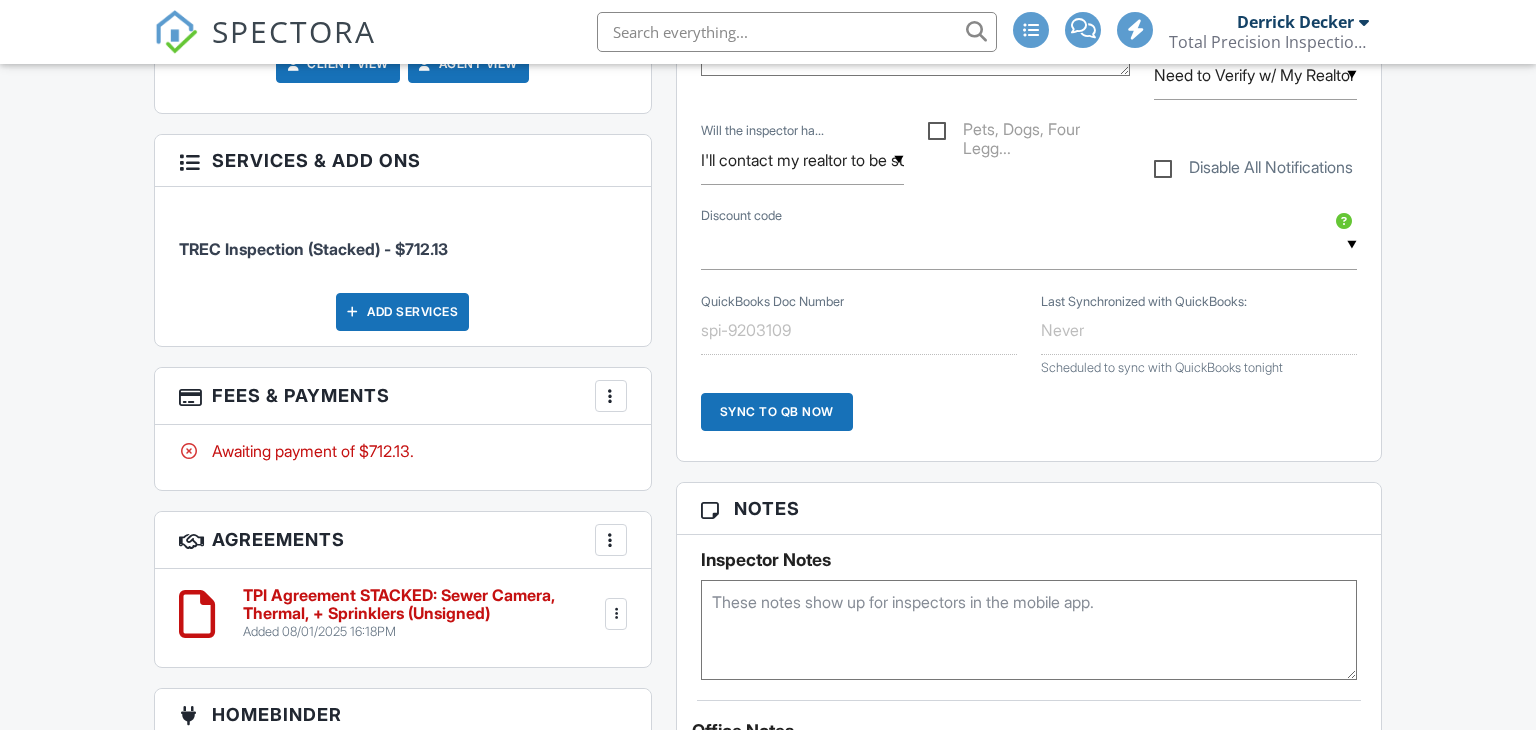 scroll, scrollTop: 0, scrollLeft: 0, axis: both 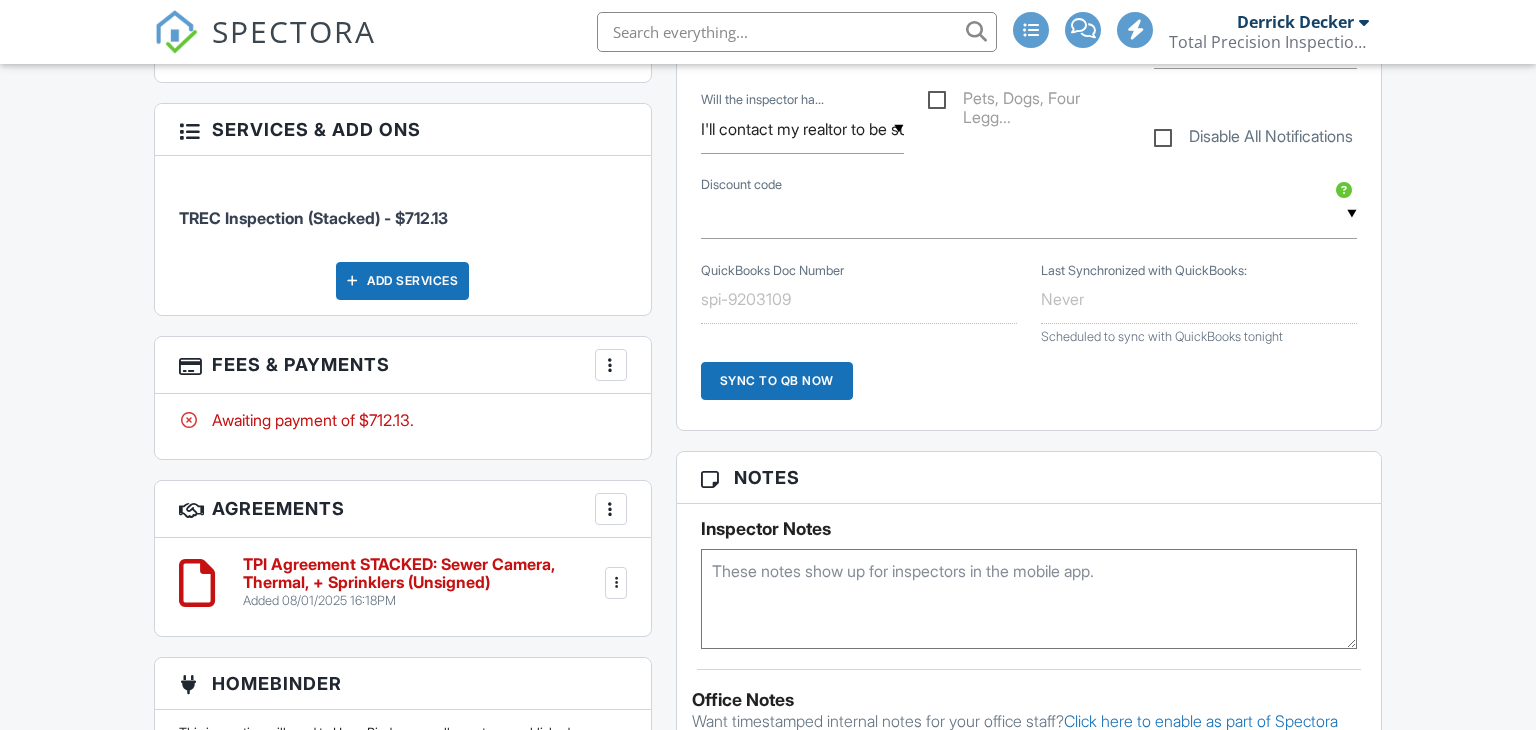 click at bounding box center (1029, 599) 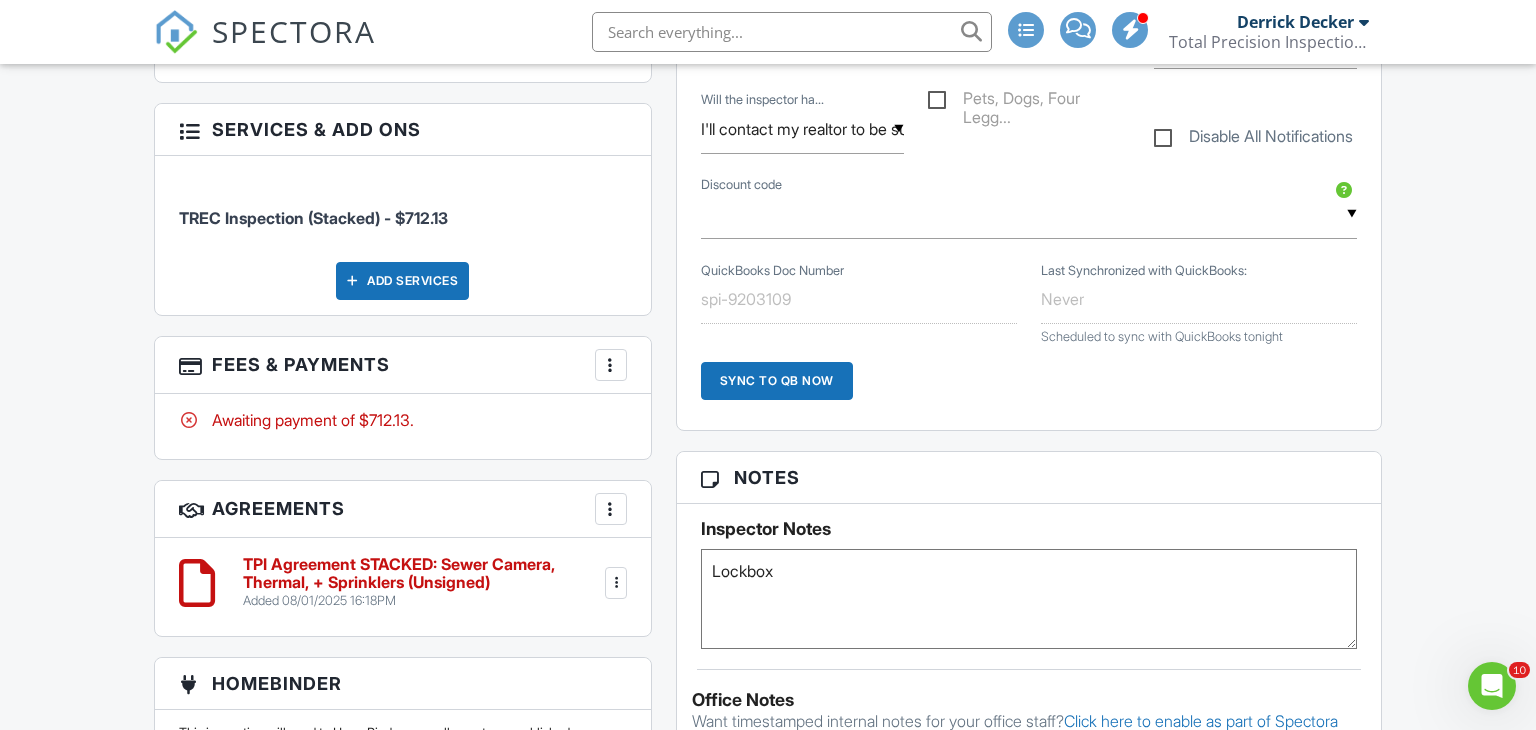 scroll, scrollTop: 0, scrollLeft: 0, axis: both 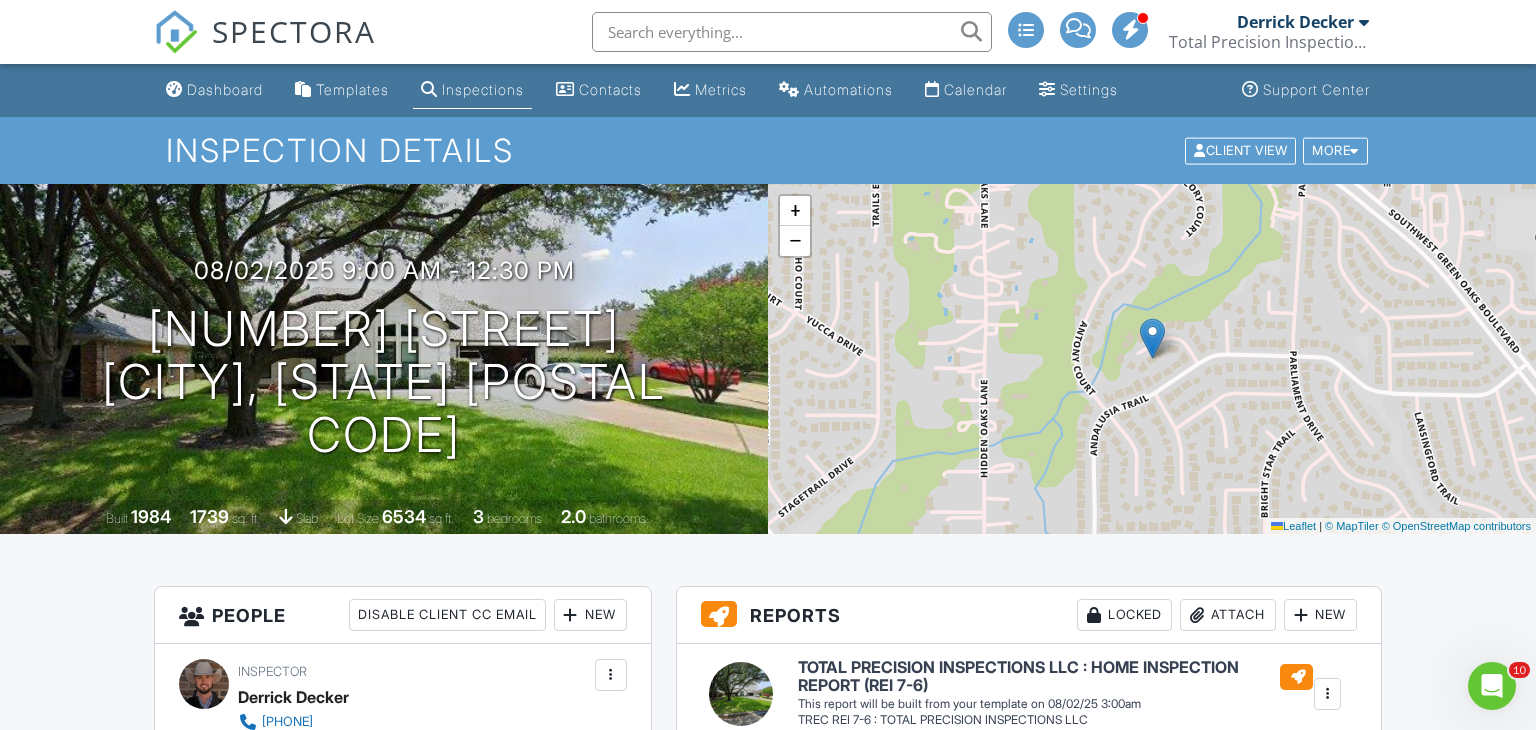 type on "Lockbox: 2928" 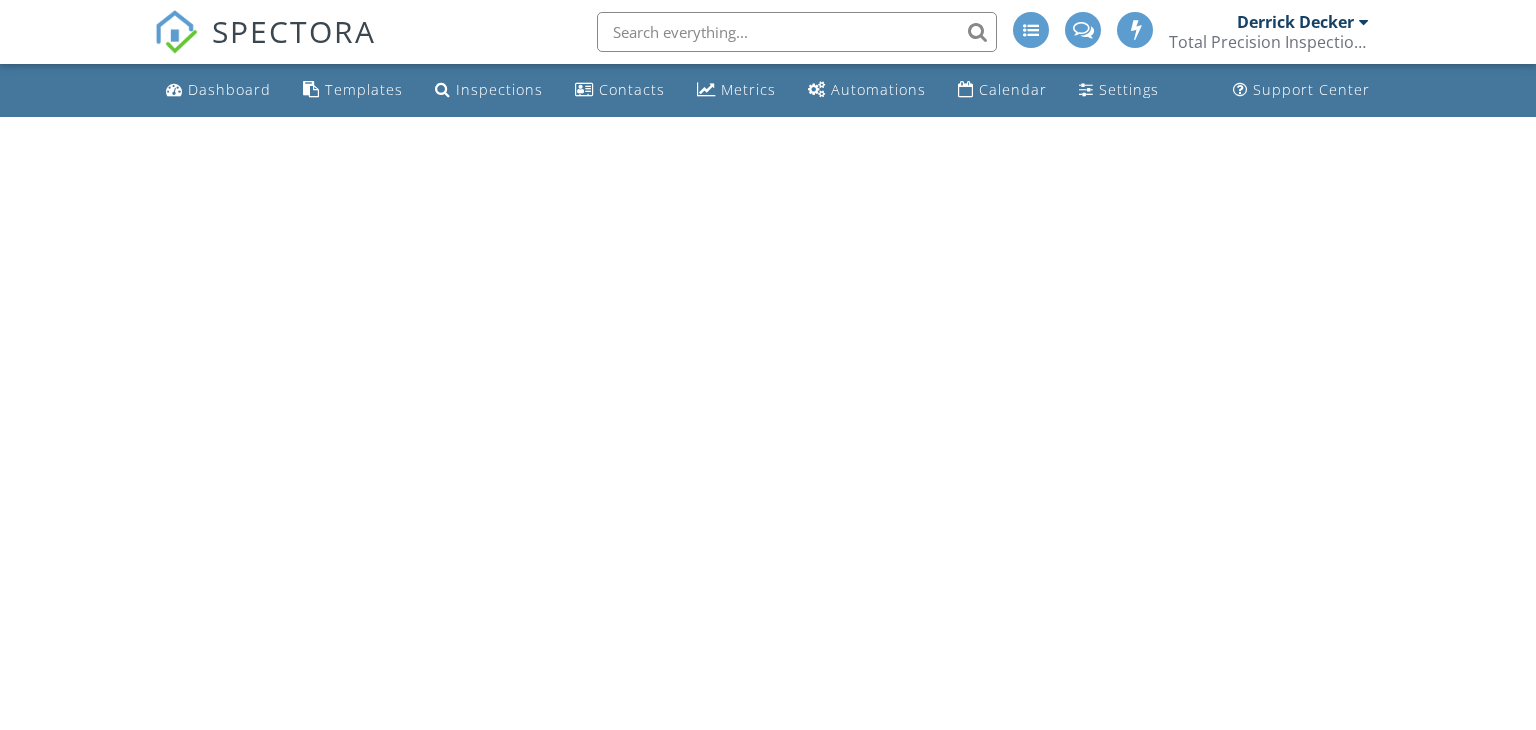 scroll, scrollTop: 0, scrollLeft: 0, axis: both 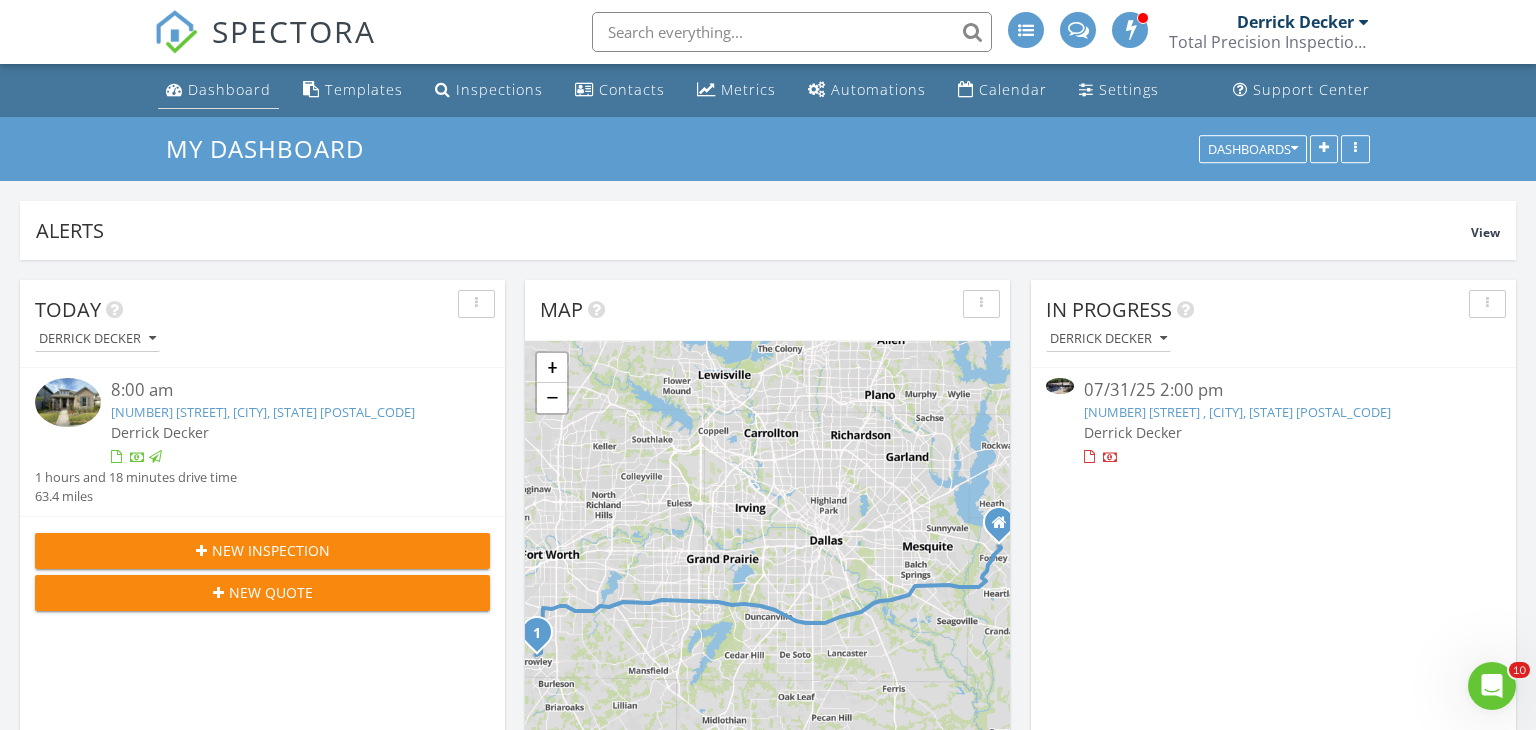 click on "Dashboard" at bounding box center (229, 89) 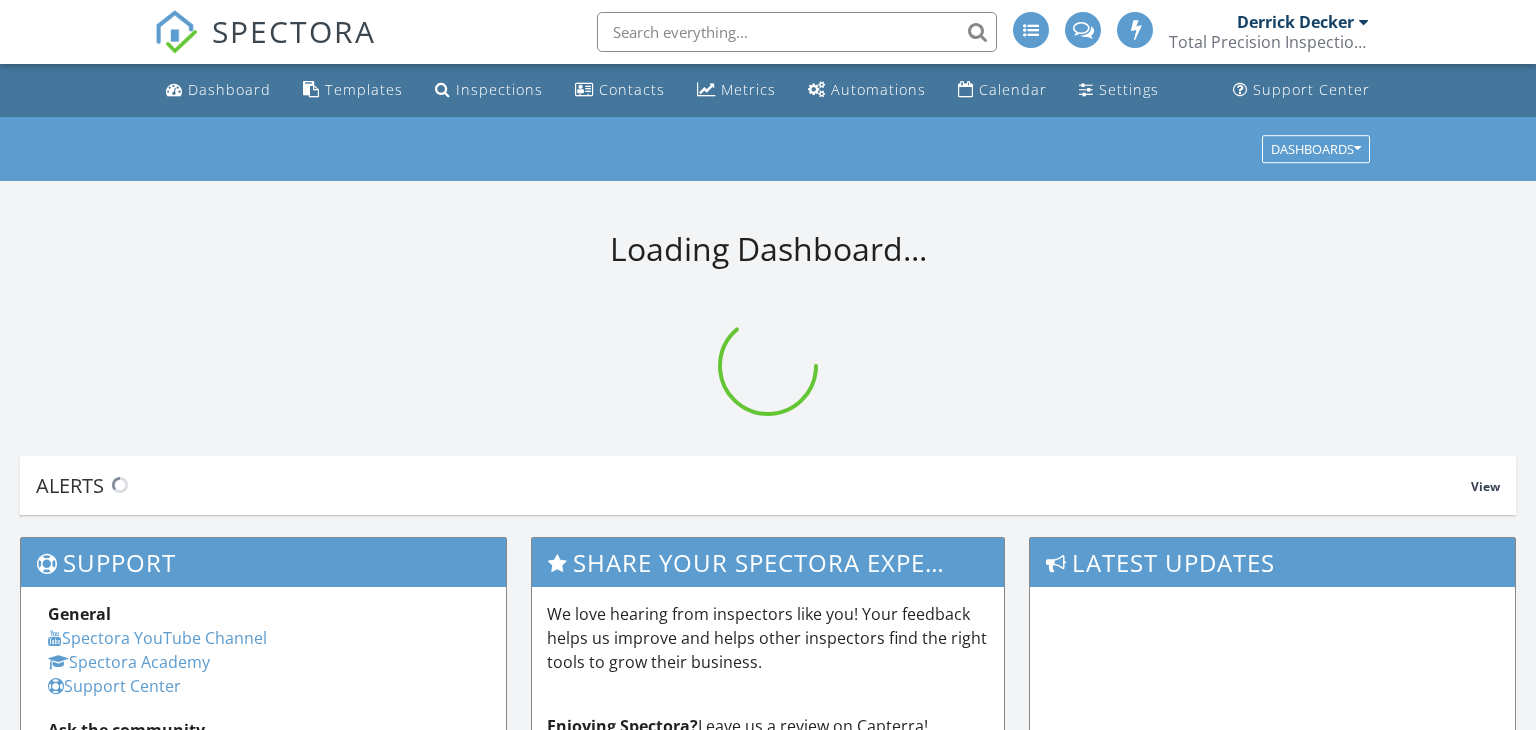 scroll, scrollTop: 0, scrollLeft: 0, axis: both 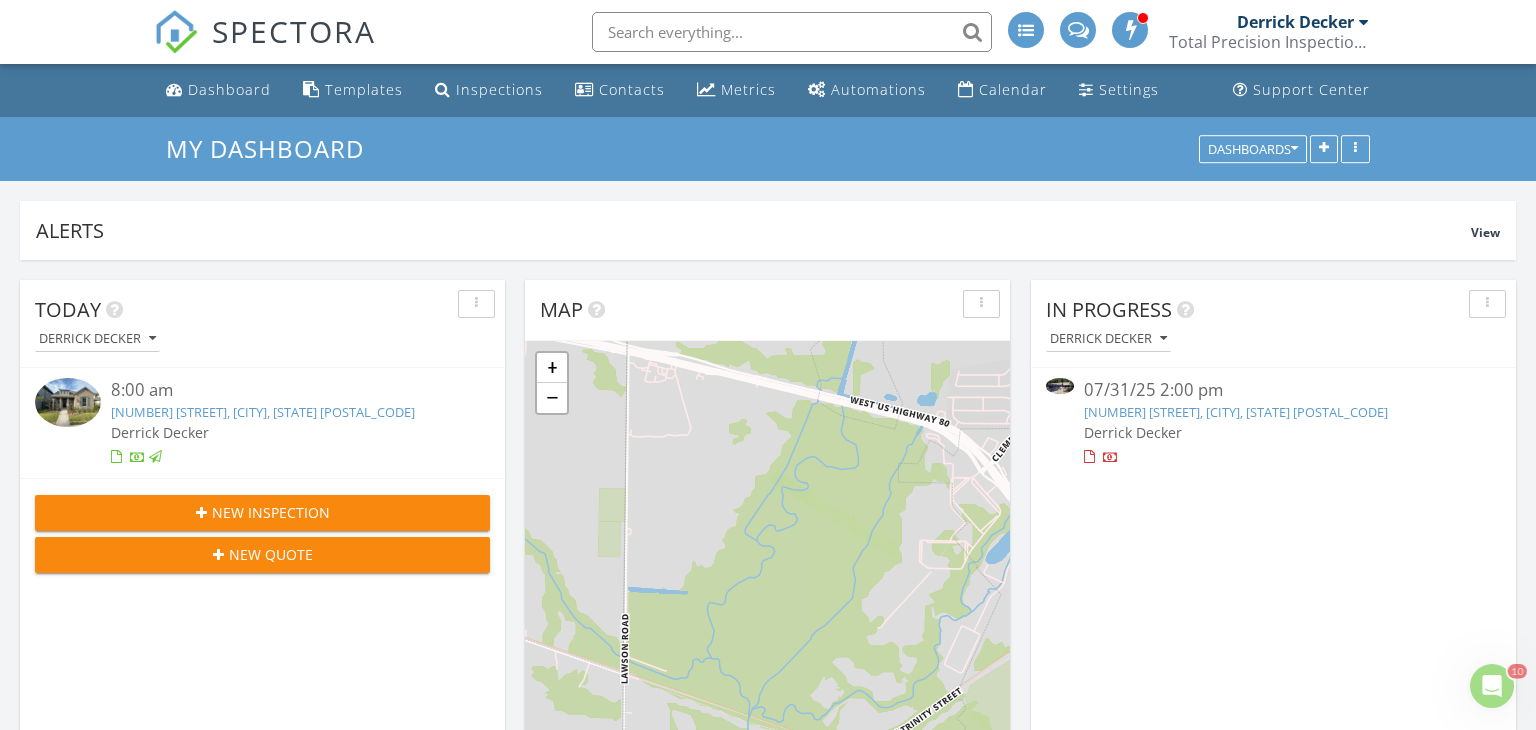 click on "New Inspection" at bounding box center [262, 513] 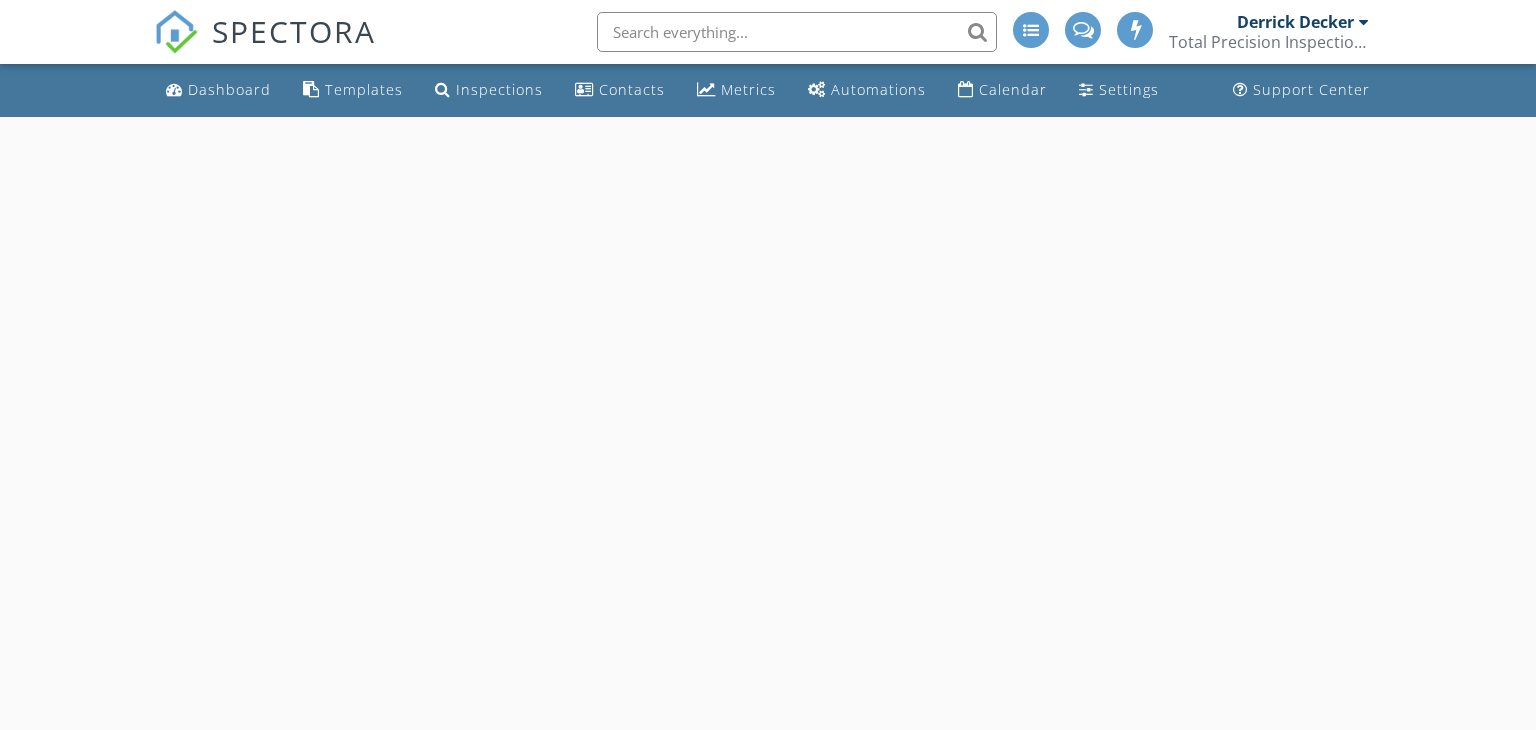 scroll, scrollTop: 0, scrollLeft: 0, axis: both 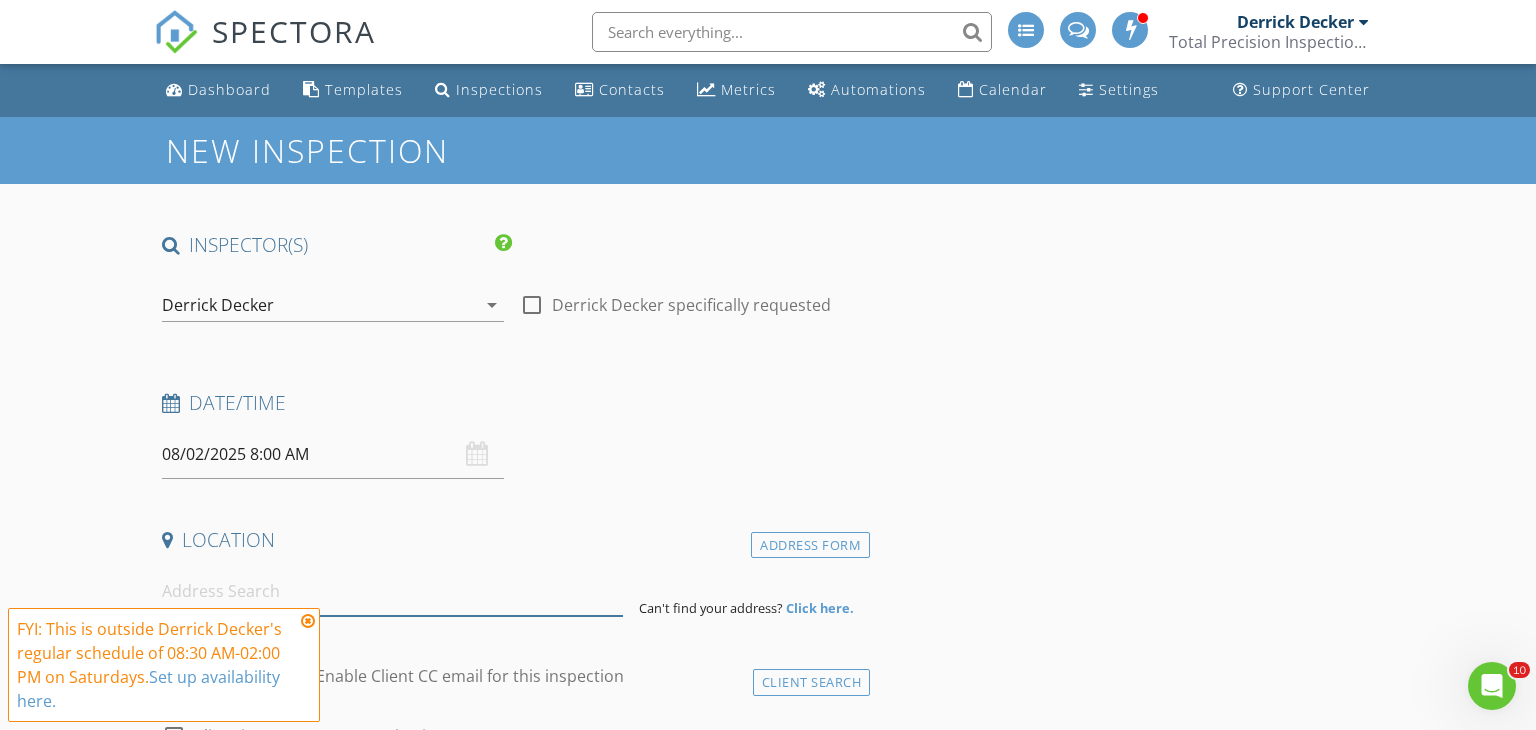 click at bounding box center [393, 591] 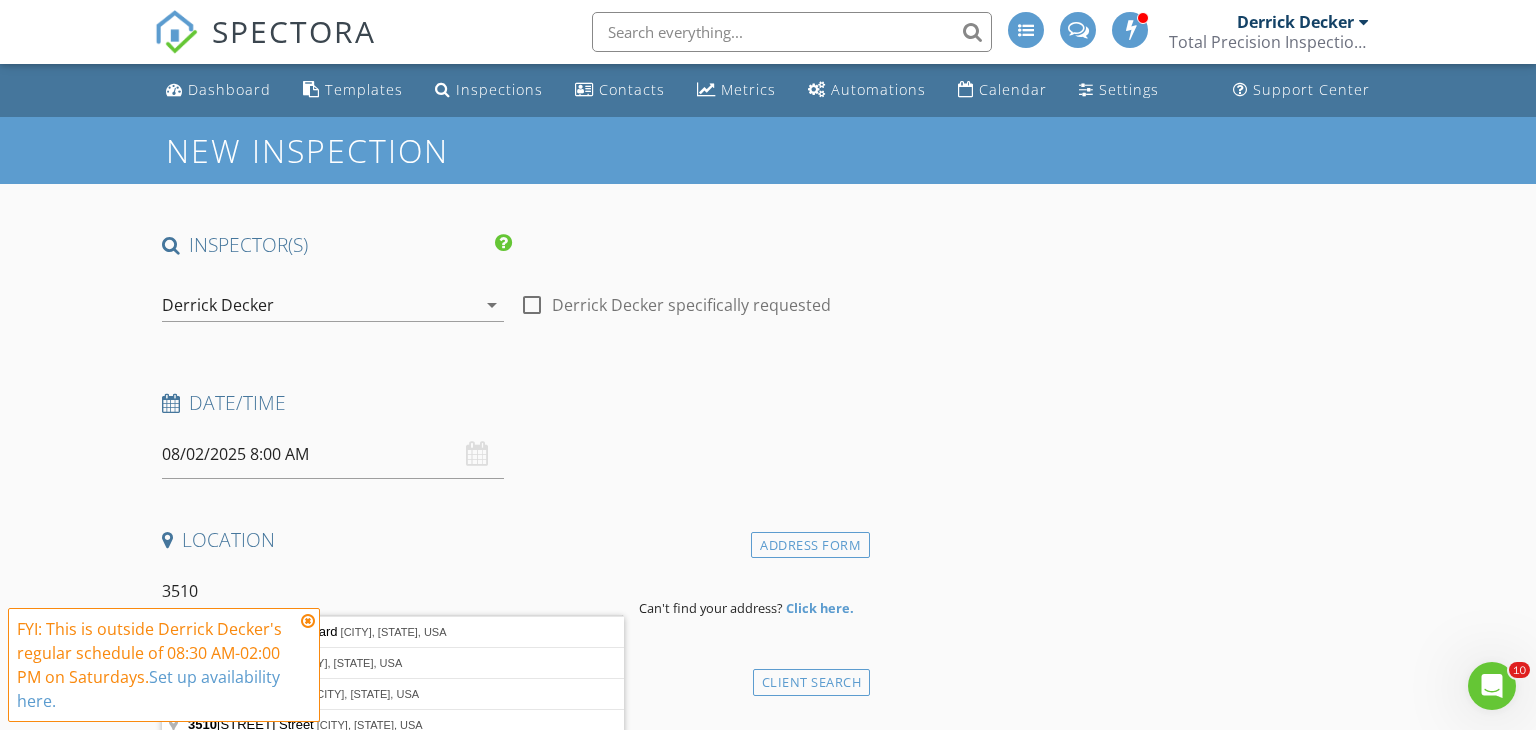 click at bounding box center (308, 621) 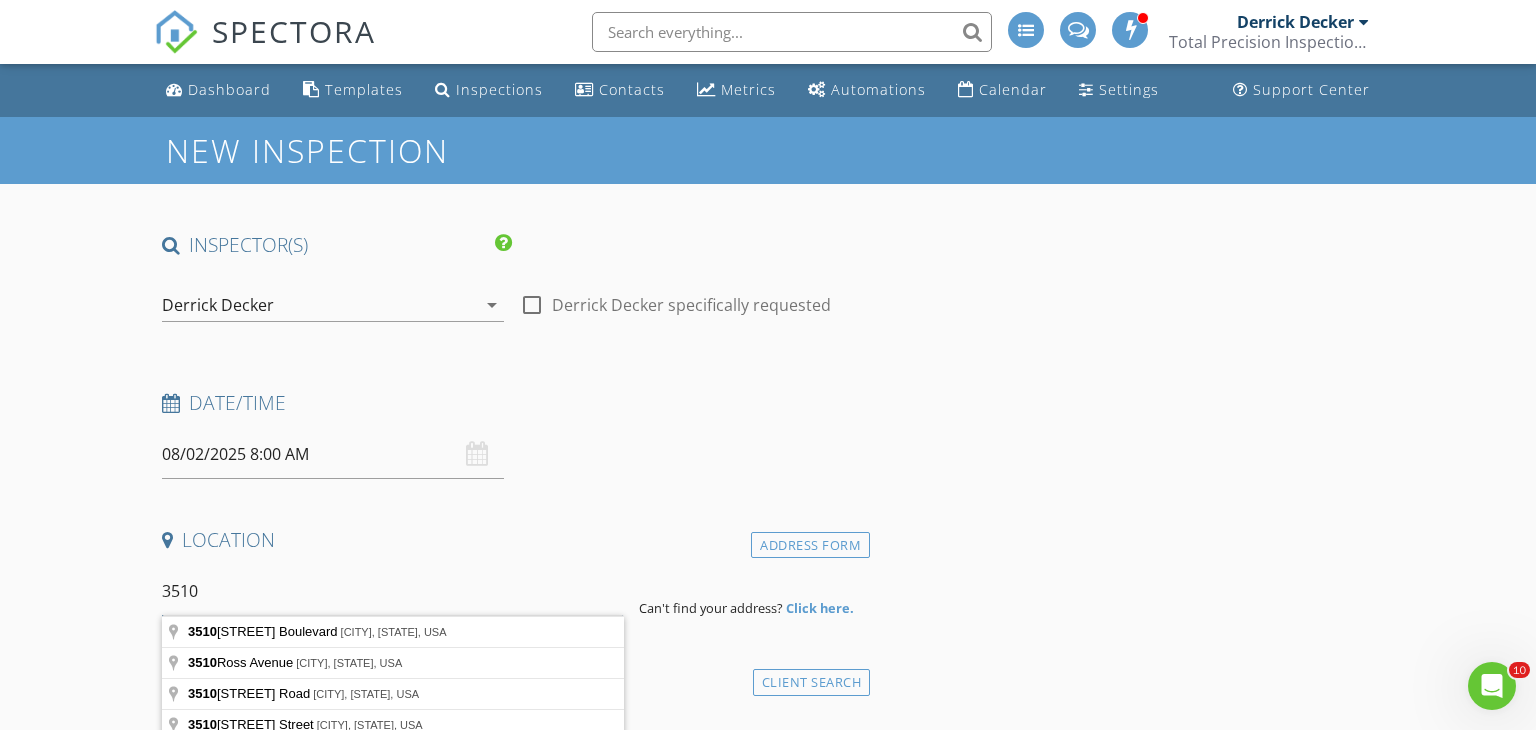 click on "3510" at bounding box center (393, 591) 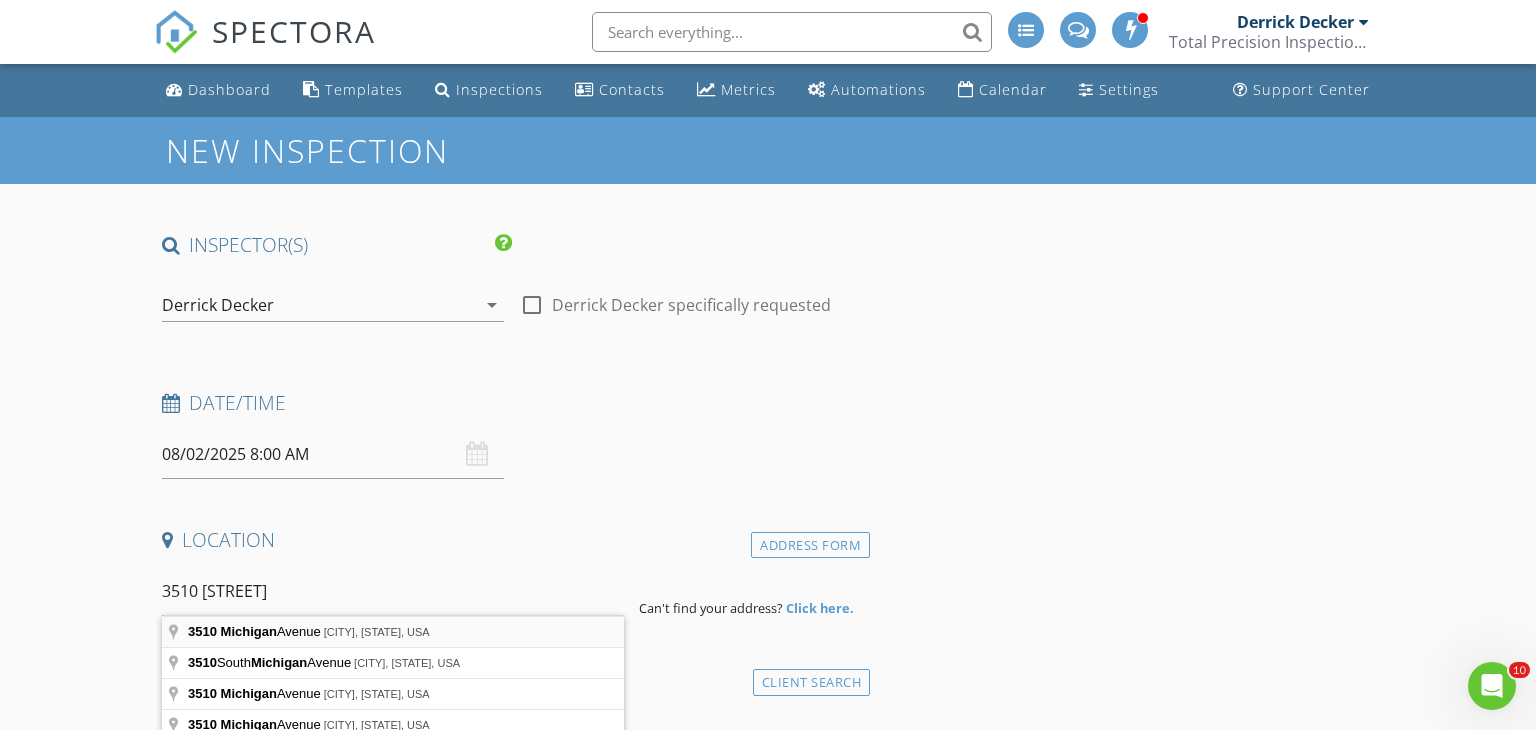 type on "3510 [STREET] Avenue, [CITY], [STATE], USA" 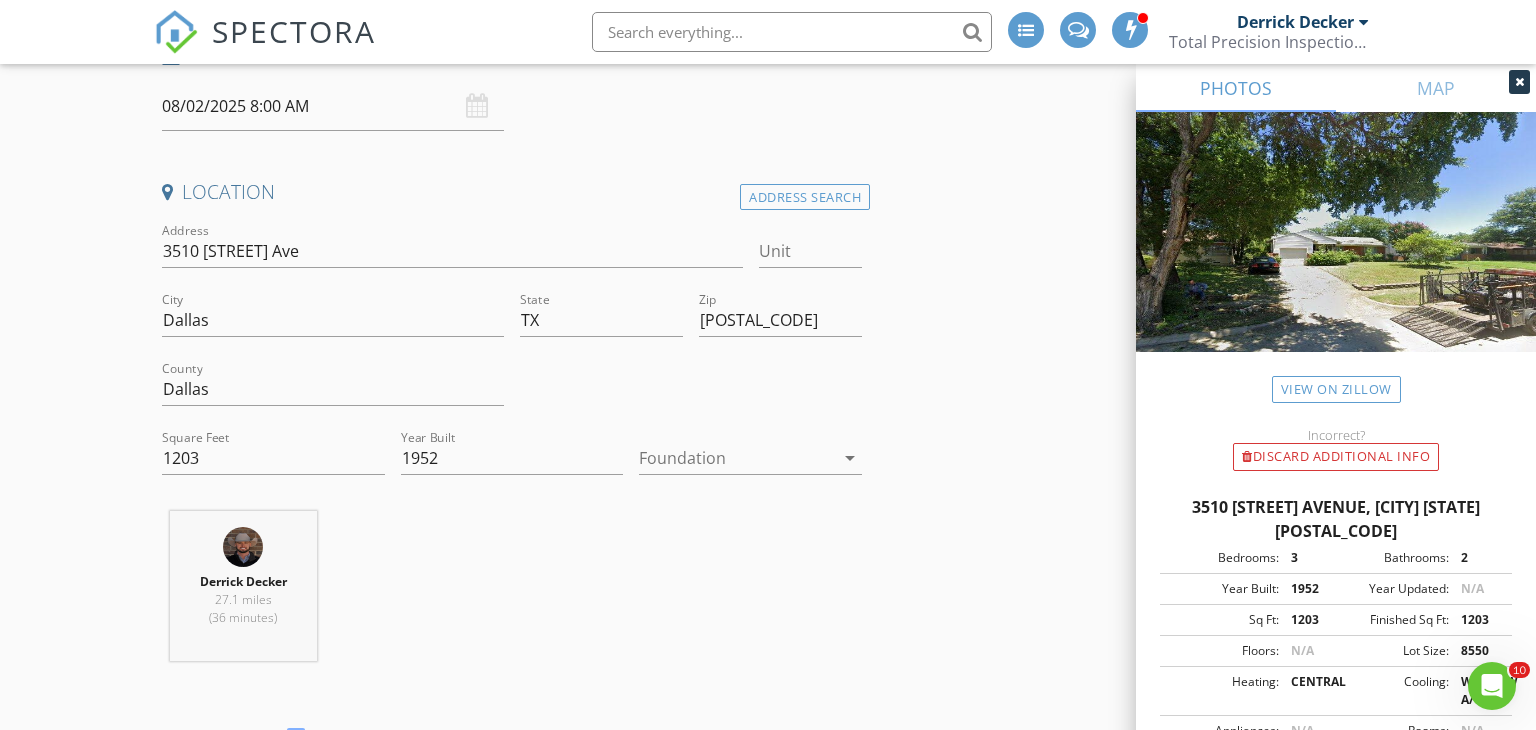 scroll, scrollTop: 376, scrollLeft: 0, axis: vertical 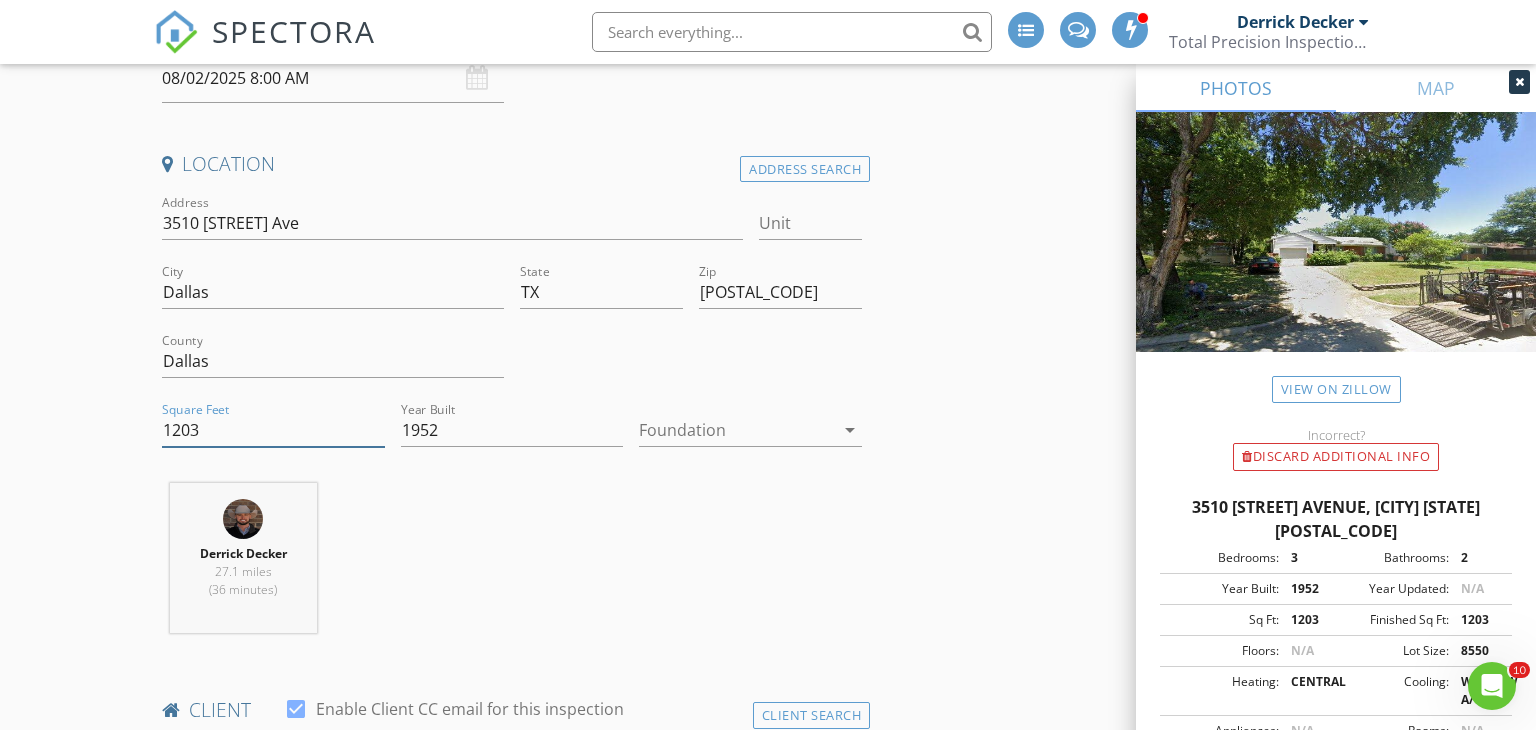 click on "1203" at bounding box center [273, 430] 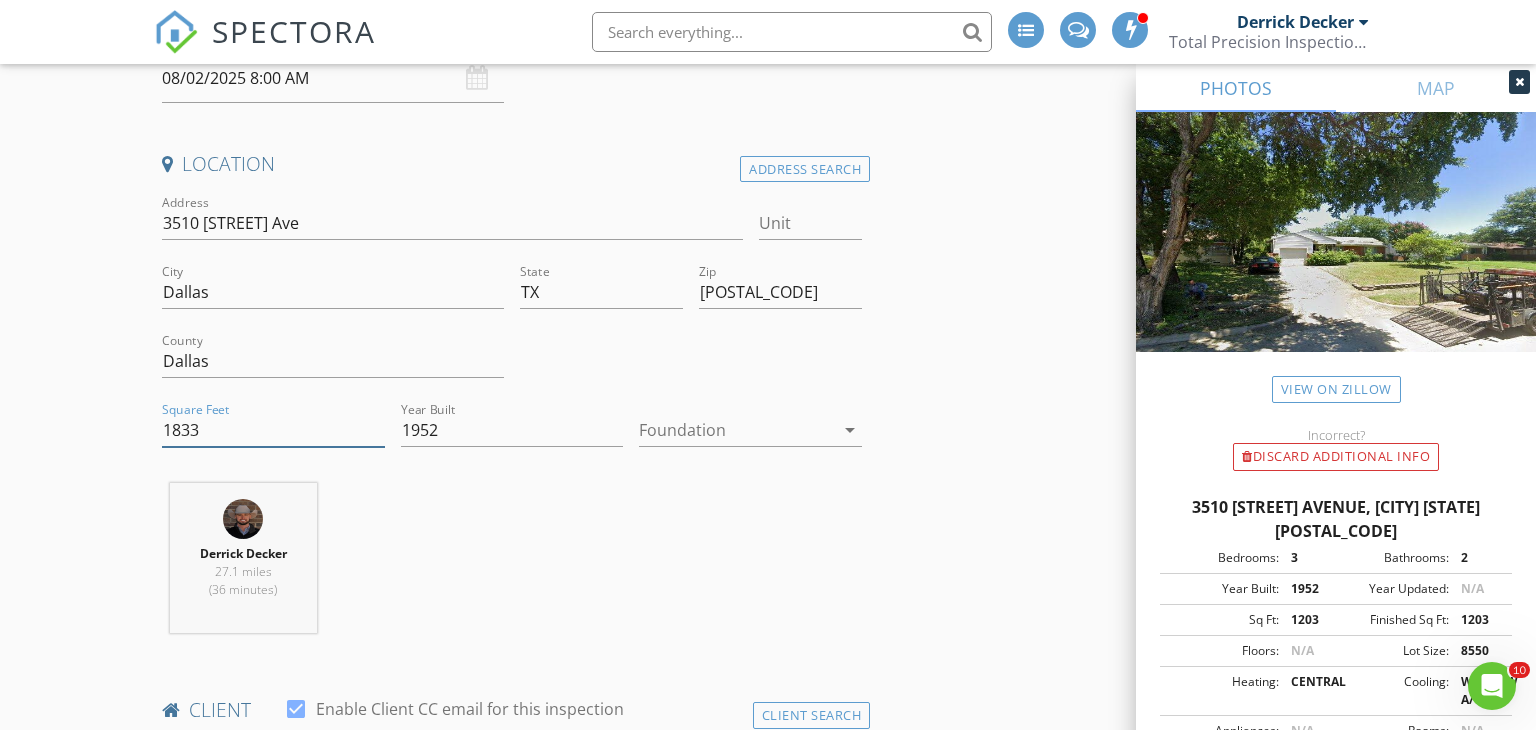 type on "1833" 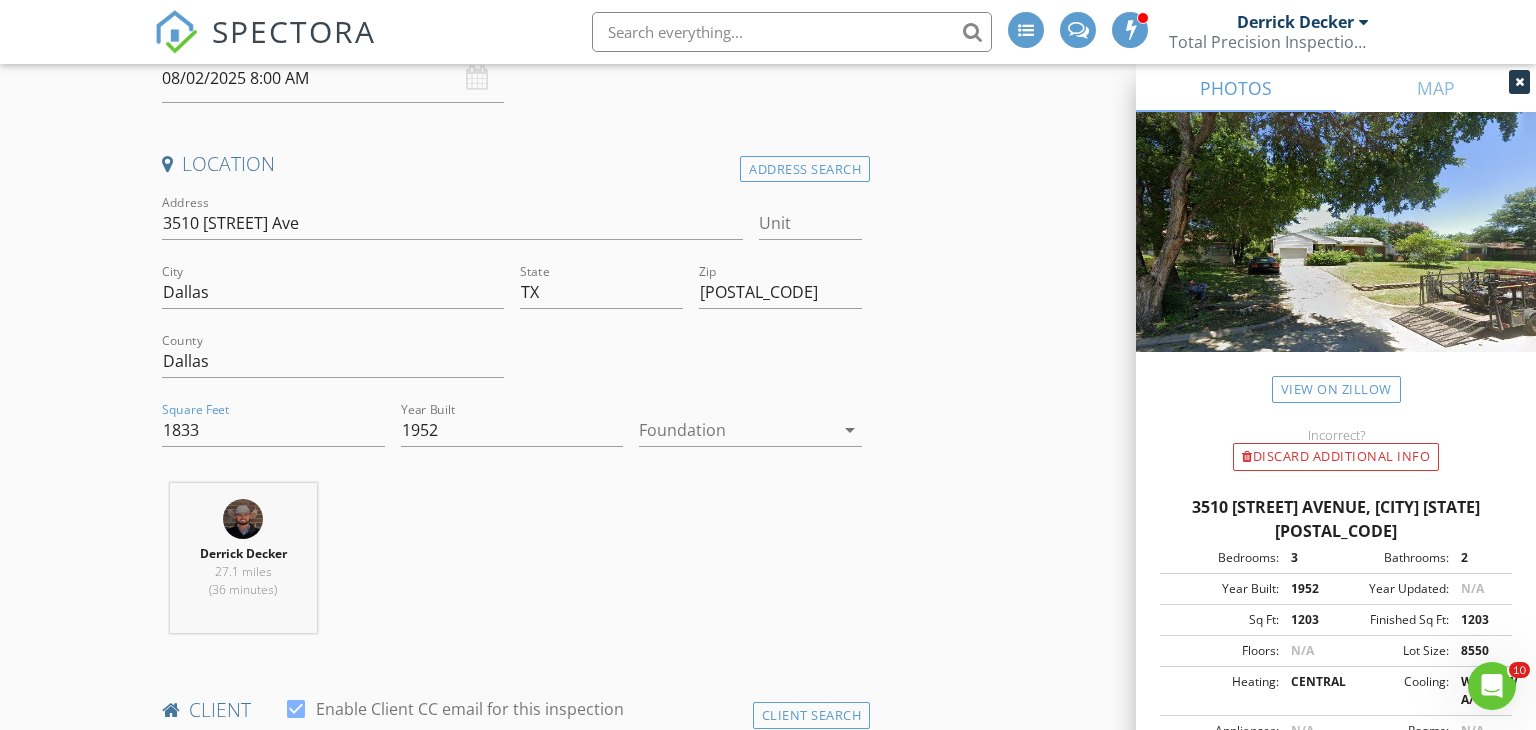 click at bounding box center [736, 430] 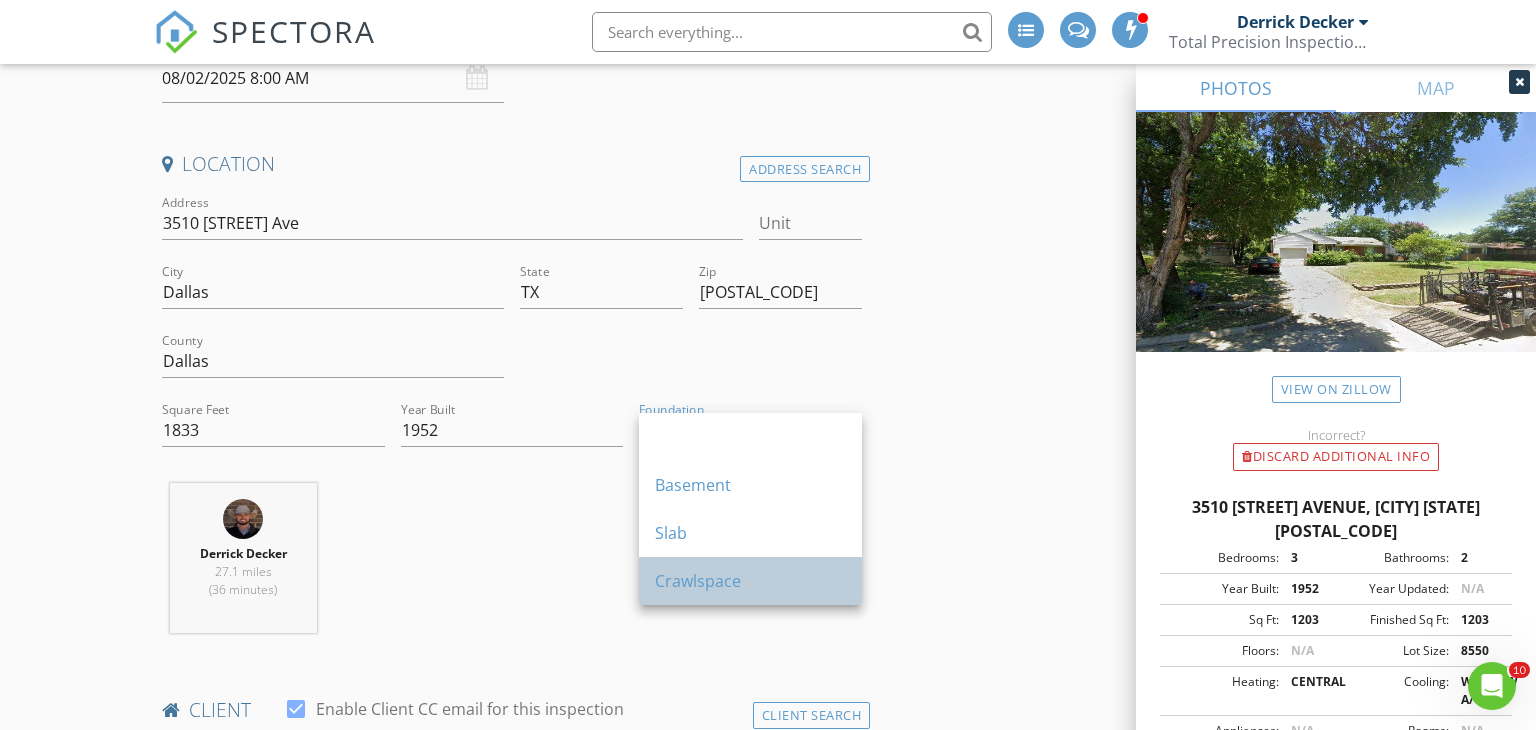 click on "Crawlspace" at bounding box center [750, 581] 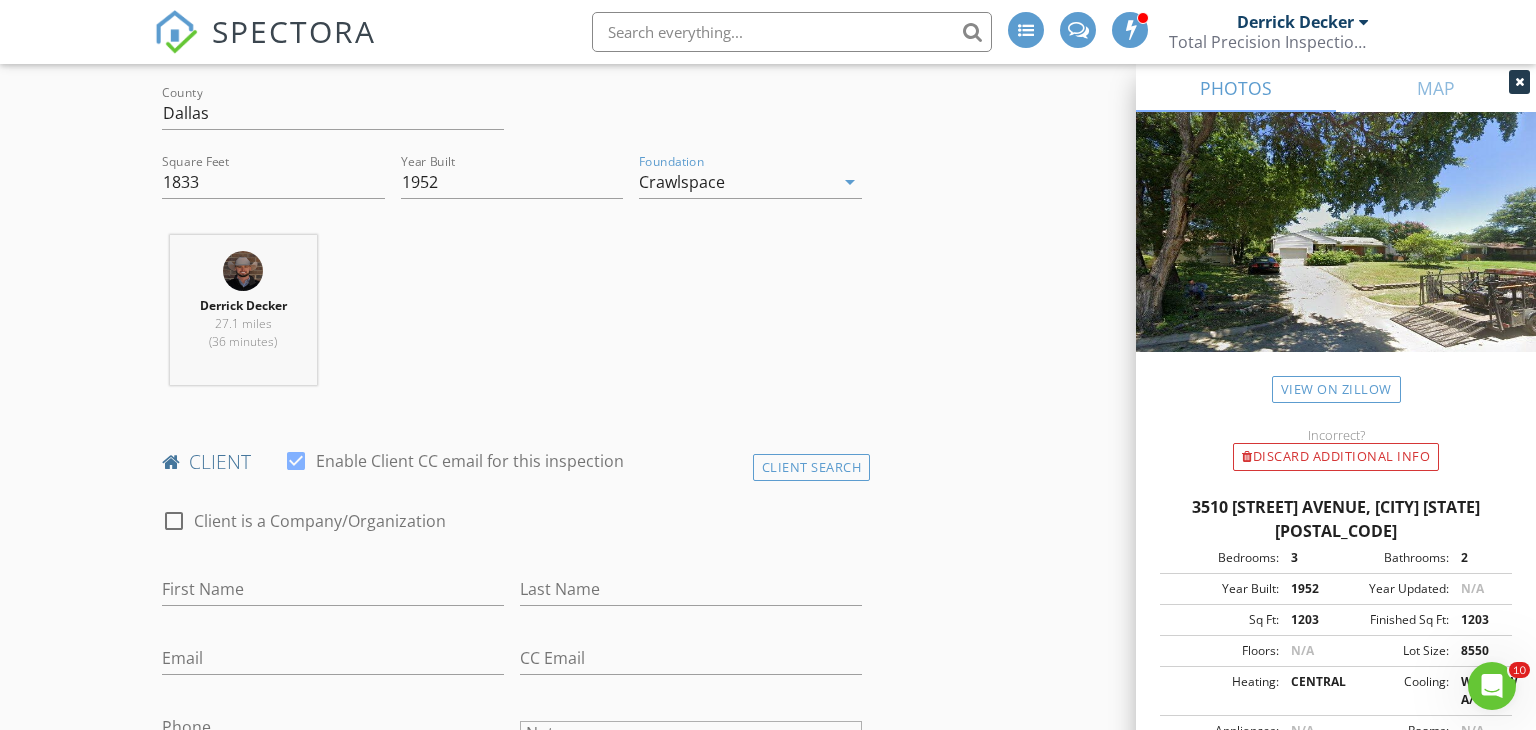 scroll, scrollTop: 616, scrollLeft: 0, axis: vertical 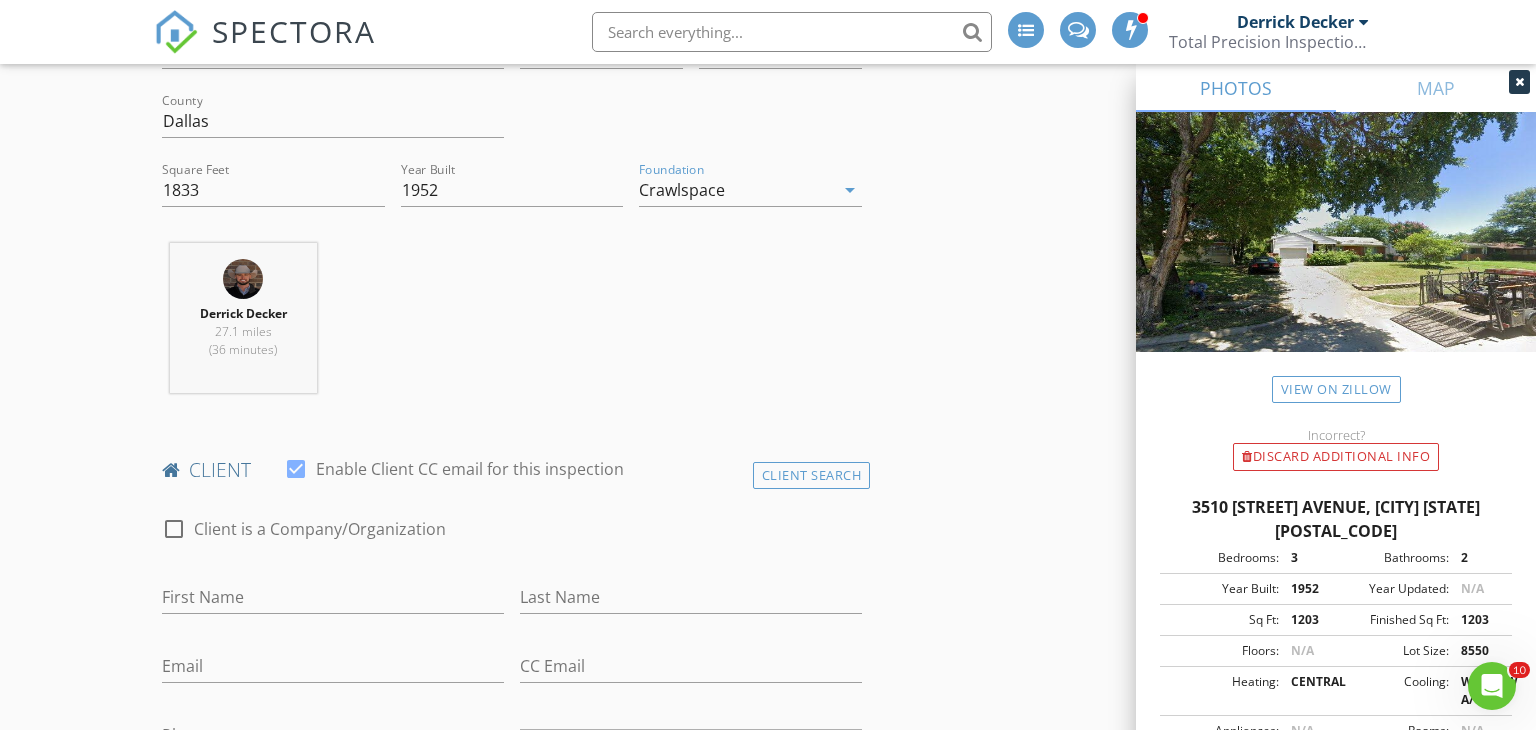 click on "Crawlspace" at bounding box center (736, 190) 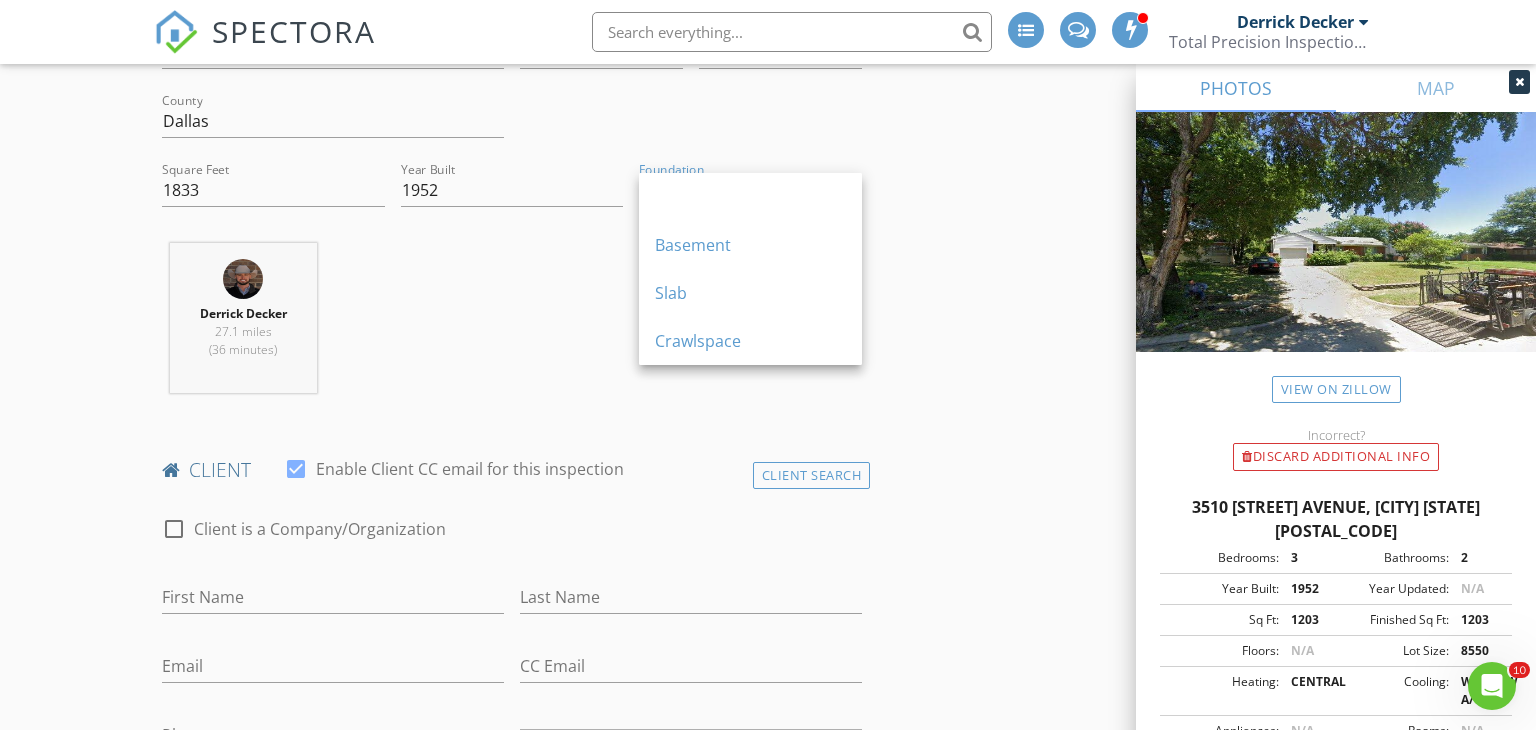click on "Crawlspace" at bounding box center (750, 341) 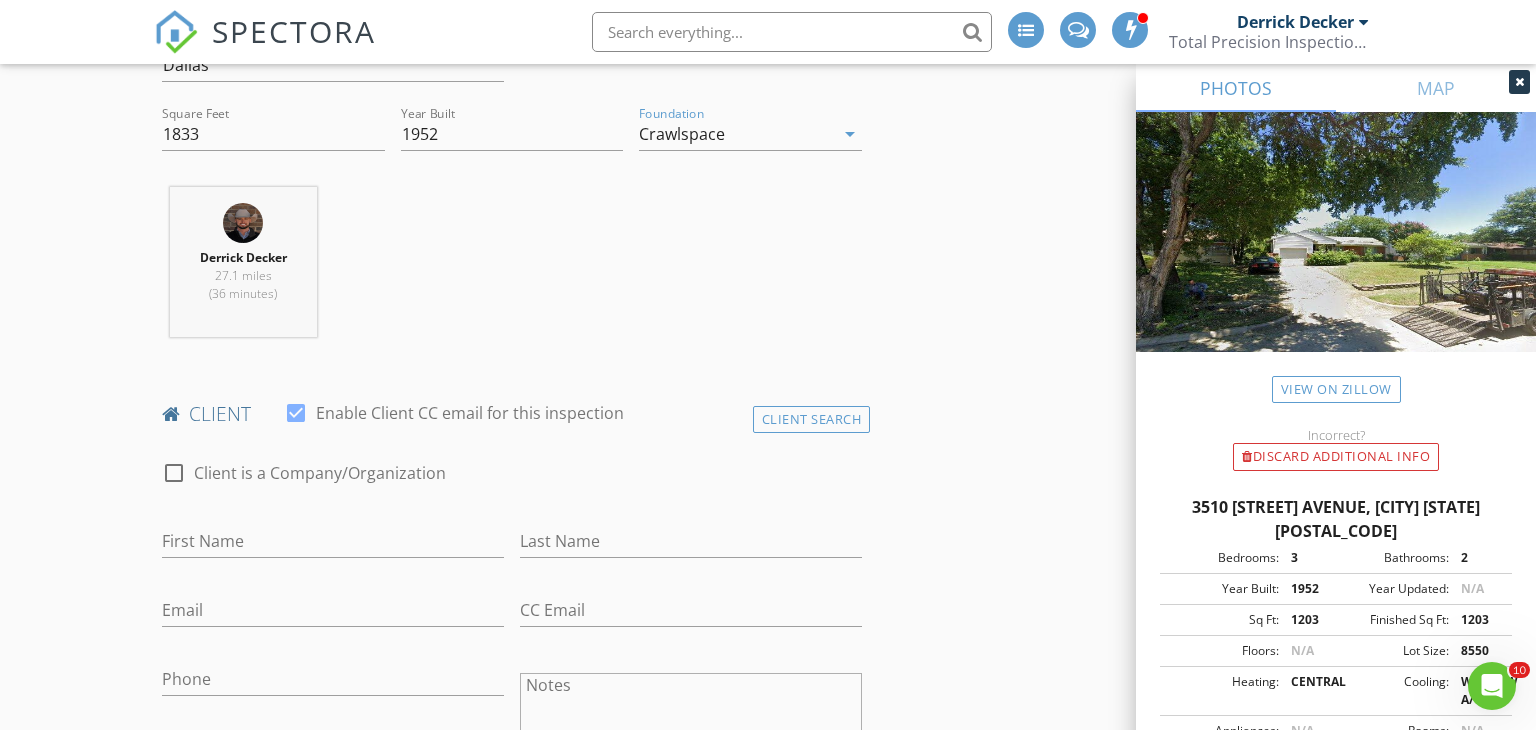 scroll, scrollTop: 695, scrollLeft: 0, axis: vertical 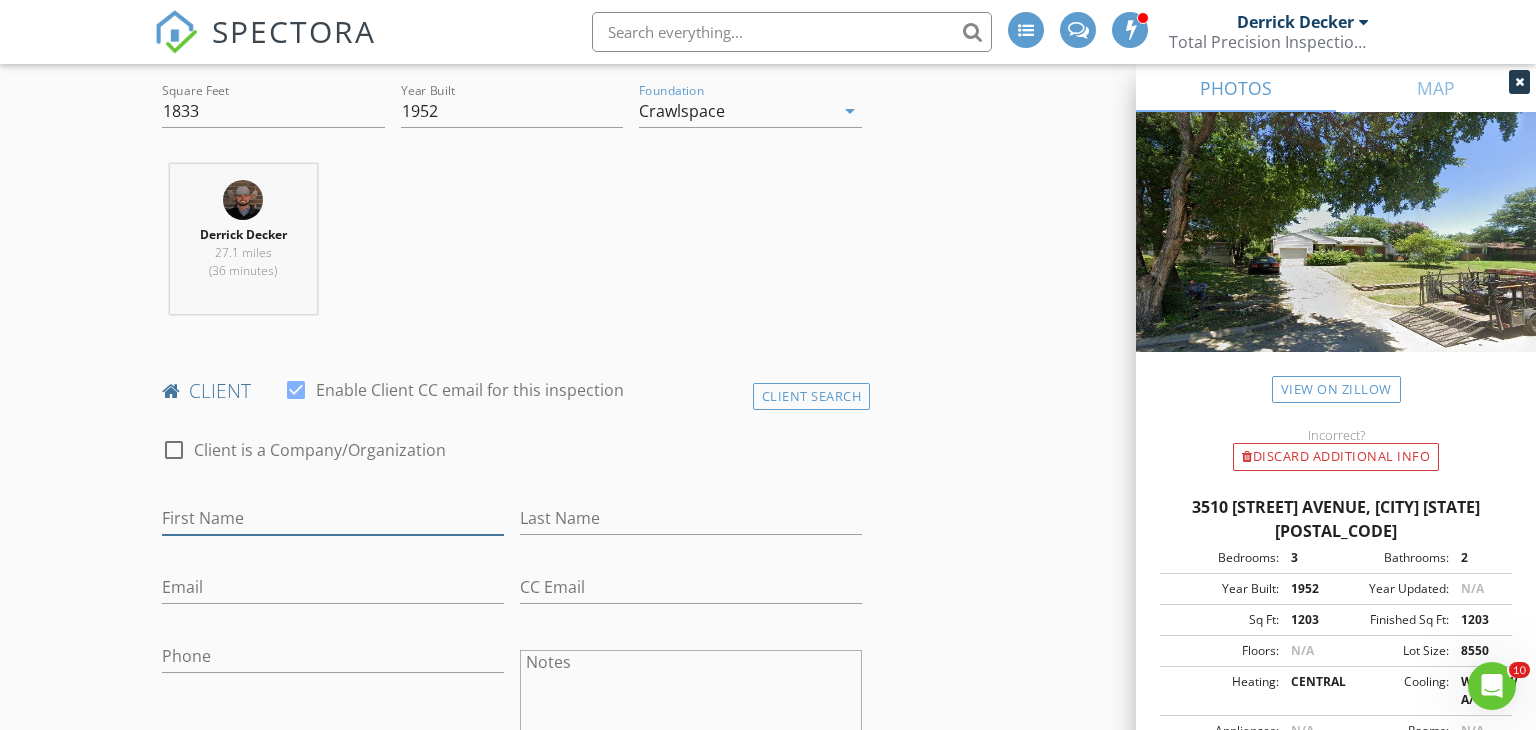 drag, startPoint x: 412, startPoint y: 504, endPoint x: 418, endPoint y: 513, distance: 10.816654 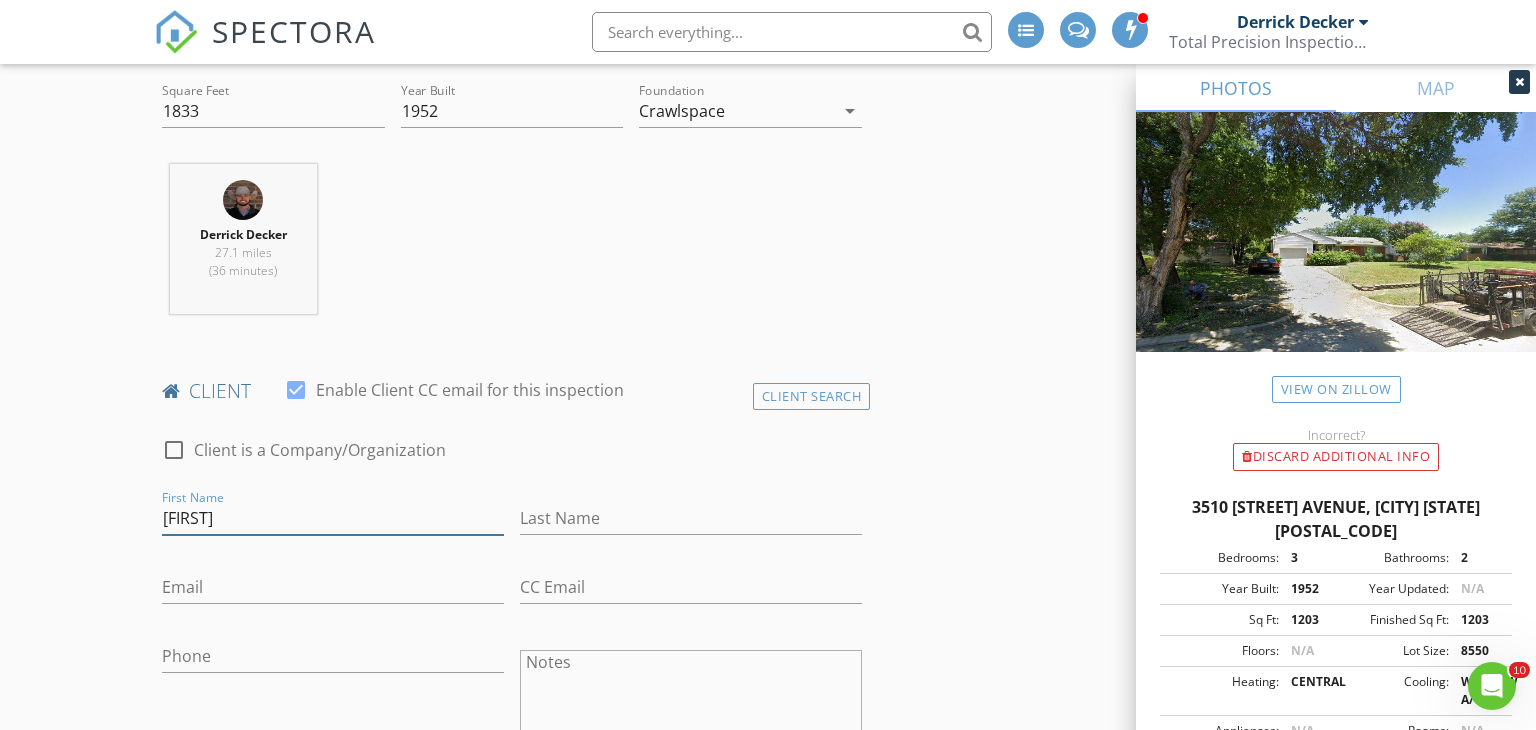 type on "[FIRST]" 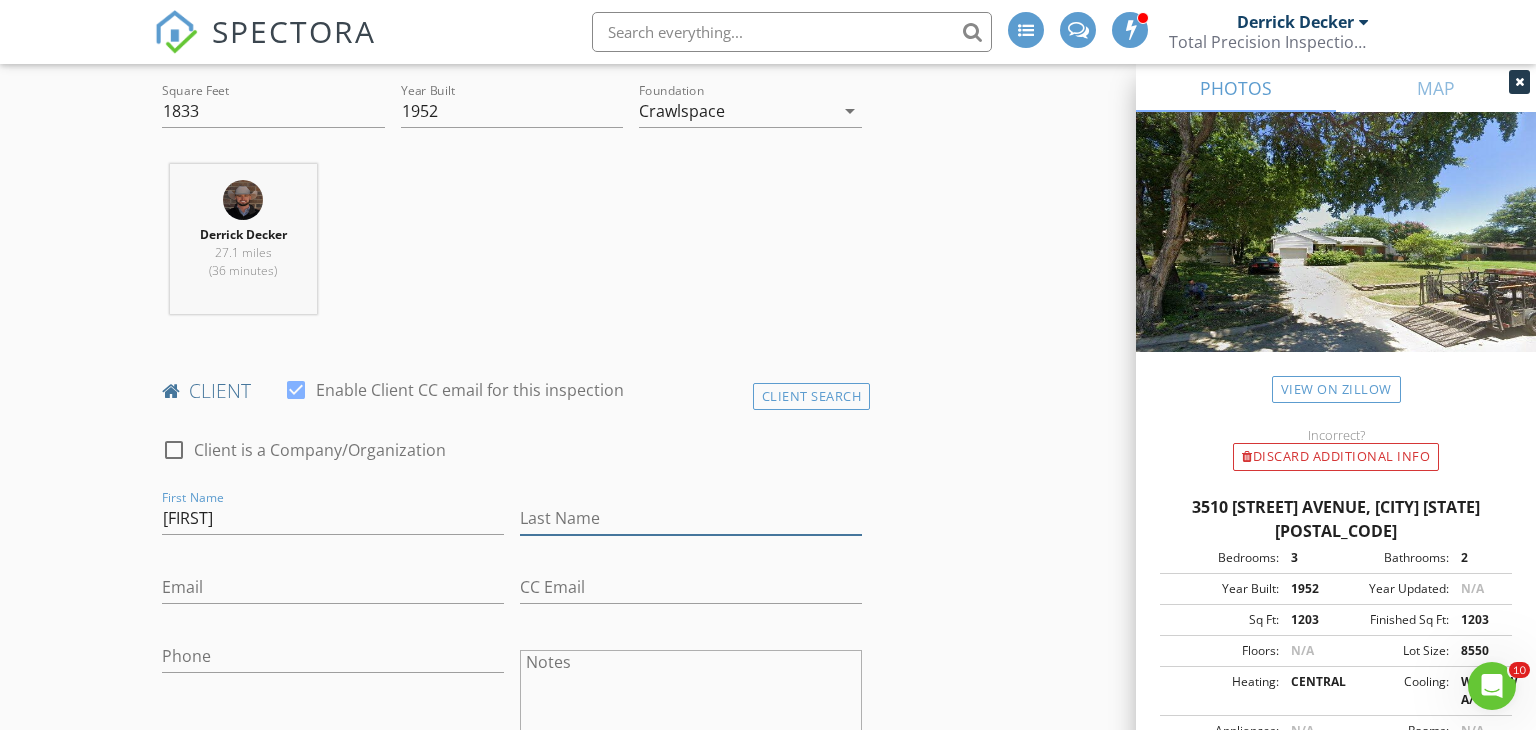 click on "Last Name" at bounding box center (691, 518) 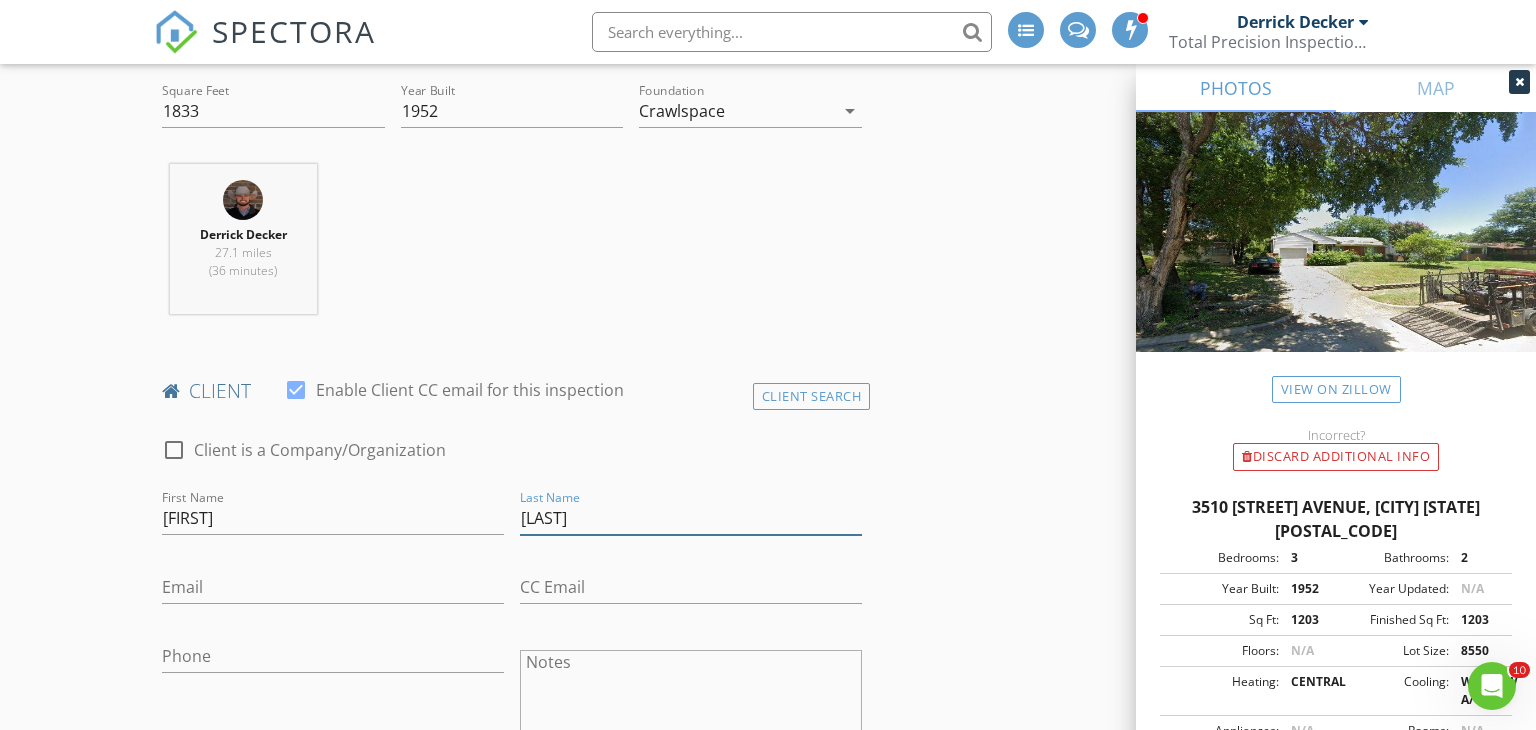 type on "[LAST]" 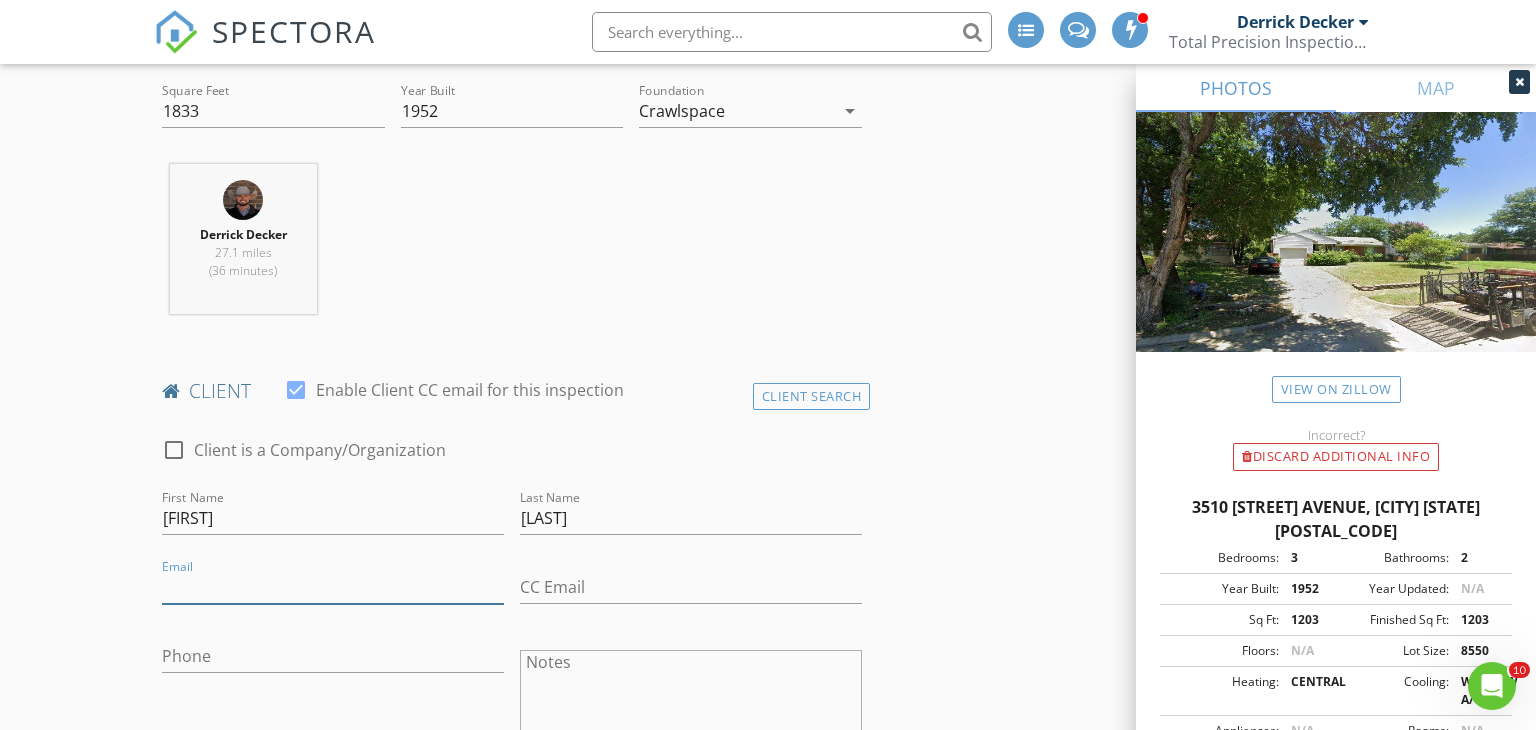 drag, startPoint x: 267, startPoint y: 586, endPoint x: 259, endPoint y: 579, distance: 10.630146 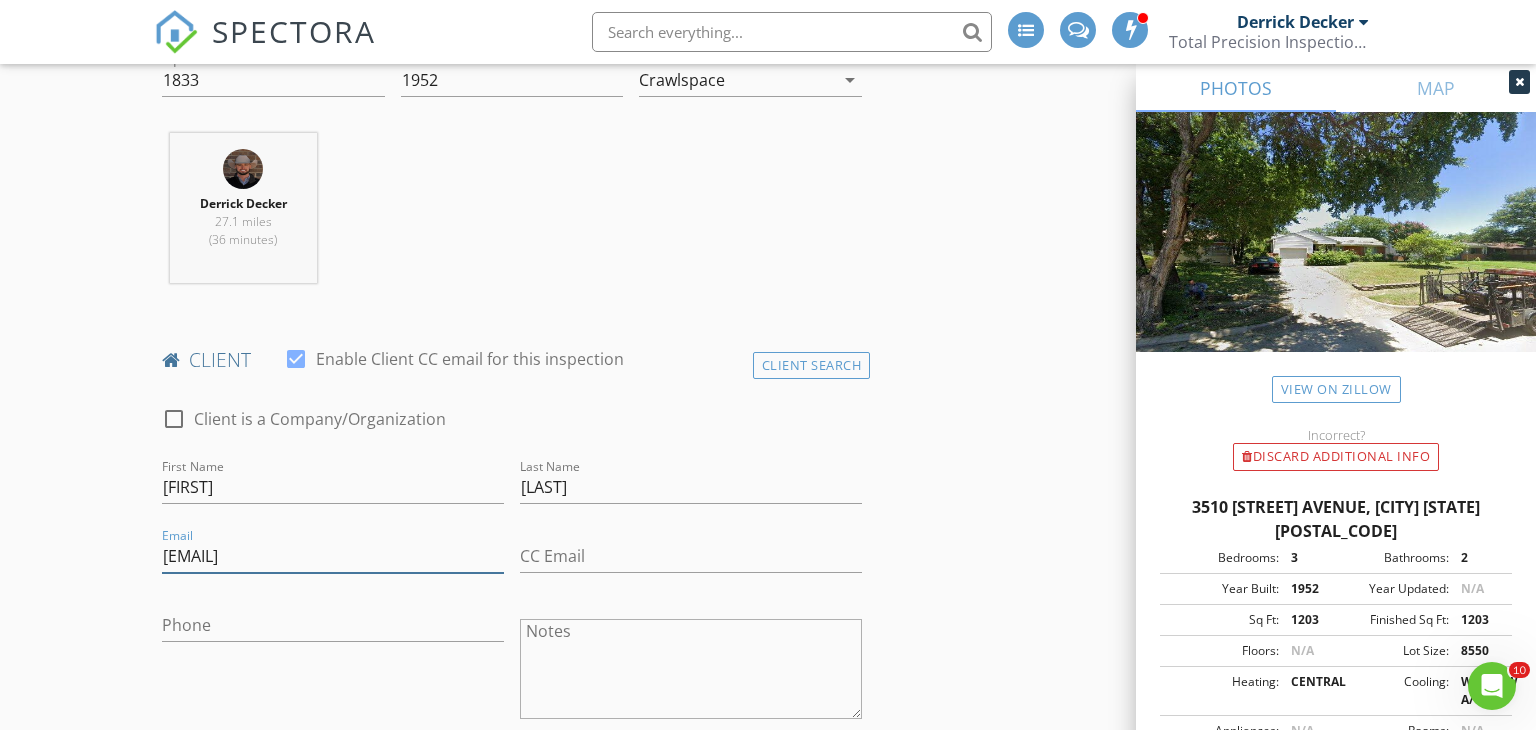 scroll, scrollTop: 1108, scrollLeft: 0, axis: vertical 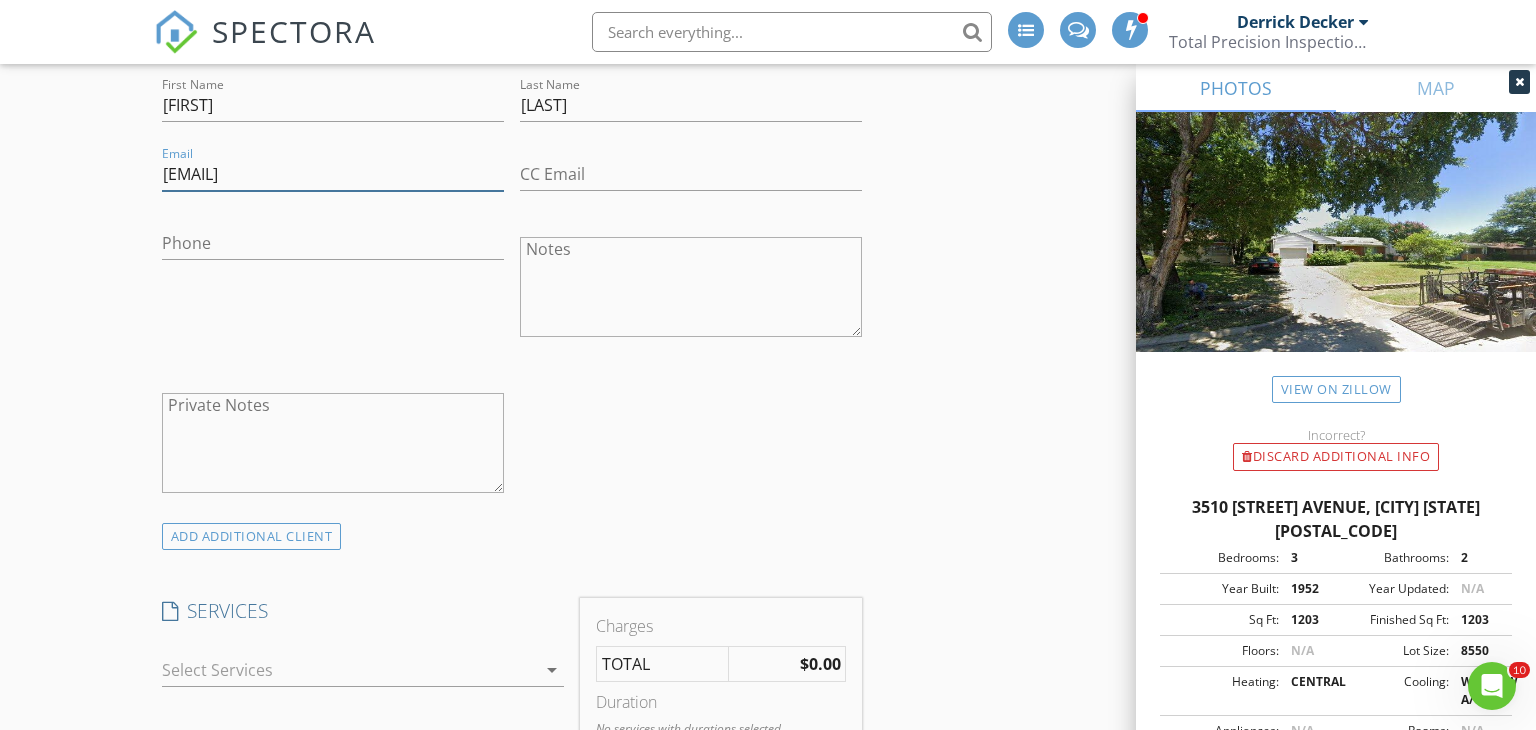 type on "Fabymart19@yahoo.com" 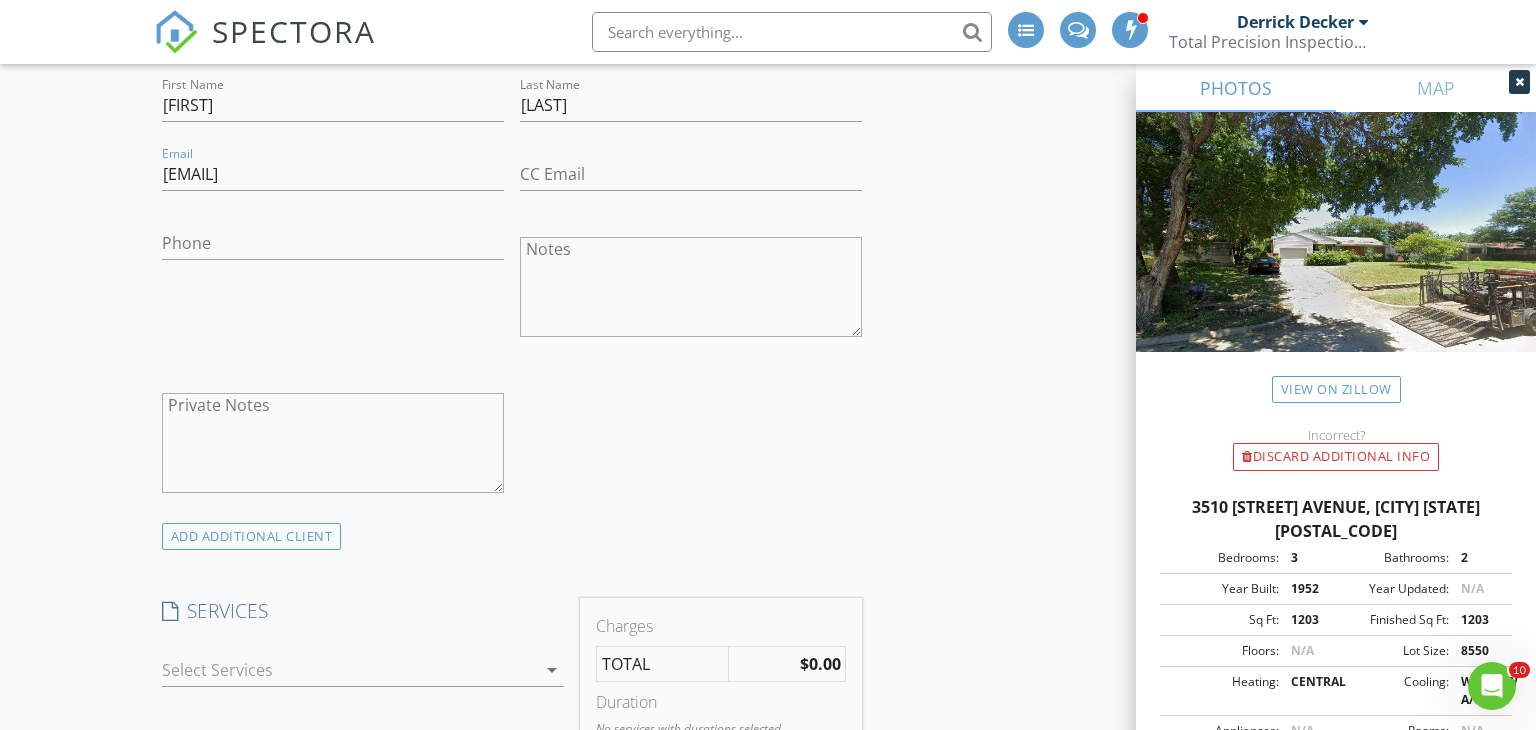 click on "Phone" at bounding box center (333, 247) 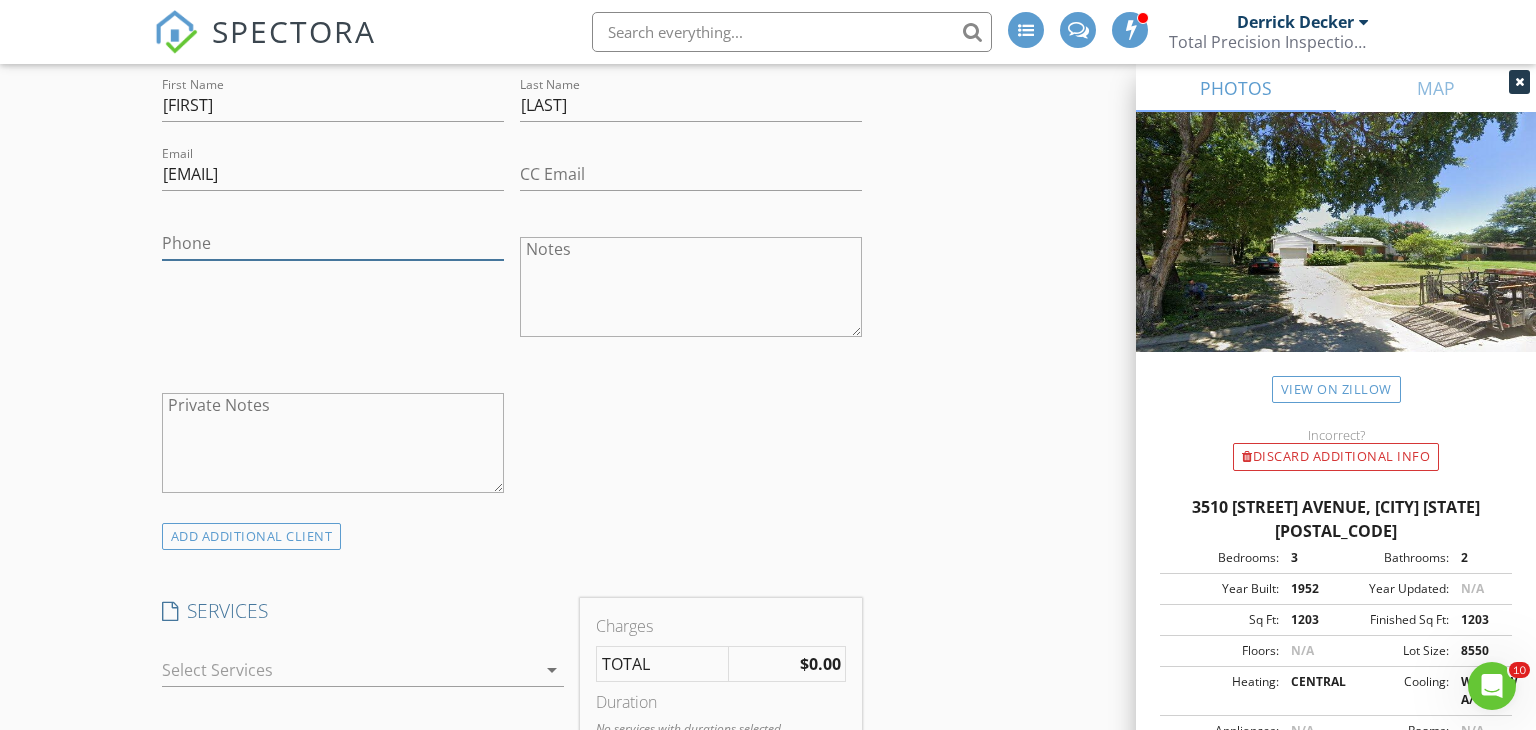 click on "Phone" at bounding box center [333, 243] 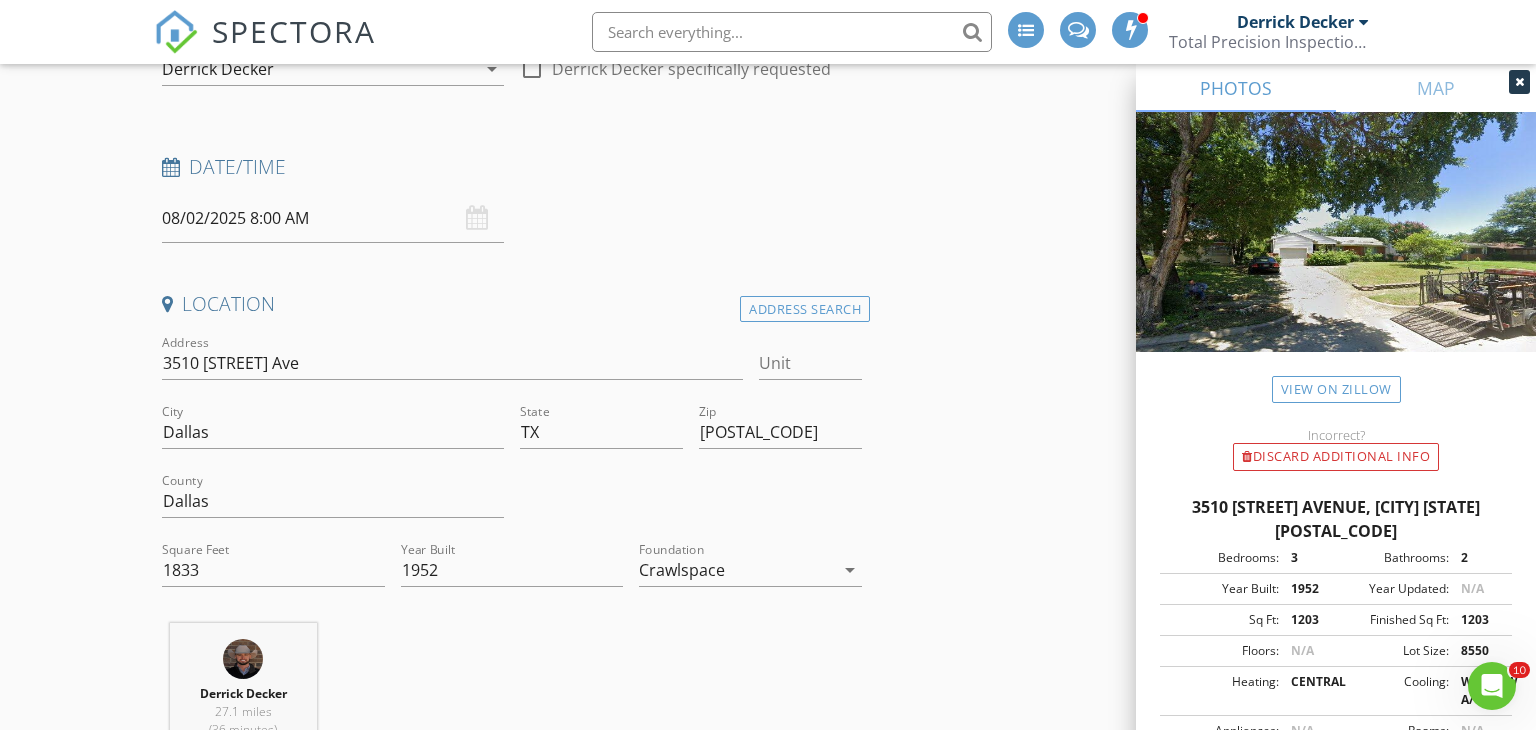 scroll, scrollTop: 138, scrollLeft: 0, axis: vertical 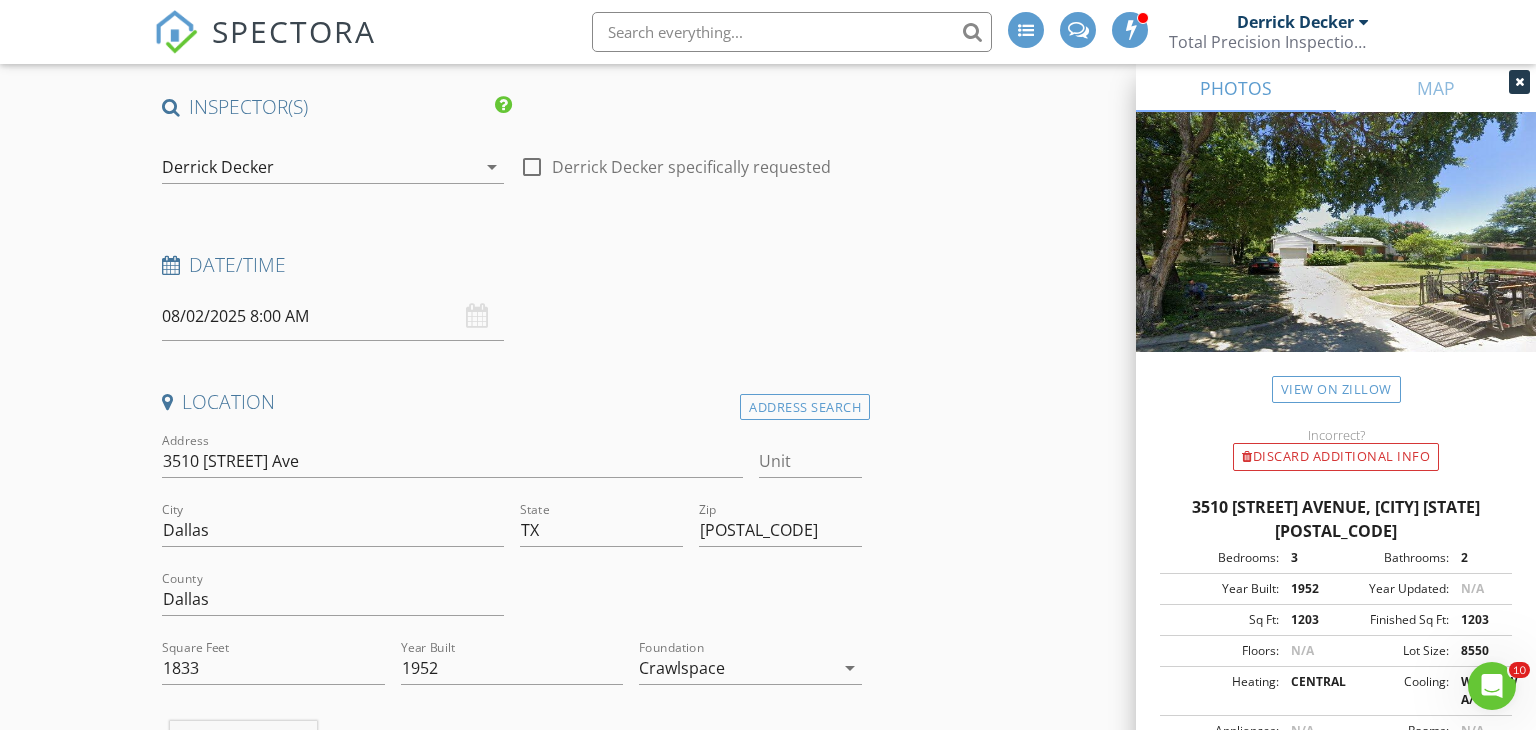 type on "[PHONE]" 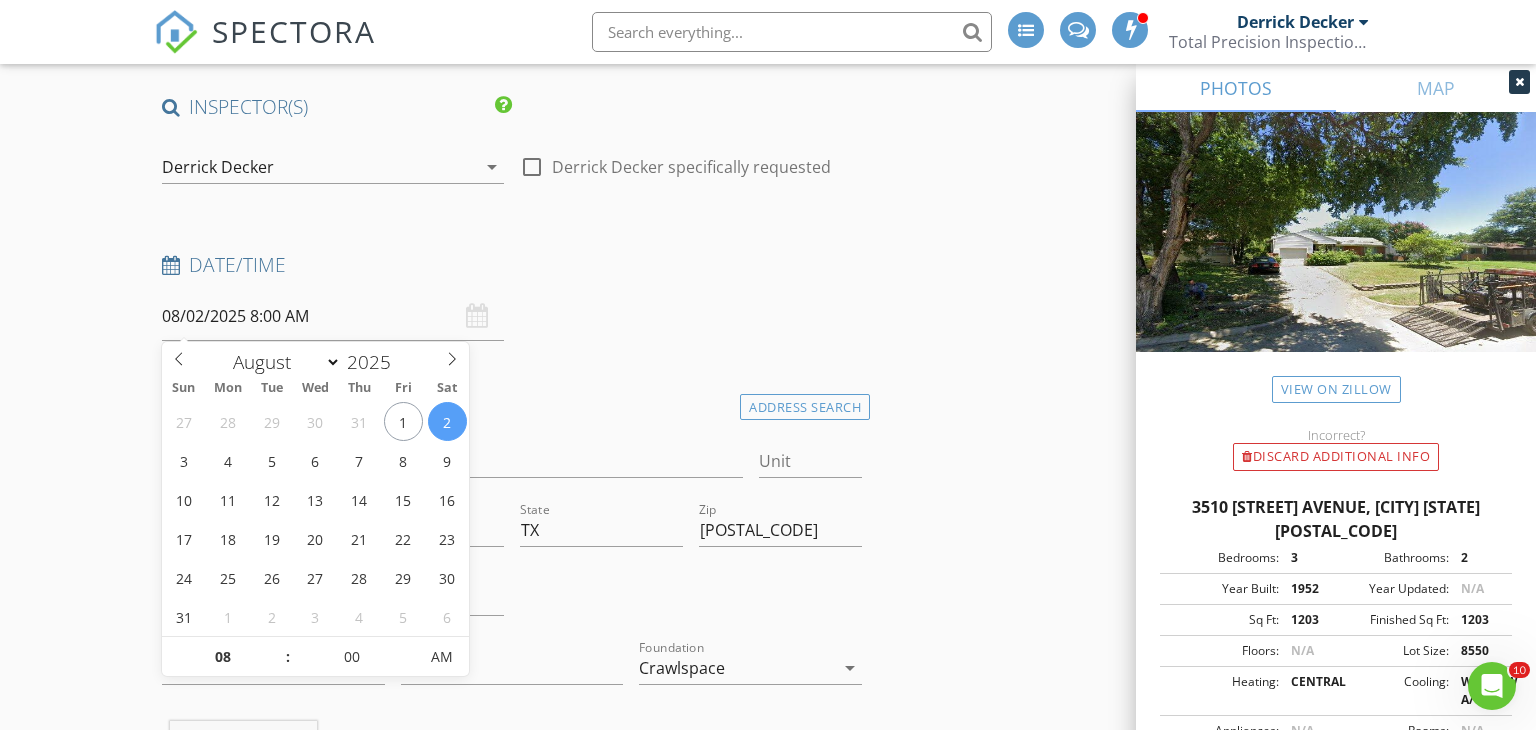 click on "SPECTORA
Derrick Decker
Total Precision Inspections LLC
Role:
Inspector
Dashboard
New Inspection
Inspections
Calendar
Template Editor
Contacts
Automations
Team
Metrics
Payments
Data Exports
Billing
Conversations
Tasks
Reporting
Advanced
Equipment
Settings
What's New
Sign Out
Change Active Role
Your account has more than one possible role. Please choose how you'd like to view the site:
Company/Agency
City
Role
Dashboard
Templates
Inspections
Contacts
Metrics
Automations
Calendar
Settings
Support Center
Basement Slab Crawlspace I have access to let inspector in Yes" at bounding box center [768, 1951] 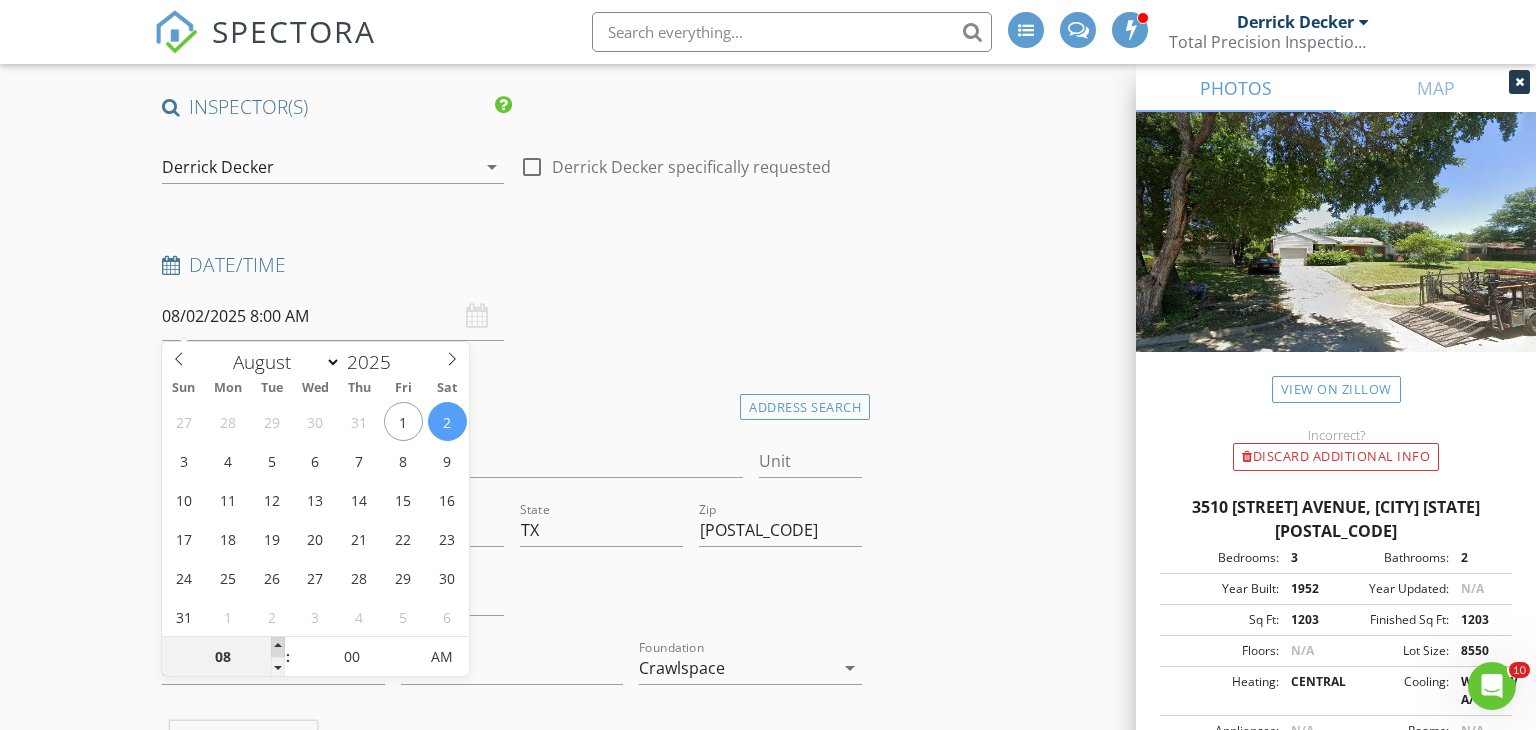 type on "09" 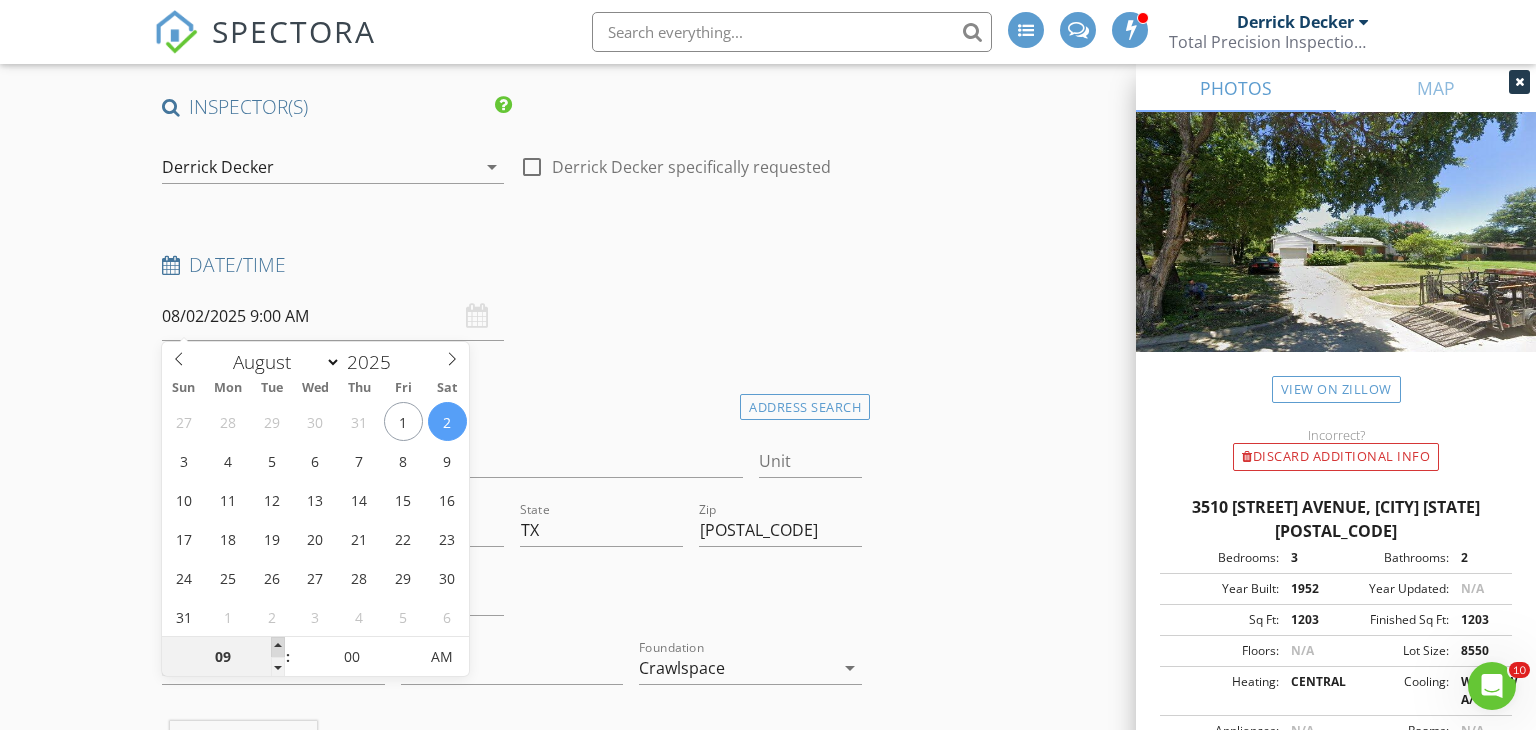 click at bounding box center (278, 647) 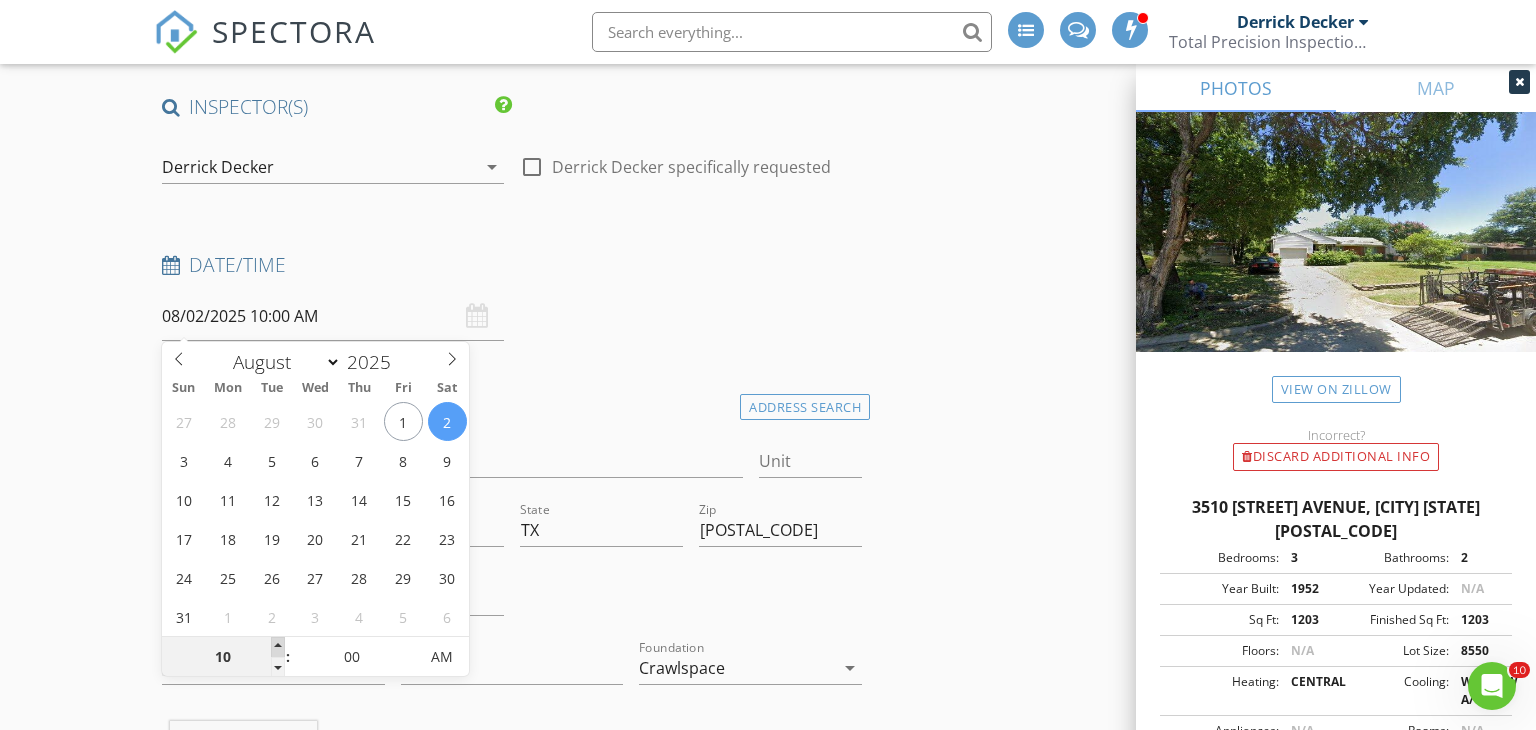click at bounding box center (278, 647) 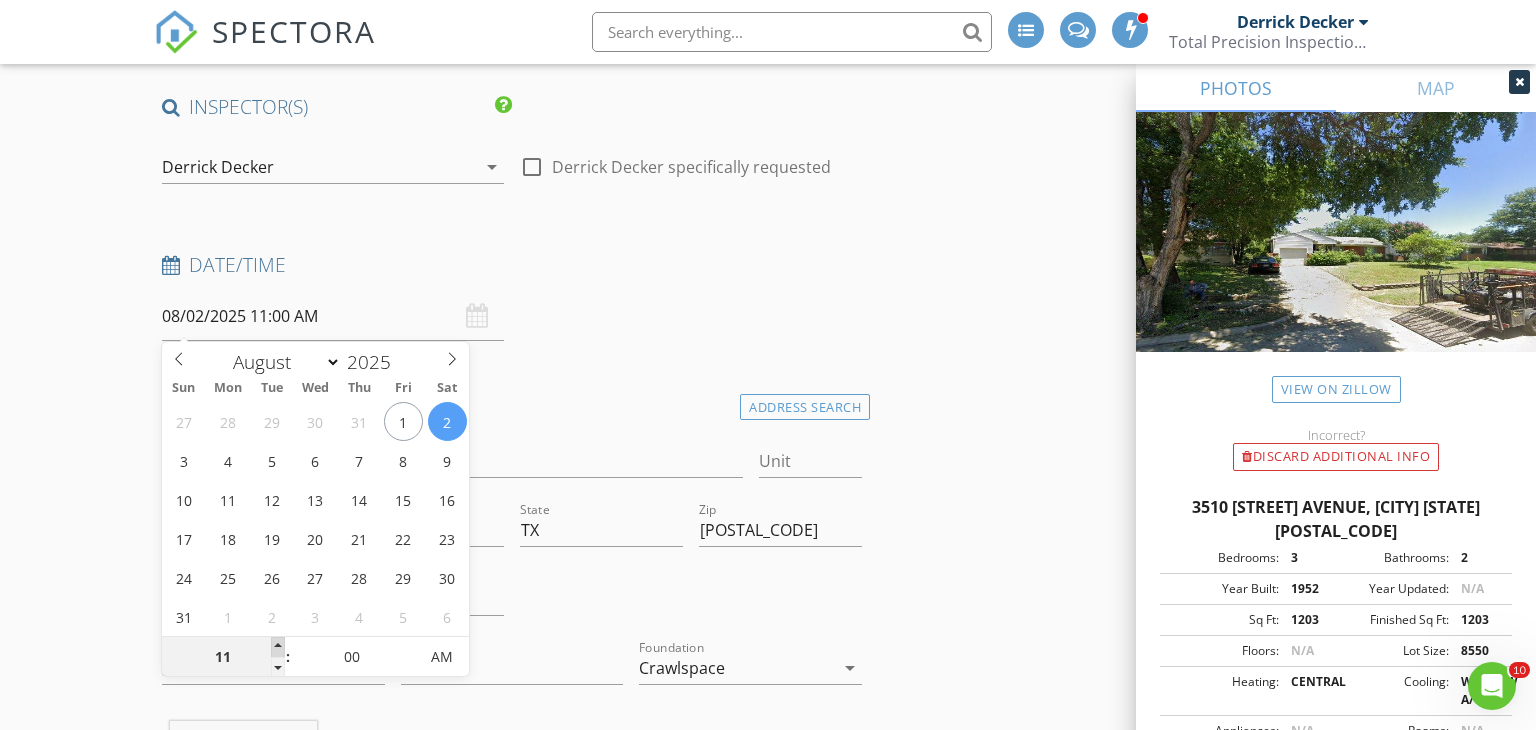 click at bounding box center (278, 647) 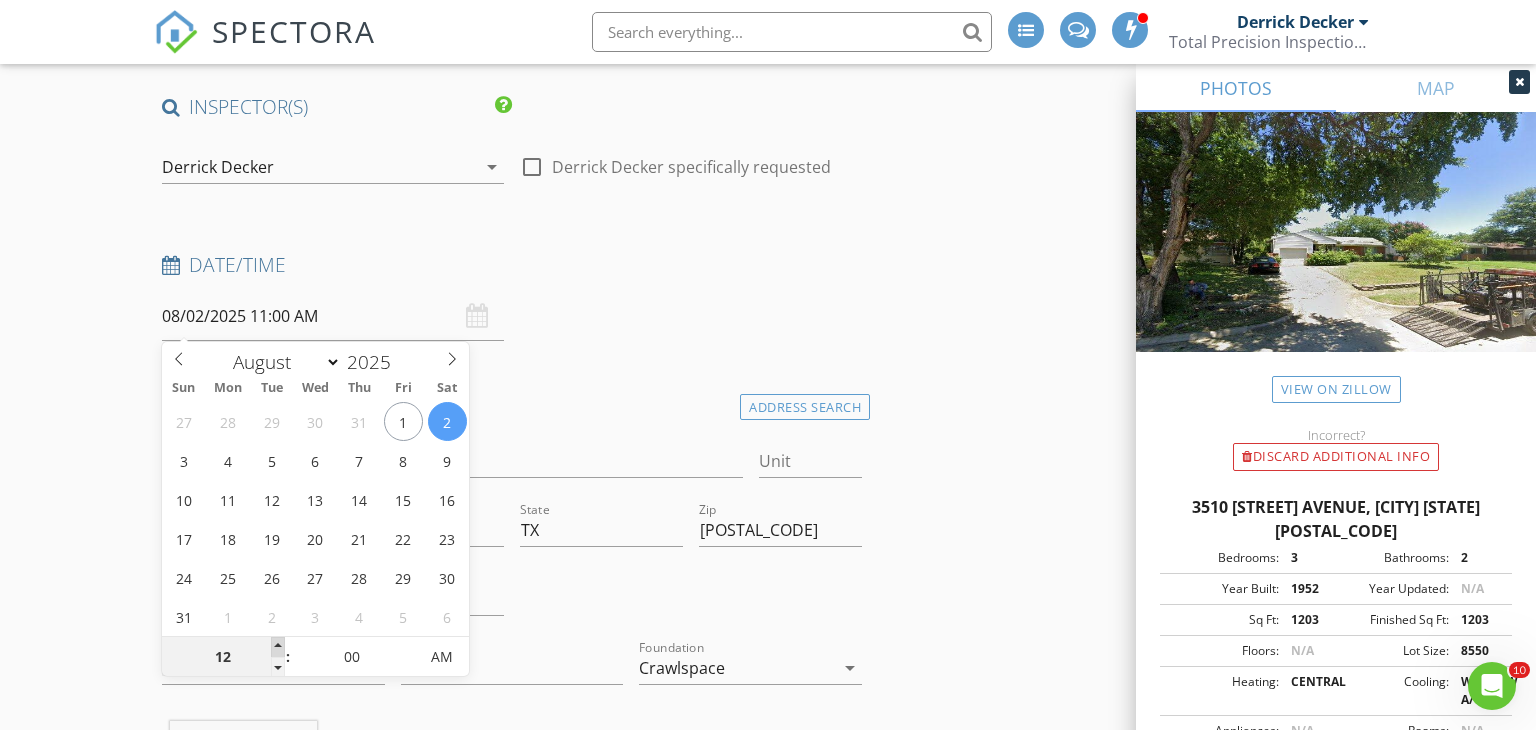 type on "08/02/2025 12:00 PM" 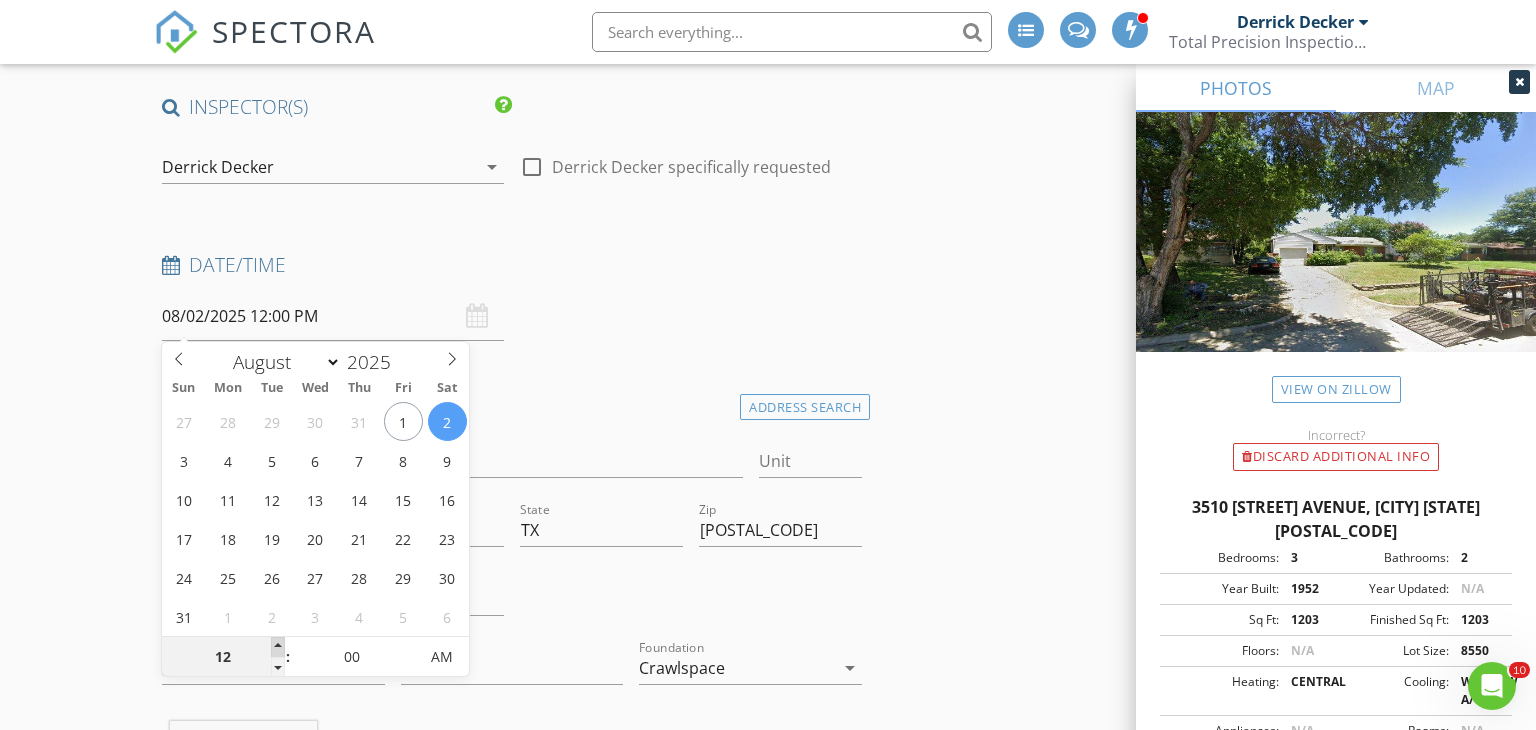 click at bounding box center (278, 647) 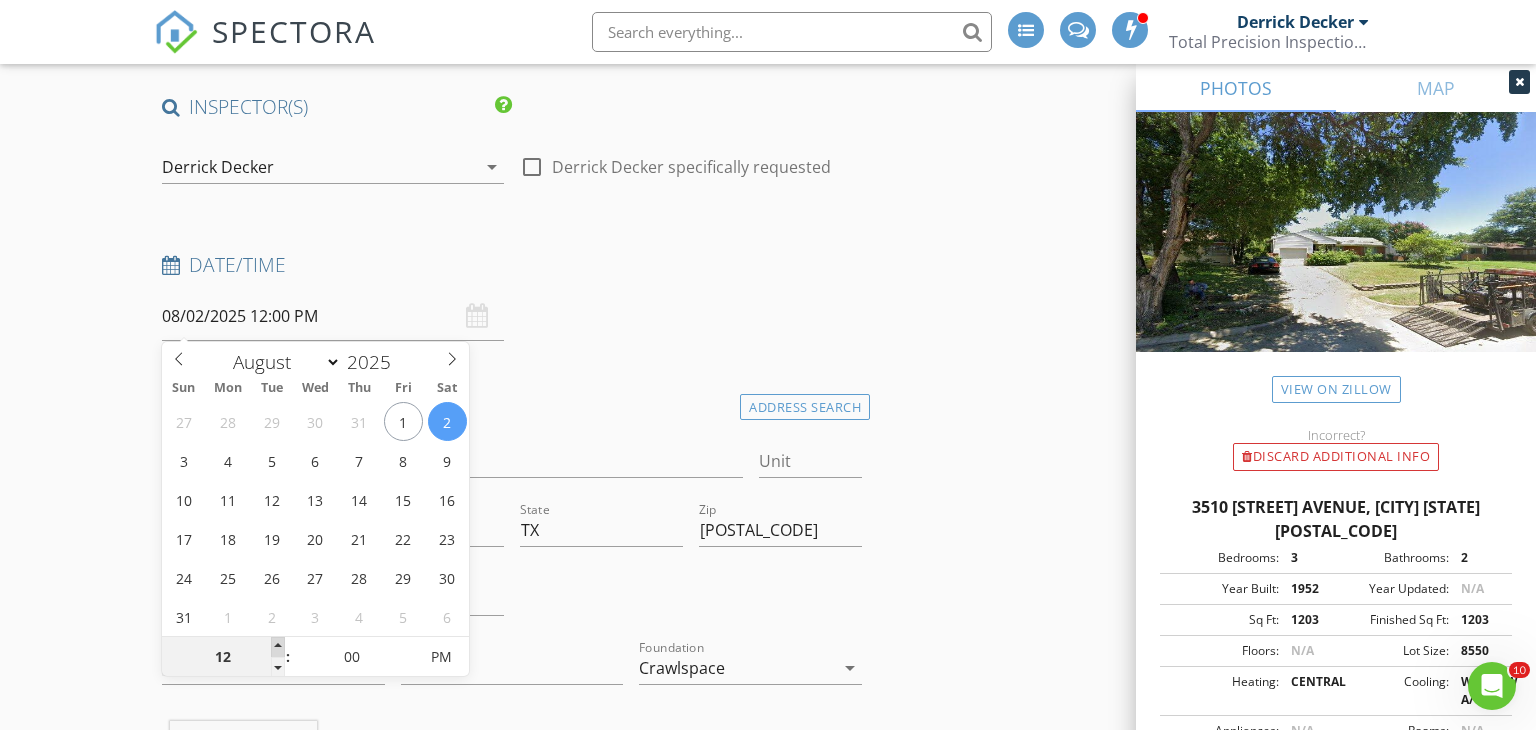 type on "01" 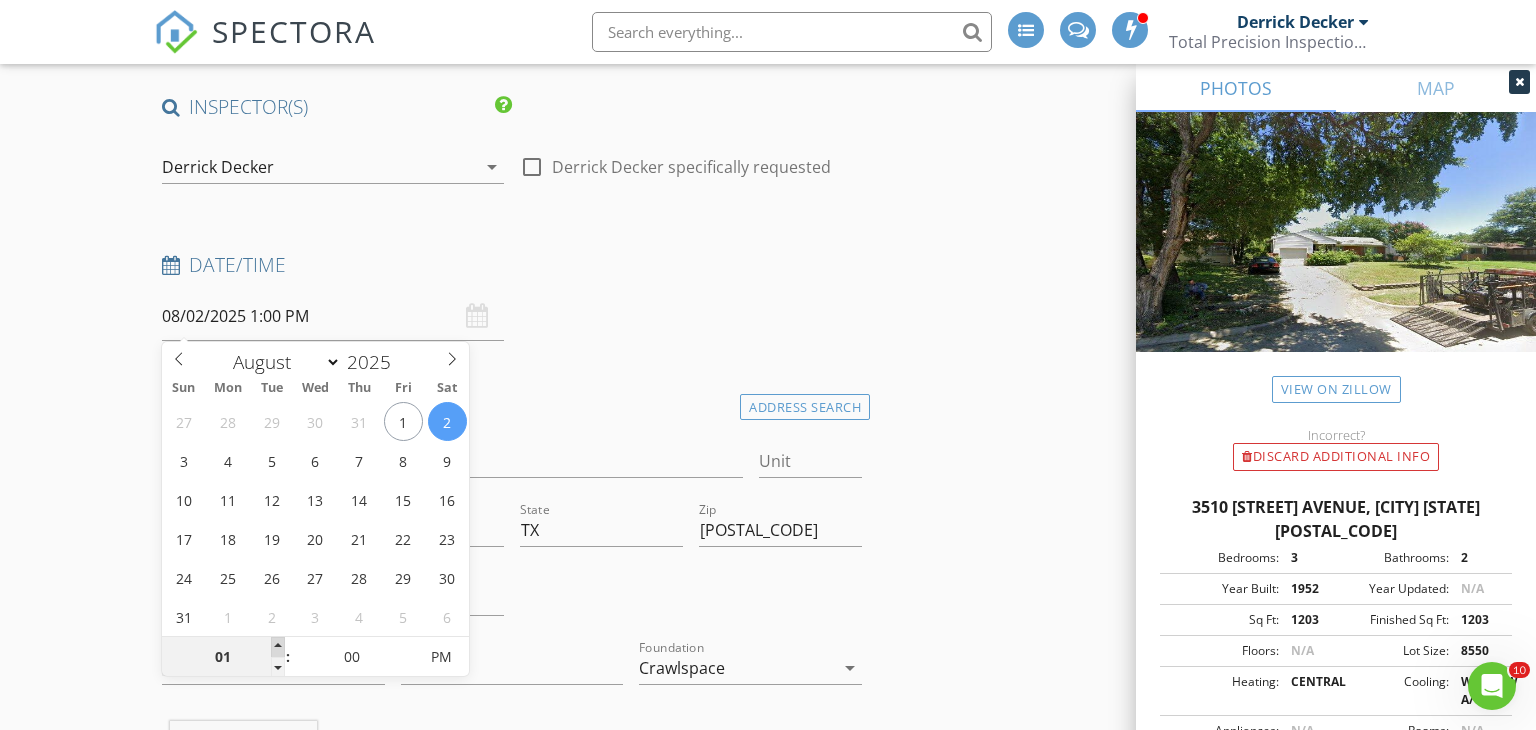 click at bounding box center [278, 647] 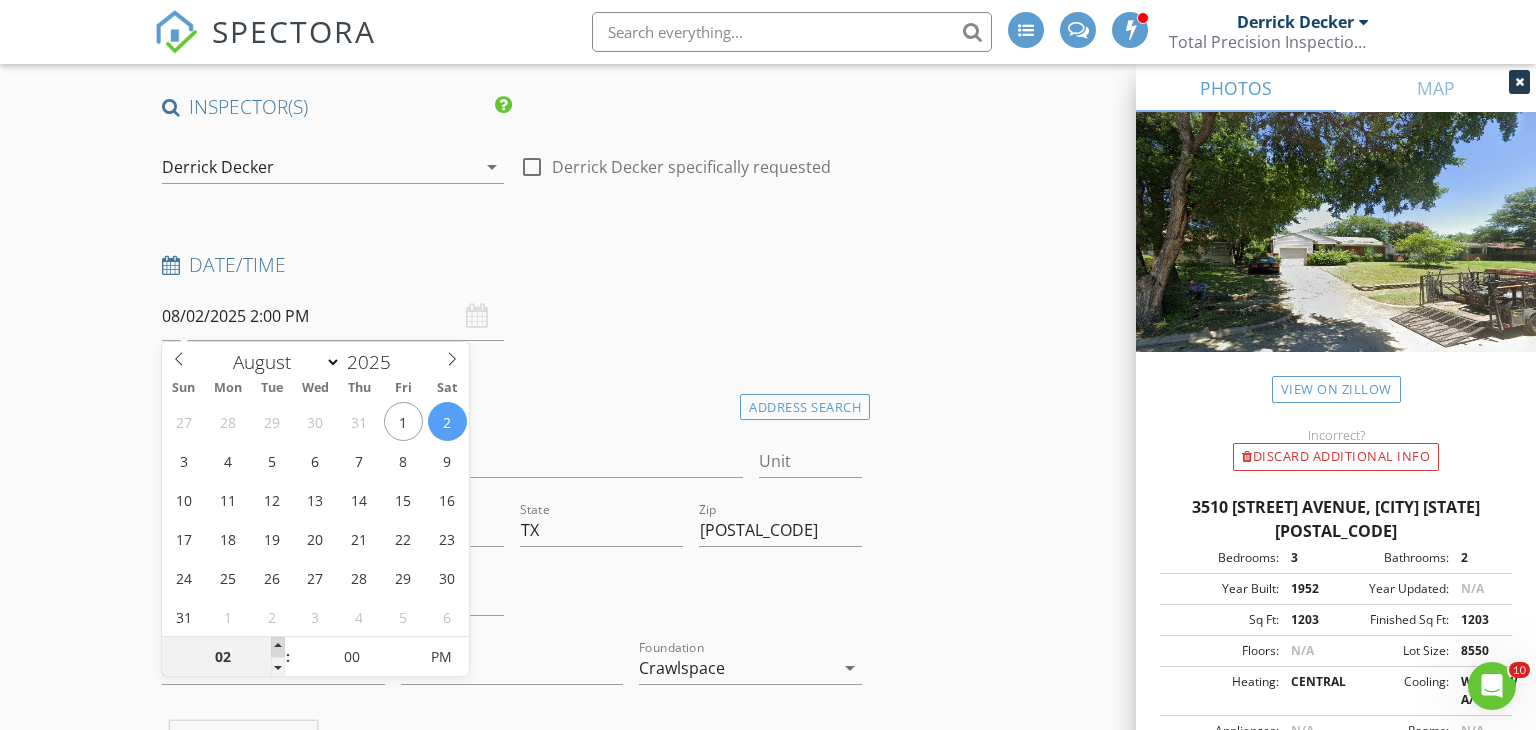 click at bounding box center [278, 647] 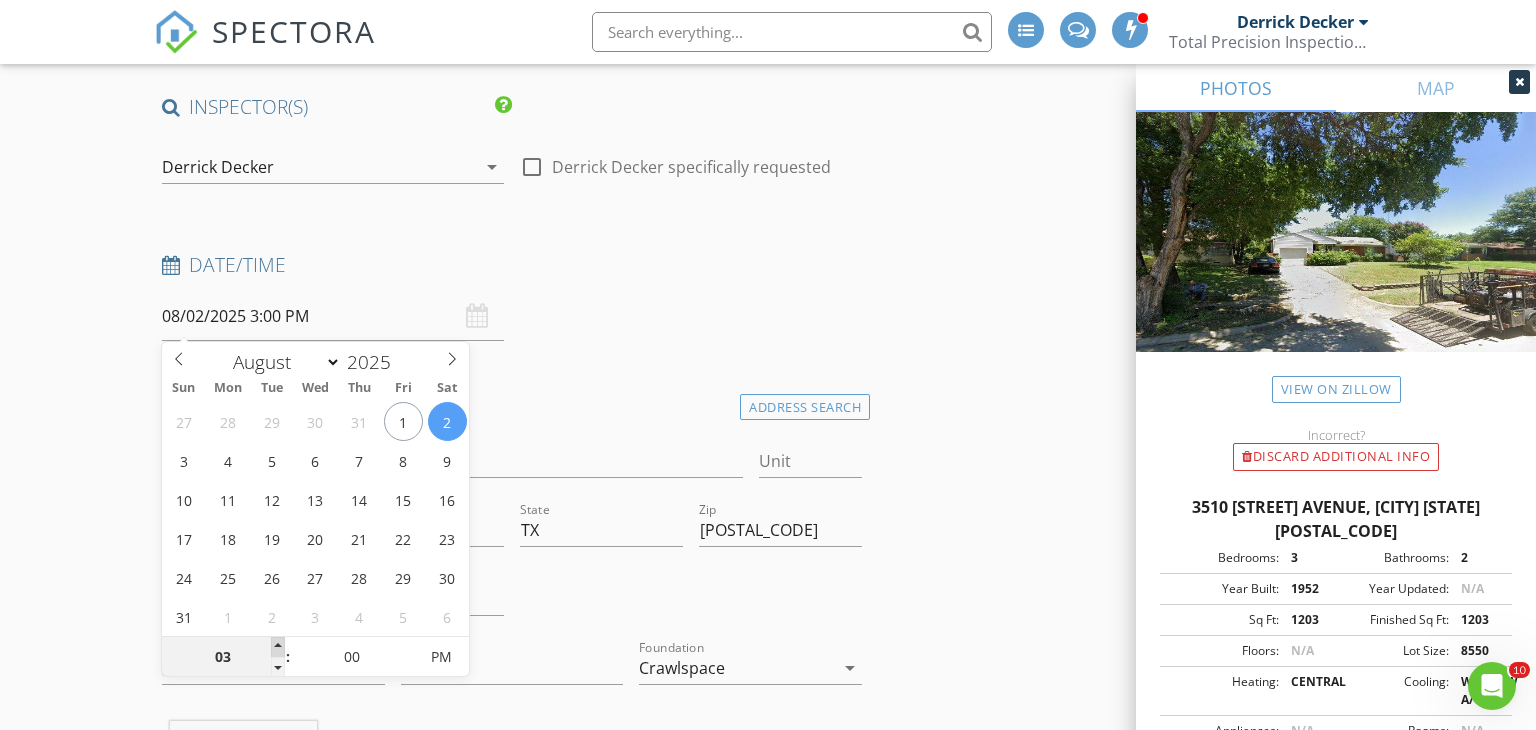 click at bounding box center (278, 647) 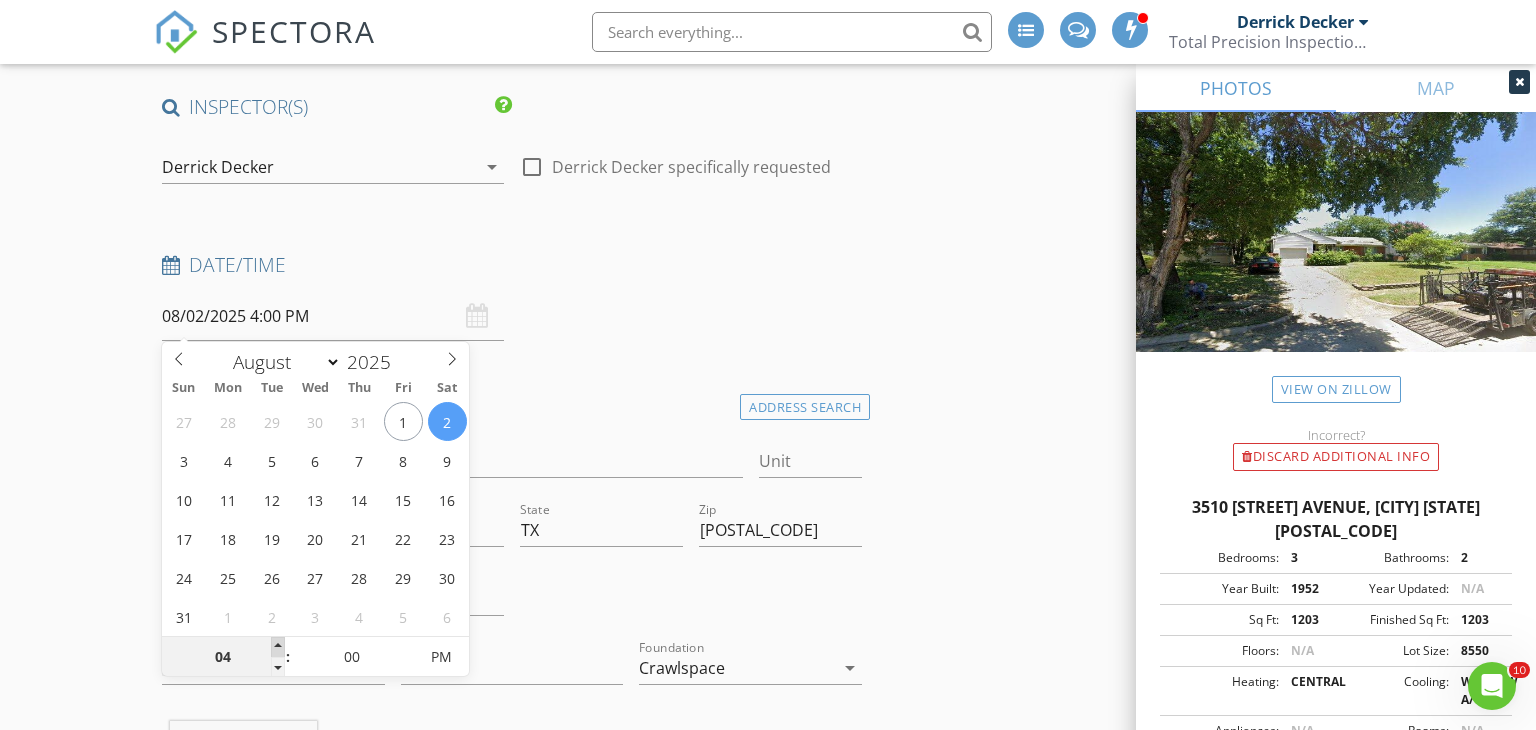 click at bounding box center (278, 647) 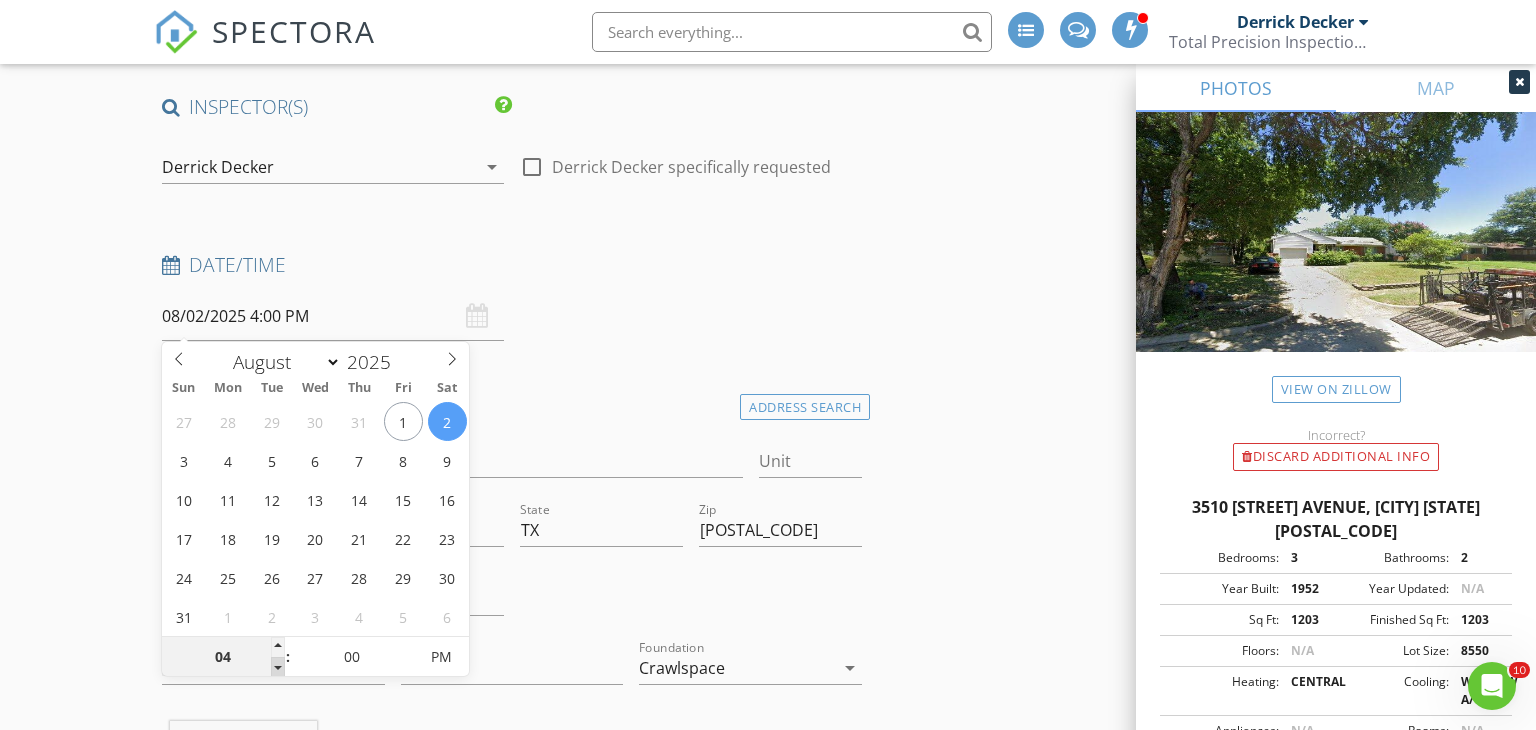 type on "03" 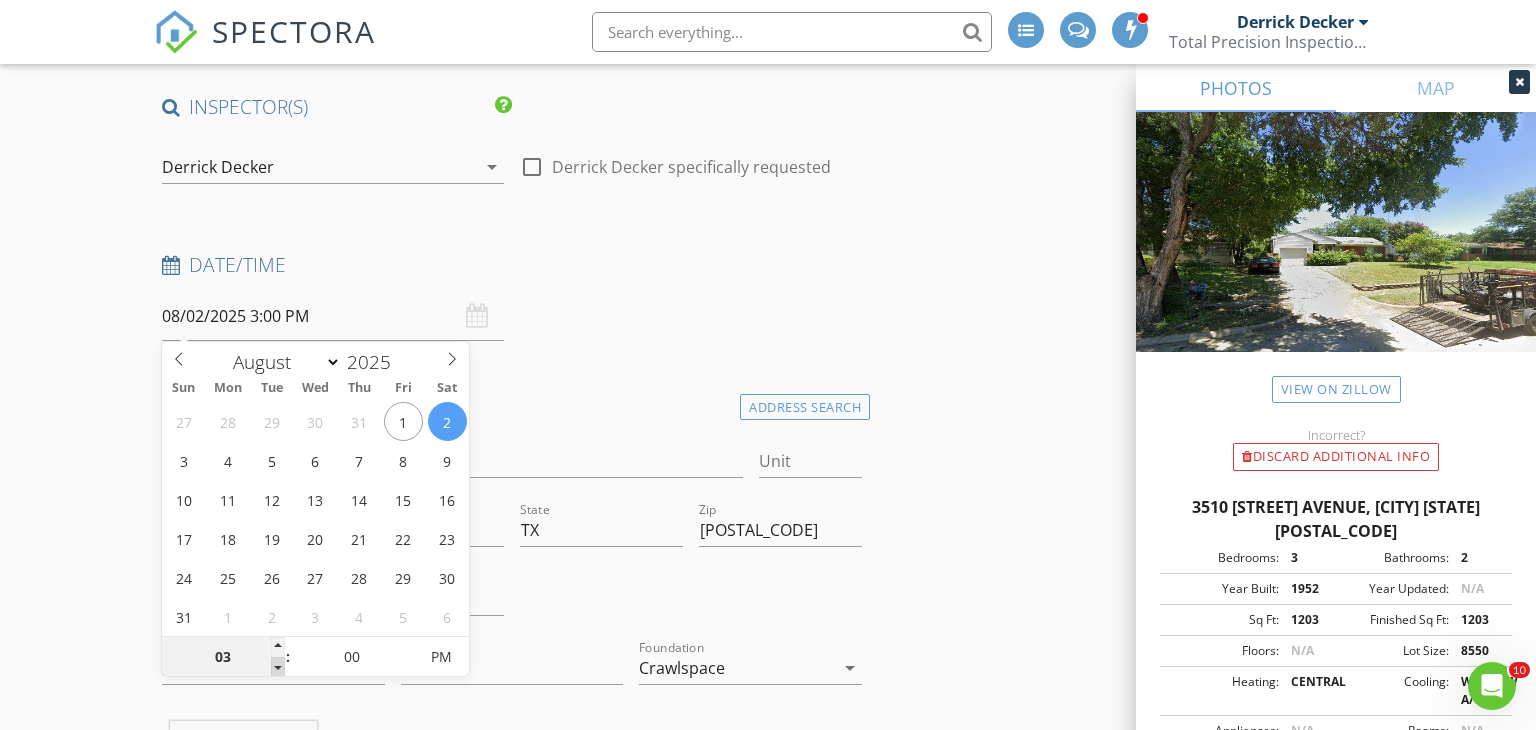 click at bounding box center (278, 667) 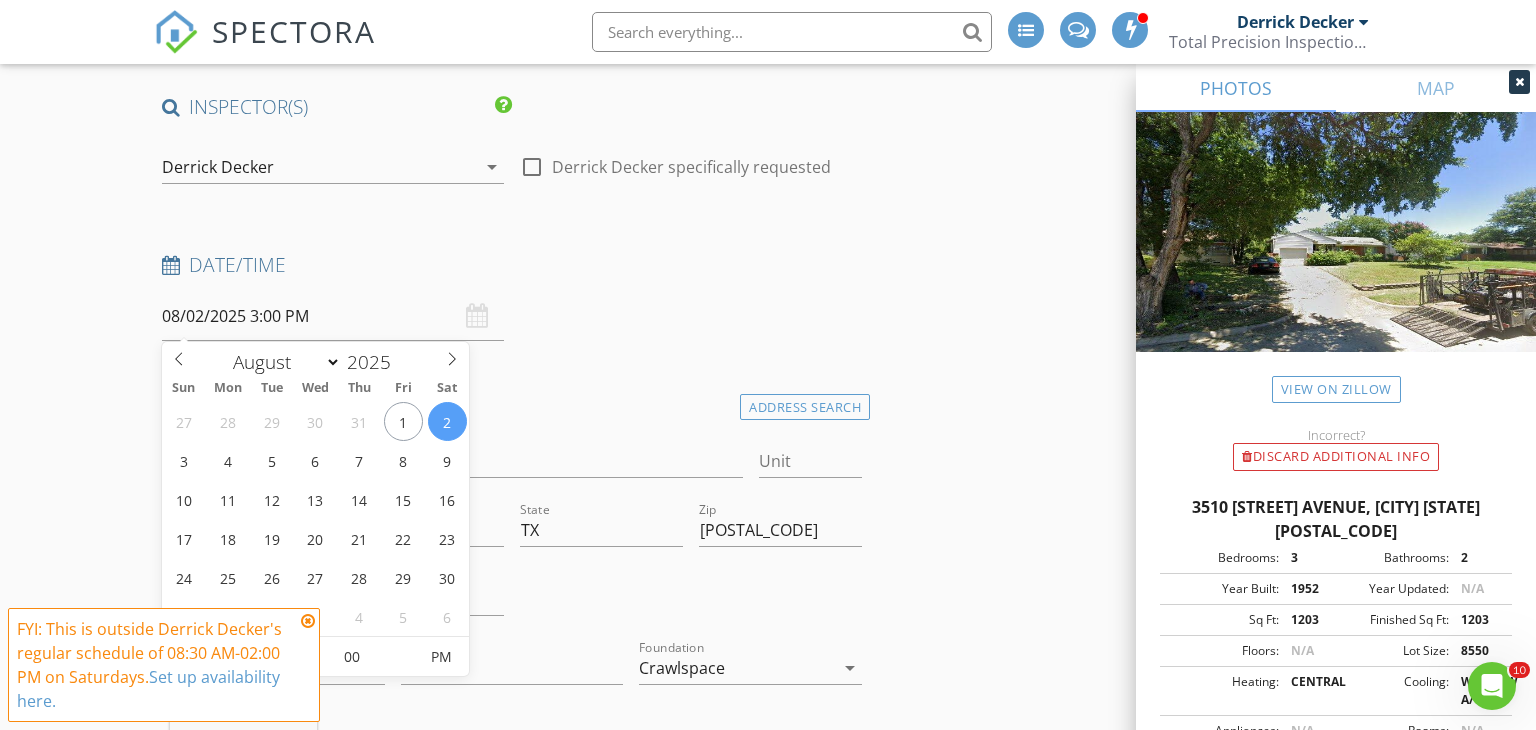 click at bounding box center (308, 621) 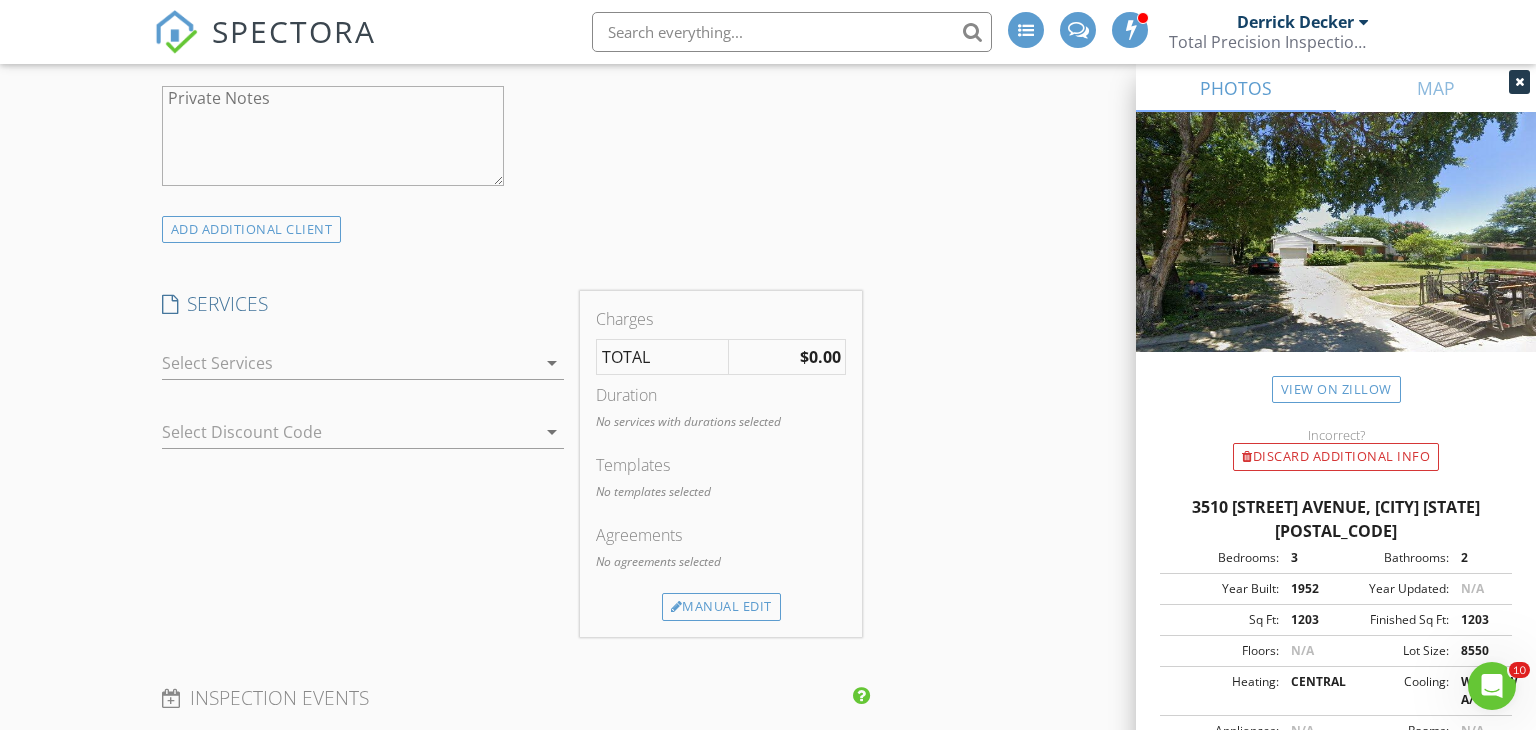 scroll, scrollTop: 1418, scrollLeft: 0, axis: vertical 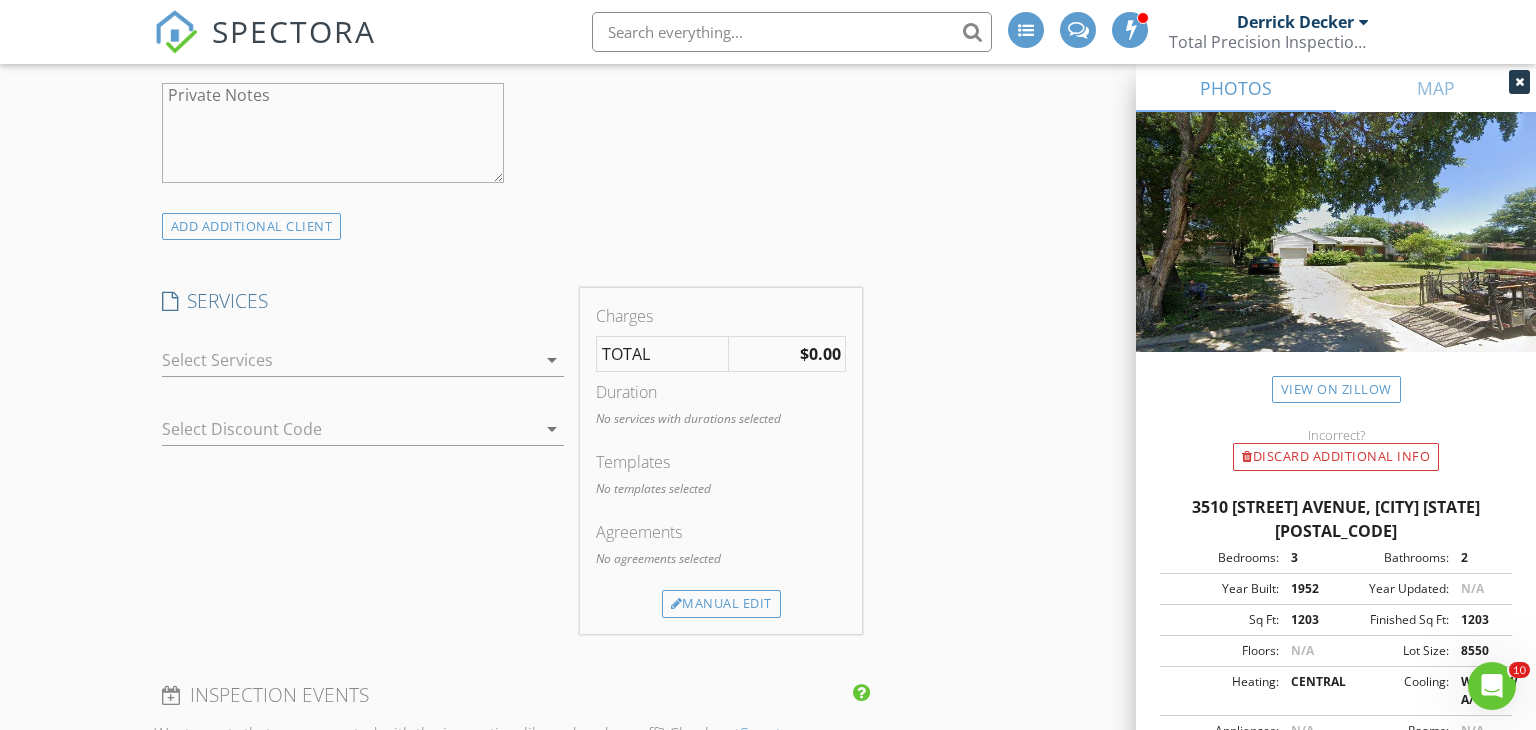 click at bounding box center [349, 360] 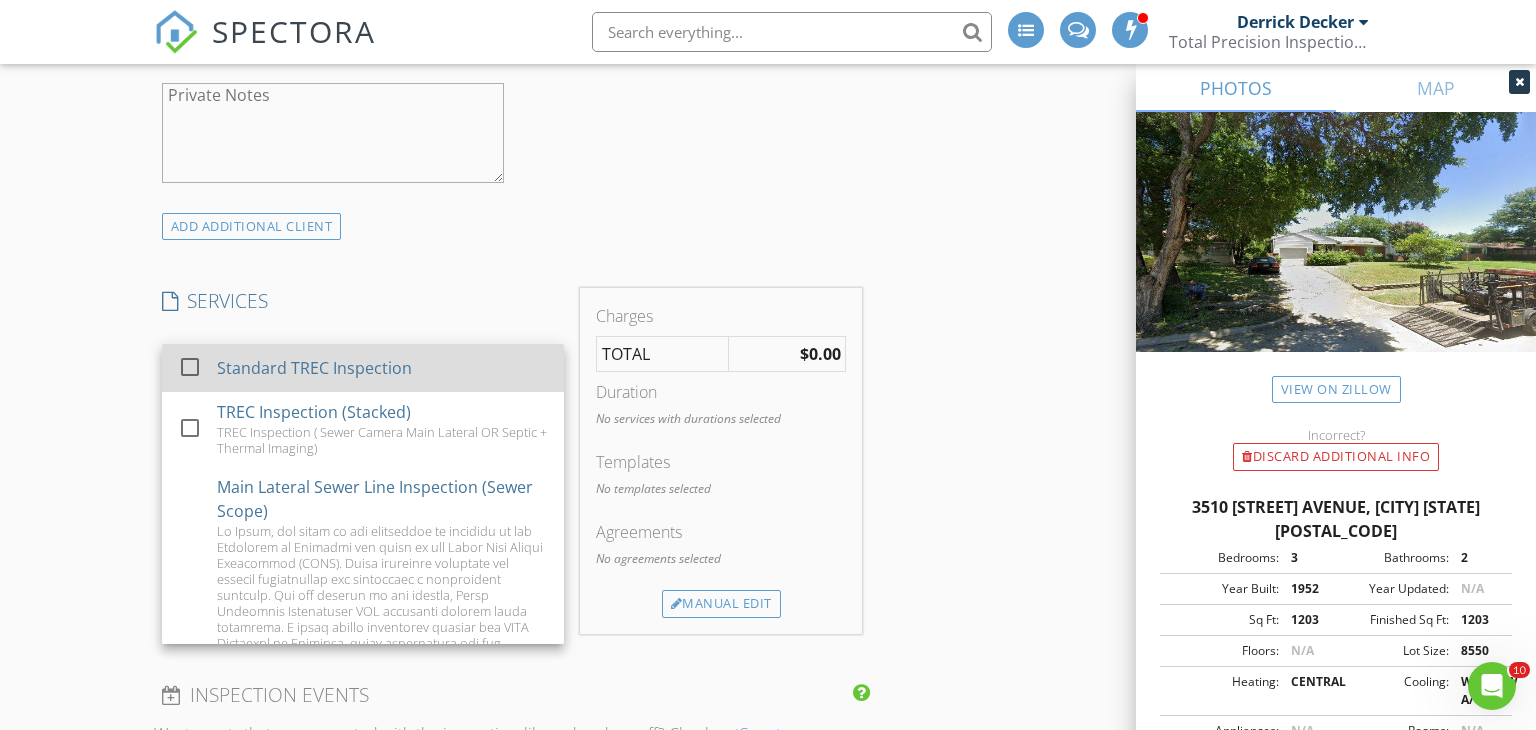 click on "Standard TREC Inspection" at bounding box center (313, 368) 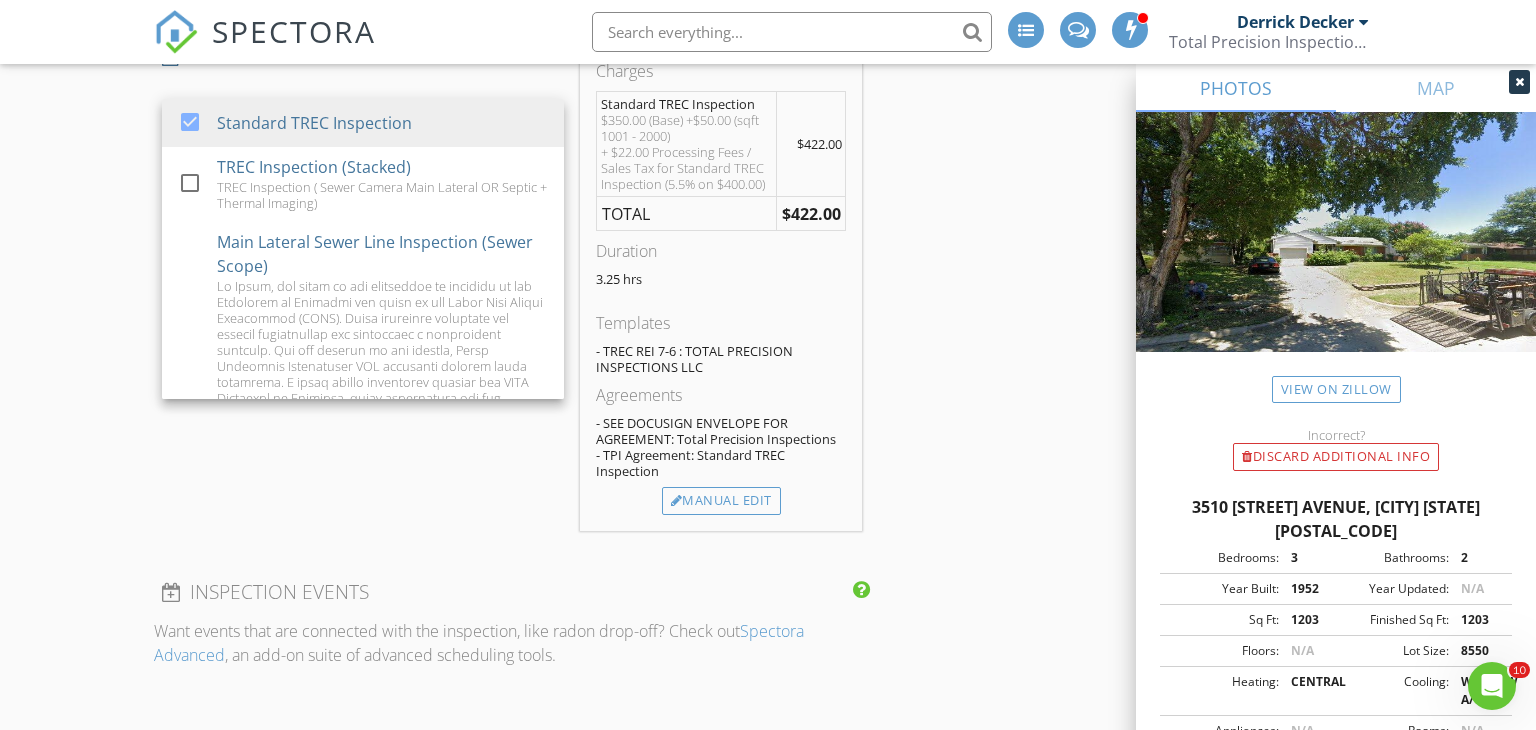 scroll, scrollTop: 1668, scrollLeft: 0, axis: vertical 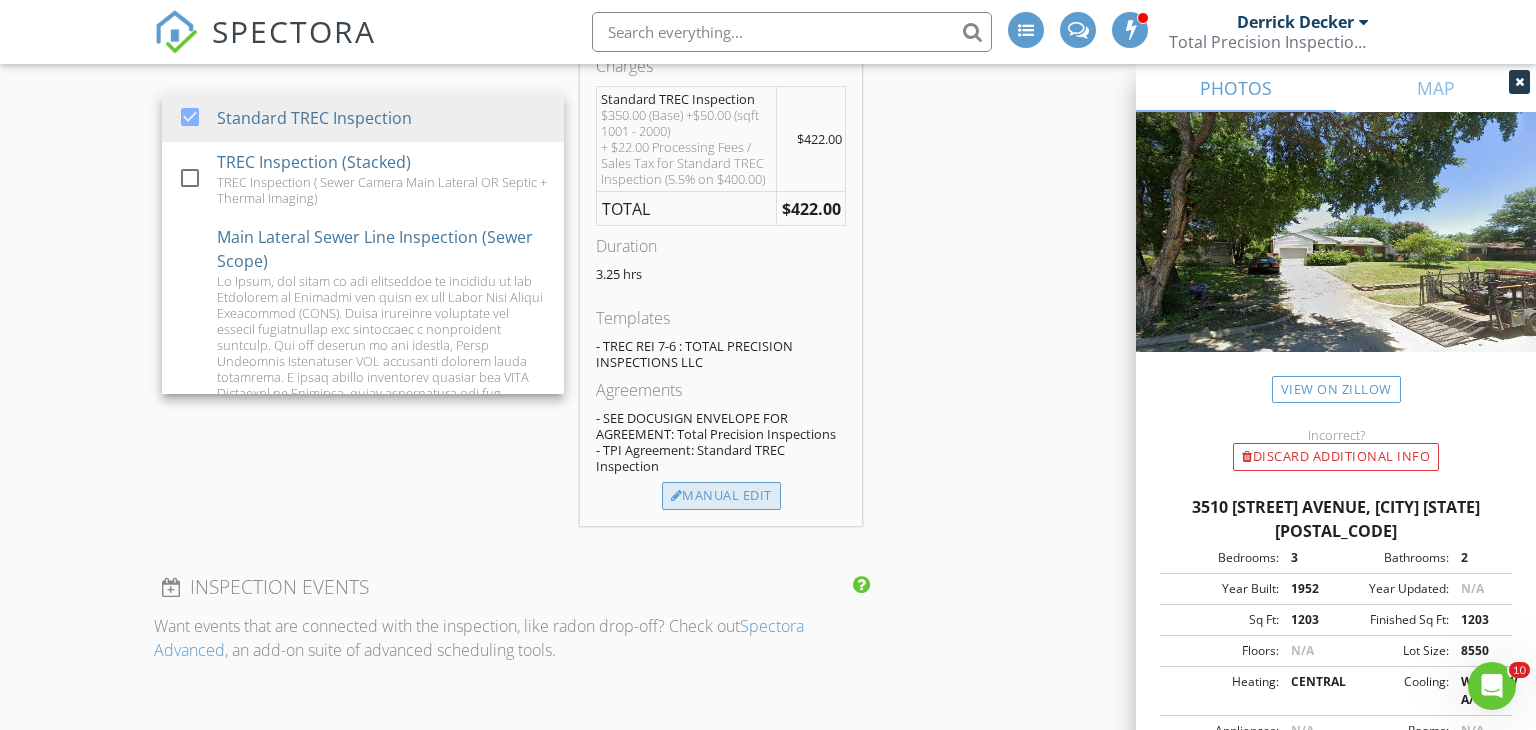 click on "Manual Edit" at bounding box center [721, 496] 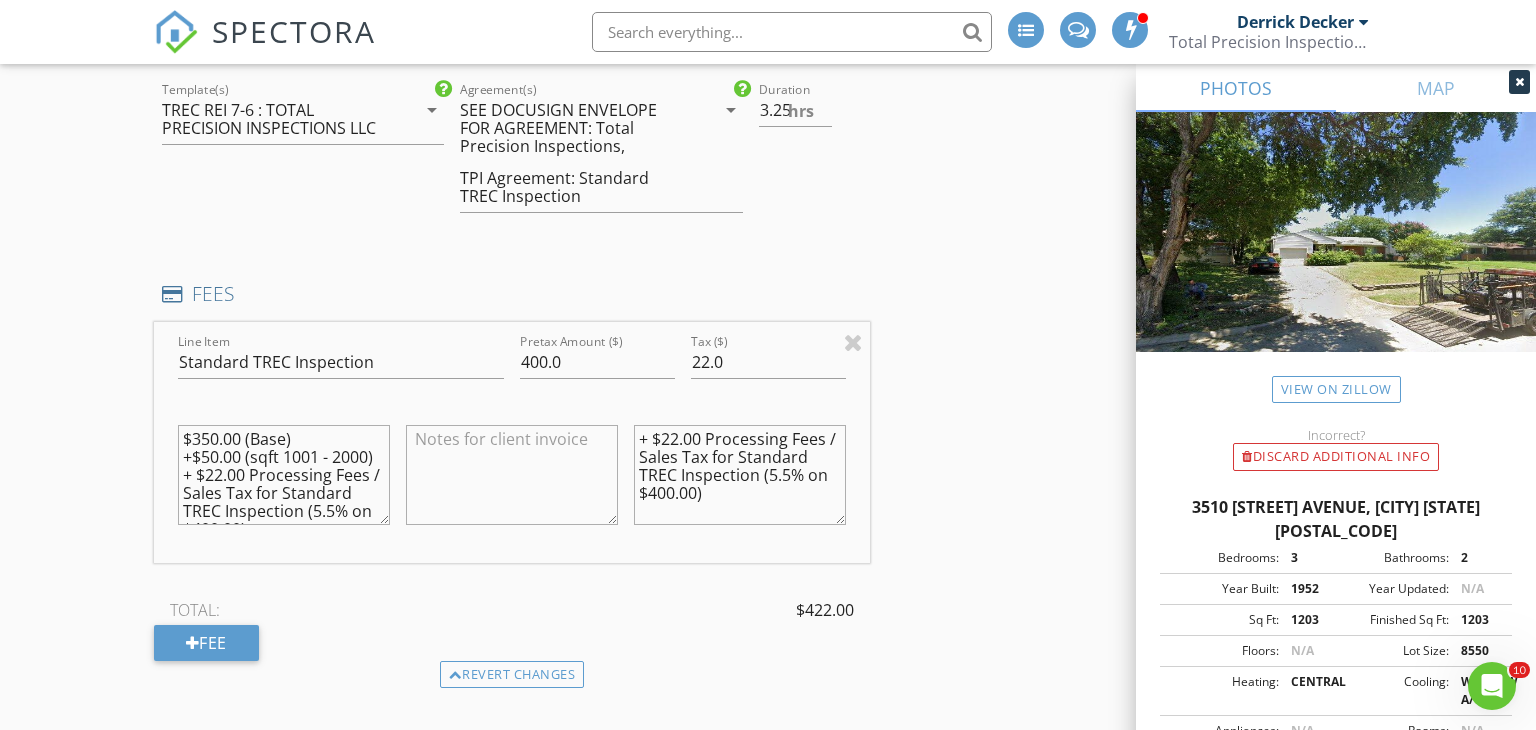 click at bounding box center (512, 475) 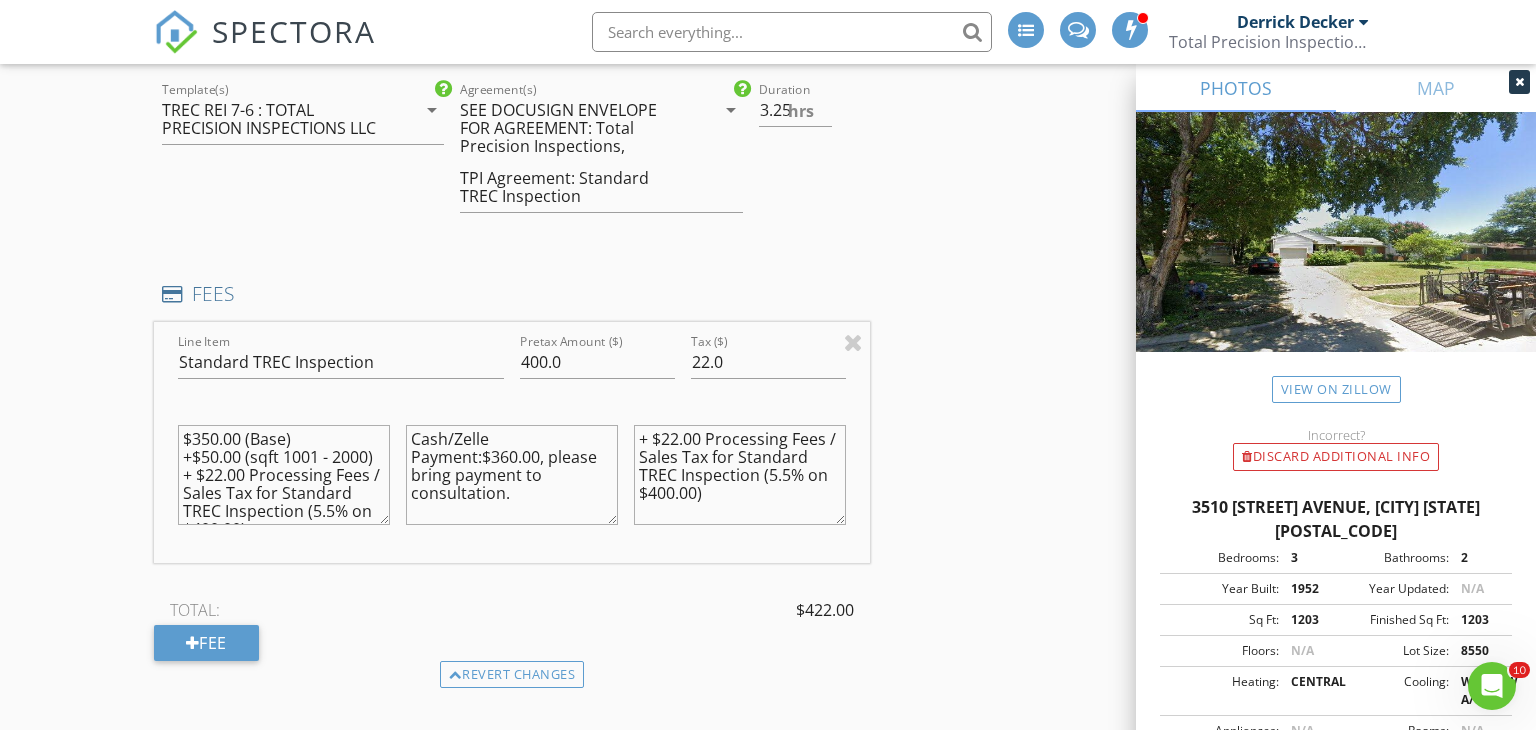 type on "Cash/Zelle Payment:$360.00, please bring payment to consultation." 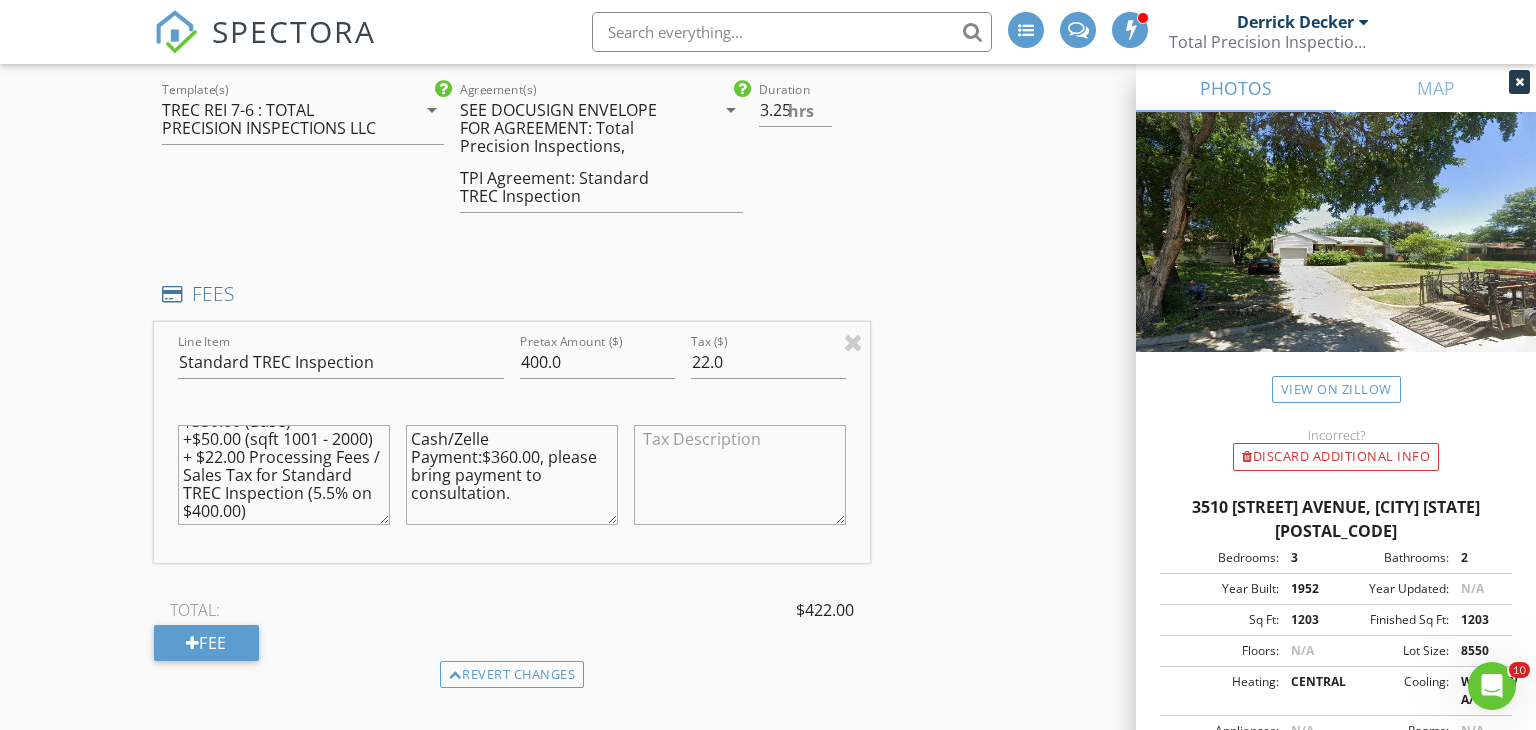 scroll, scrollTop: 20, scrollLeft: 0, axis: vertical 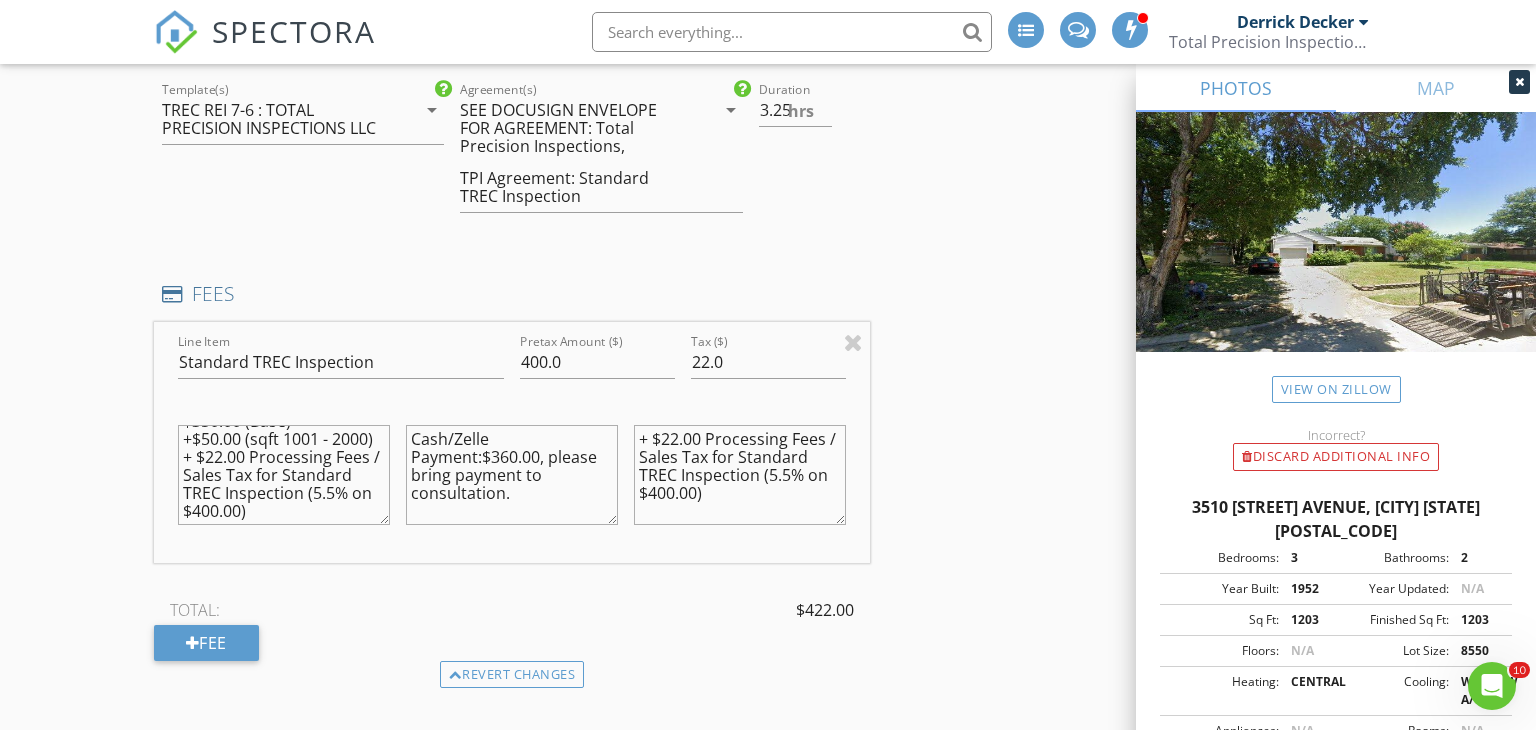 type on "+ $22.00 Processing Fees / Sales Tax for Standard TREC Inspection (5.5% on $400.00)" 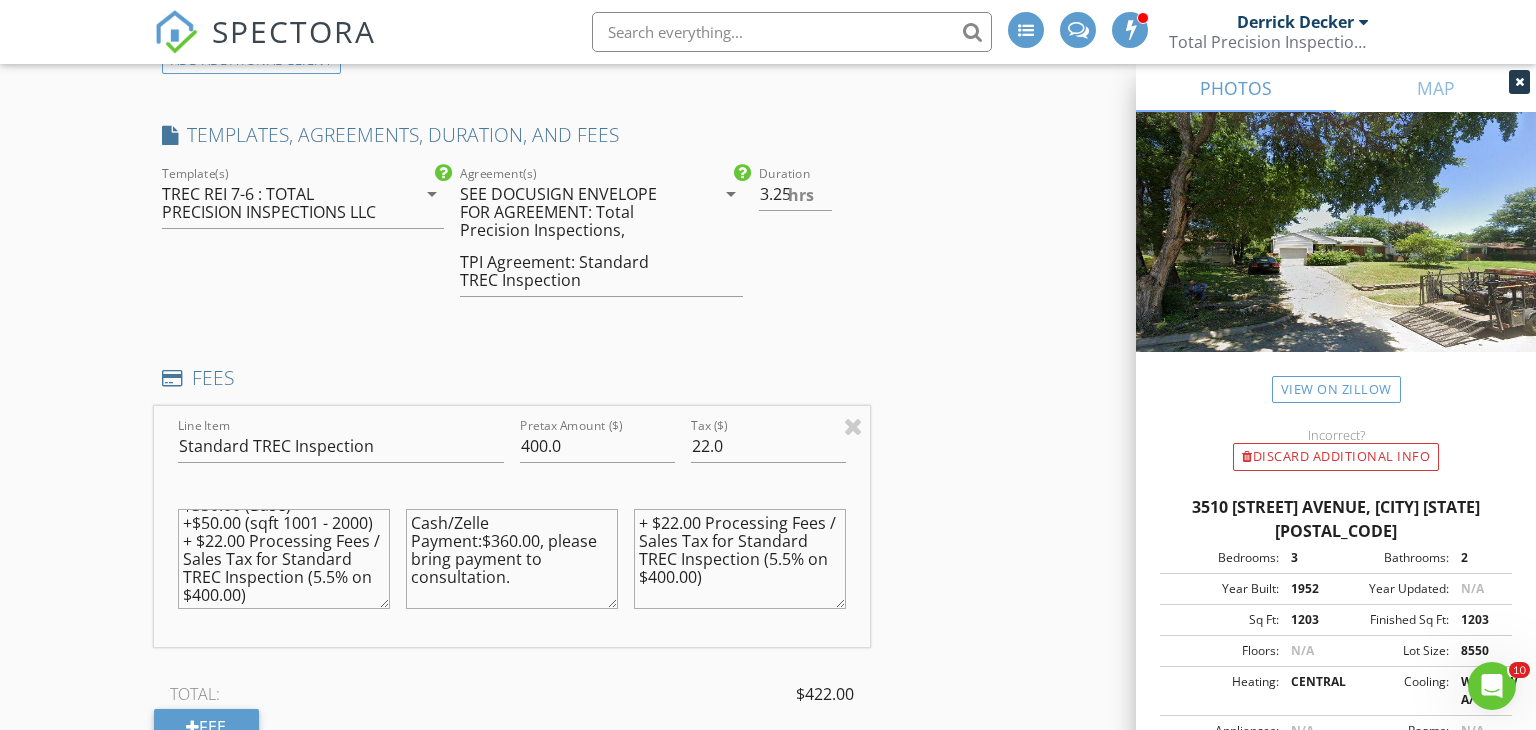 scroll, scrollTop: 1268, scrollLeft: 0, axis: vertical 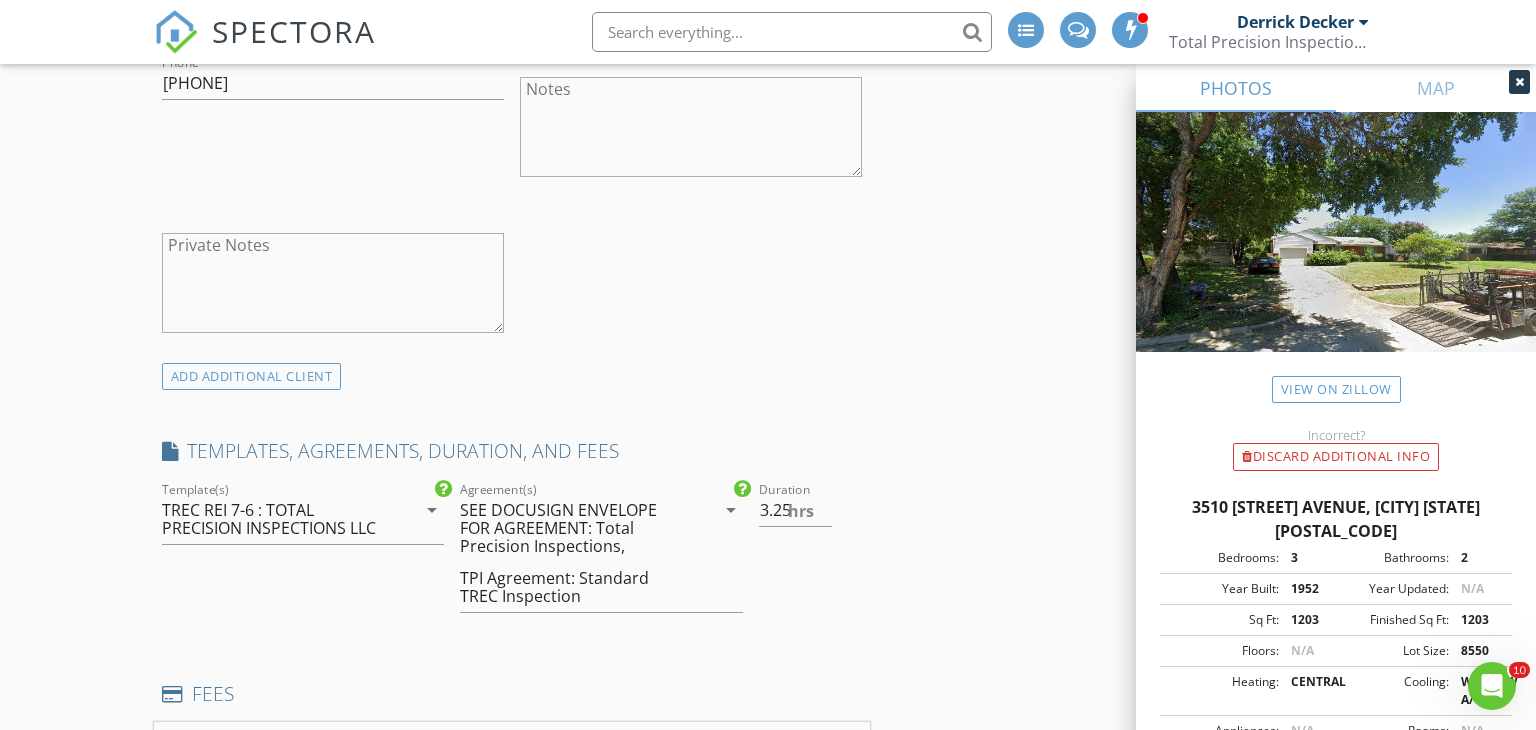 click on "SEE DOCUSIGN ENVELOPE FOR AGREEMENT: Total Precision Inspections," at bounding box center [574, 528] 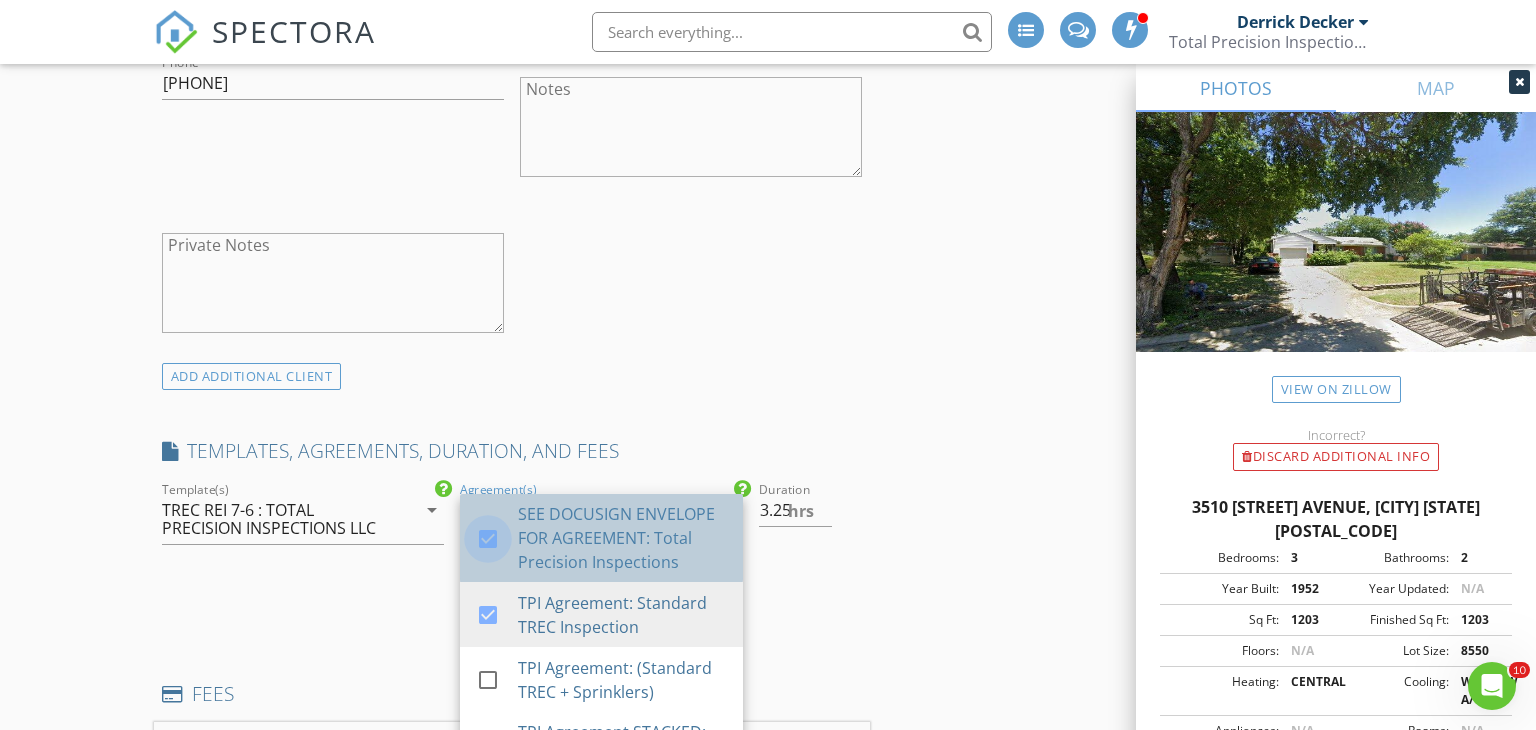 click at bounding box center (488, 539) 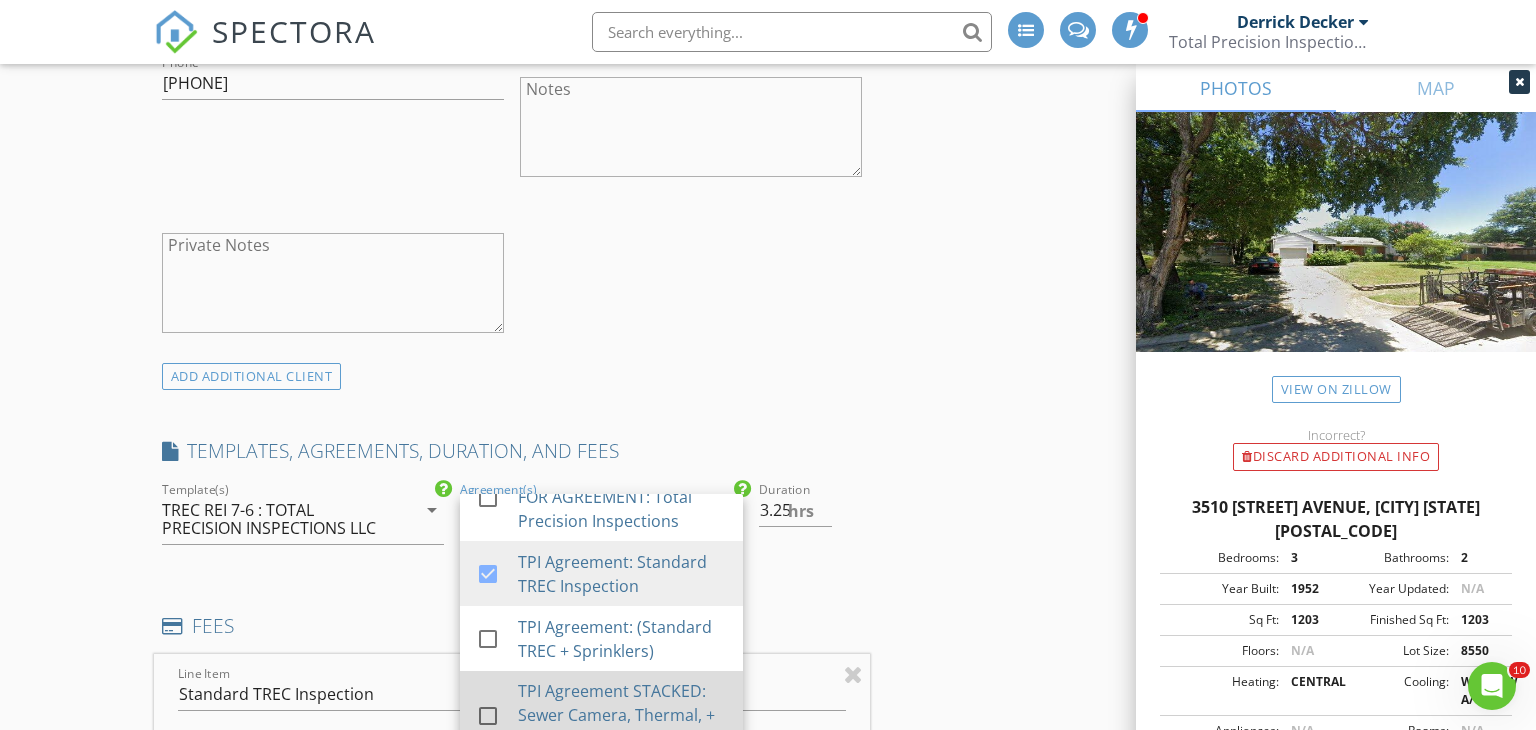 scroll, scrollTop: 171, scrollLeft: 0, axis: vertical 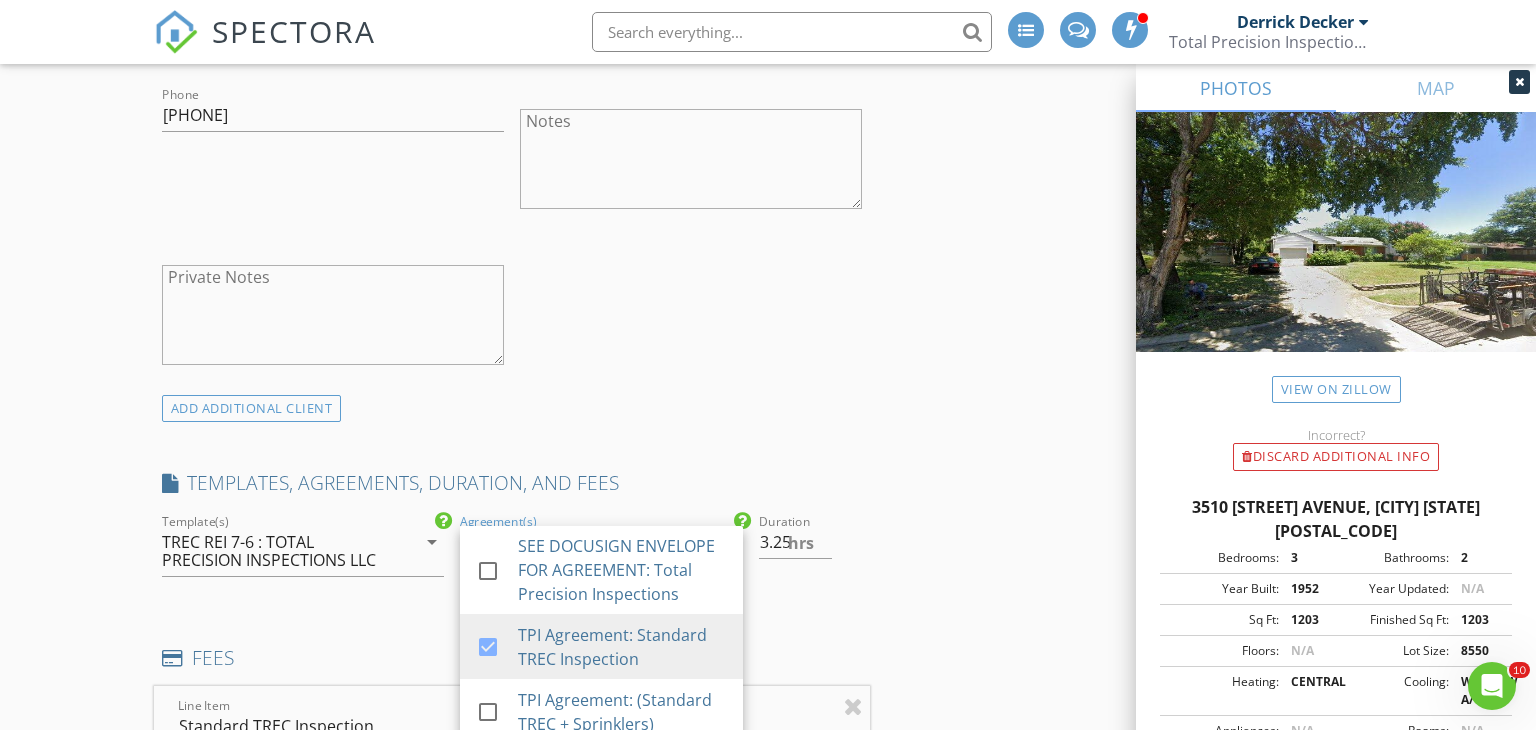 drag, startPoint x: 970, startPoint y: 627, endPoint x: 978, endPoint y: 614, distance: 15.264338 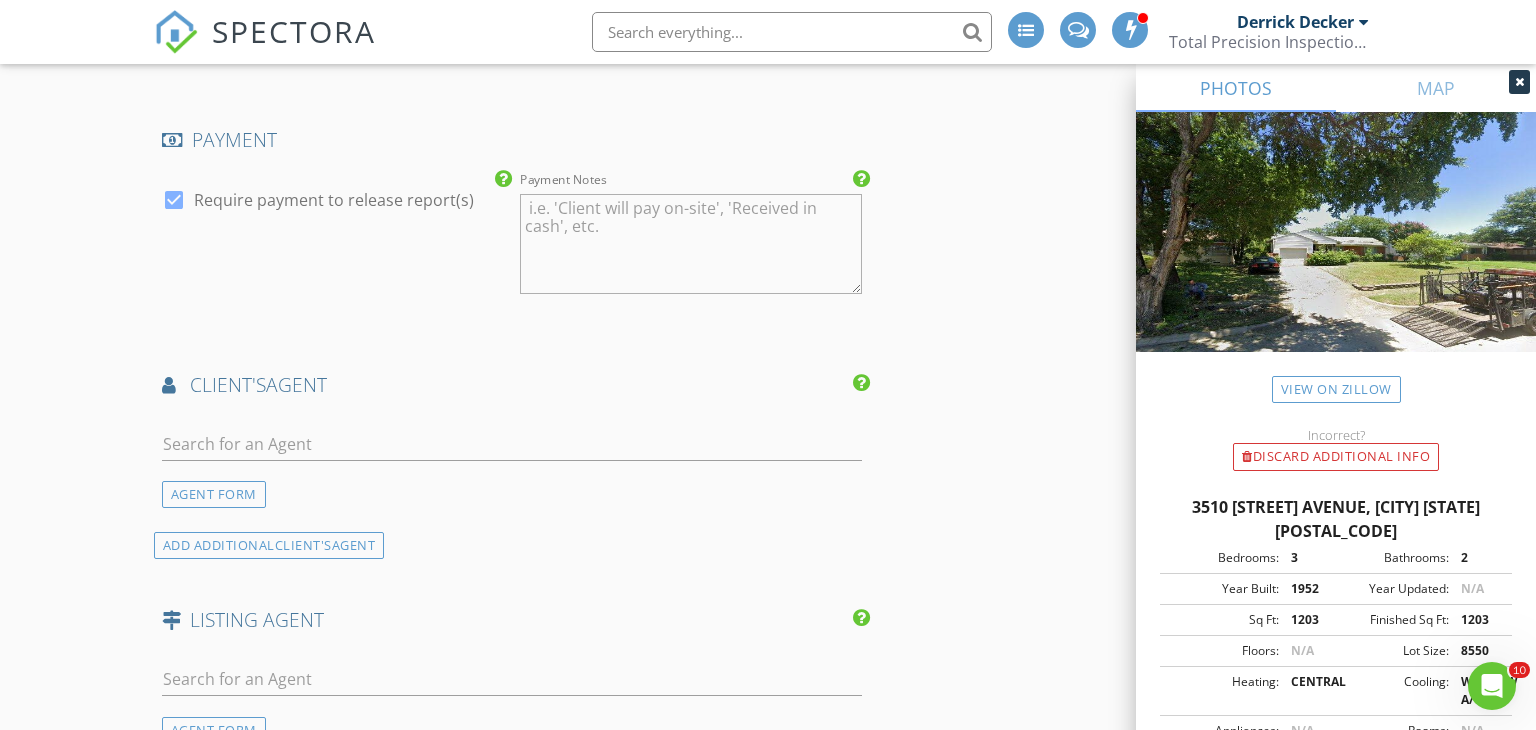 scroll, scrollTop: 2440, scrollLeft: 0, axis: vertical 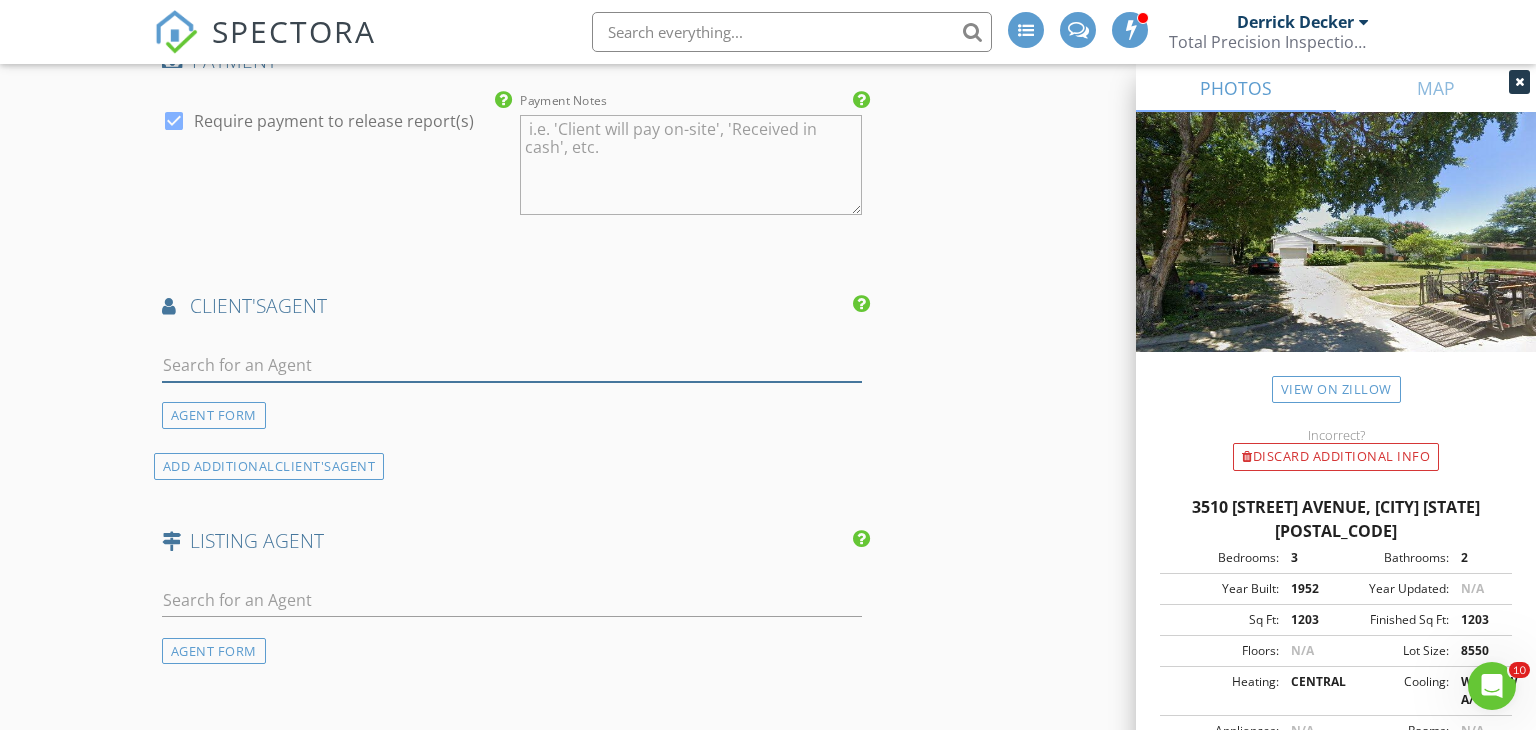 click at bounding box center (512, 365) 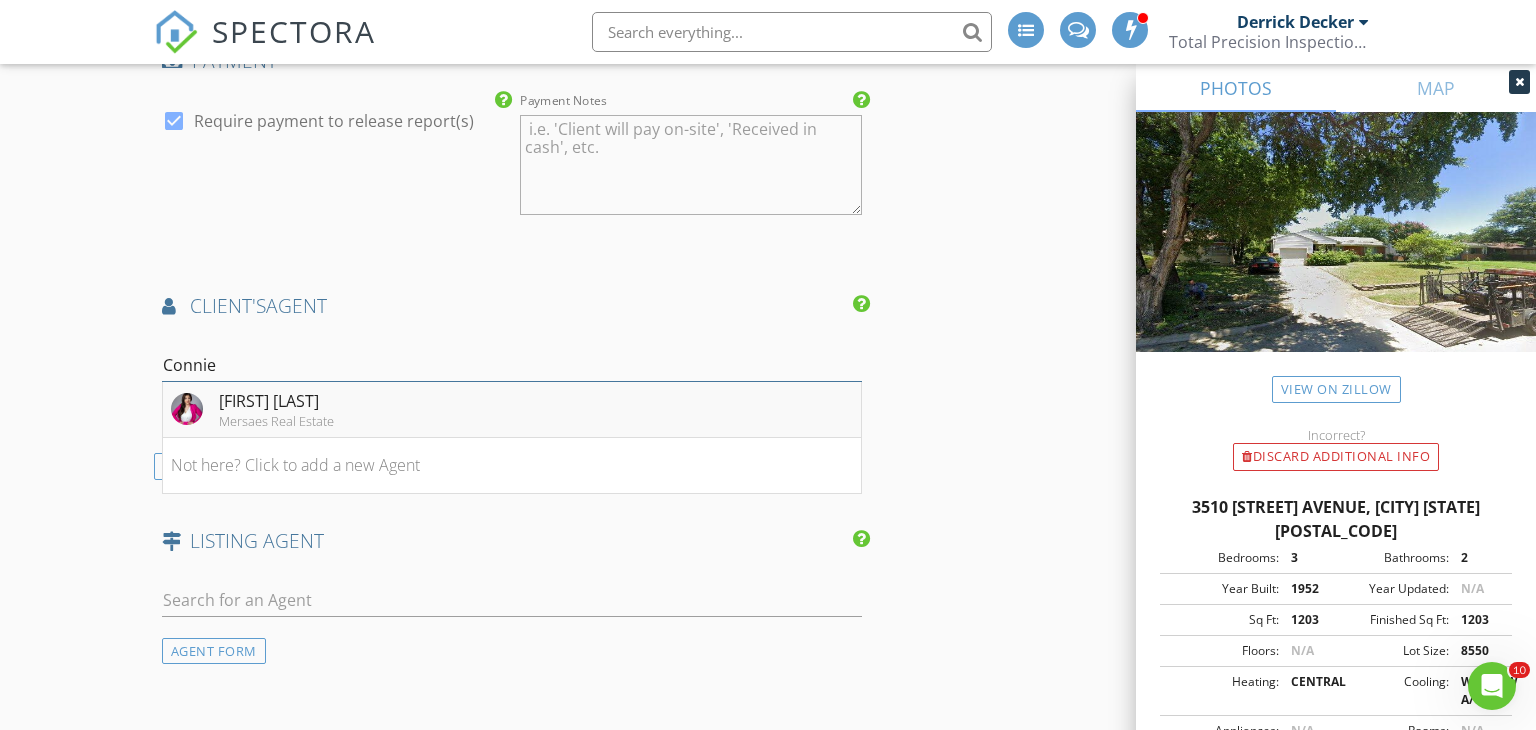 type on "Connie" 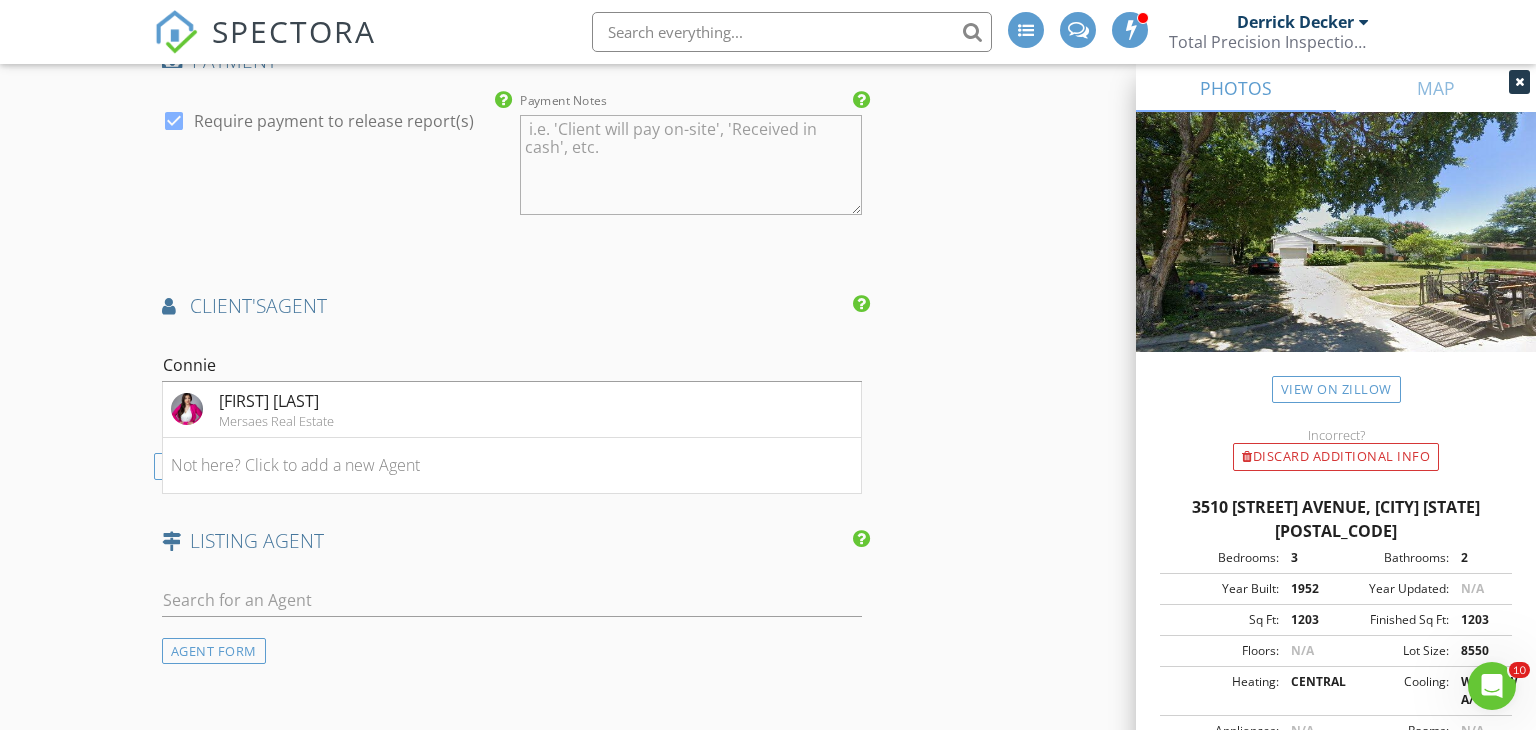 click on "[FIRST] [LAST]" at bounding box center [276, 401] 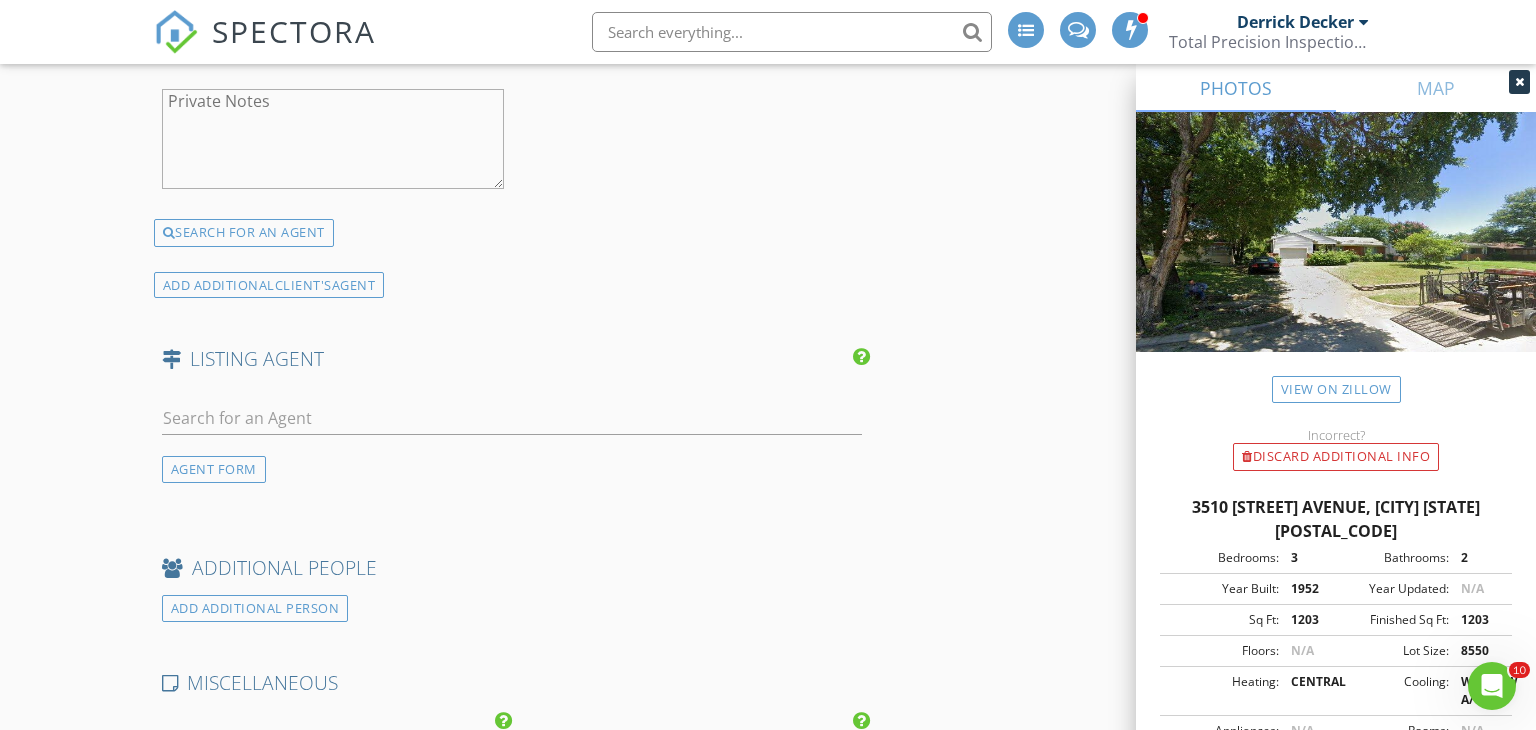scroll, scrollTop: 3079, scrollLeft: 0, axis: vertical 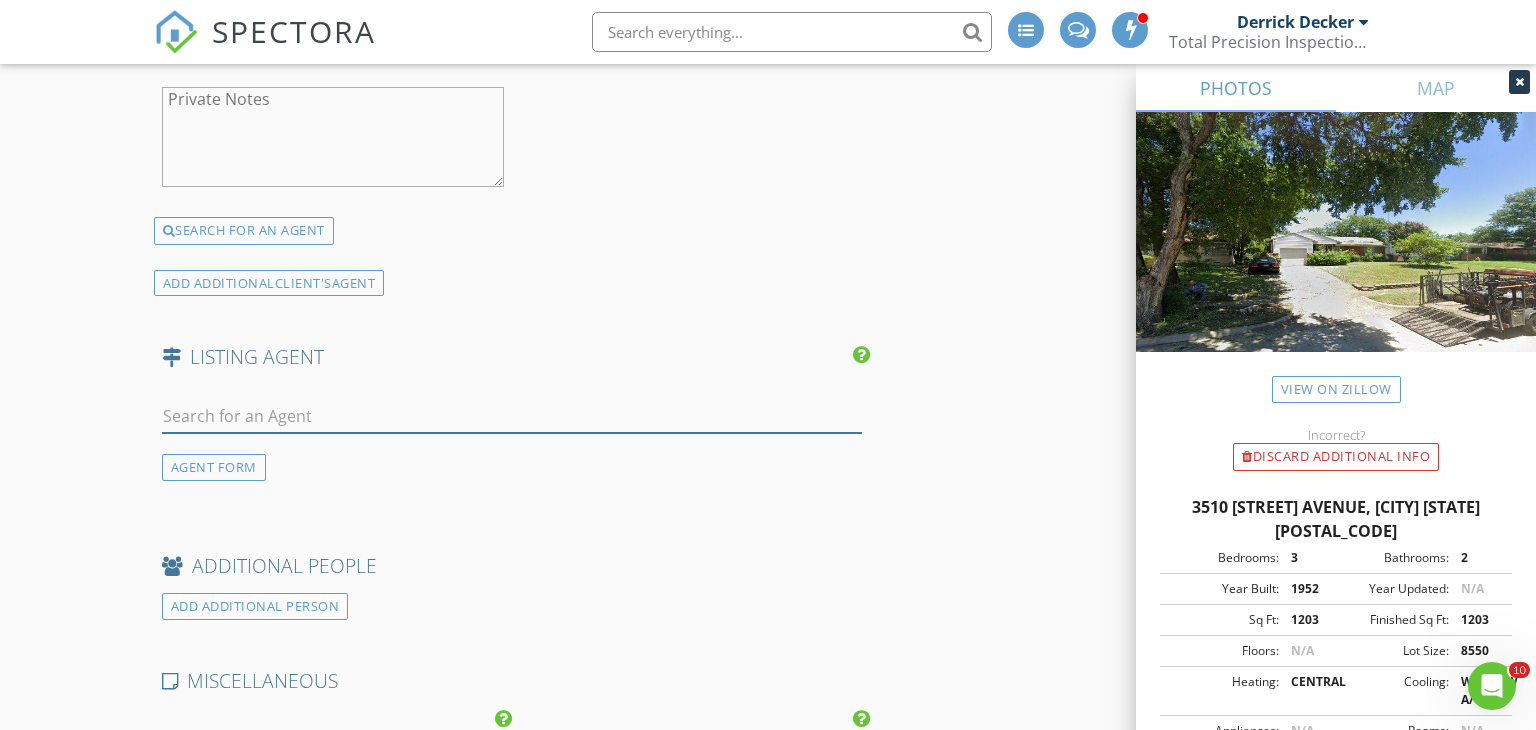 drag, startPoint x: 445, startPoint y: 418, endPoint x: 503, endPoint y: 393, distance: 63.15853 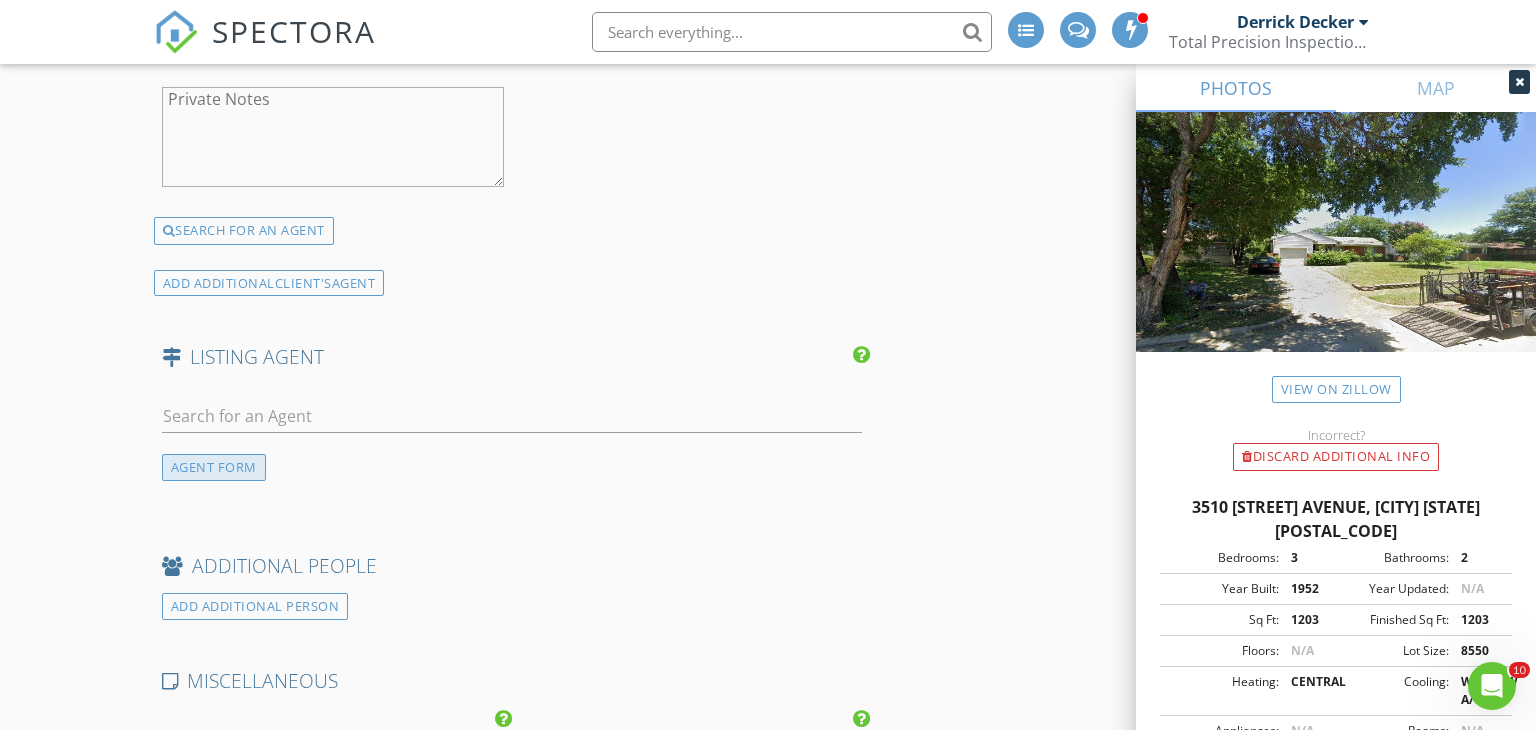 click on "AGENT FORM" at bounding box center [214, 467] 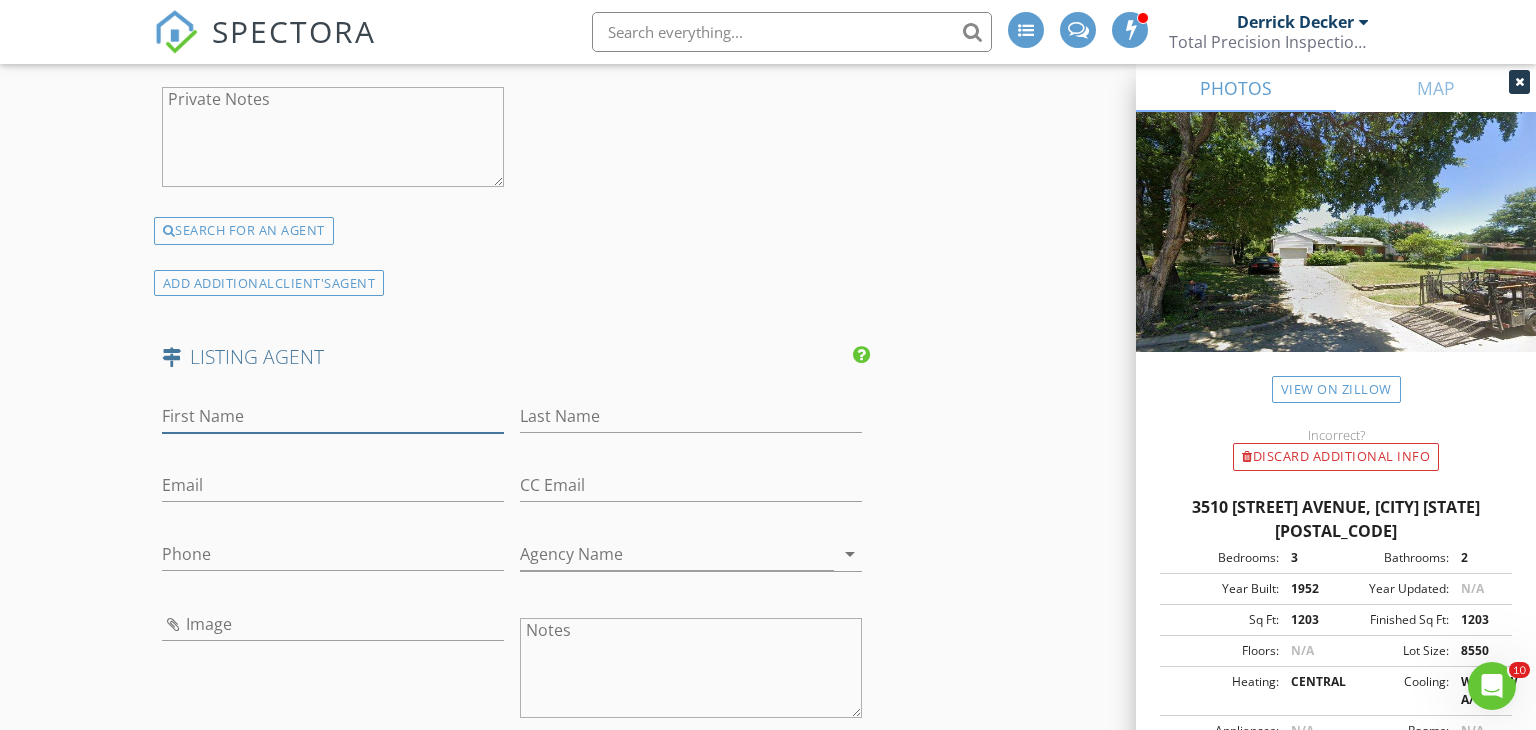click on "First Name" at bounding box center [333, 416] 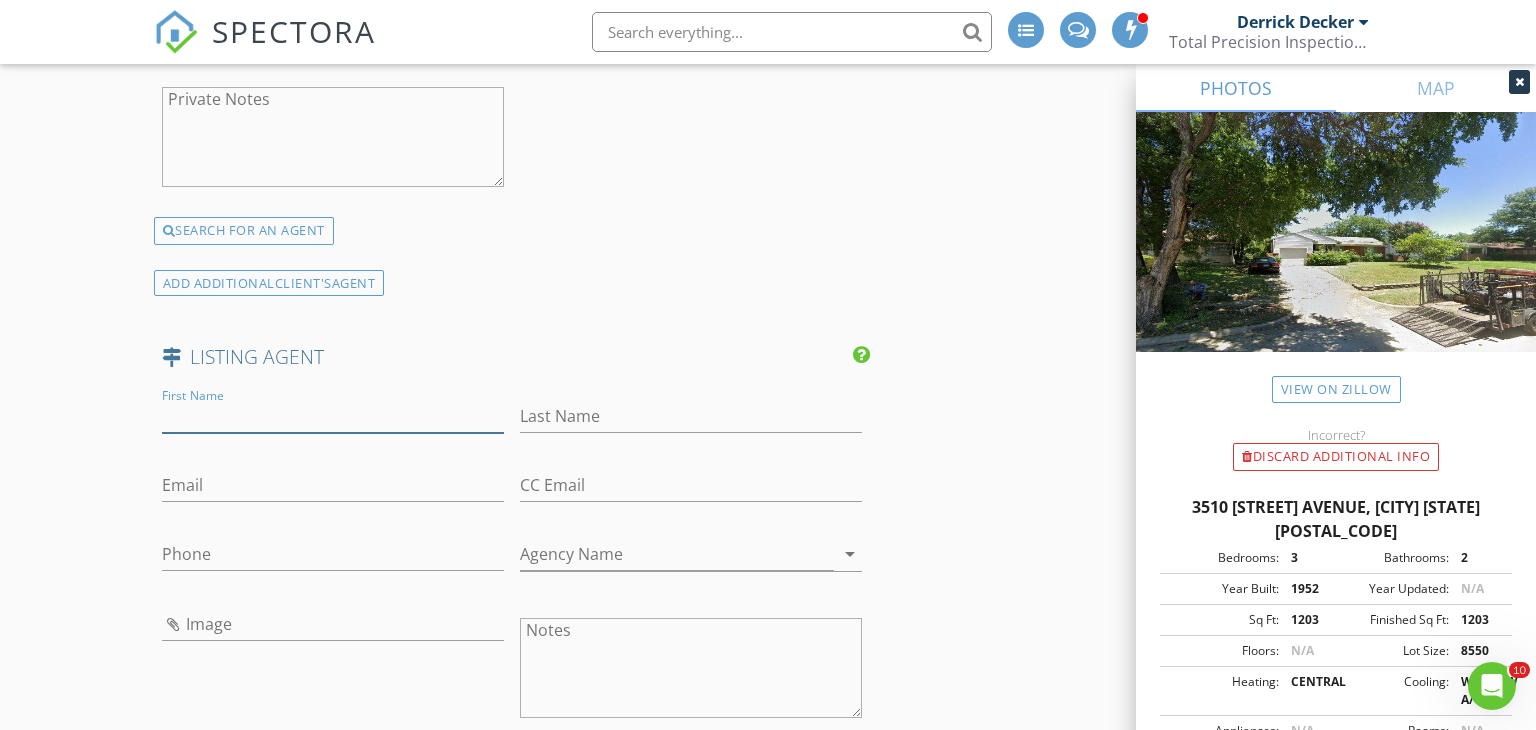 paste on "[FIRST] [LAST]" 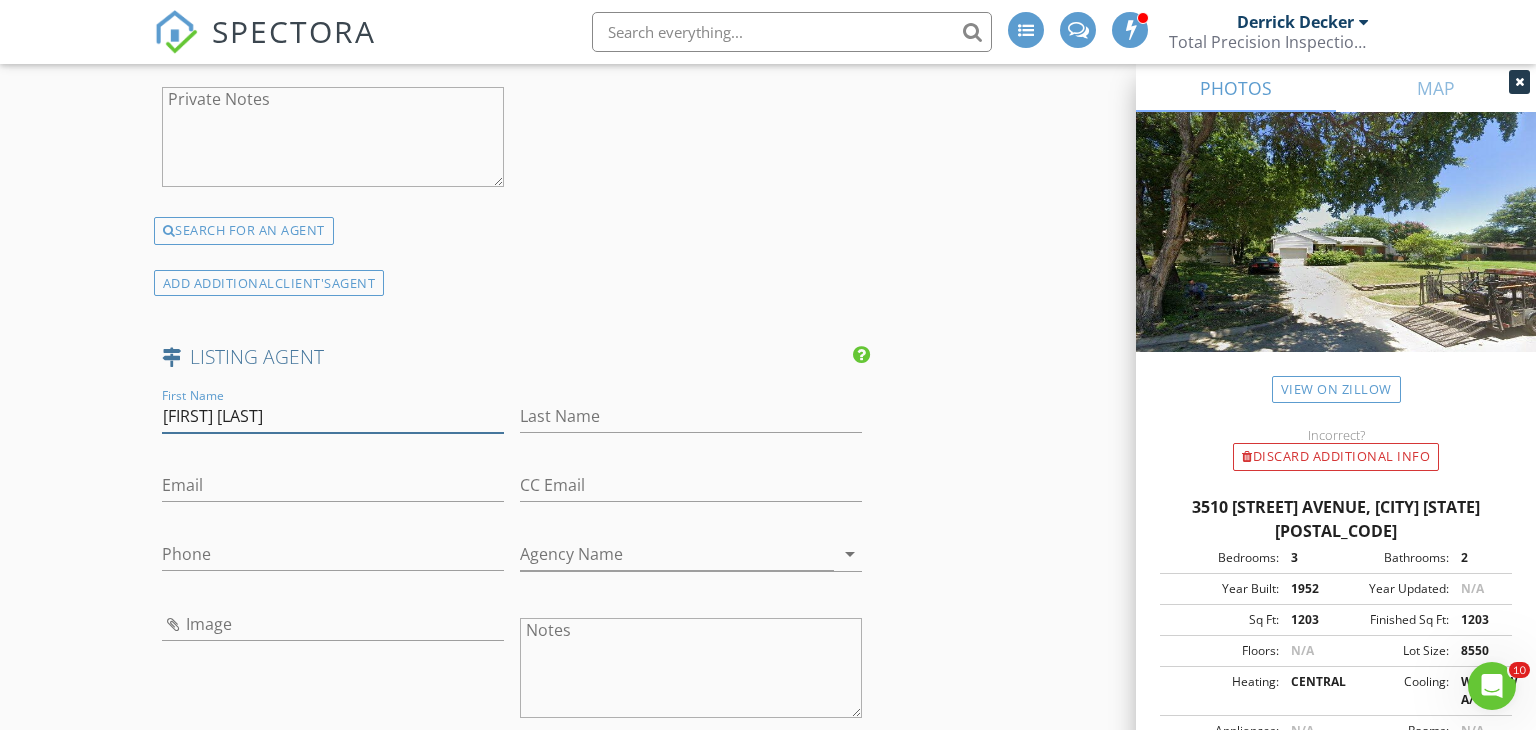 type on "[FIRST] [LAST]" 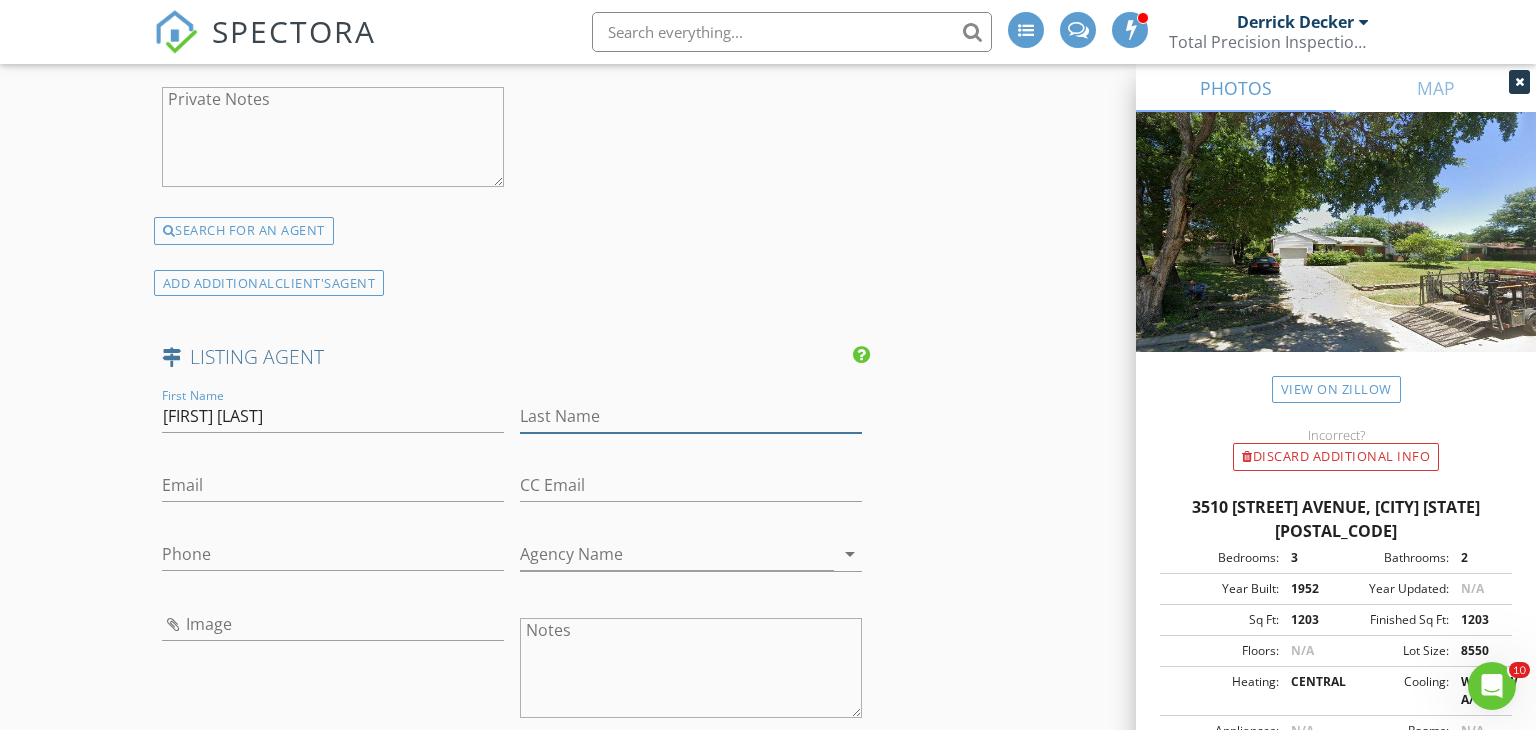 click on "Last Name" at bounding box center (691, 416) 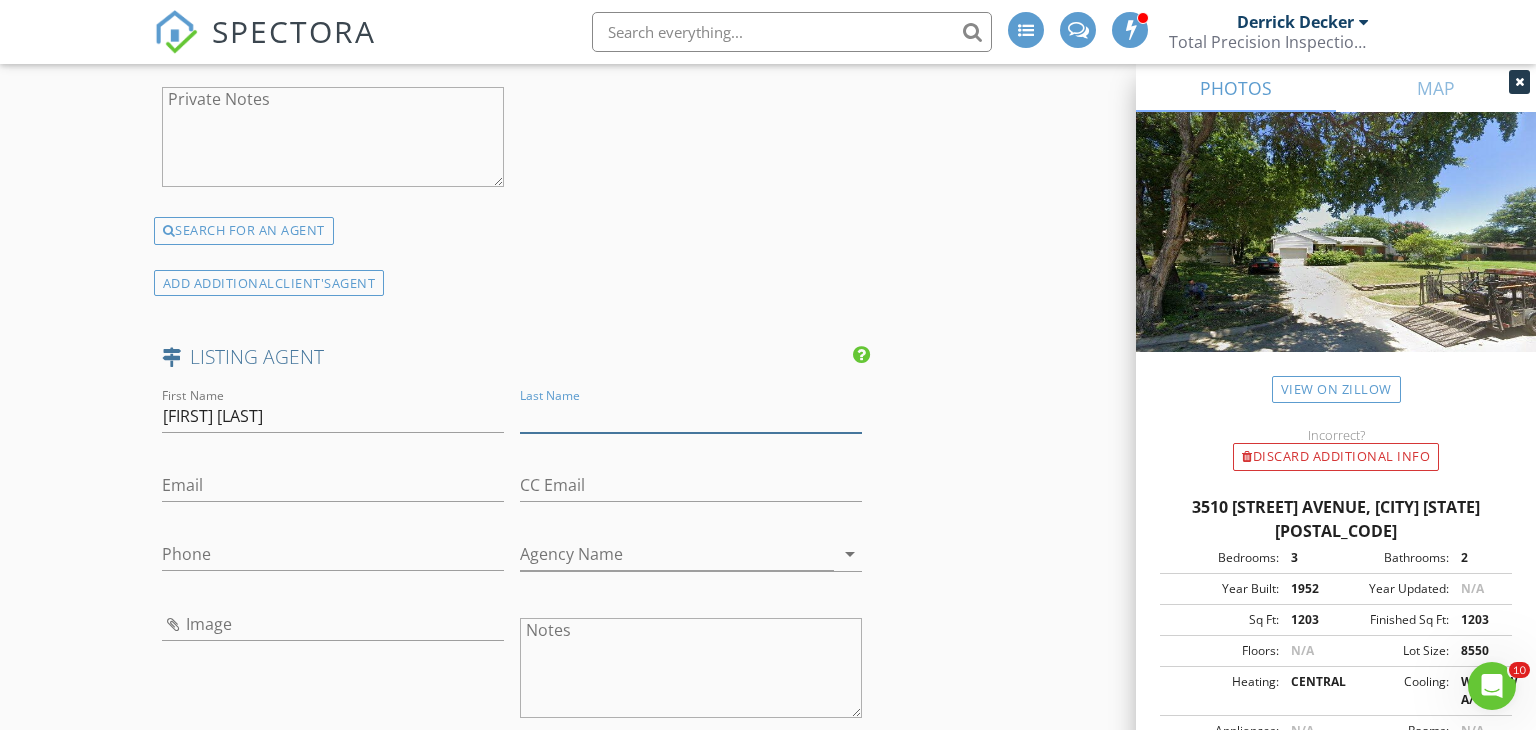 paste on "[FIRST] [LAST]" 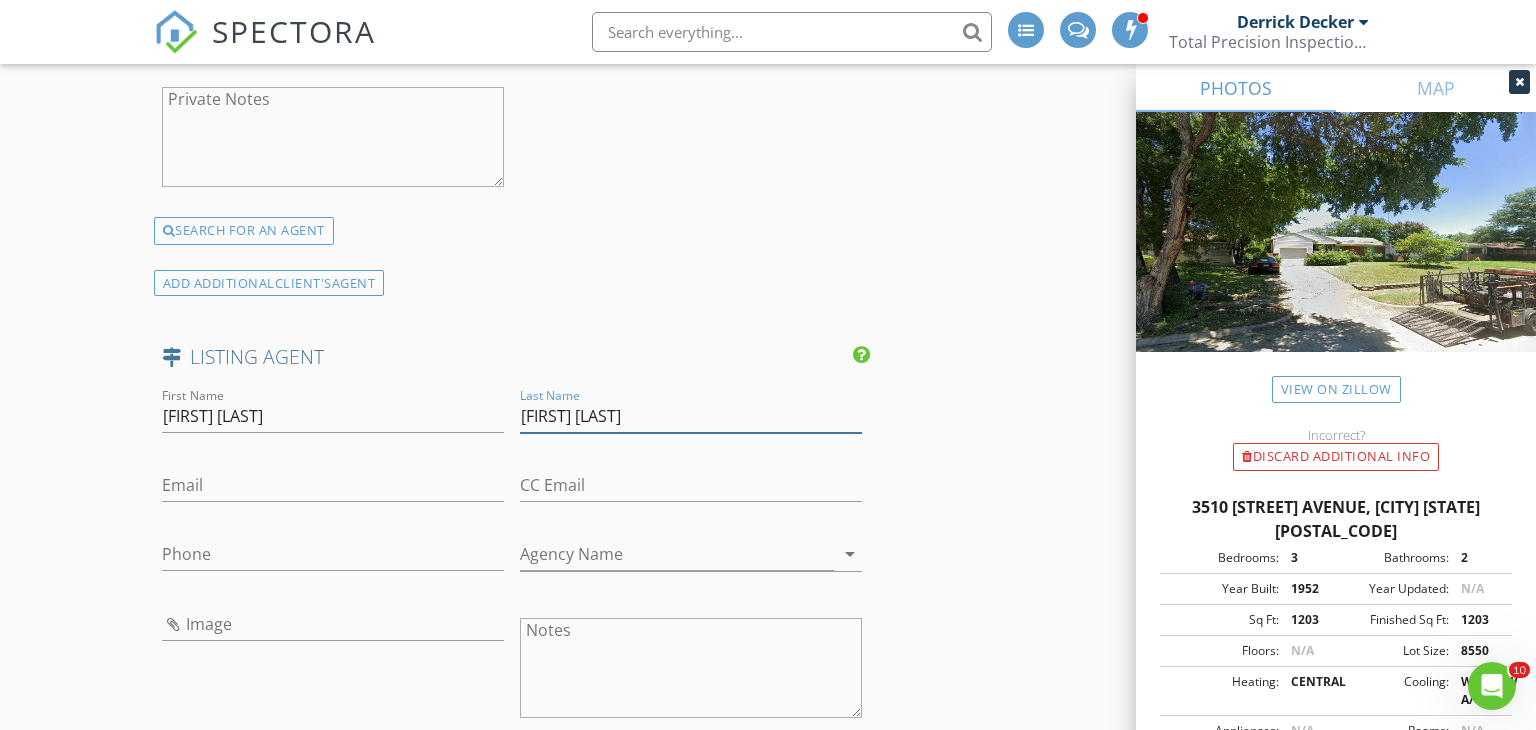 drag, startPoint x: 578, startPoint y: 409, endPoint x: 460, endPoint y: 421, distance: 118.6086 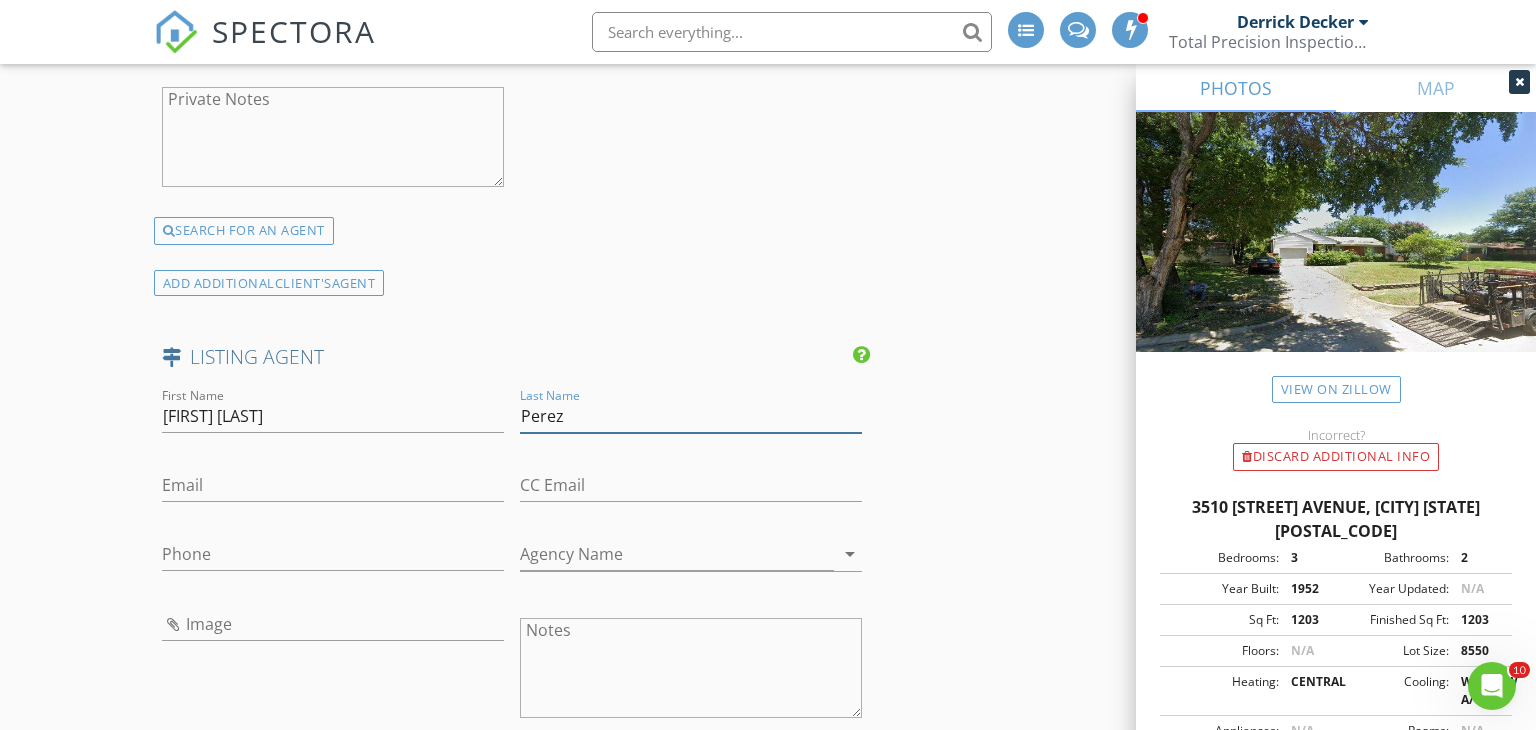 type on "Perez" 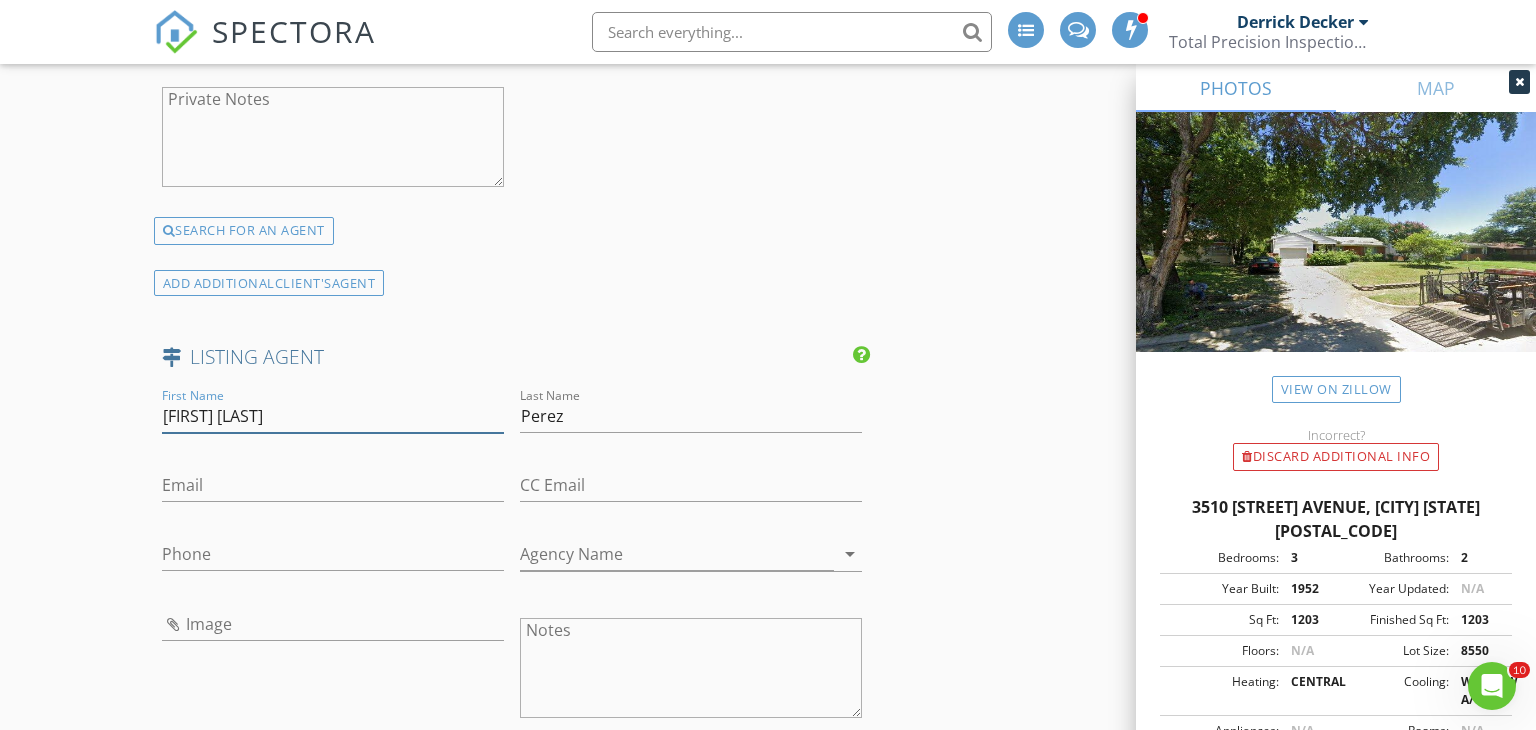 drag, startPoint x: 315, startPoint y: 419, endPoint x: 308, endPoint y: 394, distance: 25.96151 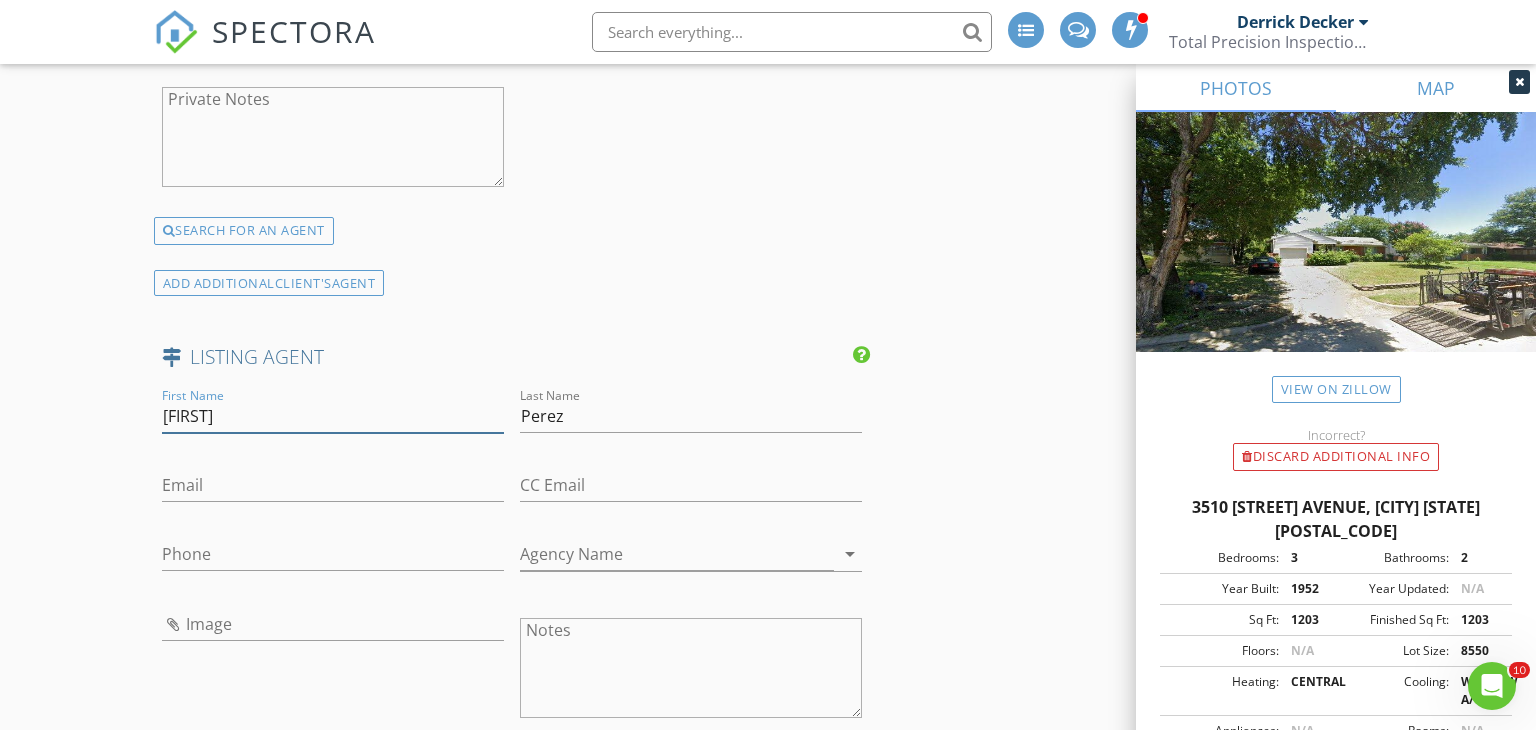 type on "Yesinia" 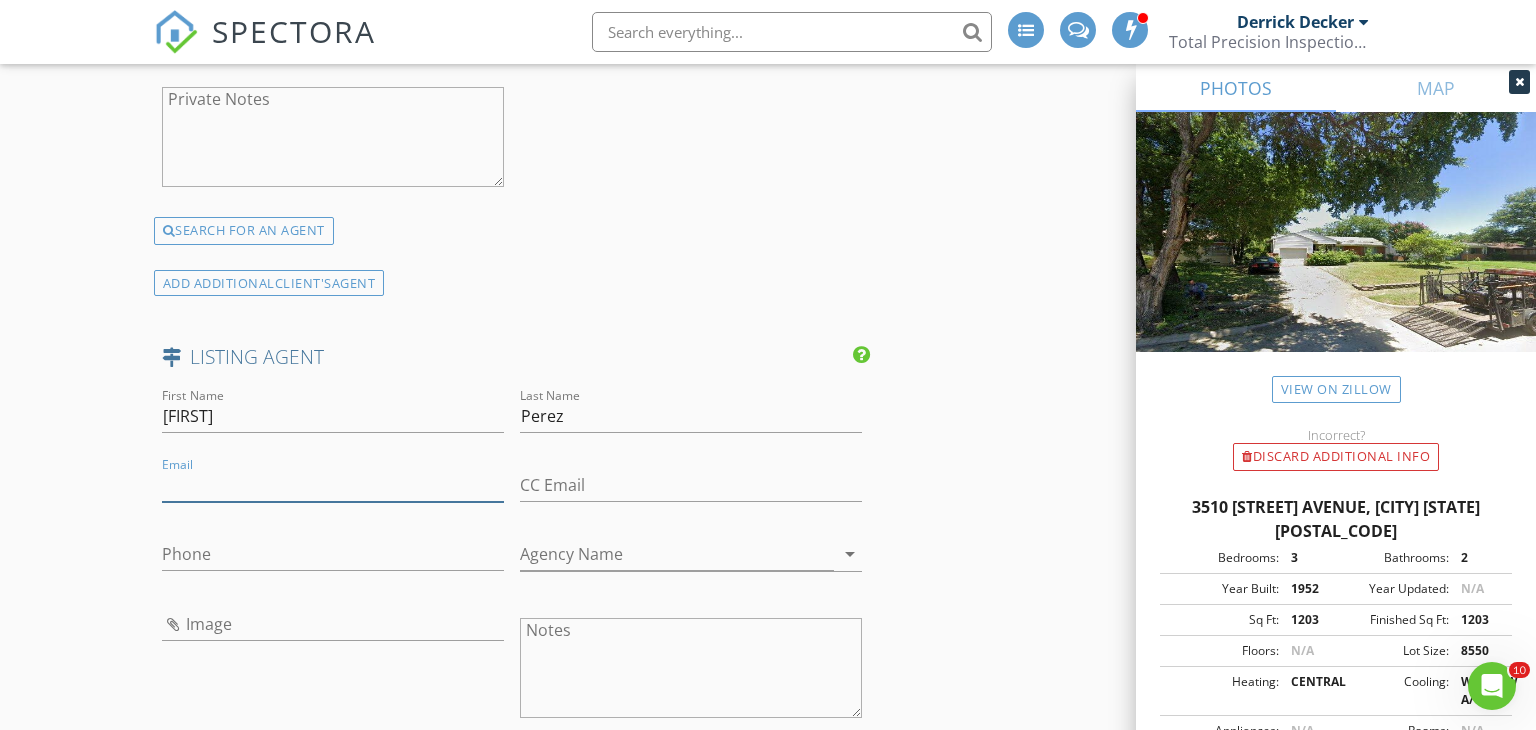 click on "Email" at bounding box center [333, 485] 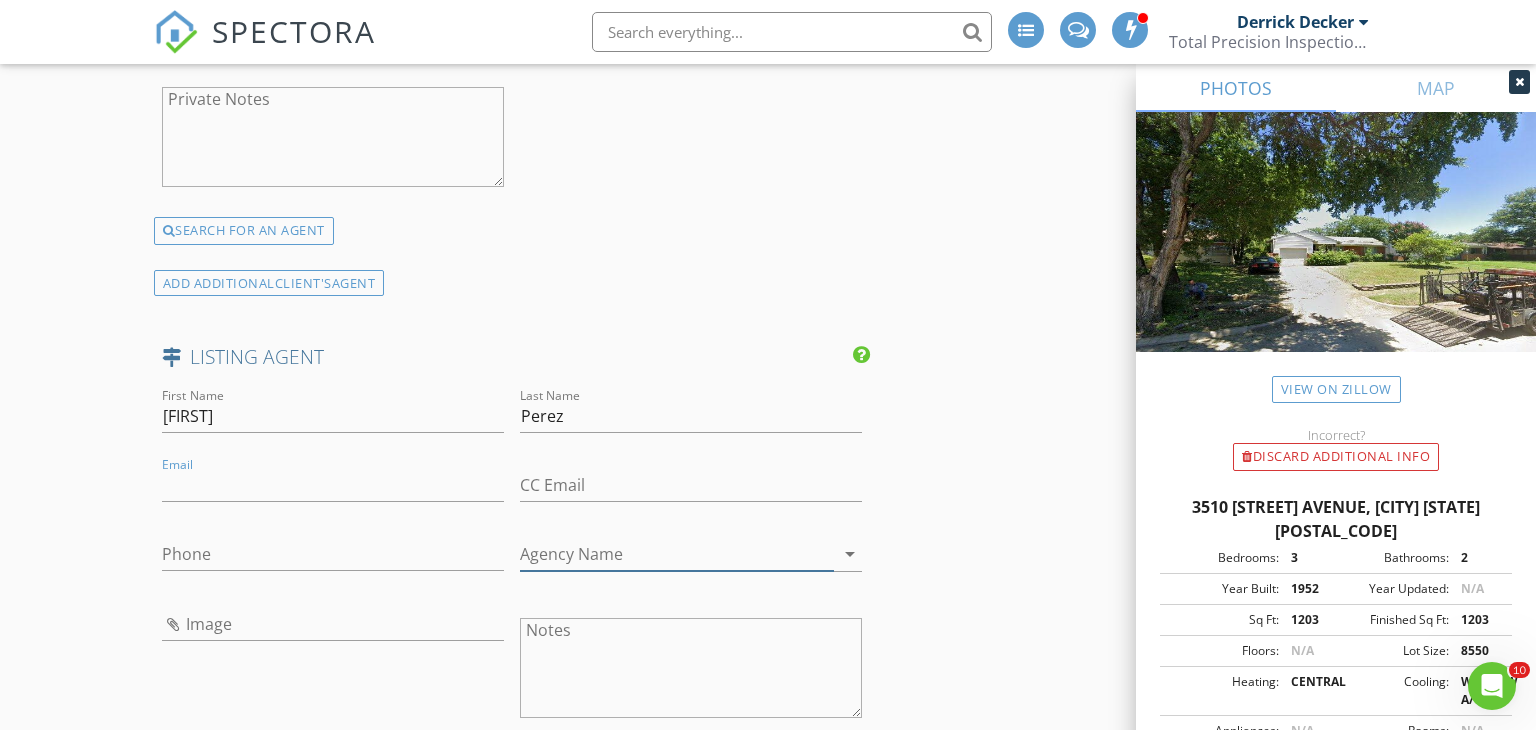 click on "Agency Name" at bounding box center (677, 554) 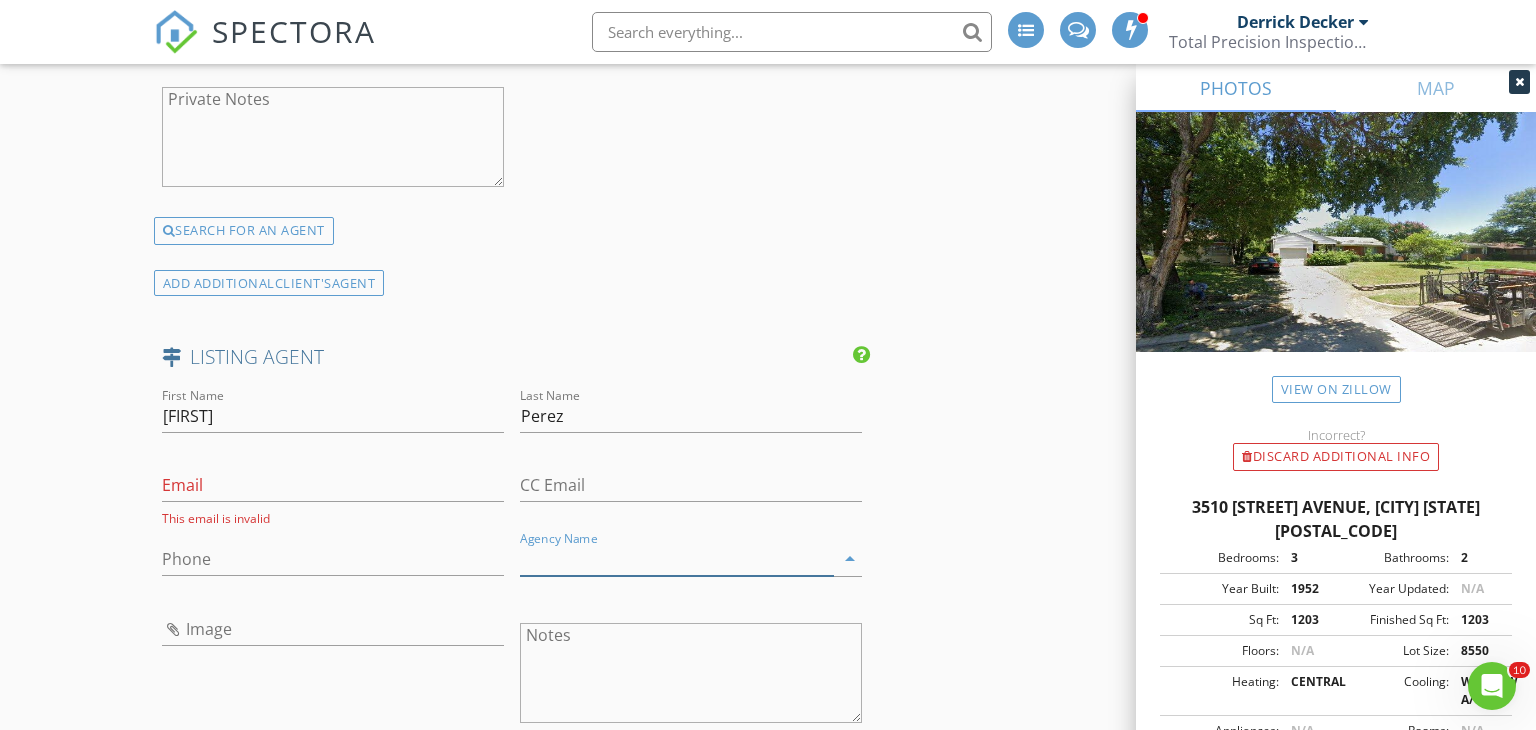 paste on "Julio Romero" 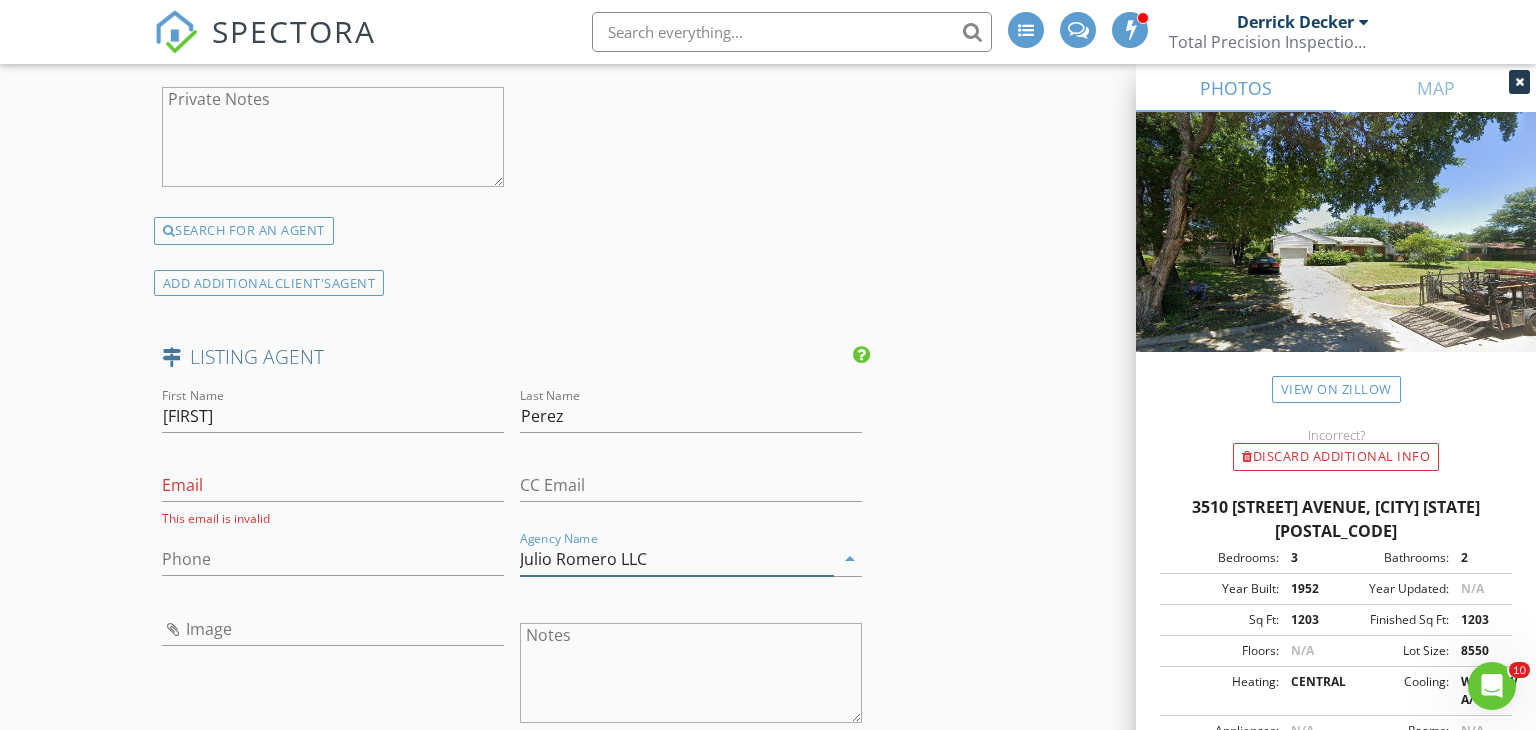 type on "Julio Romero LLC" 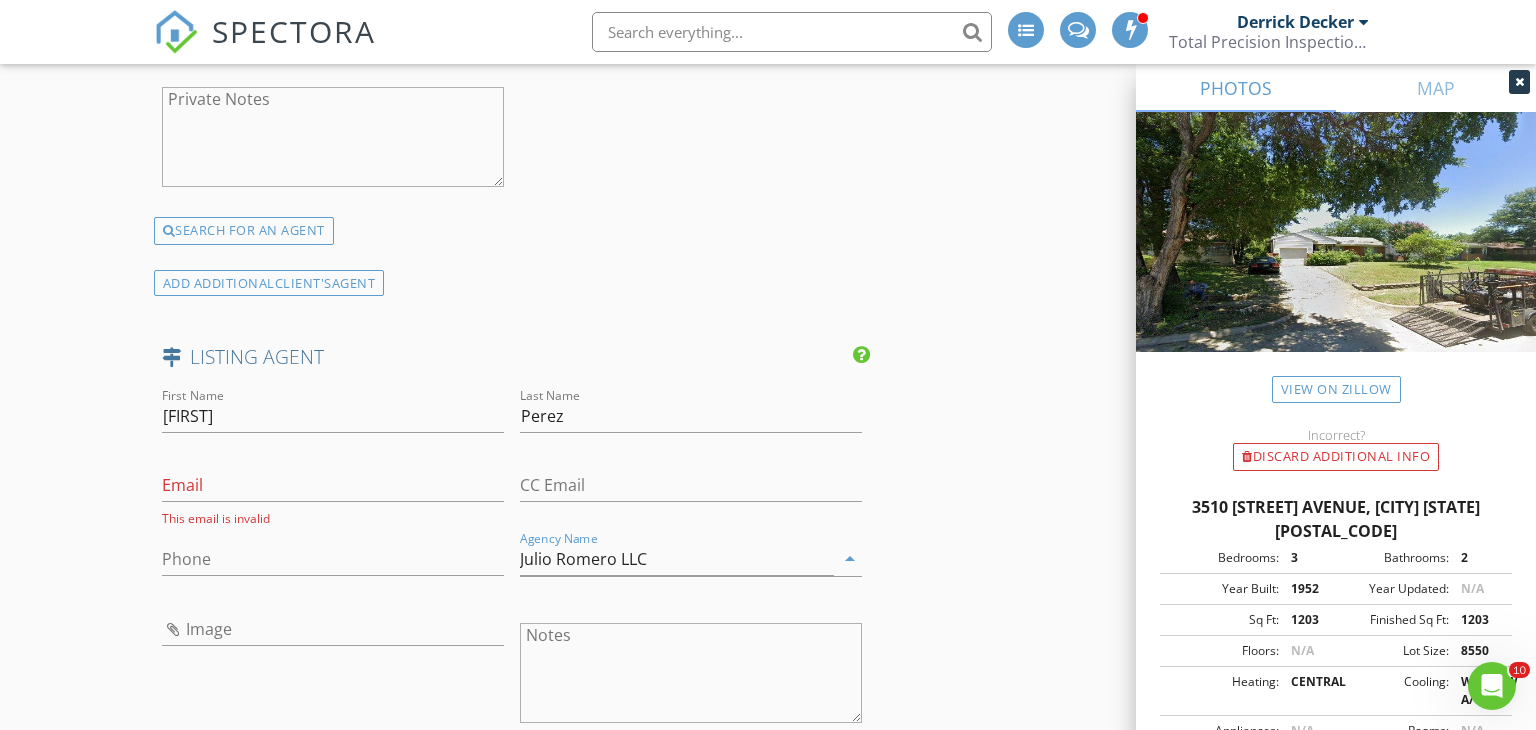 click on "Email This email is invalid" at bounding box center [333, 498] 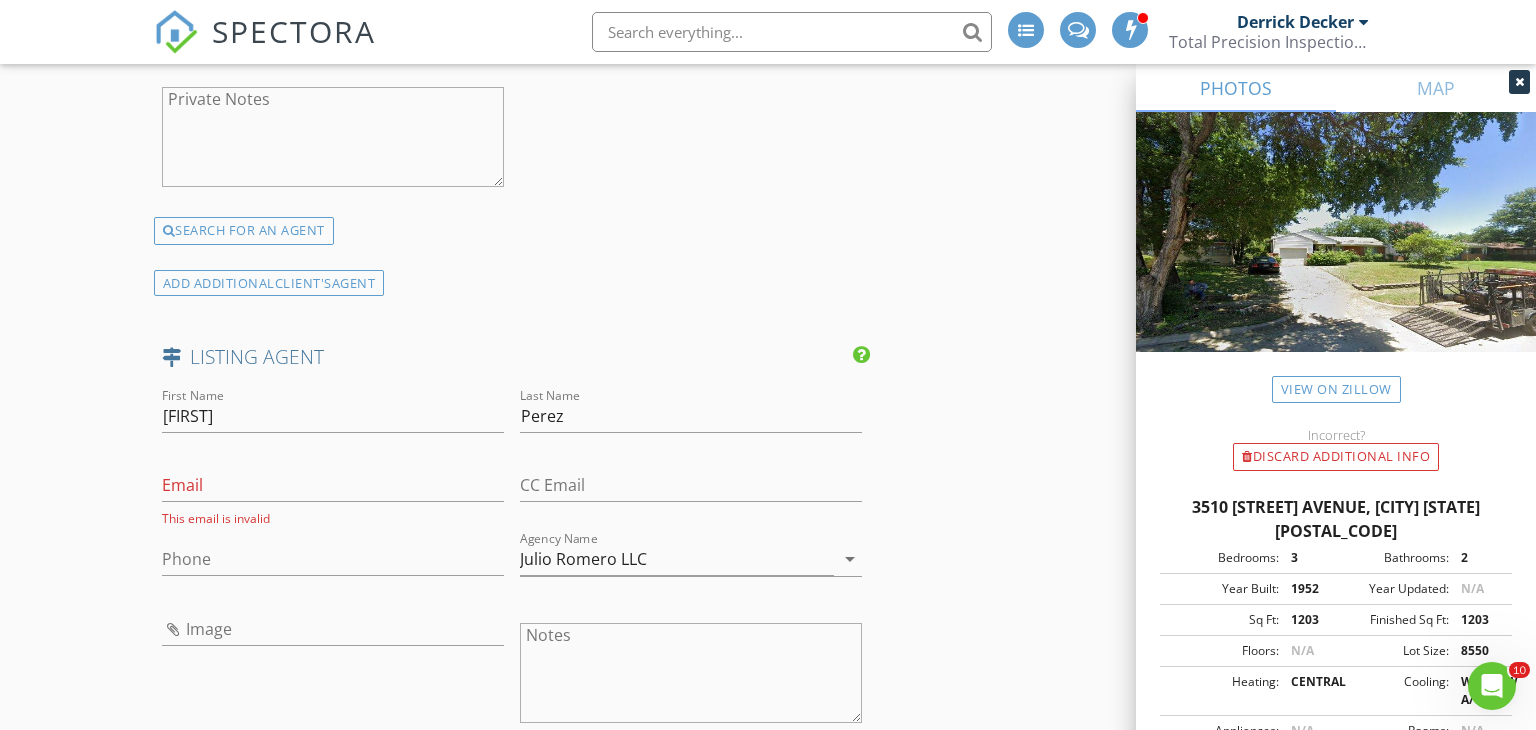 drag, startPoint x: 242, startPoint y: 586, endPoint x: 252, endPoint y: 572, distance: 17.20465 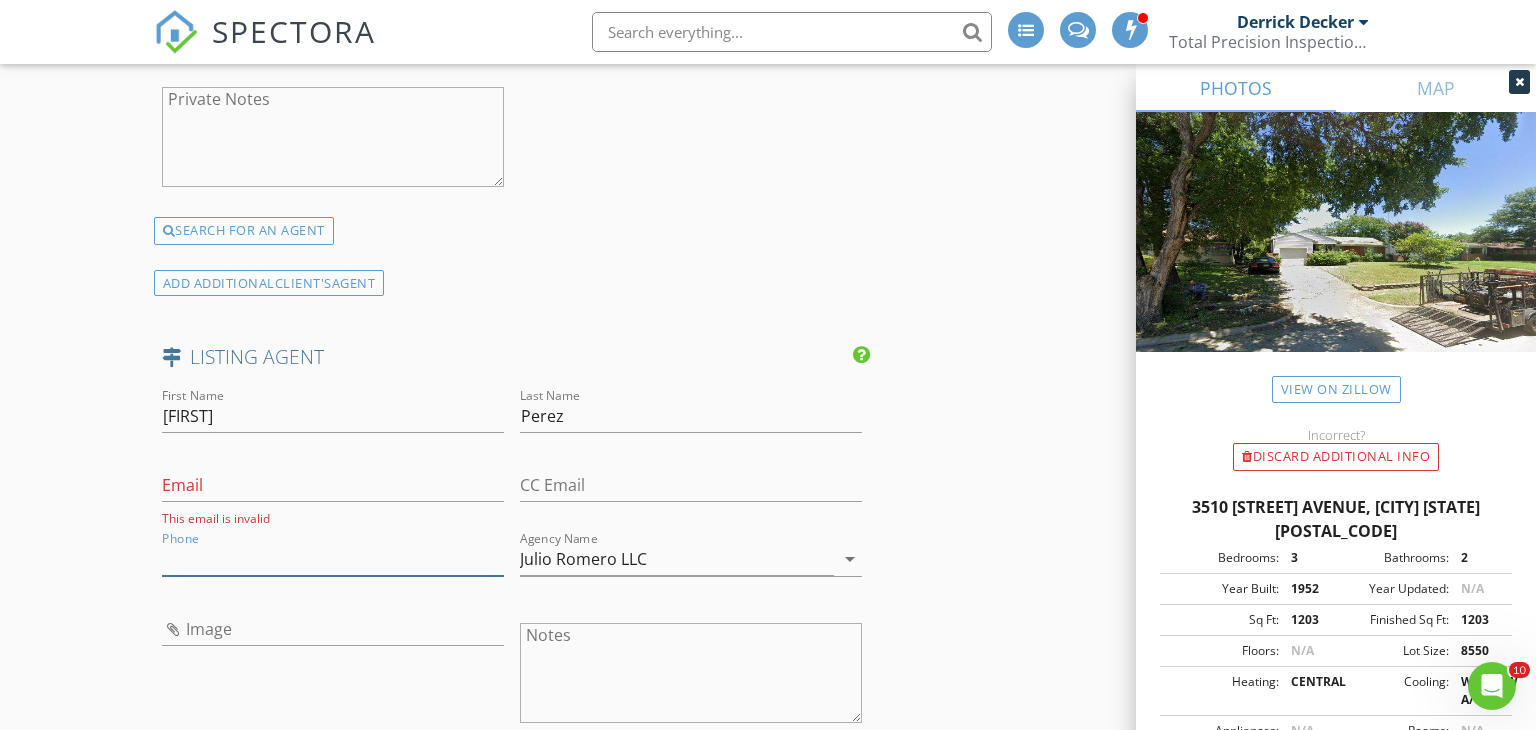 click on "Phone" at bounding box center [333, 559] 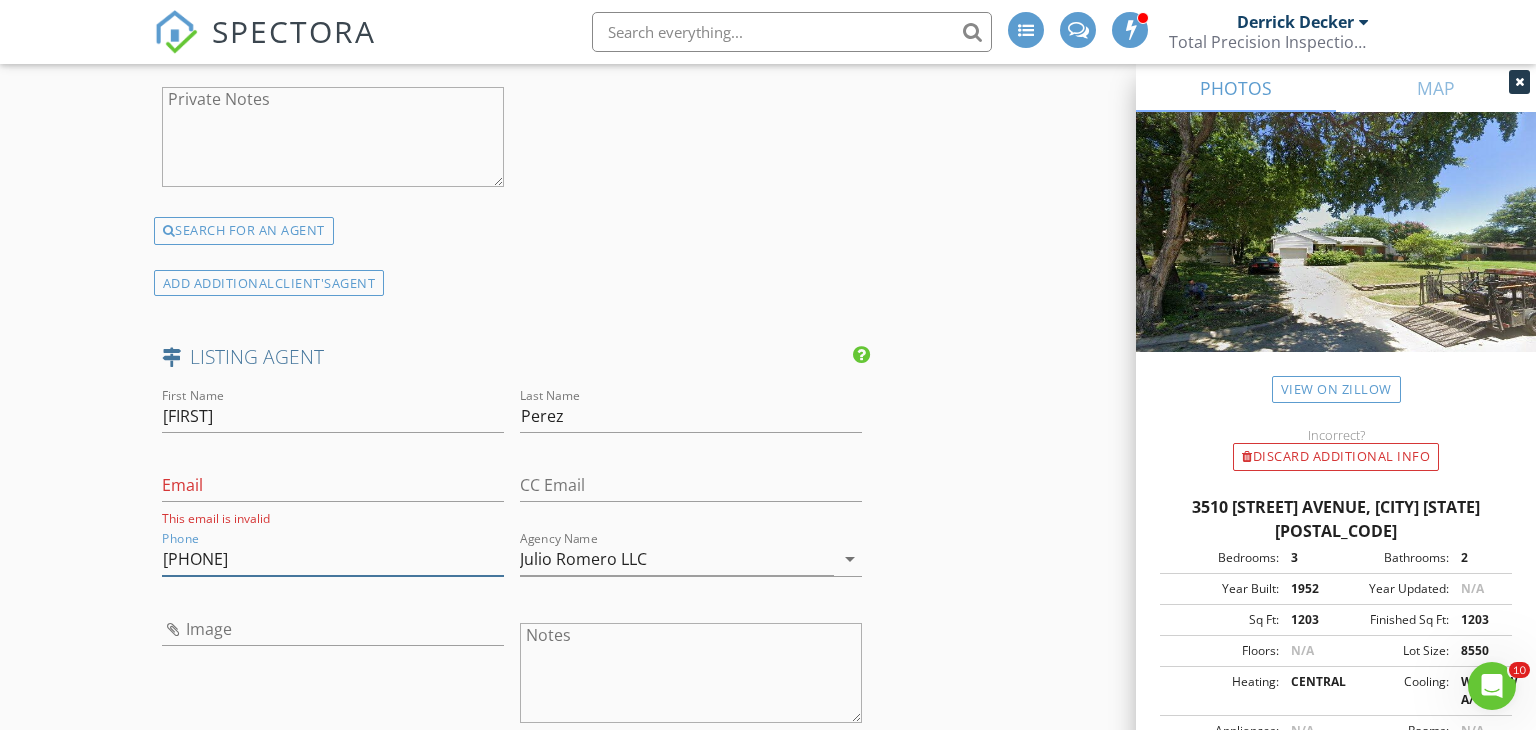 type on "469-676-2565" 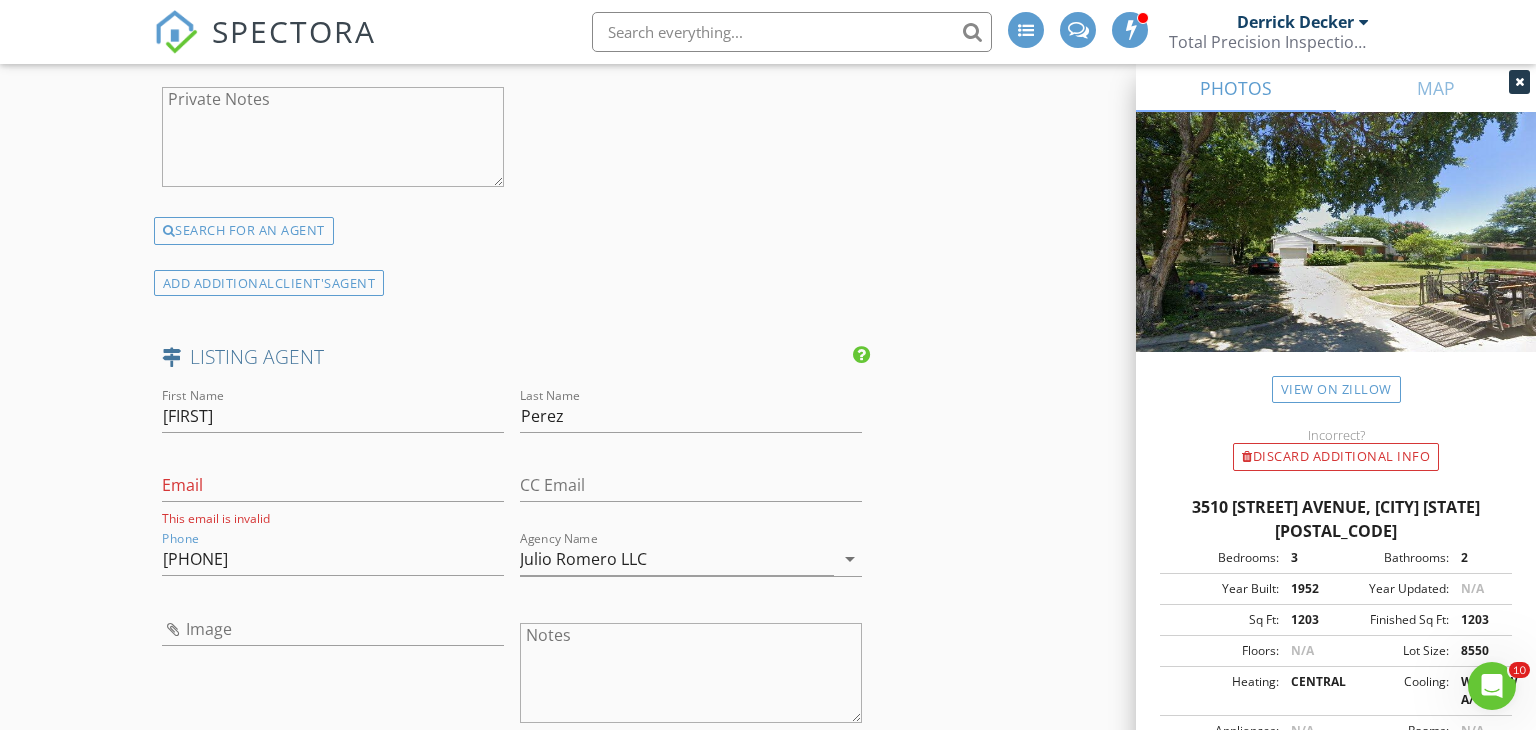 click on "Email This email is invalid" at bounding box center (333, 492) 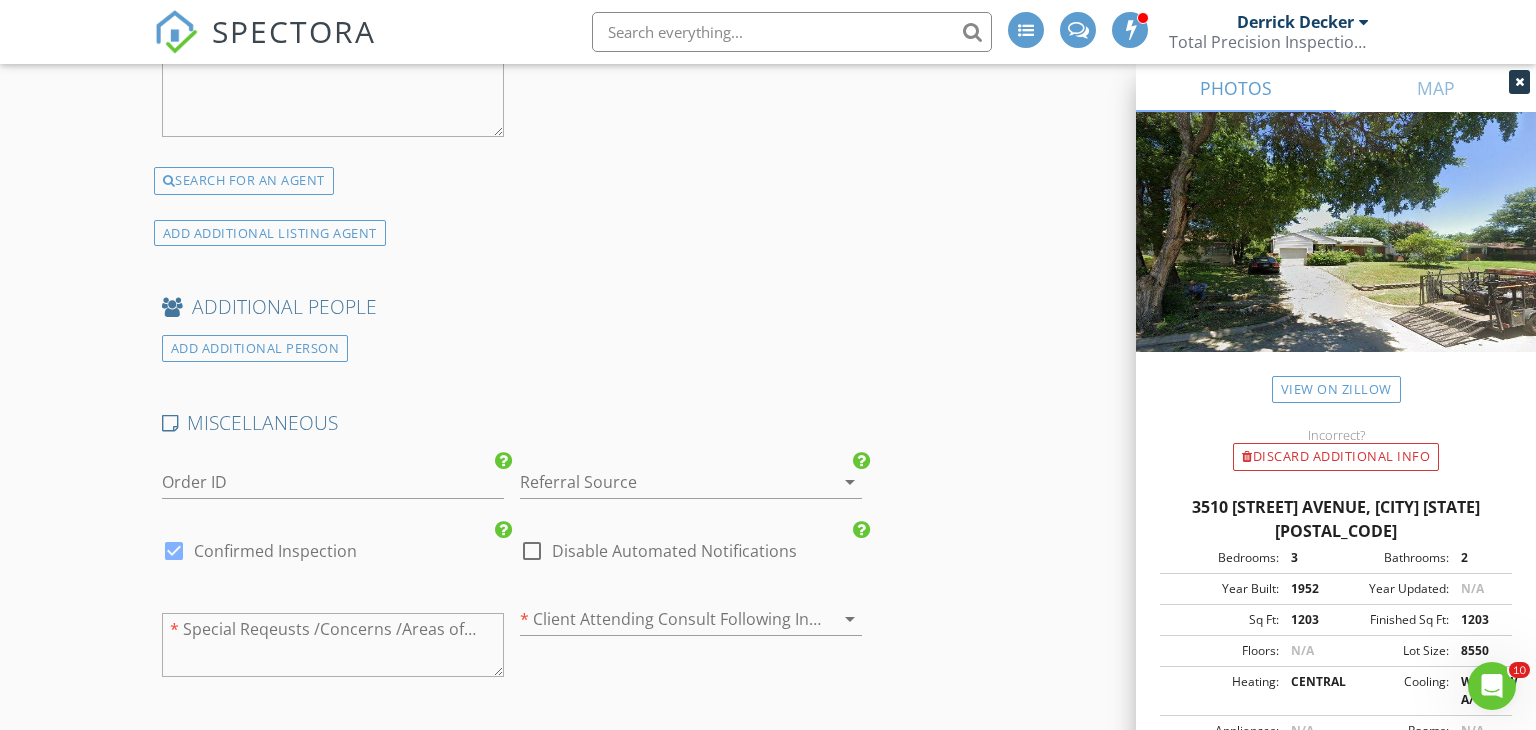 scroll, scrollTop: 3850, scrollLeft: 0, axis: vertical 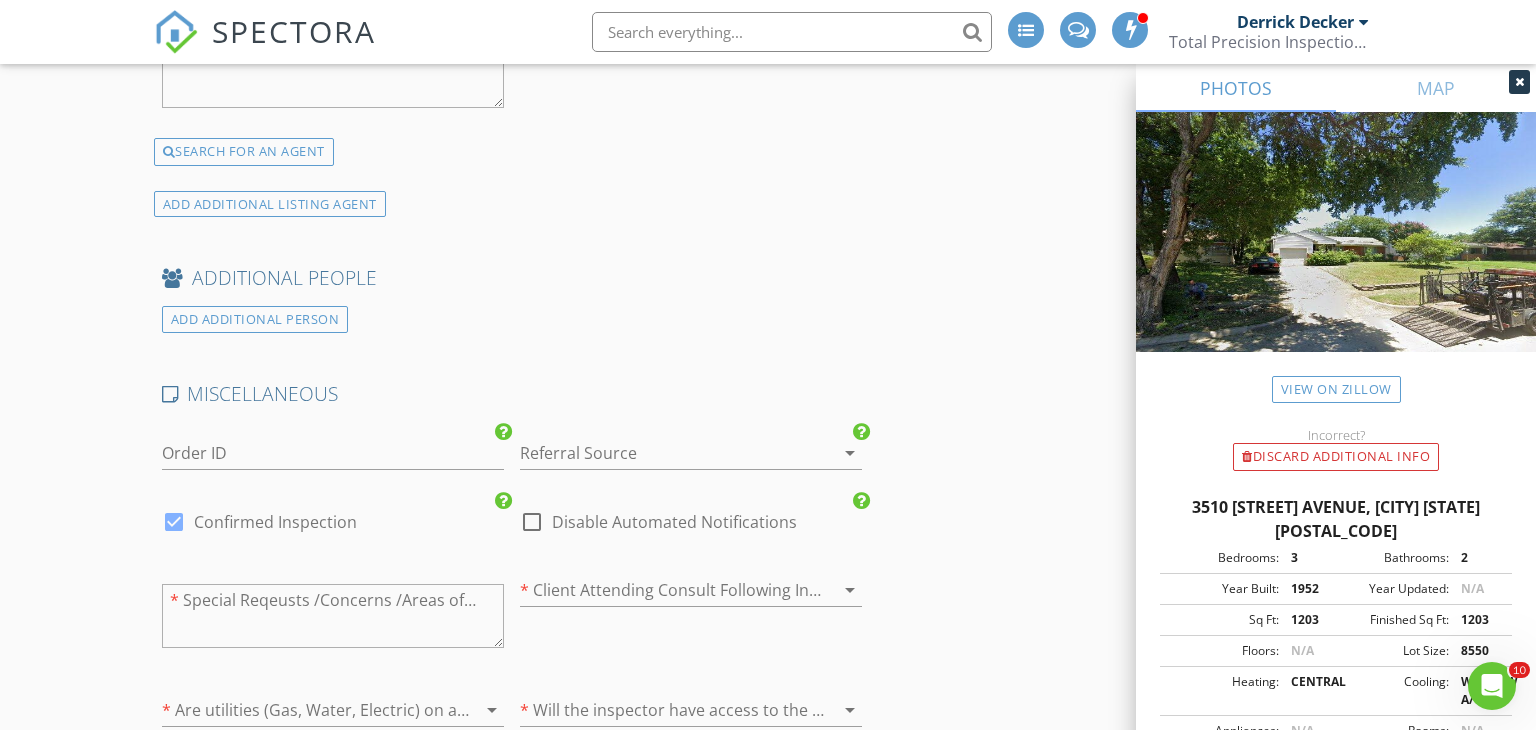 click at bounding box center (663, 453) 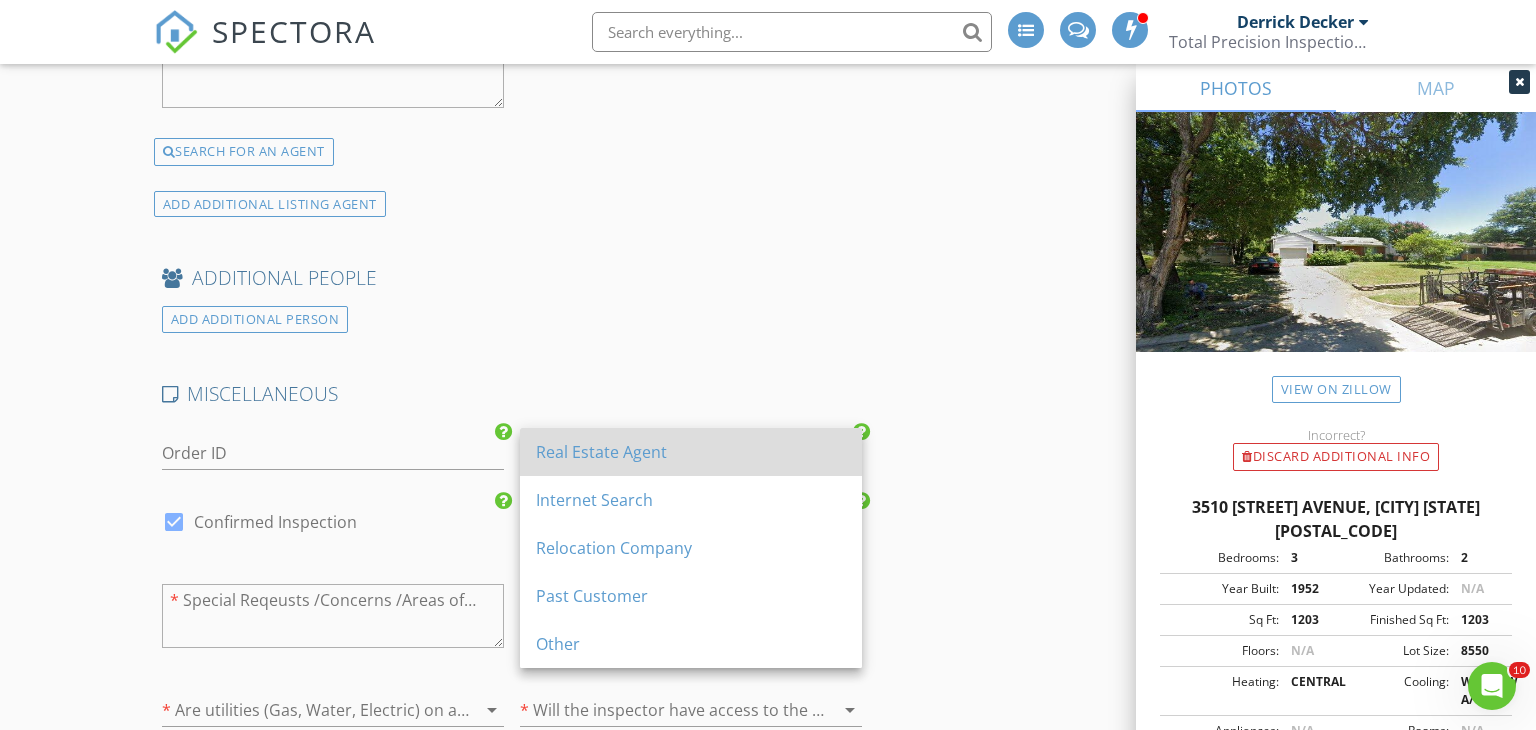 click on "Real Estate Agent" at bounding box center (691, 452) 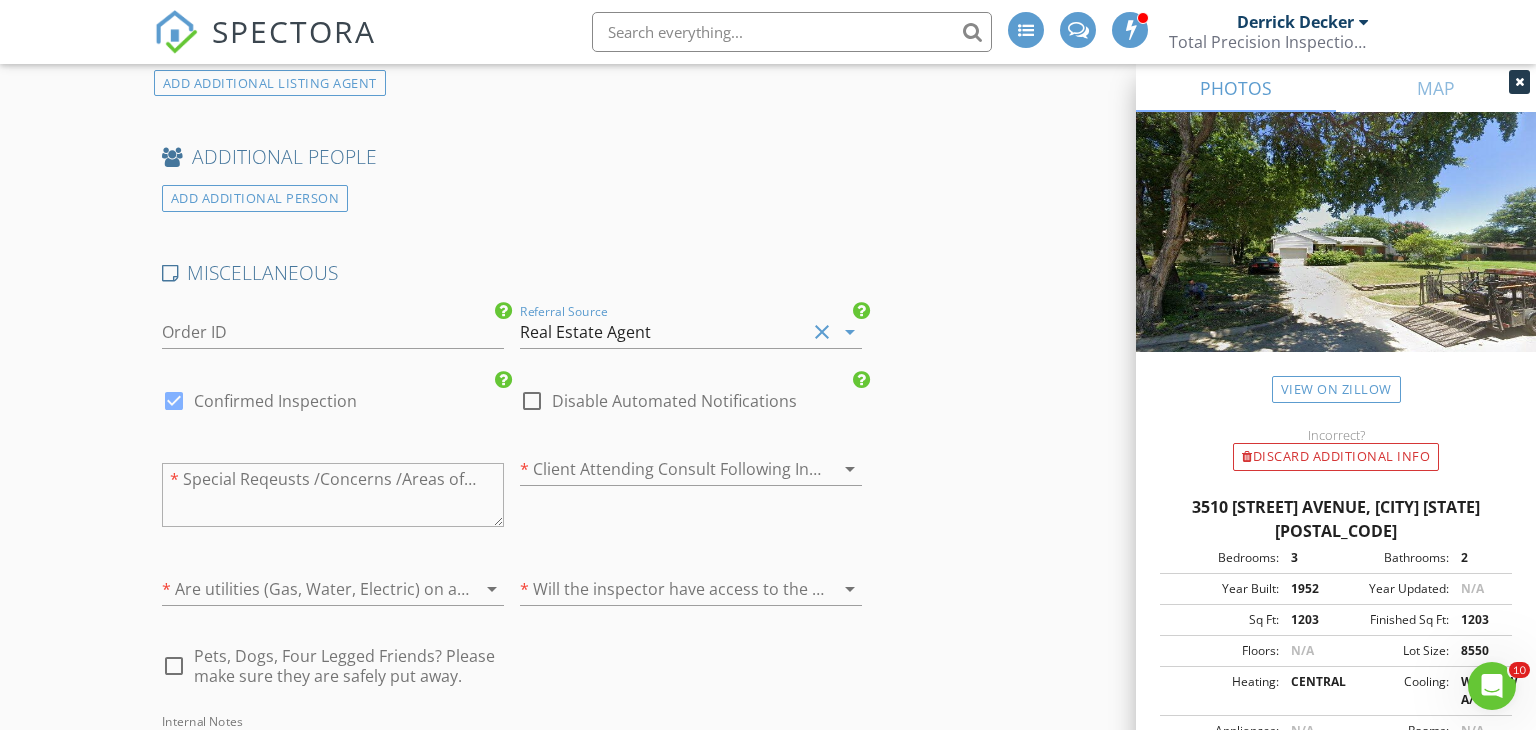 scroll, scrollTop: 4024, scrollLeft: 0, axis: vertical 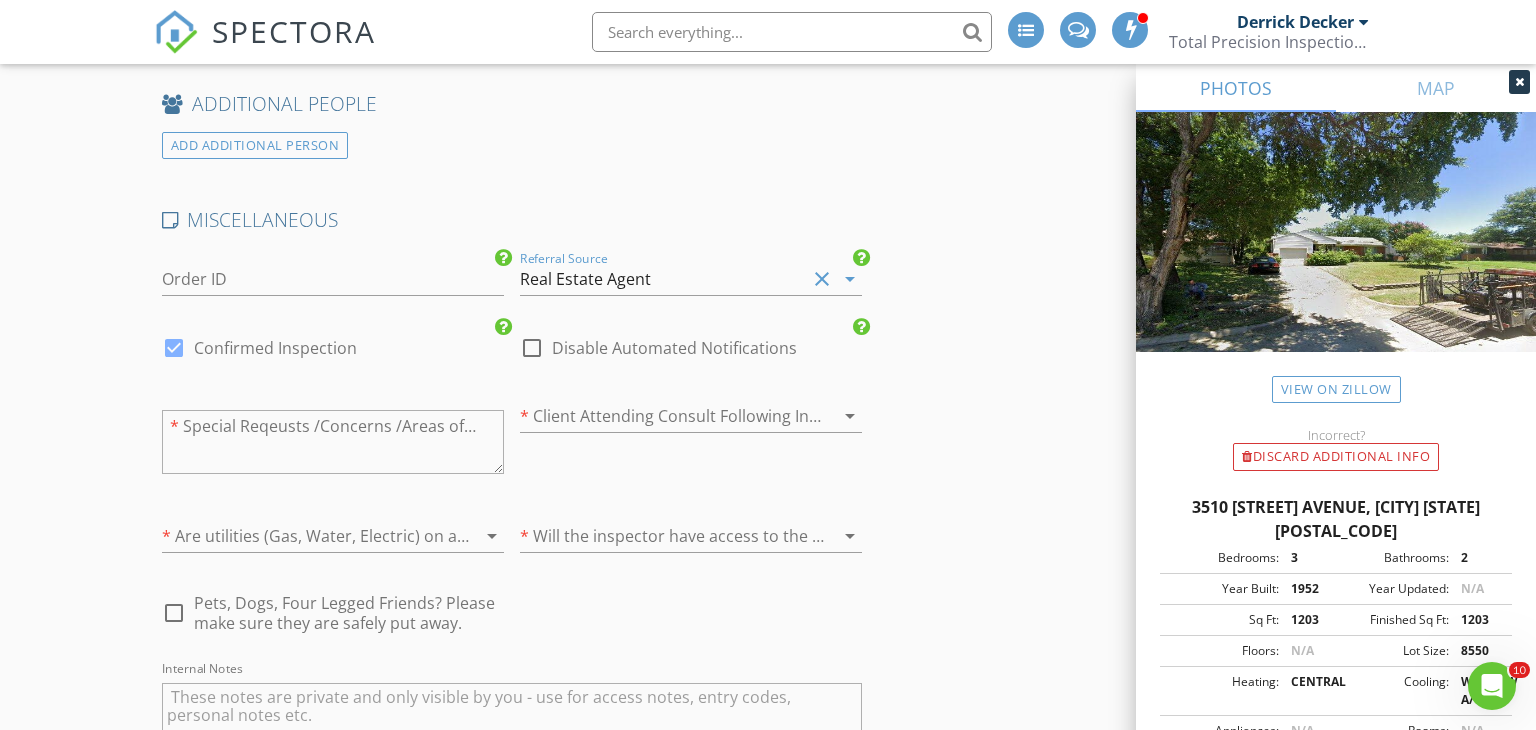 click at bounding box center [663, 416] 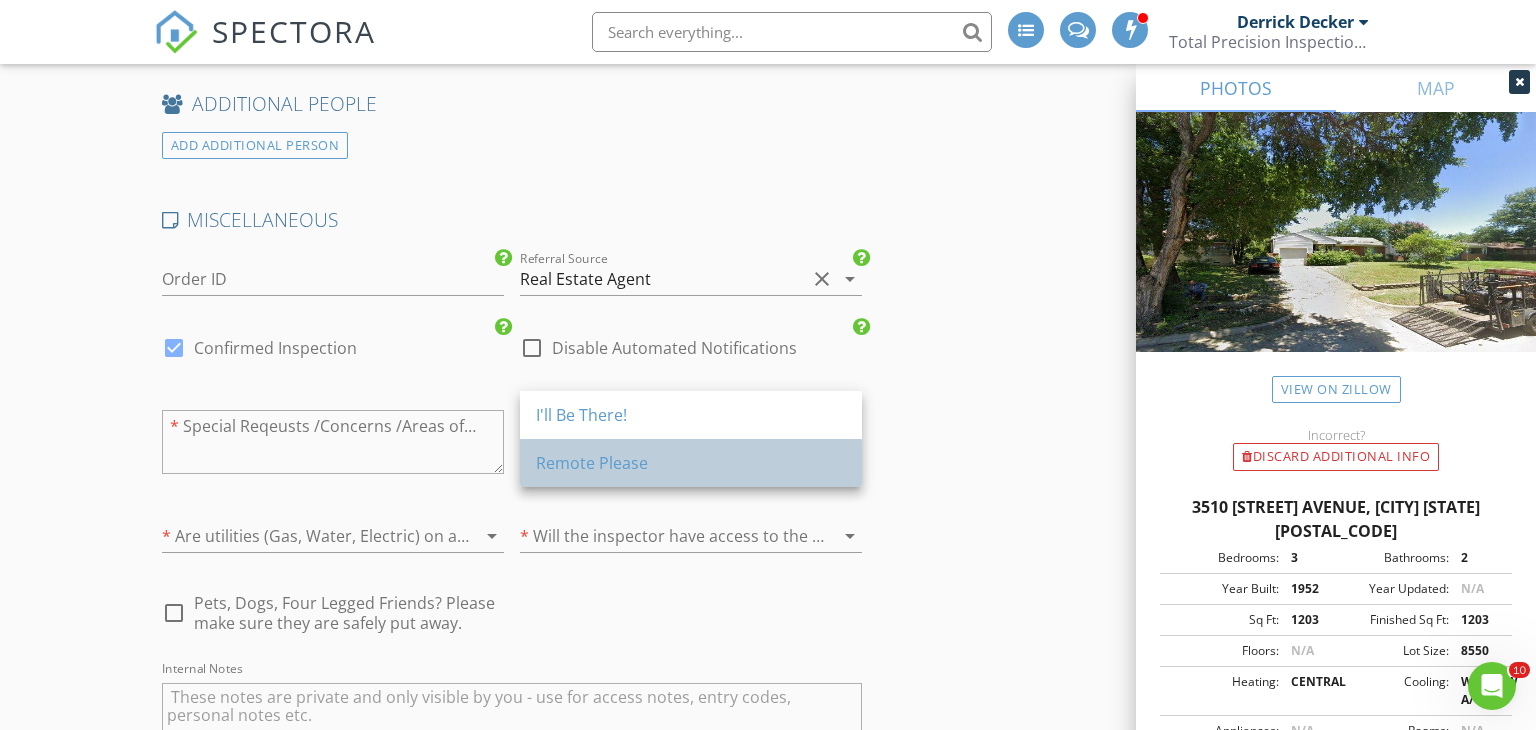 click on "Remote Please" at bounding box center [691, 463] 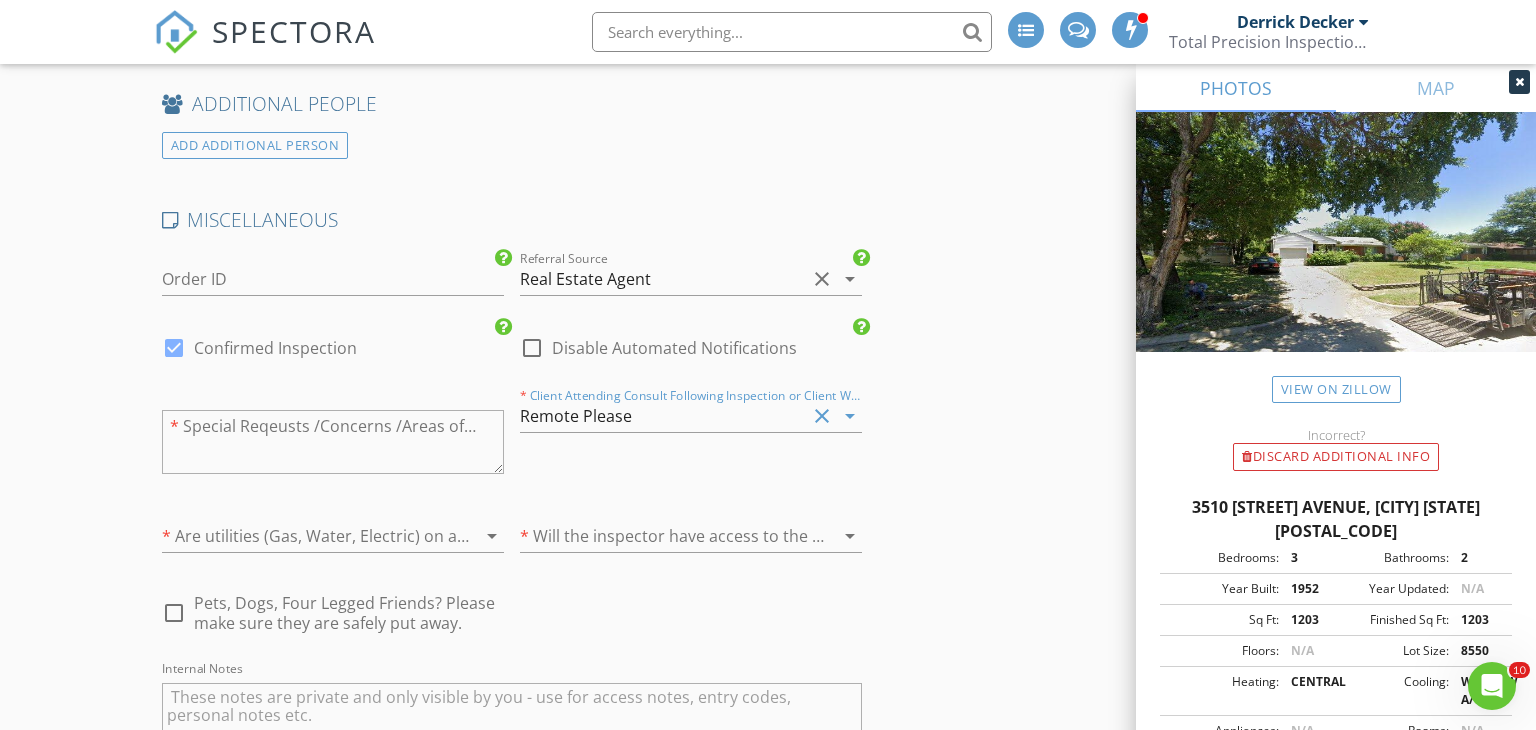 click on "Remote Please" at bounding box center [663, 416] 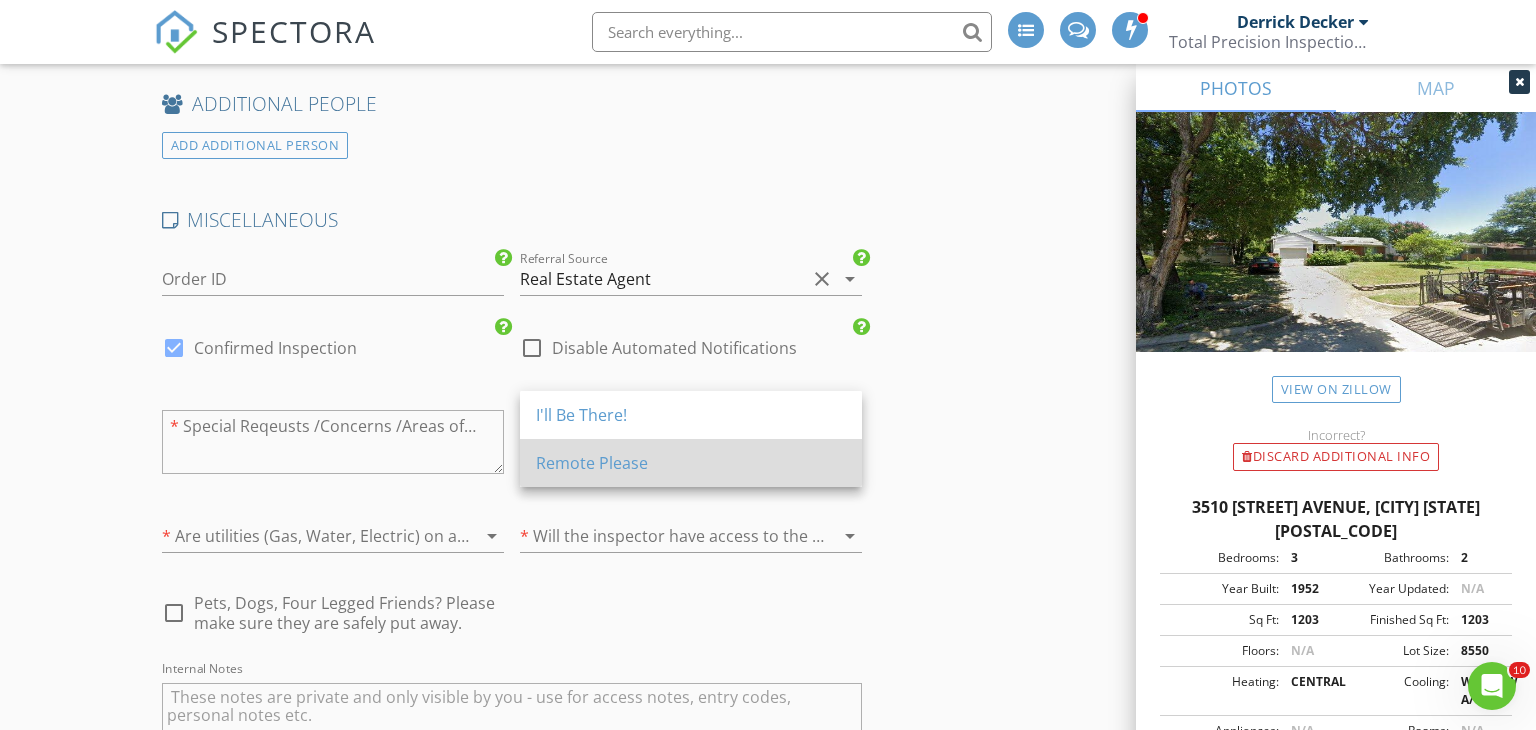 click on "Remote Please" at bounding box center [691, 463] 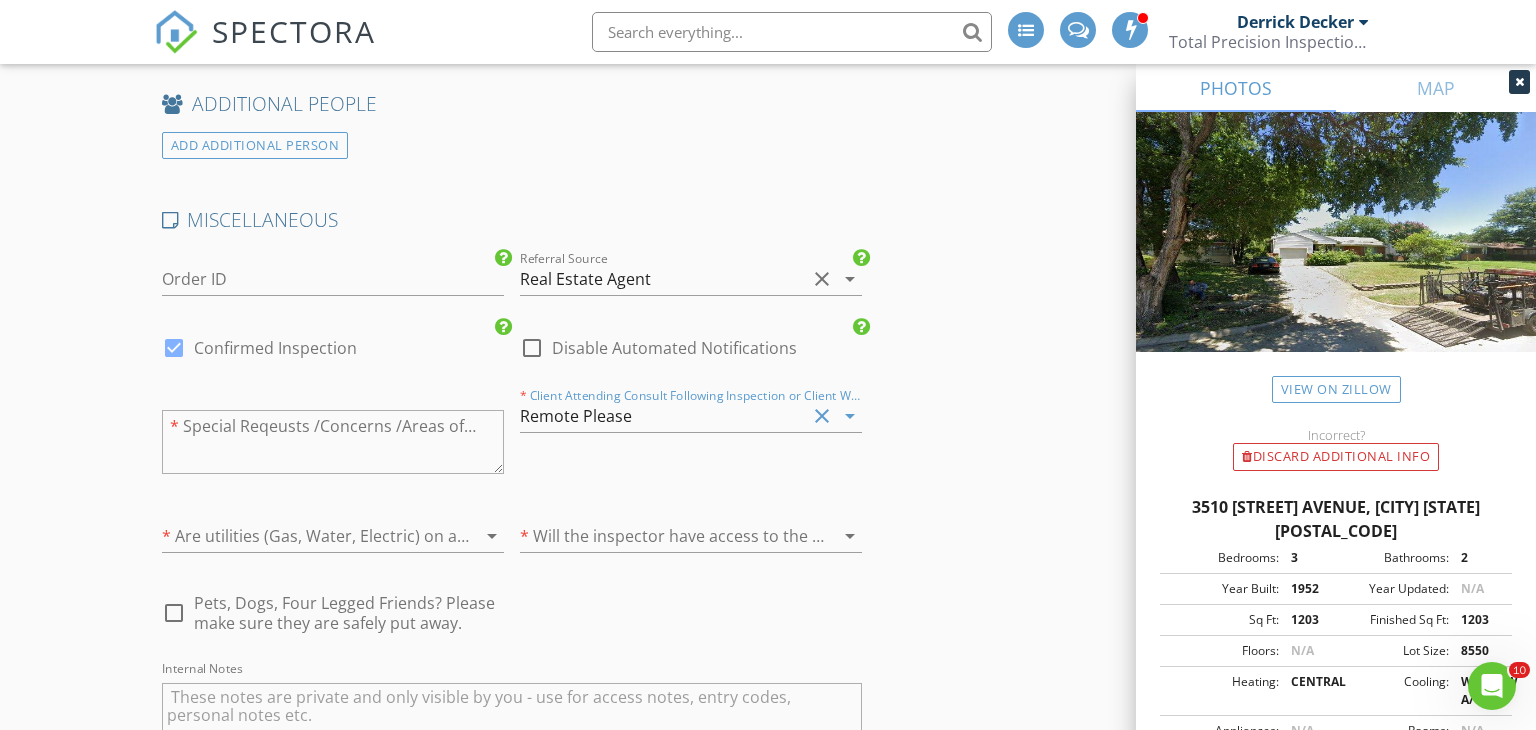 click on "Remote Please" at bounding box center [663, 416] 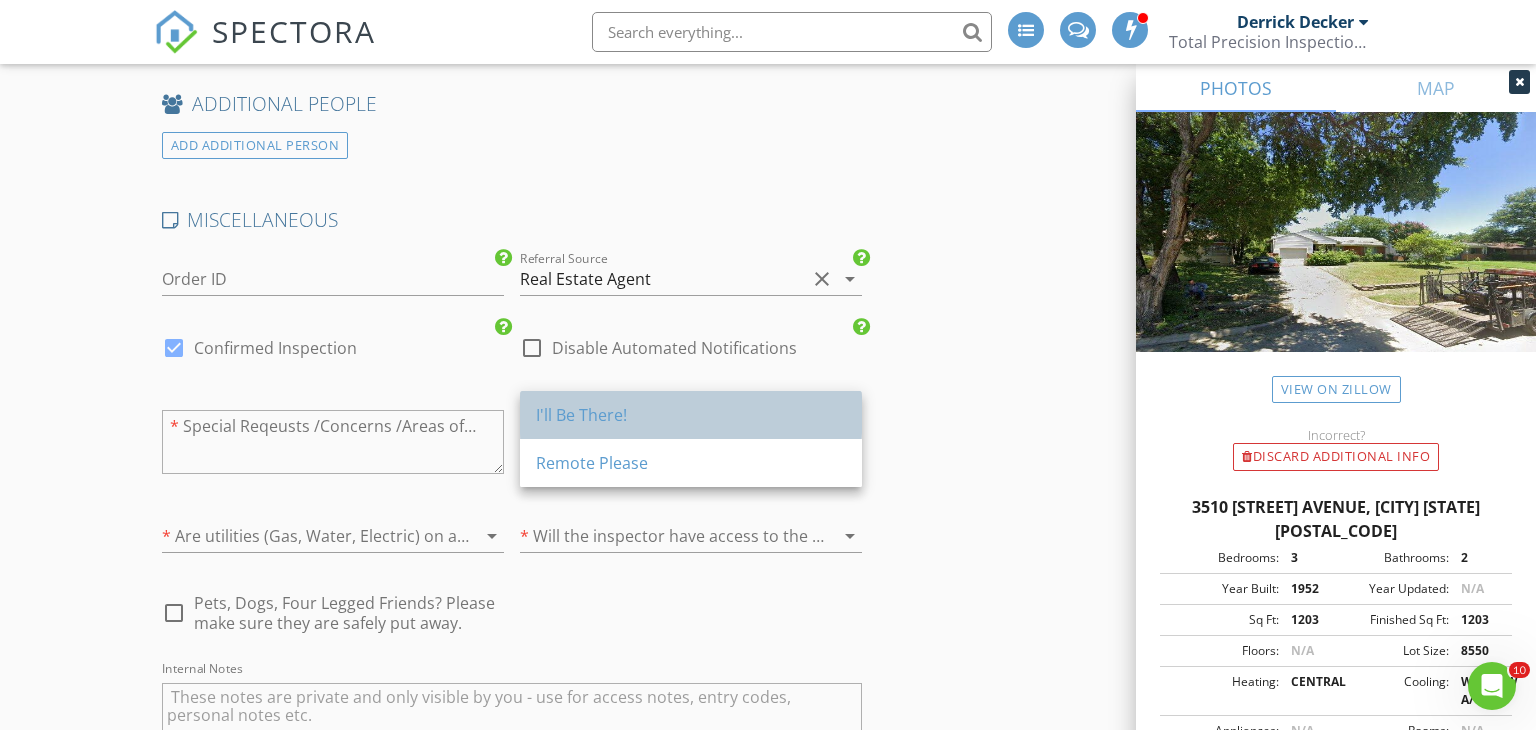 click on "I'll Be There!" at bounding box center [691, 415] 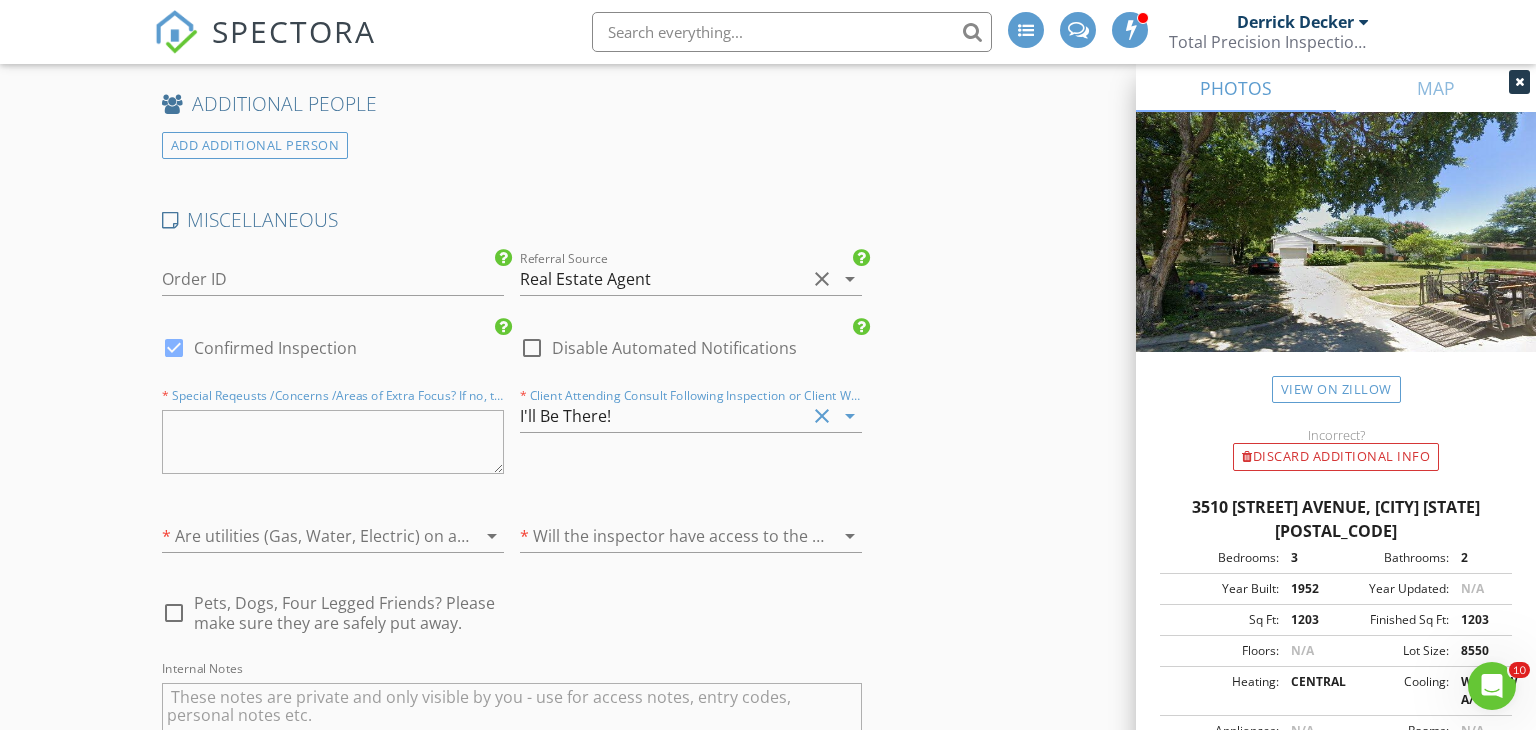 click at bounding box center (333, 442) 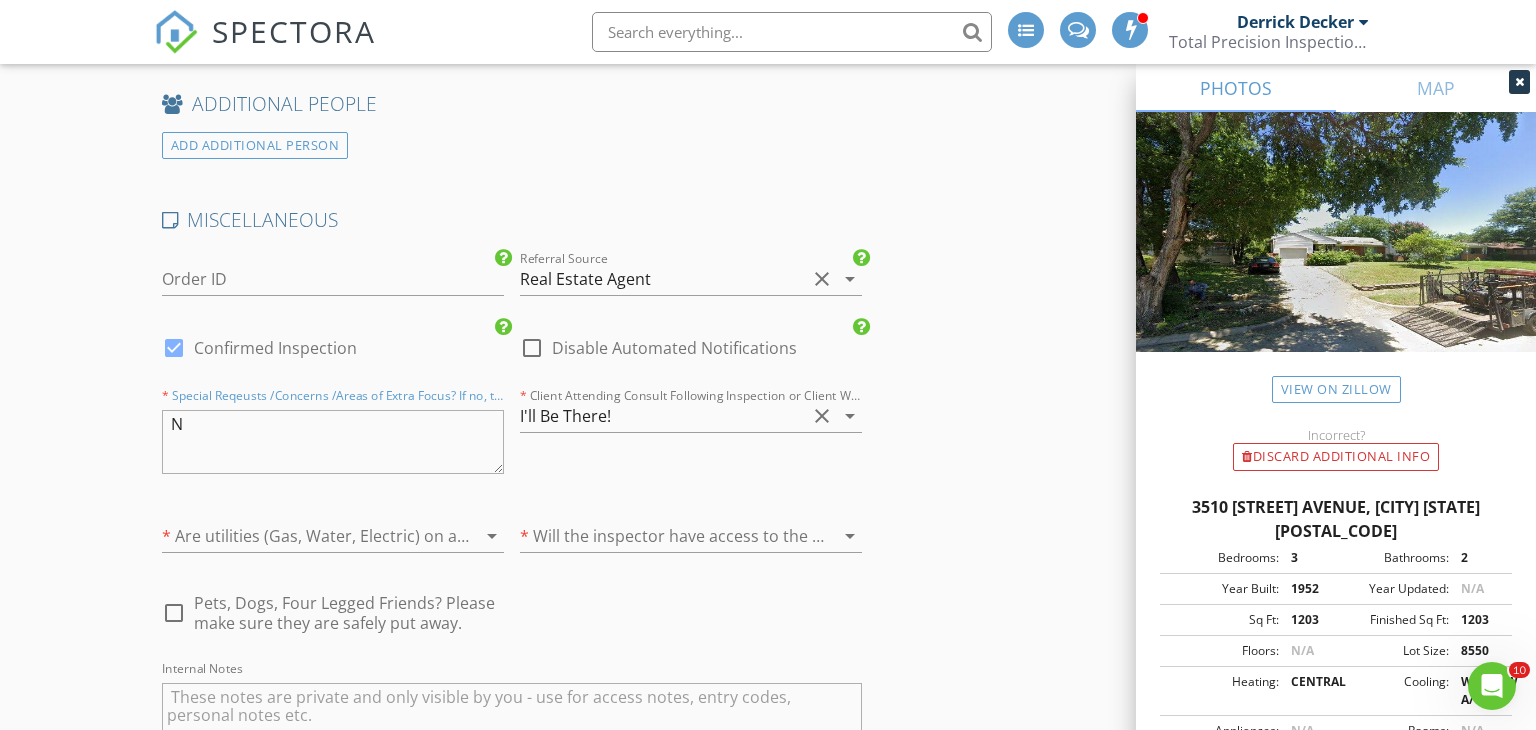 type on "NA" 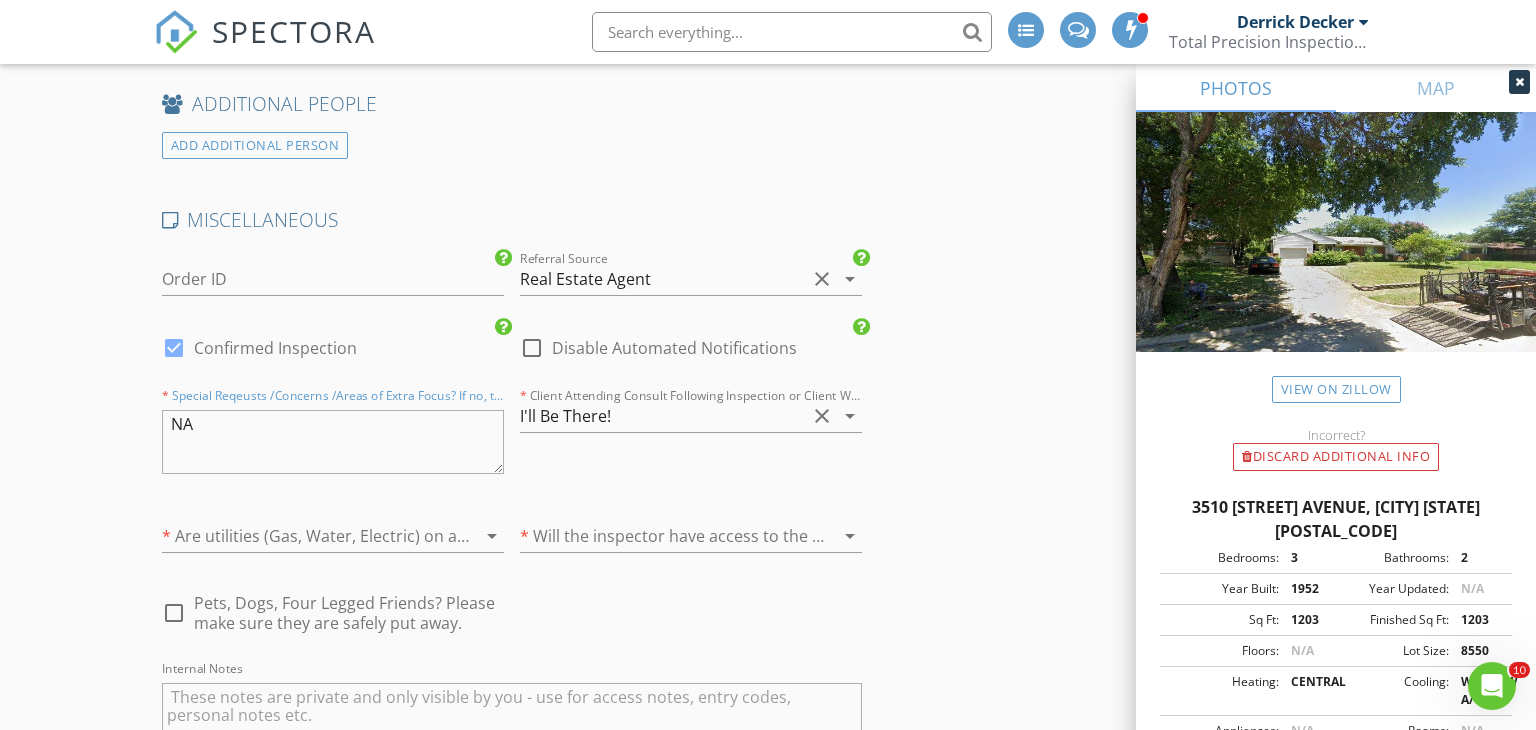 type on "3.25" 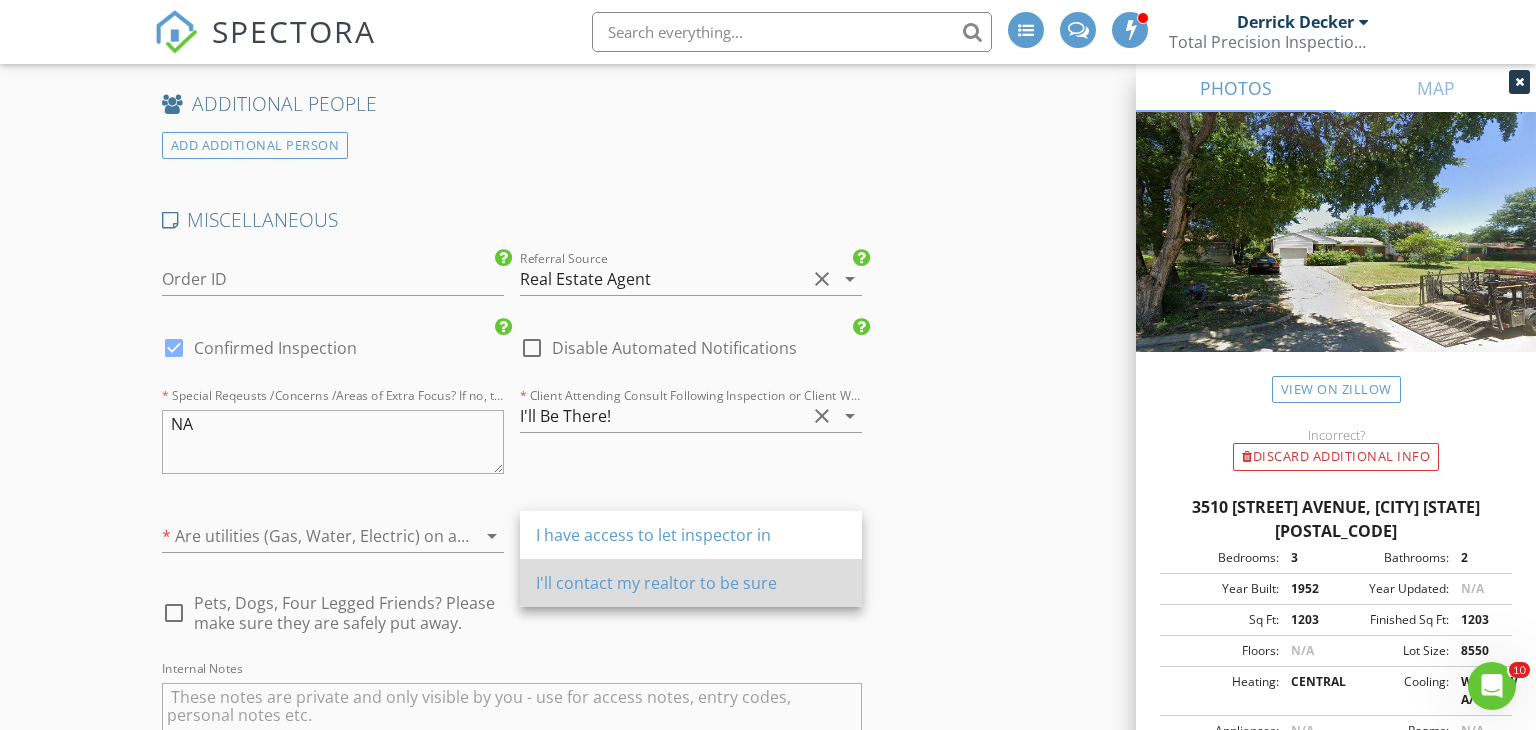 click on "I'll contact my realtor to be sure" at bounding box center [691, 583] 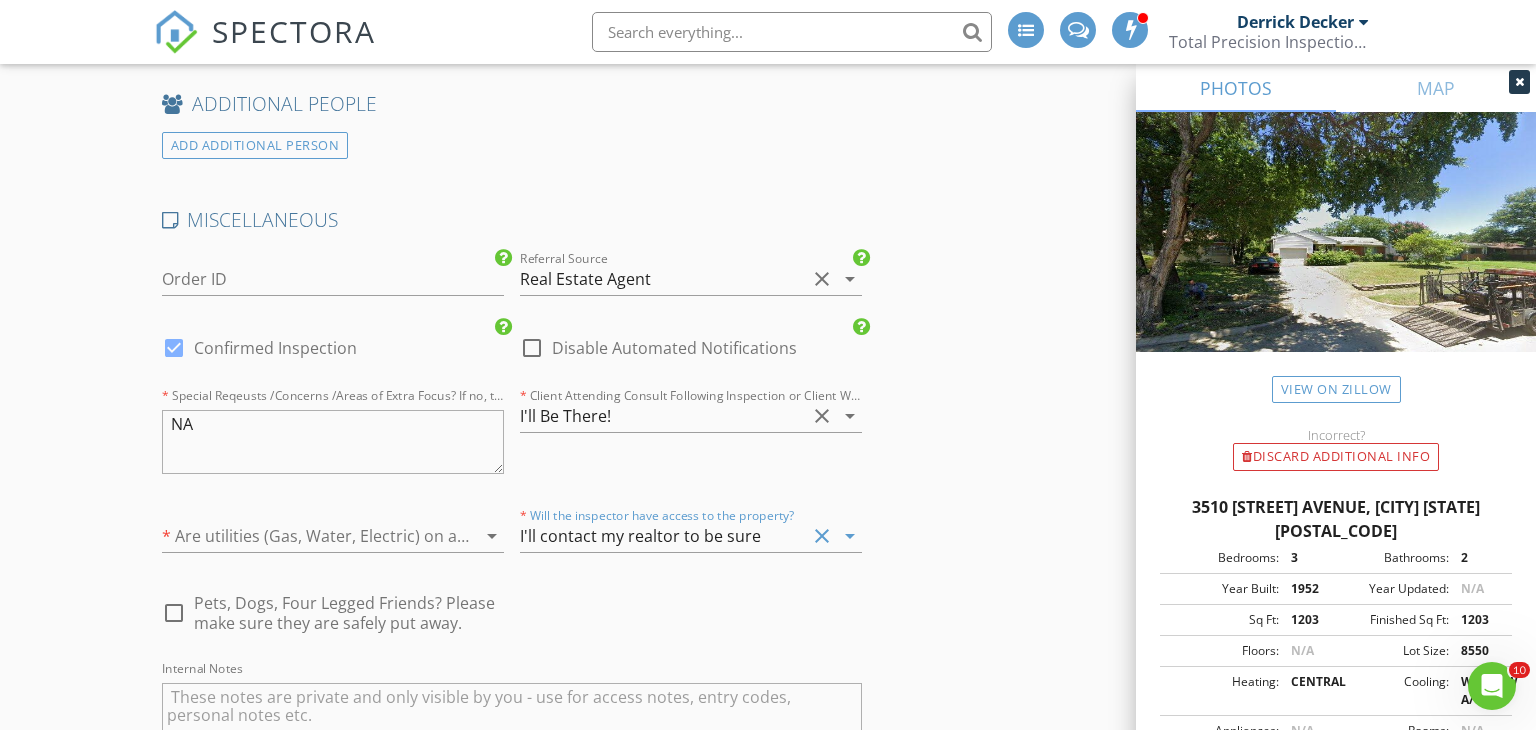 click on "*   Are utilities (Gas, Water, Electric) on and ready for inspection?  arrow_drop_down" at bounding box center [333, 540] 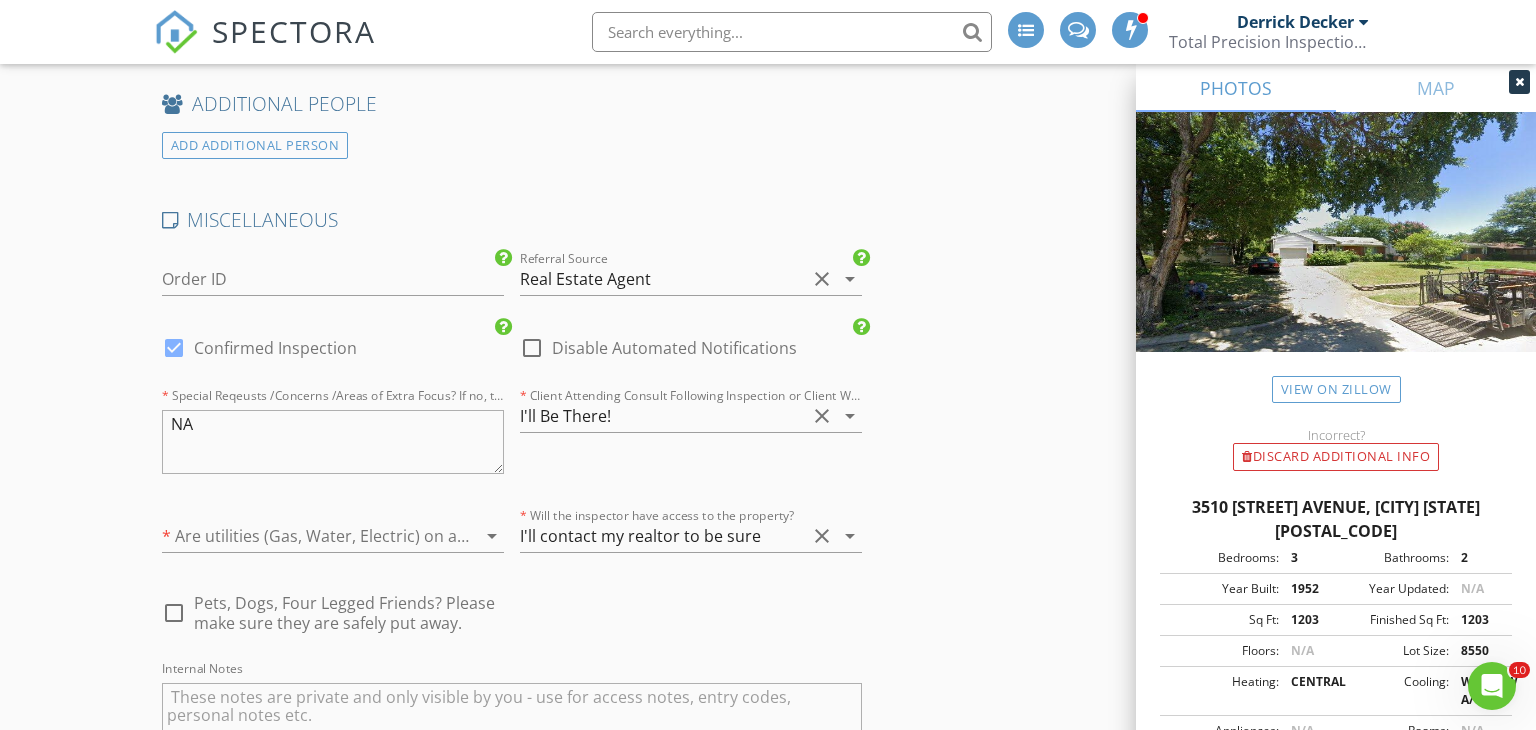 click at bounding box center (305, 536) 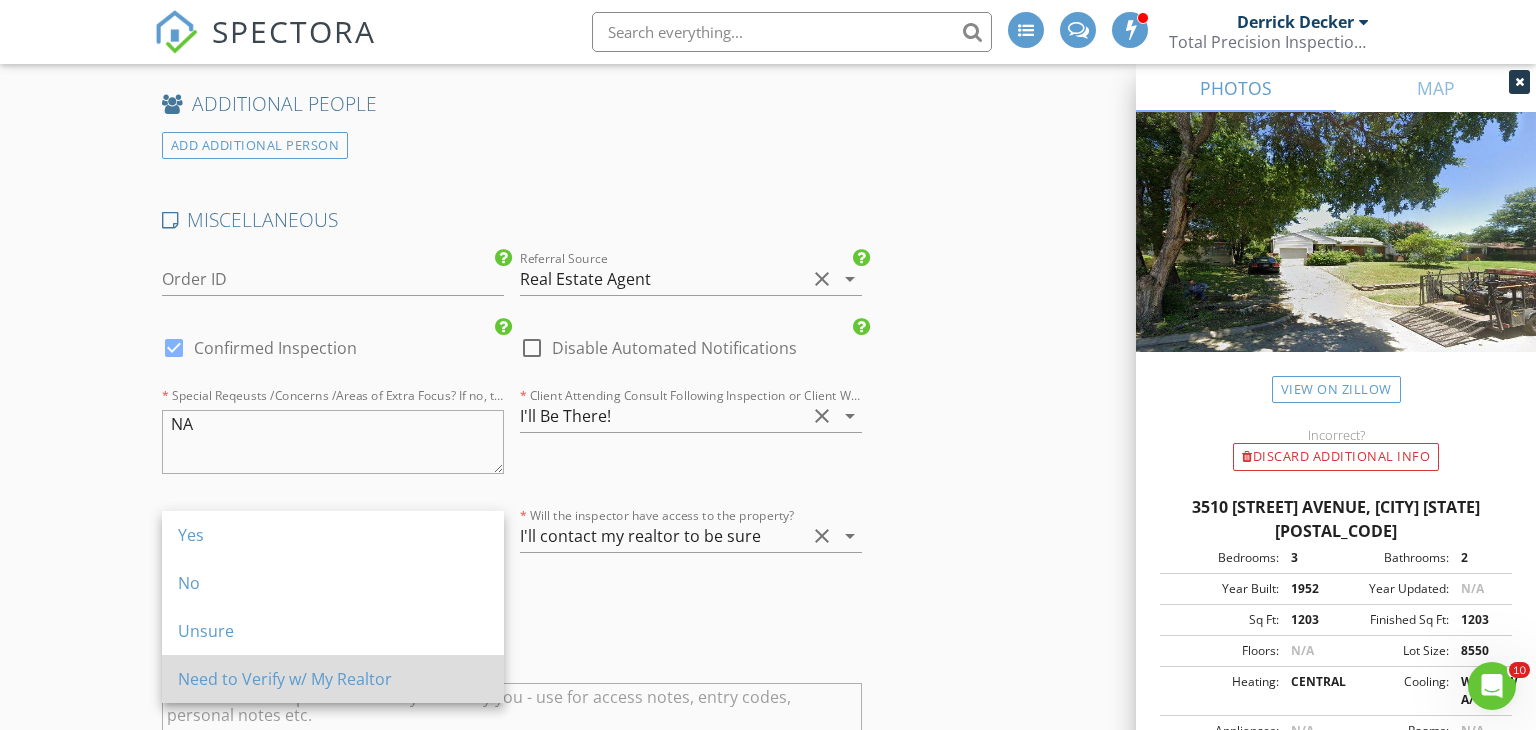 click on "Need to Verify w/ My Realtor" at bounding box center [333, 679] 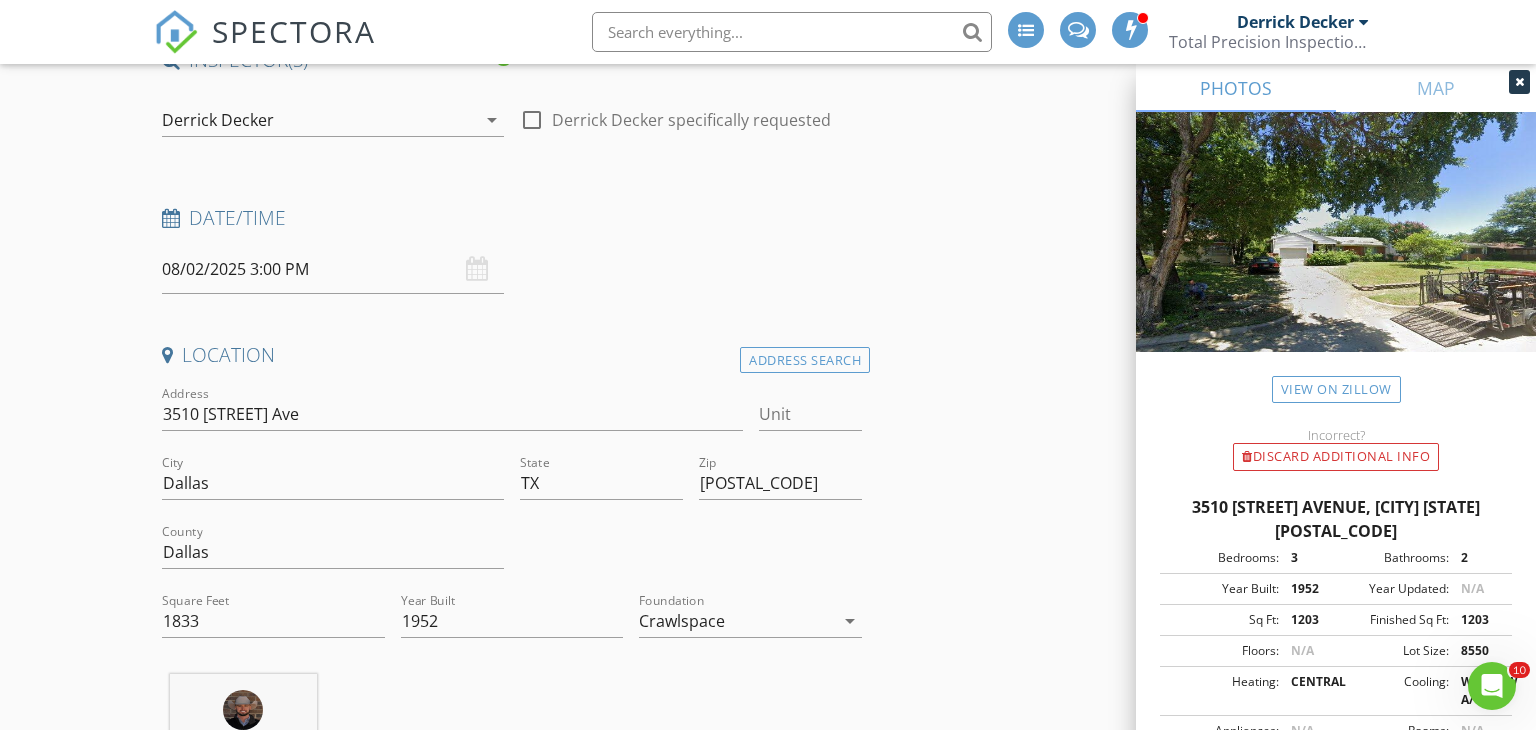 scroll, scrollTop: 154, scrollLeft: 0, axis: vertical 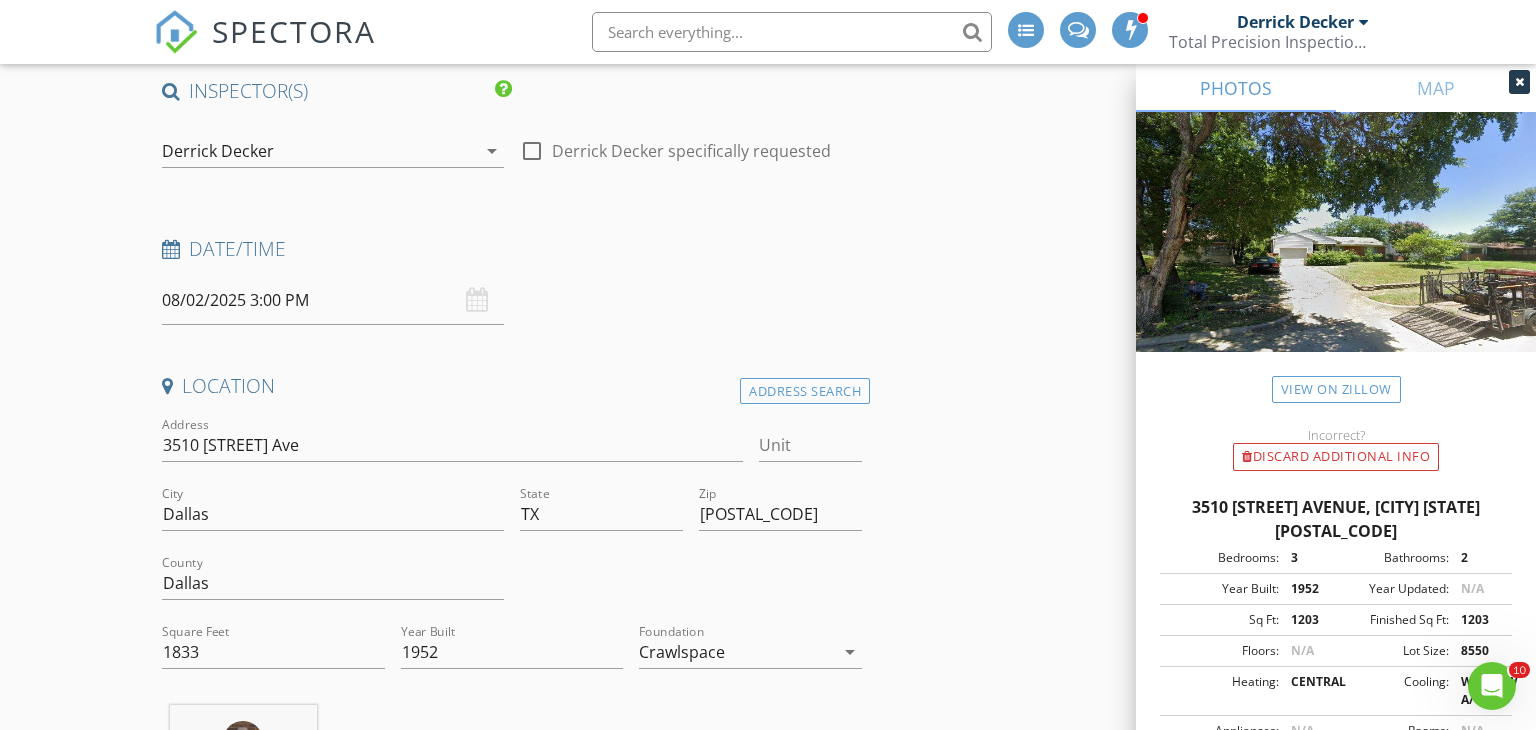 click at bounding box center (532, 151) 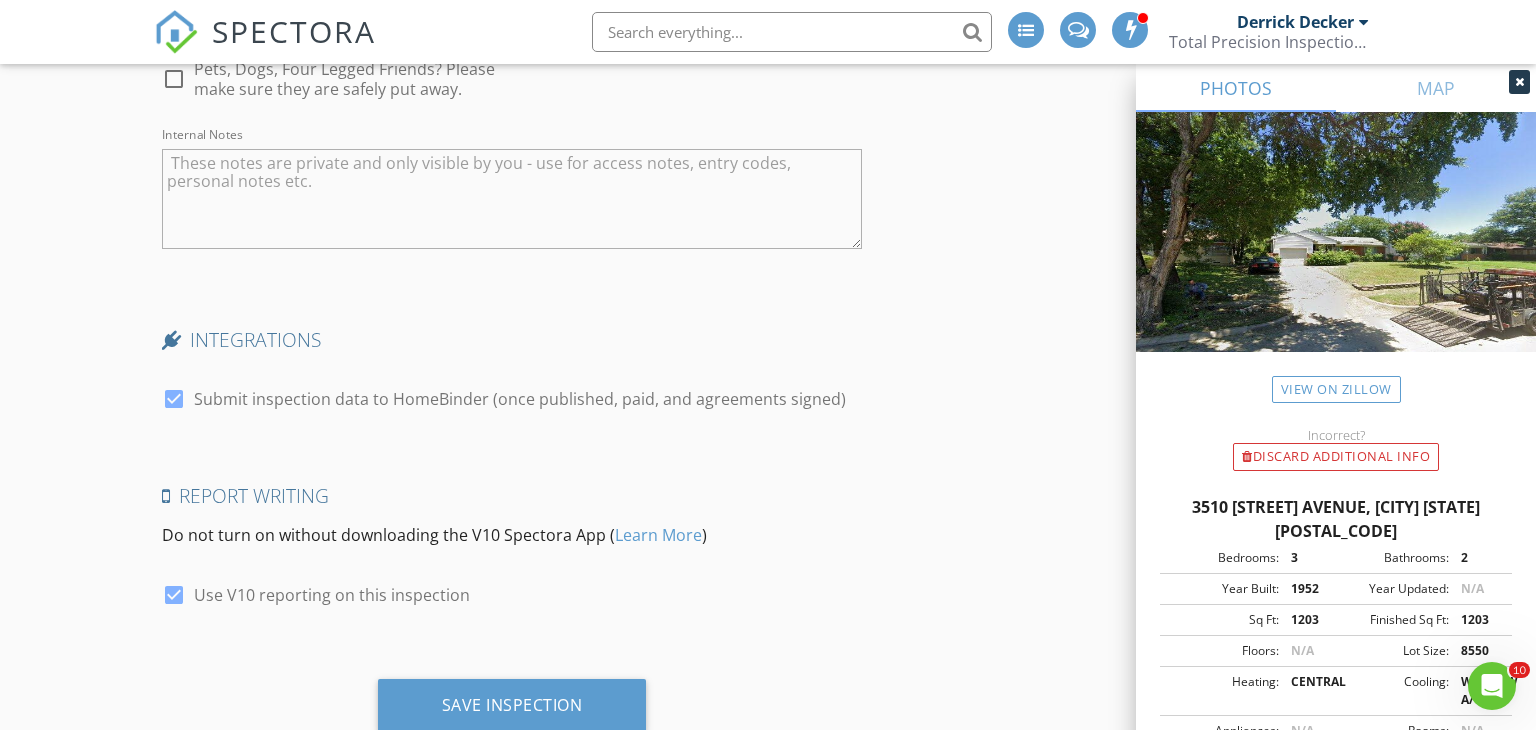 scroll, scrollTop: 4615, scrollLeft: 0, axis: vertical 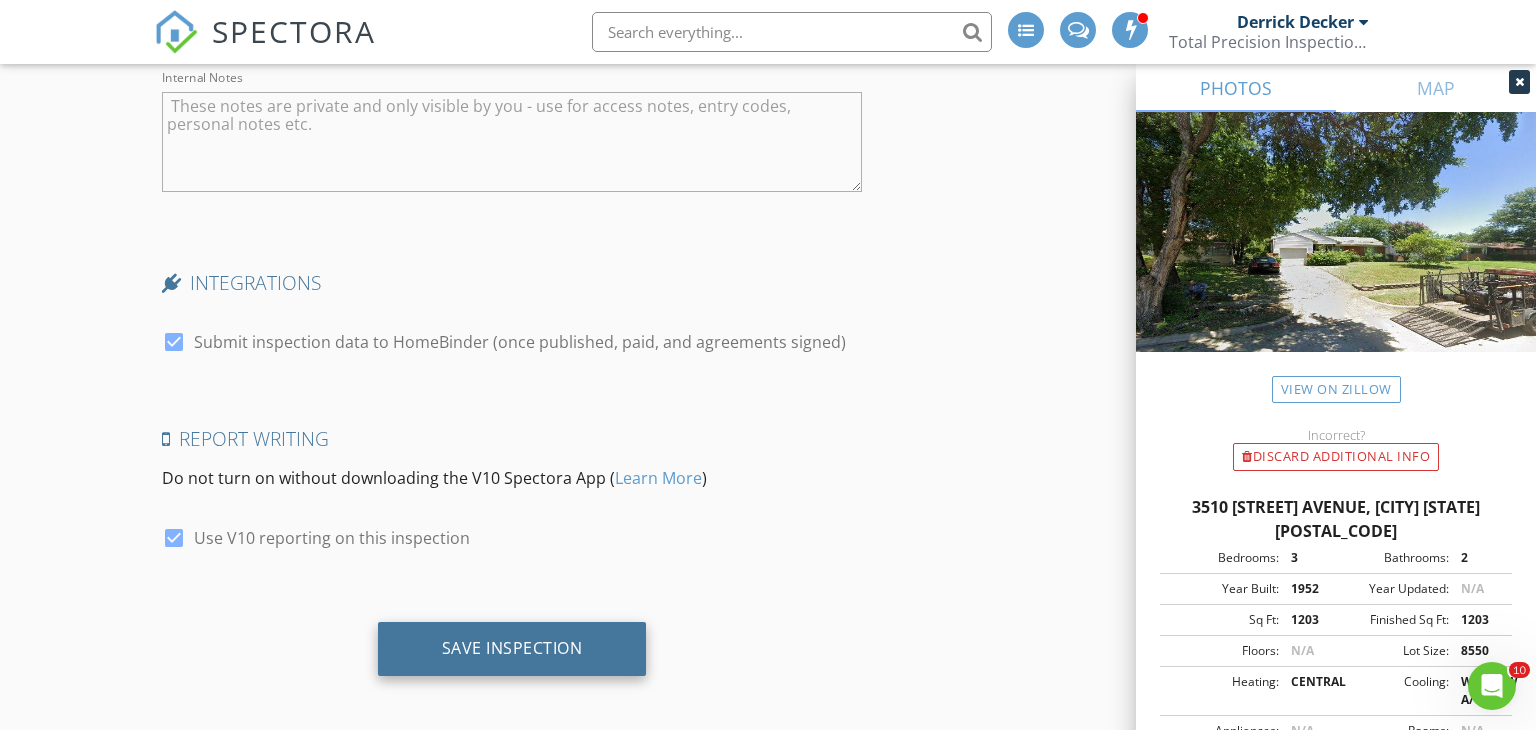 click on "Save Inspection" at bounding box center [512, 648] 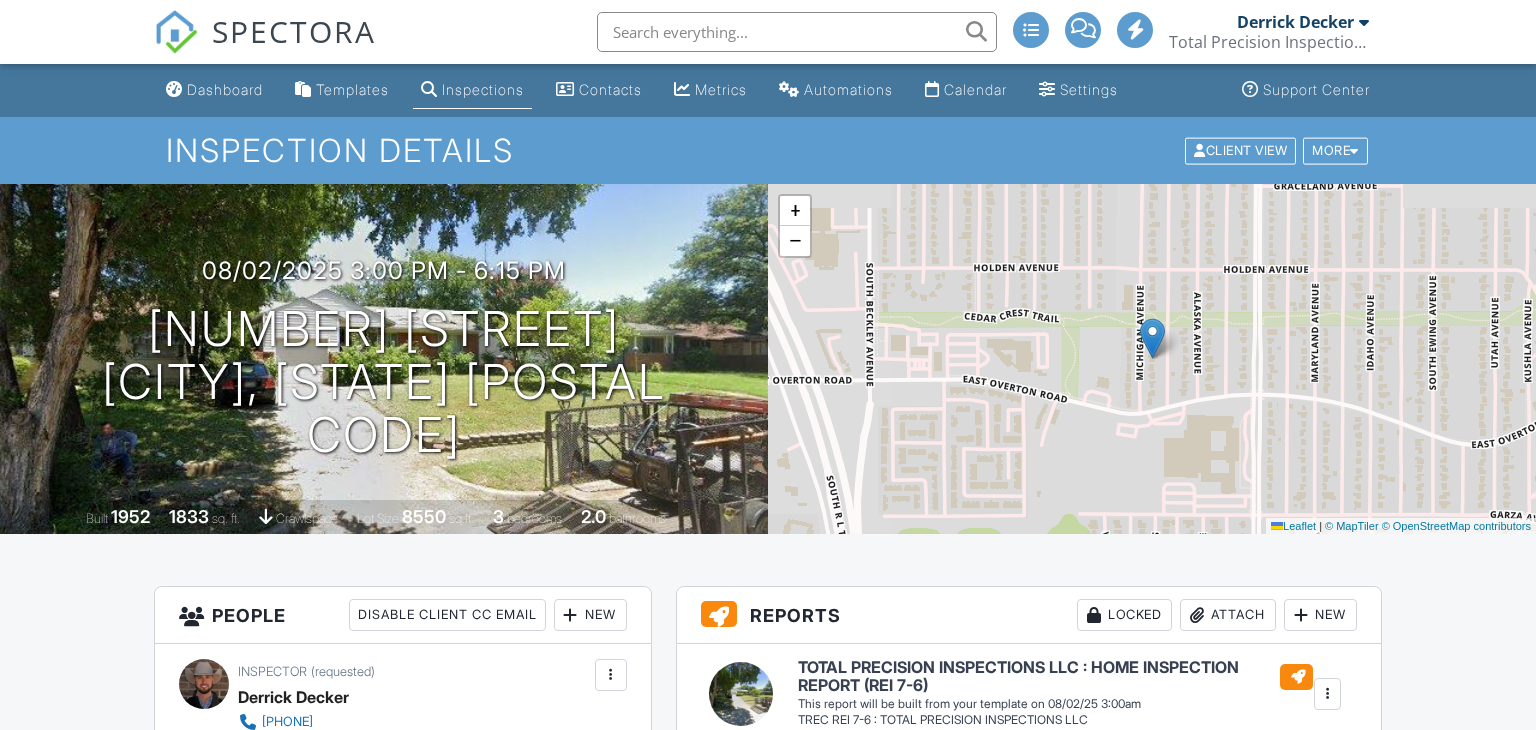 scroll, scrollTop: 528, scrollLeft: 0, axis: vertical 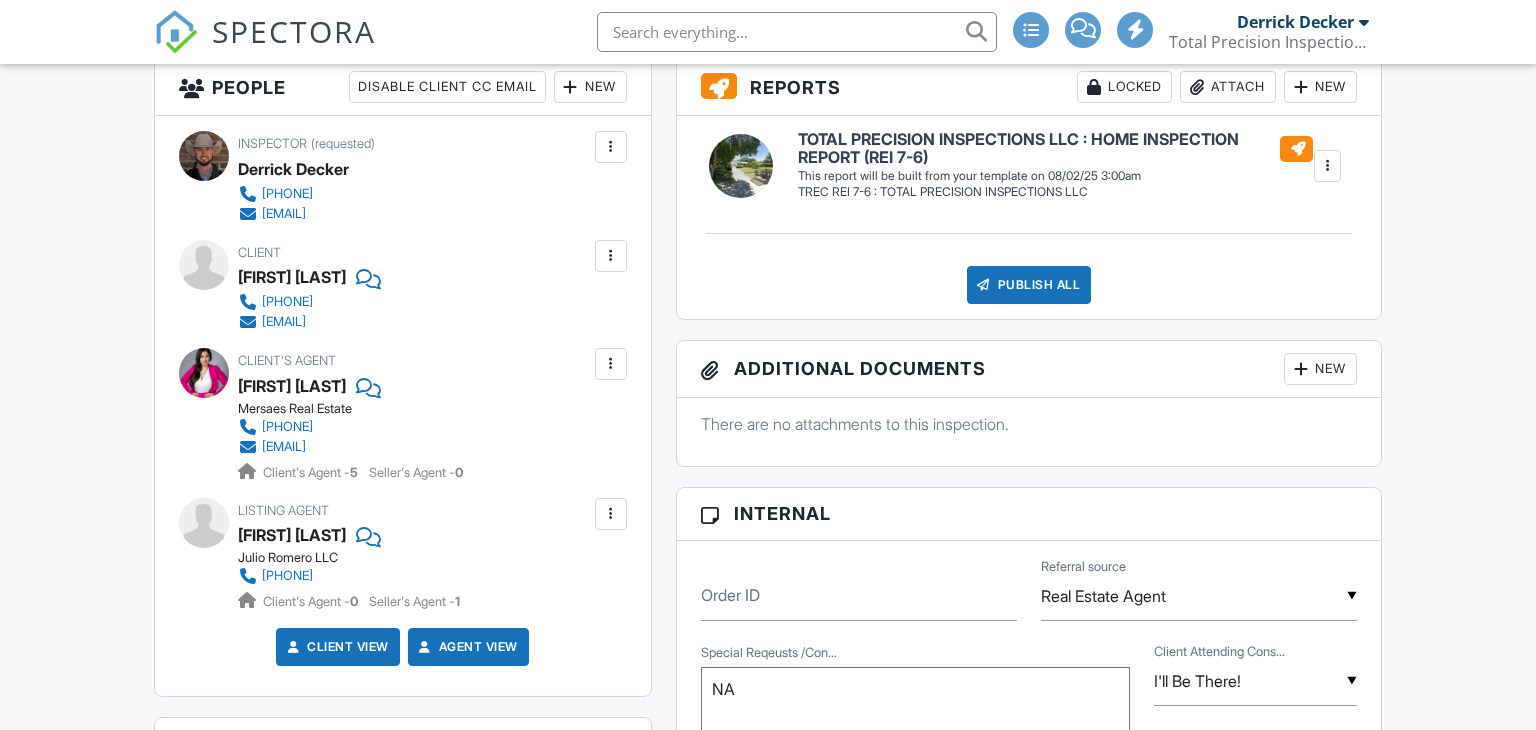 click on "Dashboard" at bounding box center [214, -438] 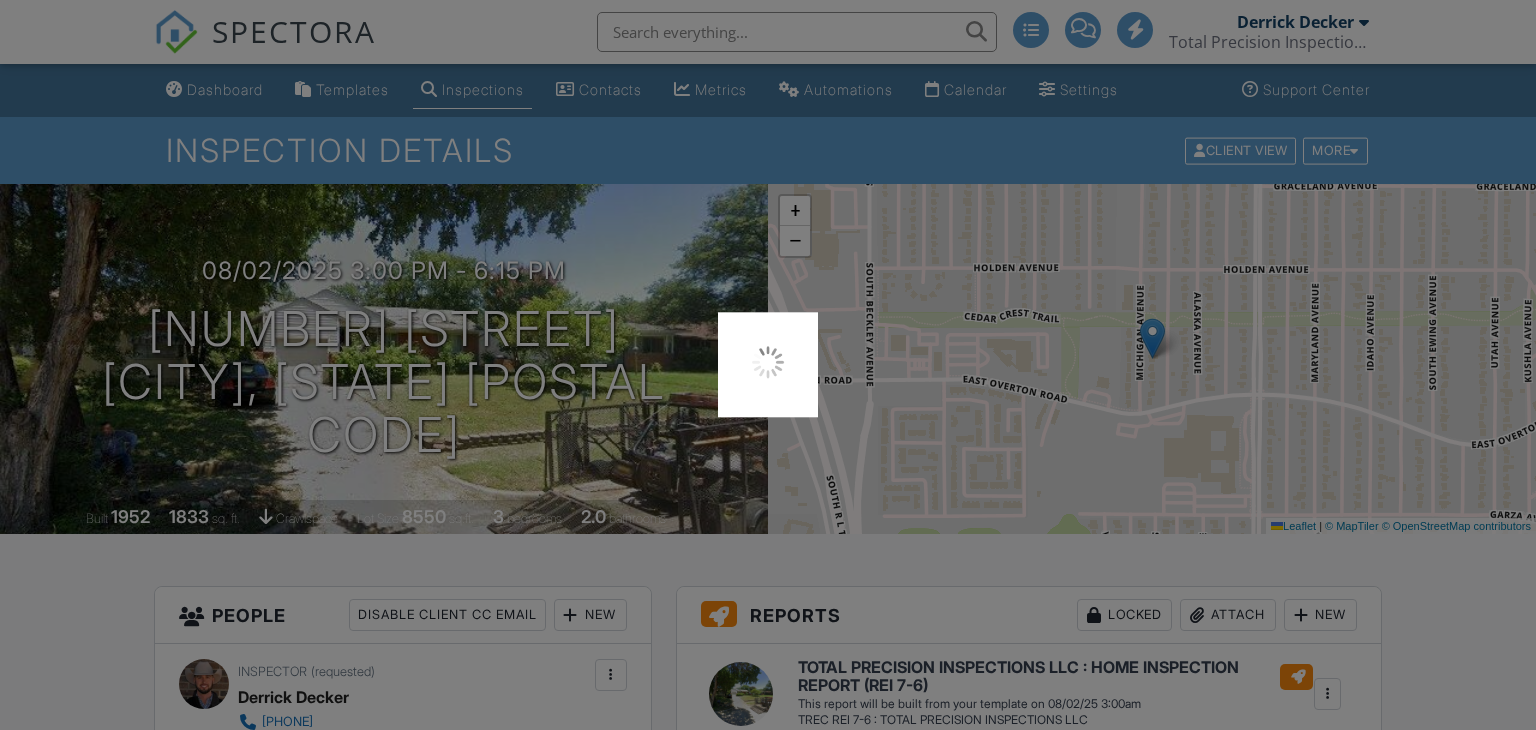 scroll, scrollTop: 0, scrollLeft: 0, axis: both 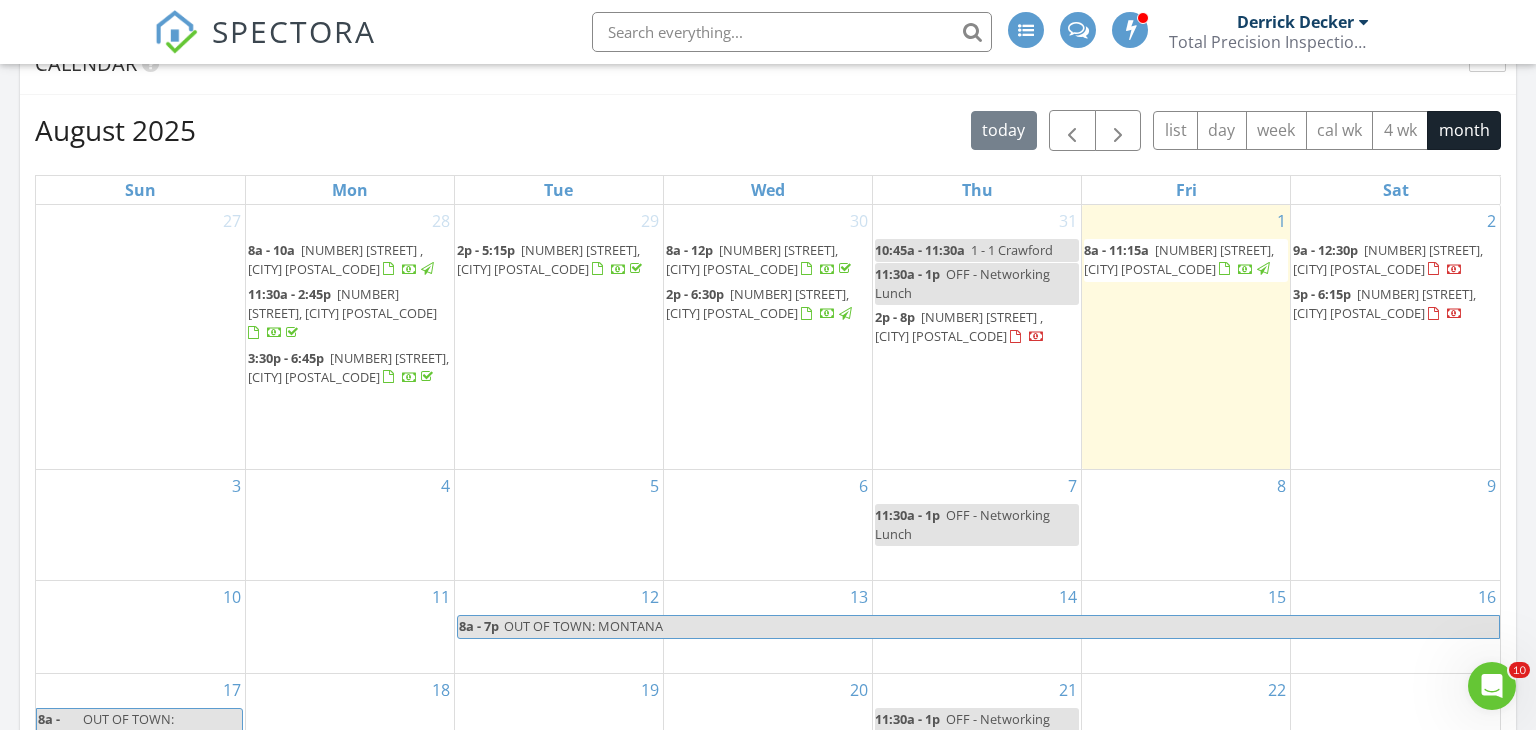 click on "3" at bounding box center [140, 525] 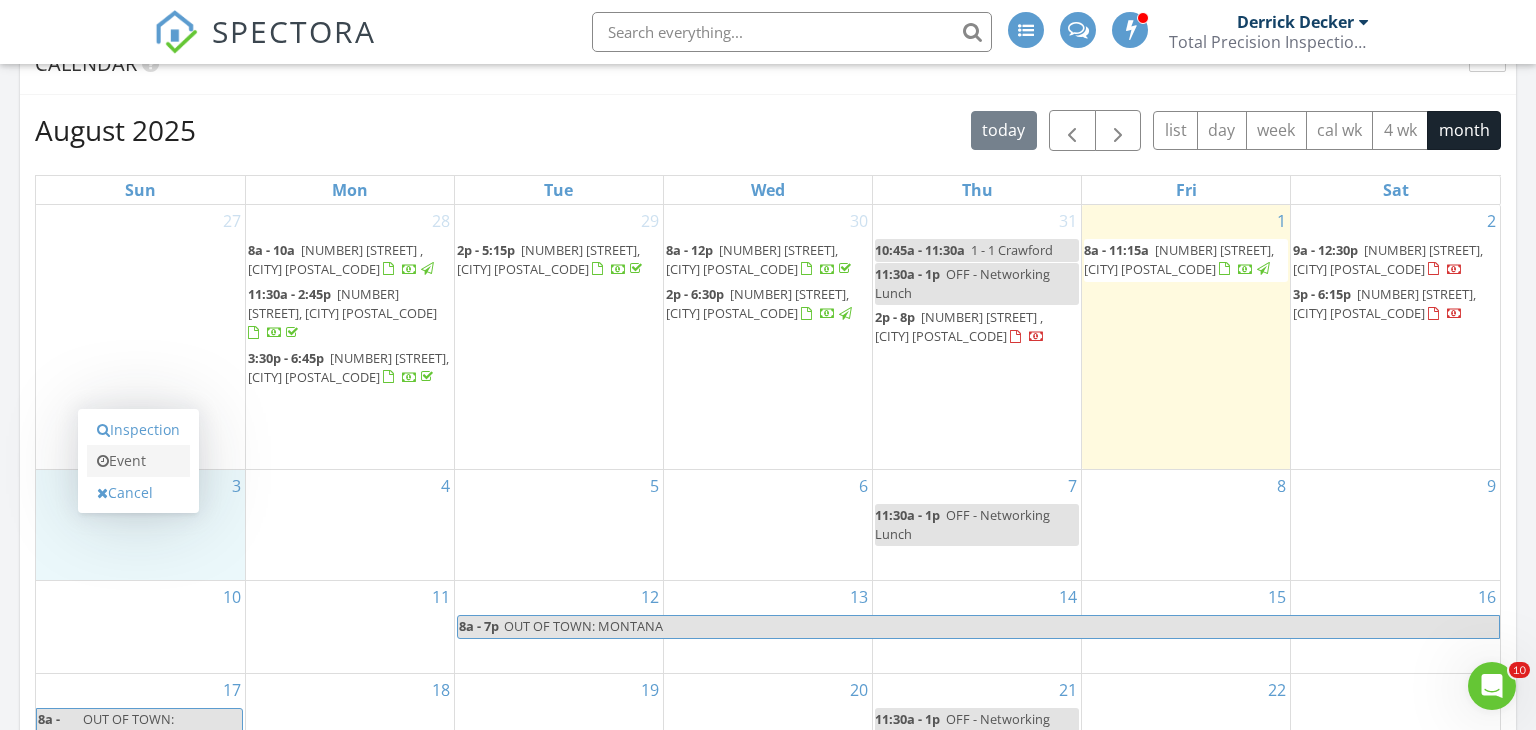 click on "Event" at bounding box center [138, 461] 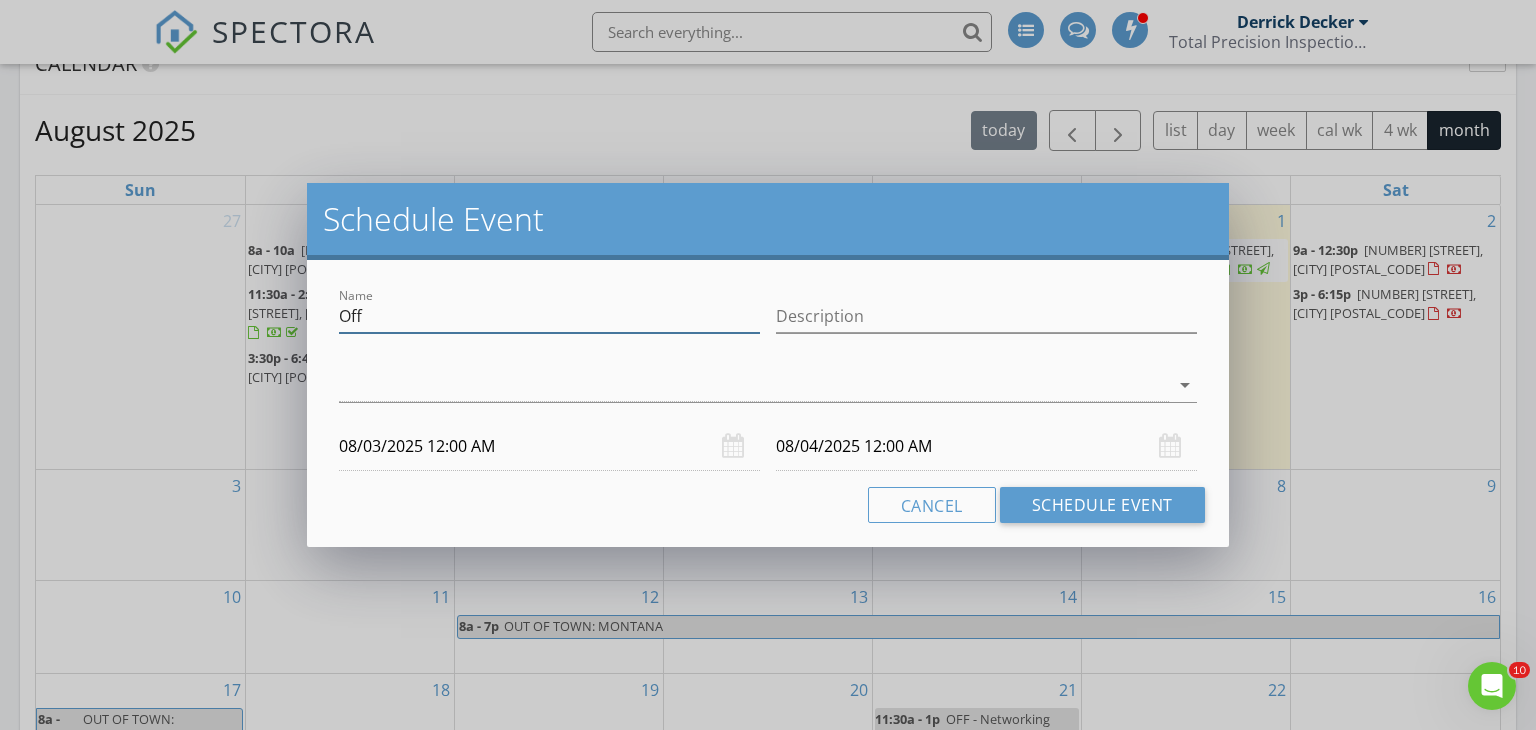 click on "Off" at bounding box center [549, 316] 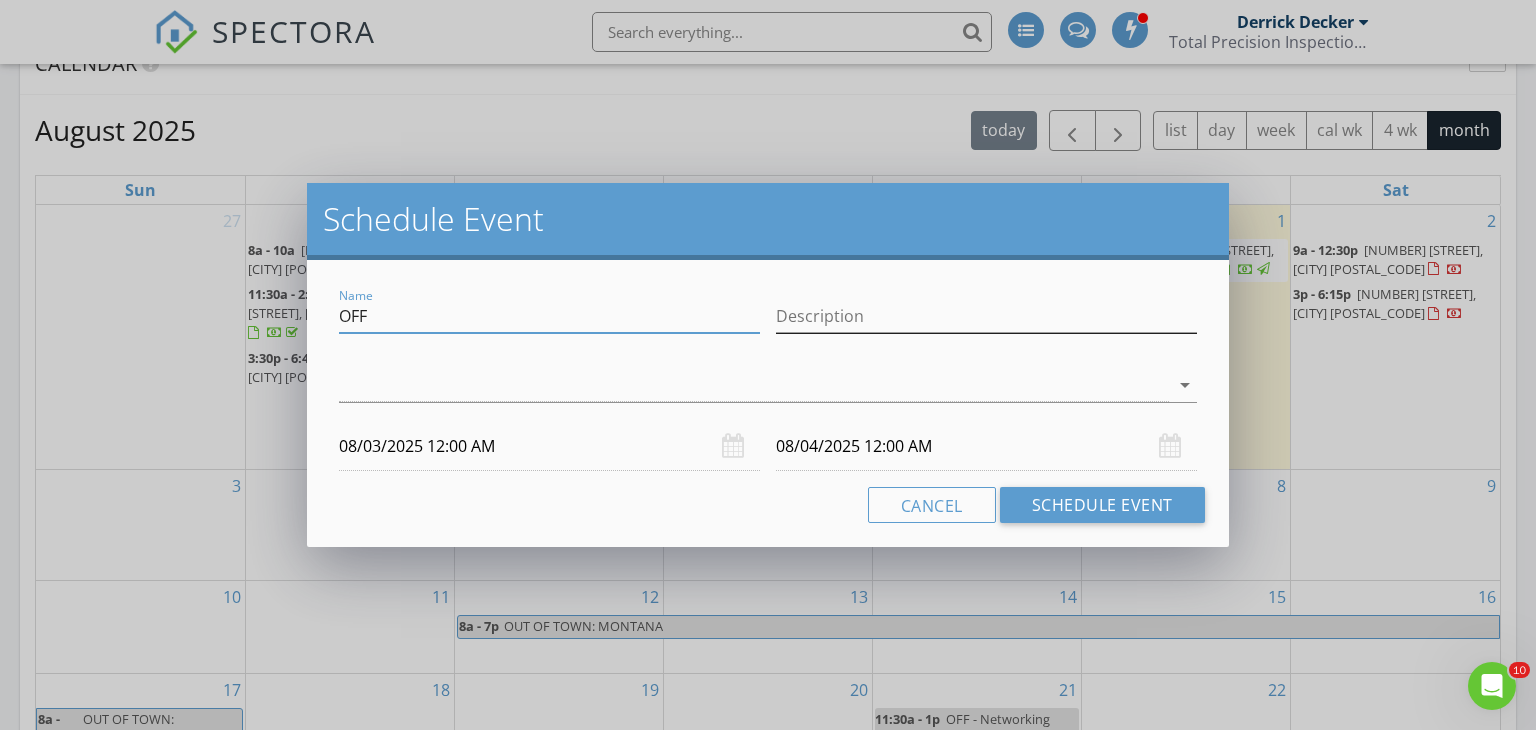 type on "OFF" 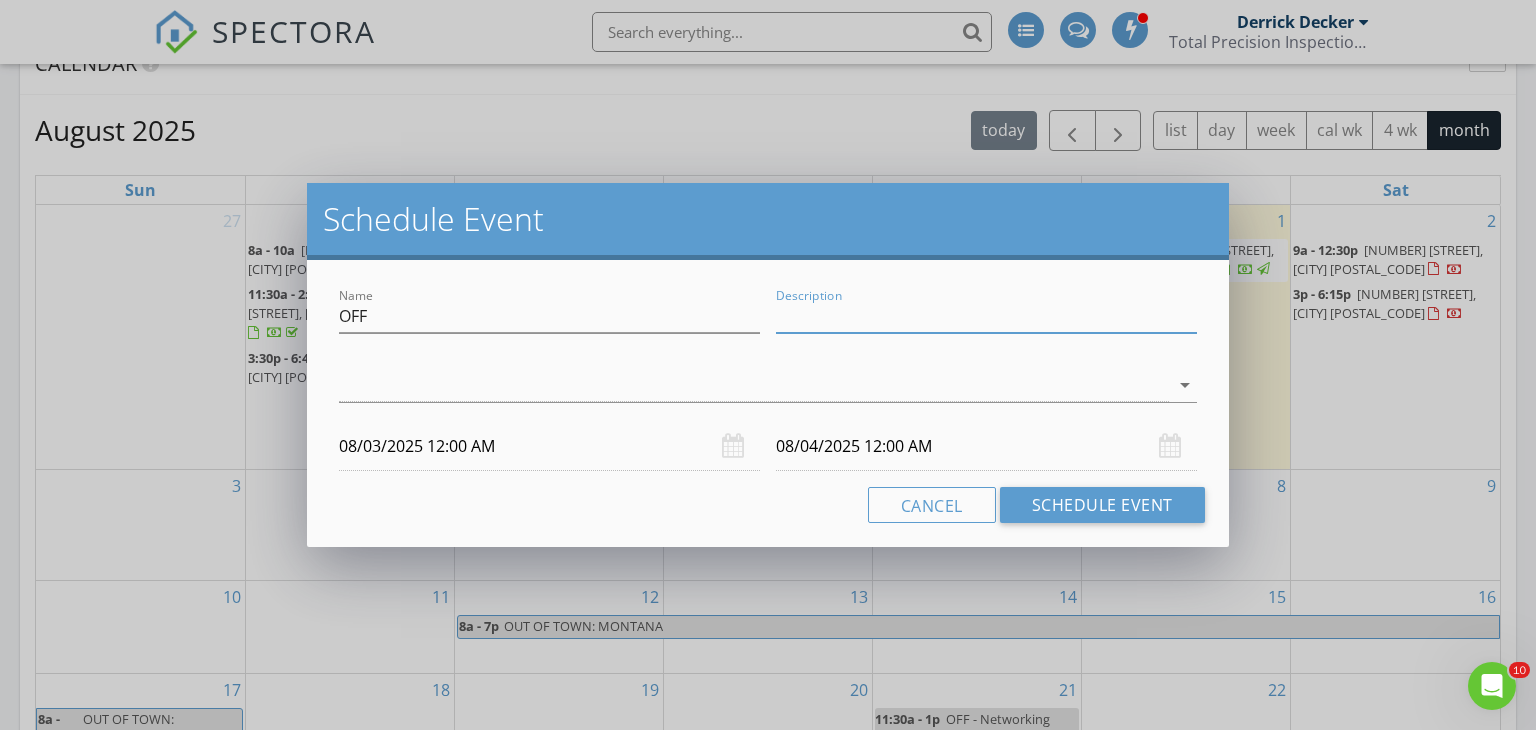 click on "Description" at bounding box center [986, 316] 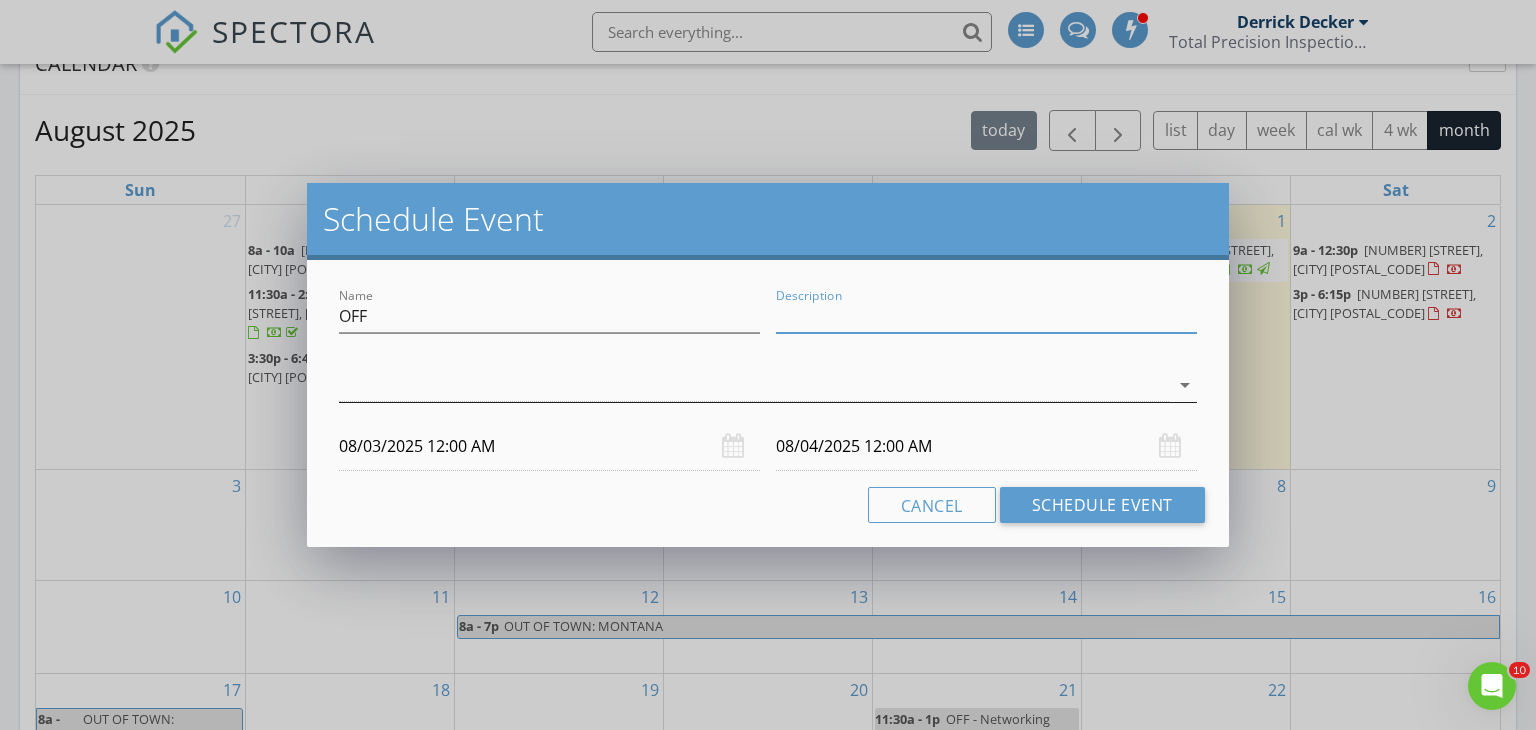 click at bounding box center [754, 385] 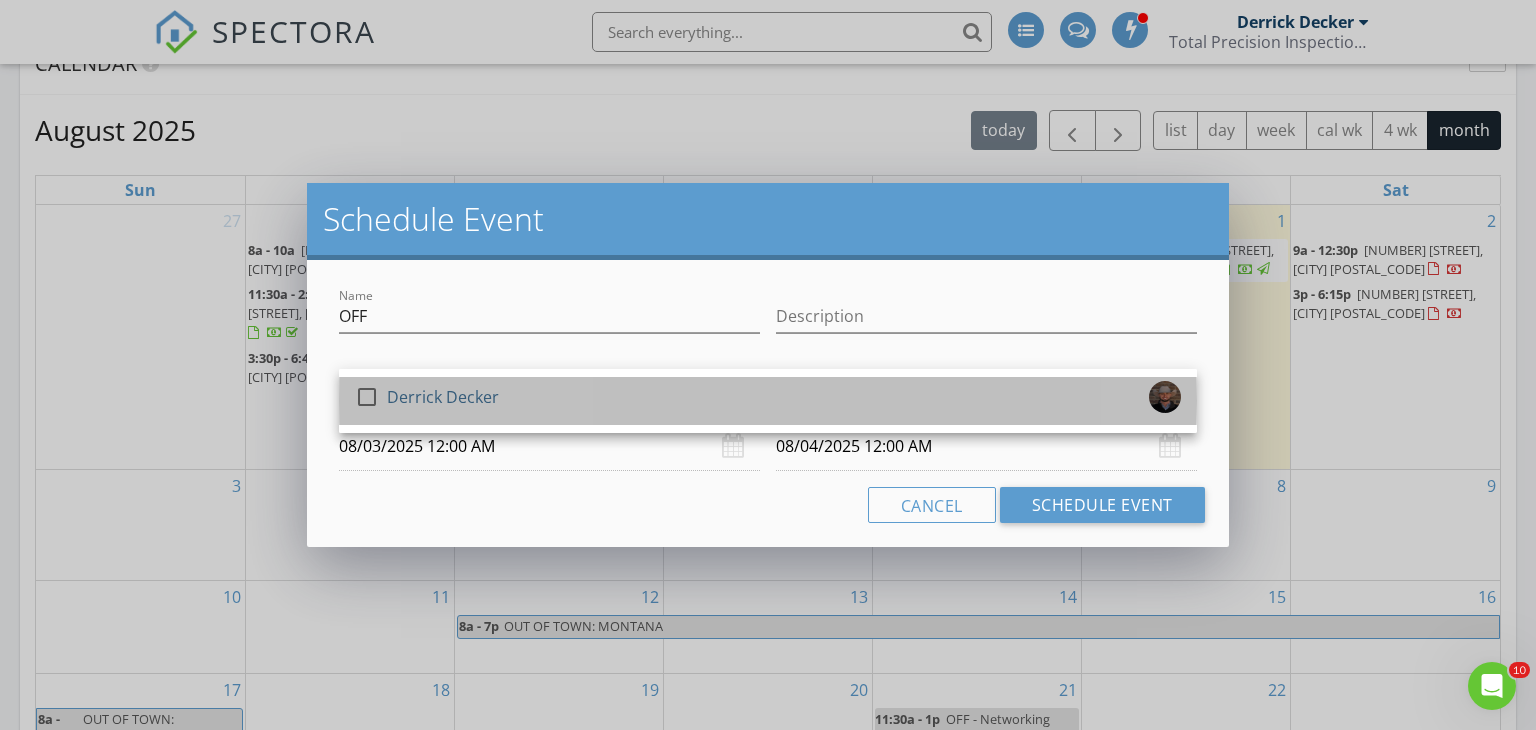 click on "Derrick Decker" at bounding box center [443, 397] 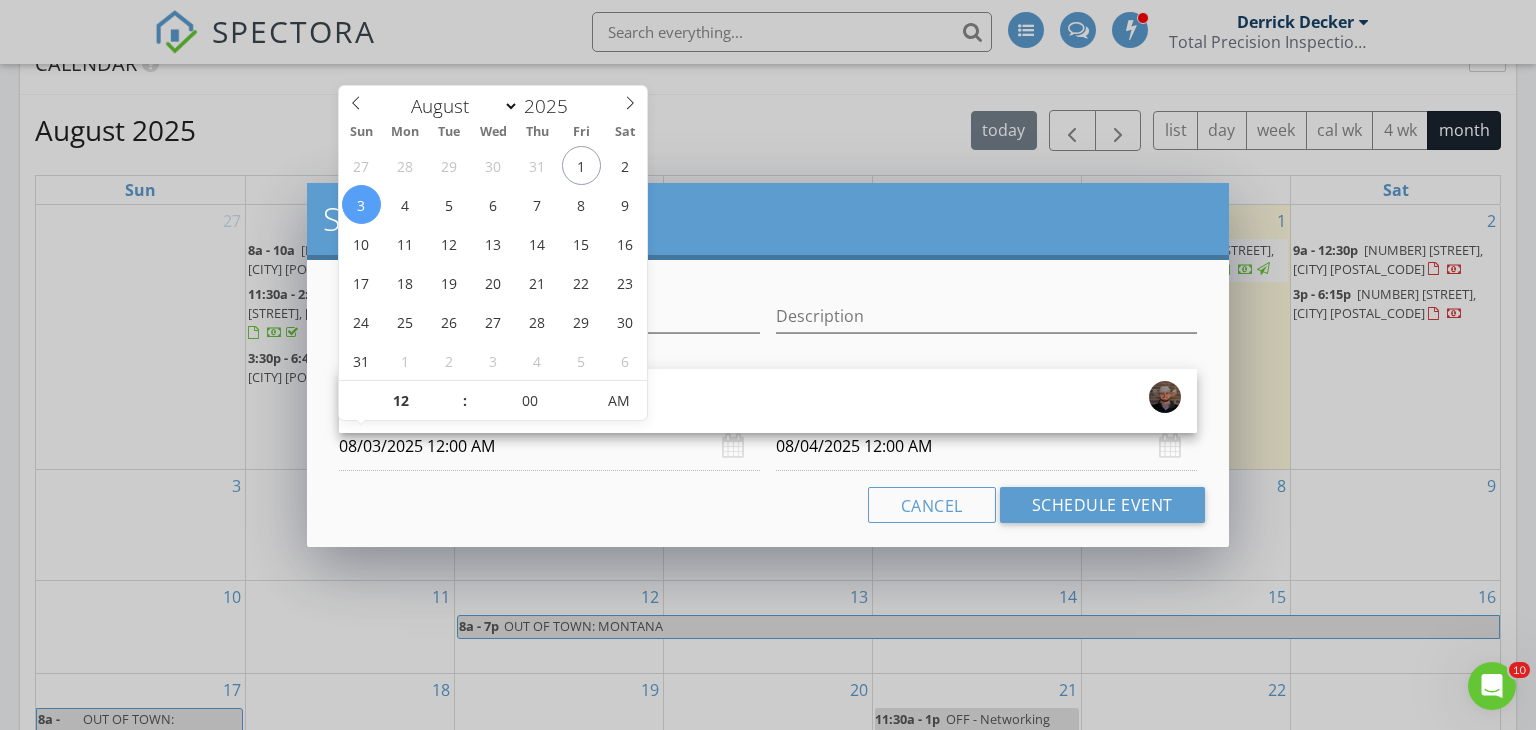 click on "08/03/2025 12:00 AM" at bounding box center [549, 446] 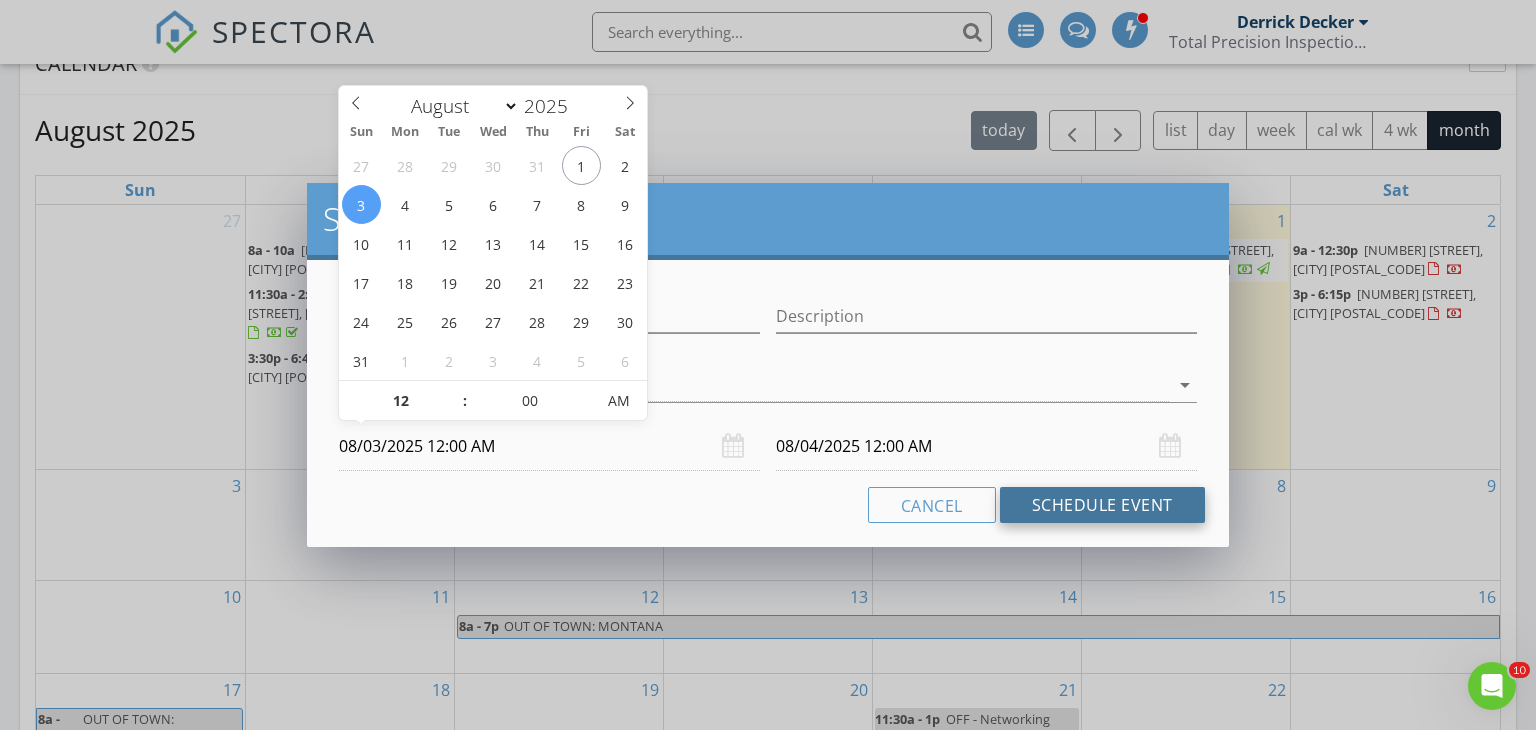 click on "Schedule Event" at bounding box center [1102, 505] 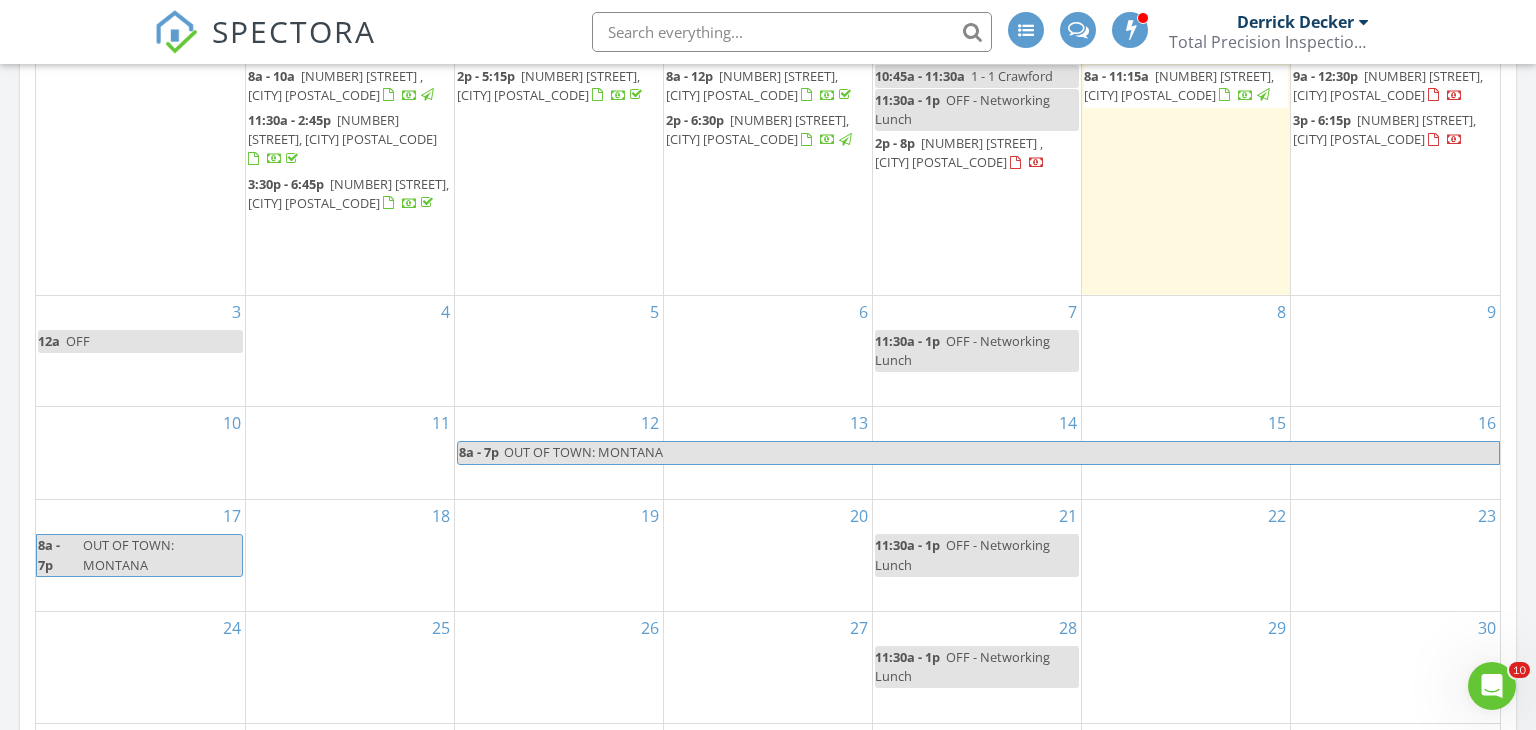 scroll, scrollTop: 1023, scrollLeft: 0, axis: vertical 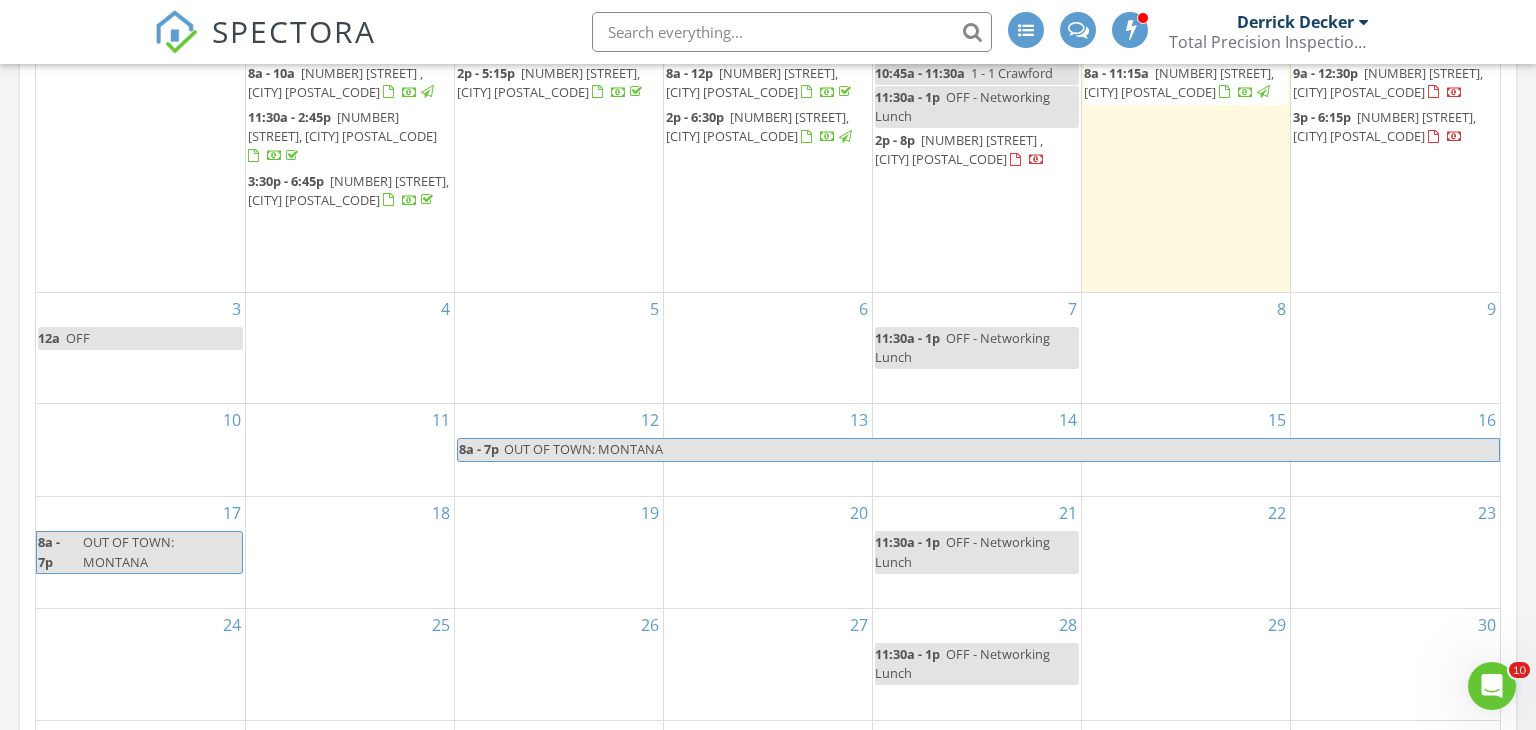 click on "11" at bounding box center [350, 450] 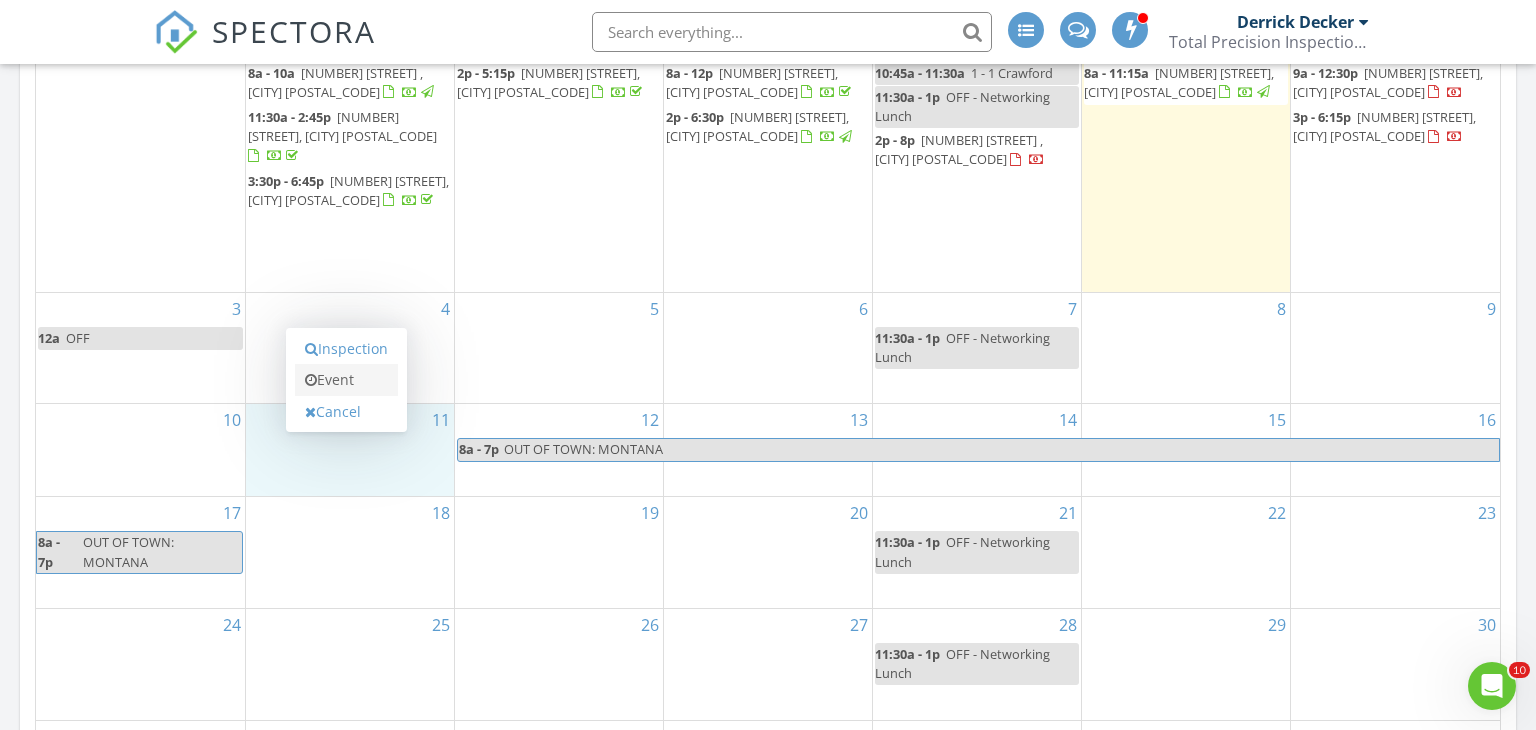 click on "Event" at bounding box center (346, 380) 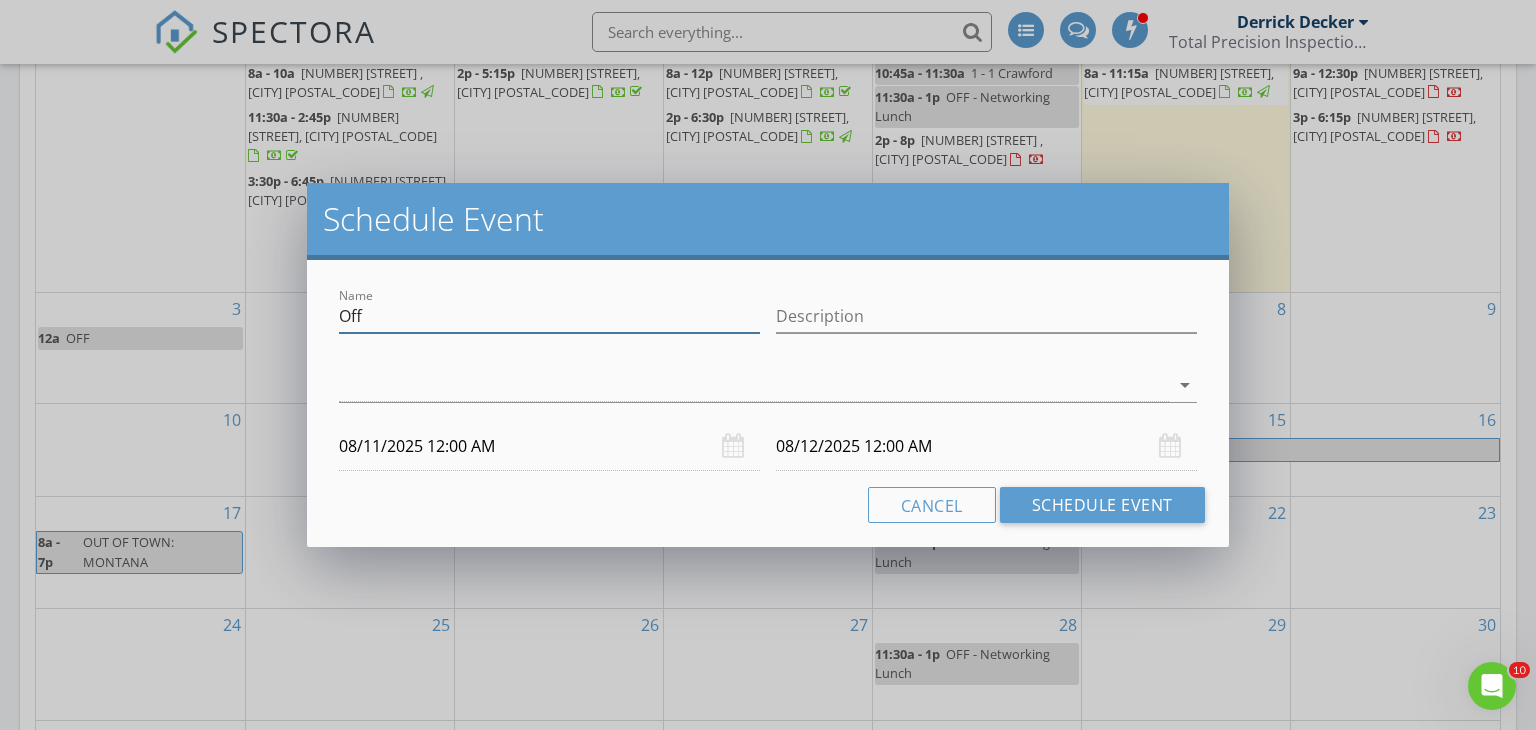 click on "Off" at bounding box center (549, 316) 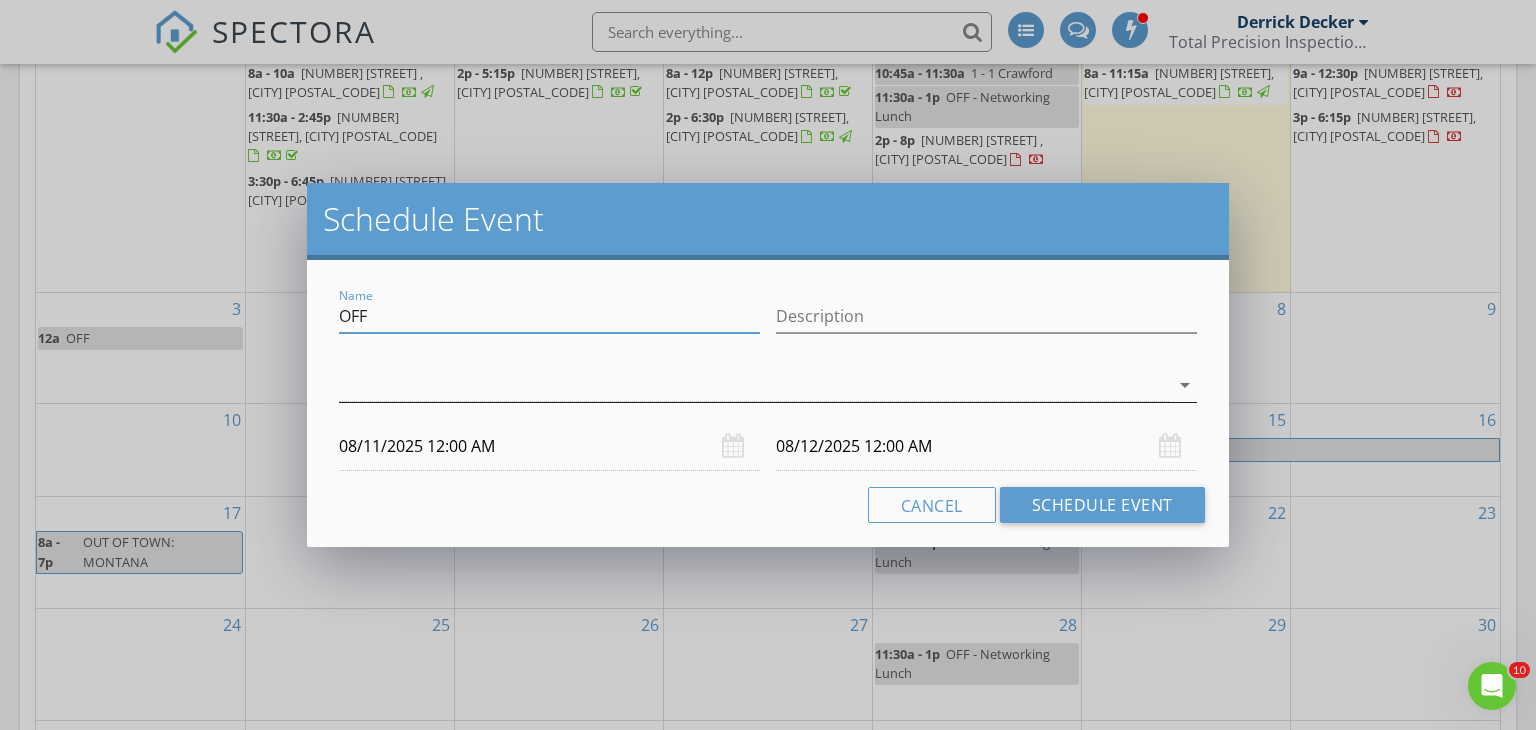 type on "OFF" 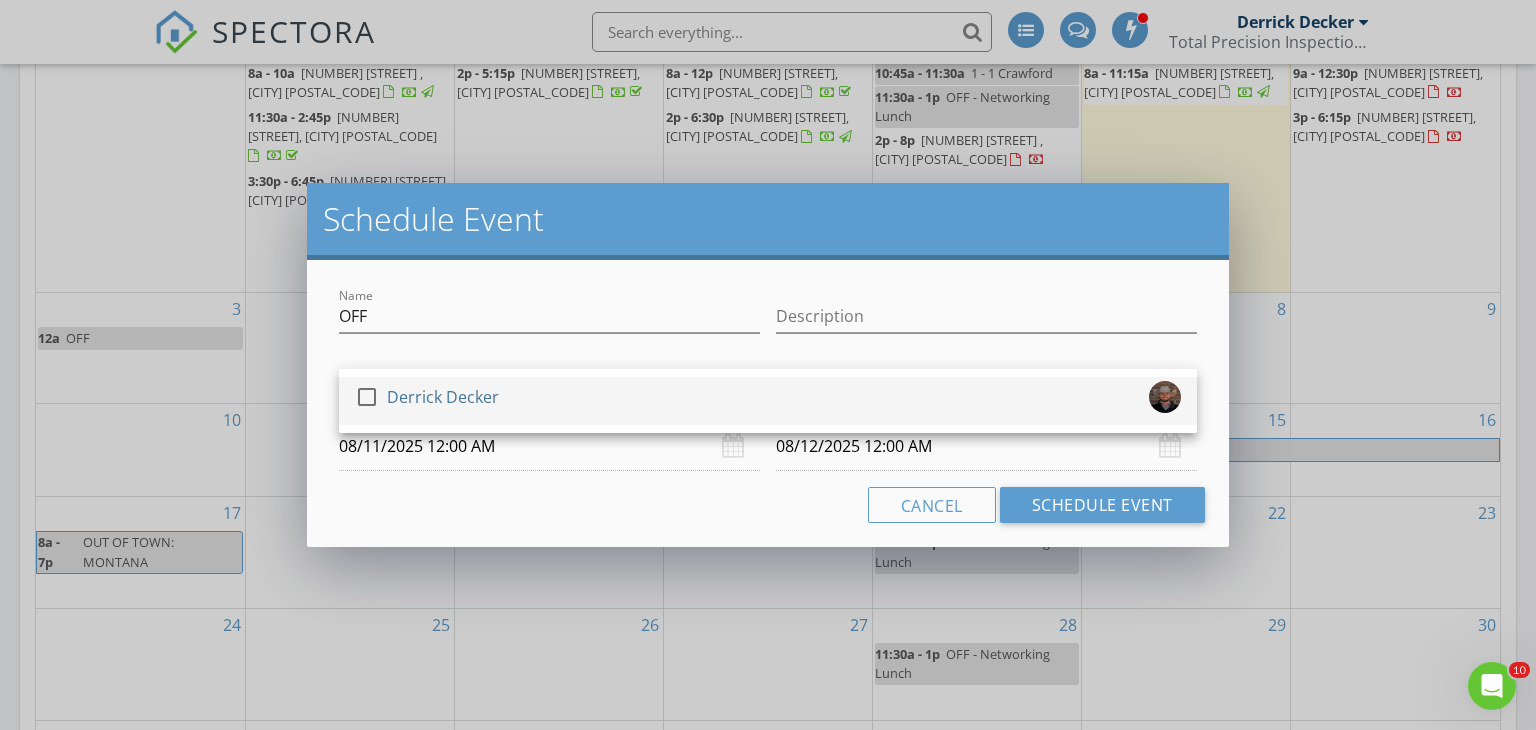click on "Derrick Decker" at bounding box center [443, 397] 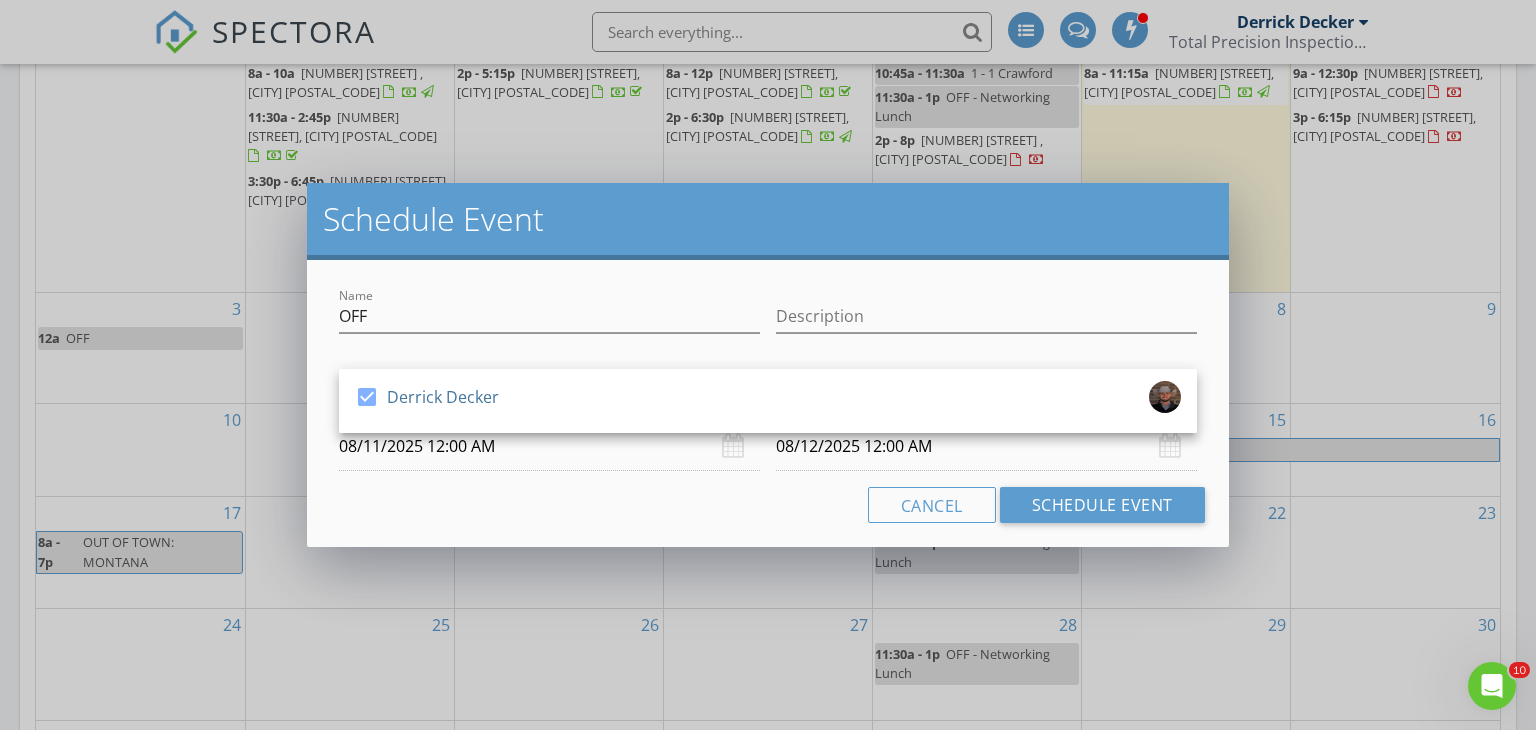 click on "08/11/2025 12:00 AM" at bounding box center (549, 446) 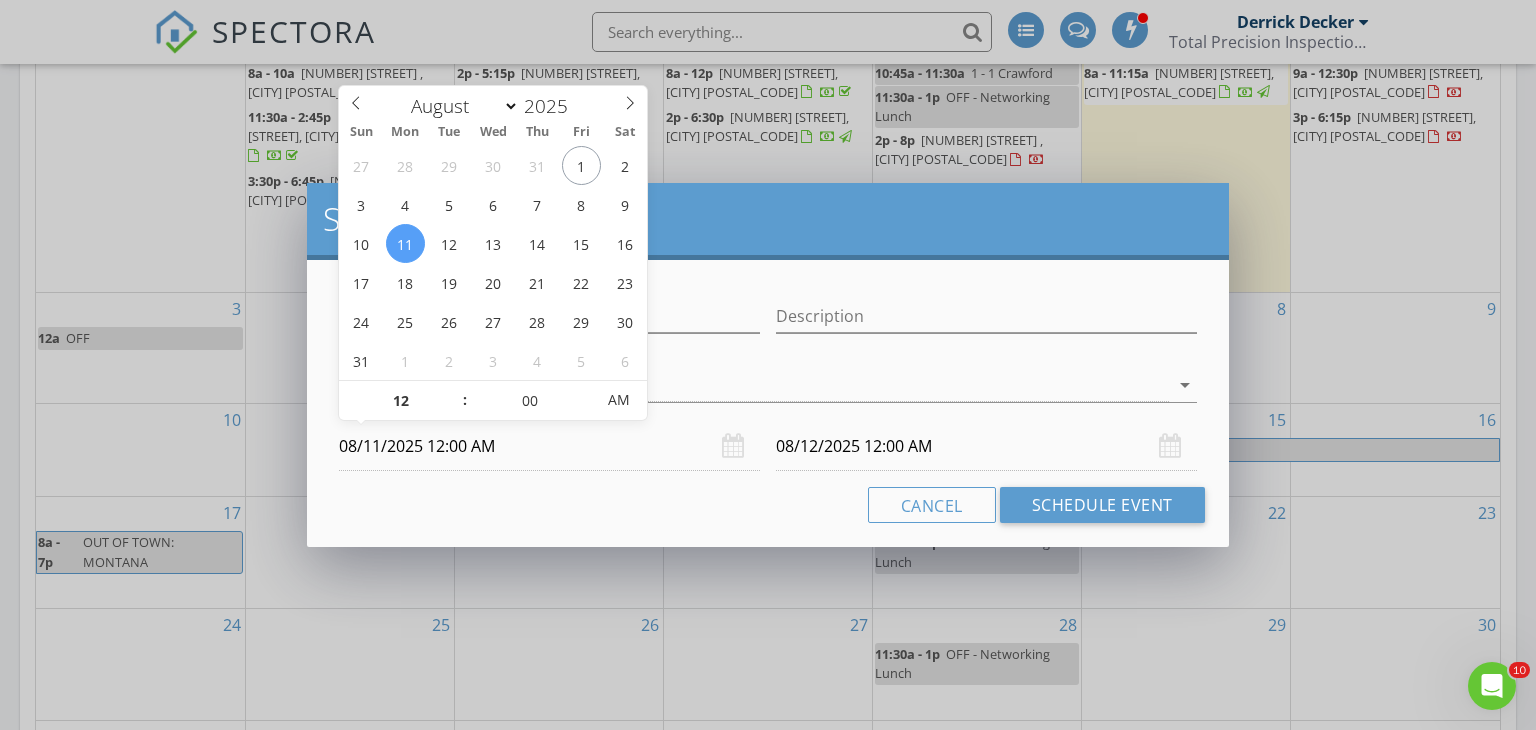 click on "08/11/2025 12:00 AM" at bounding box center [549, 446] 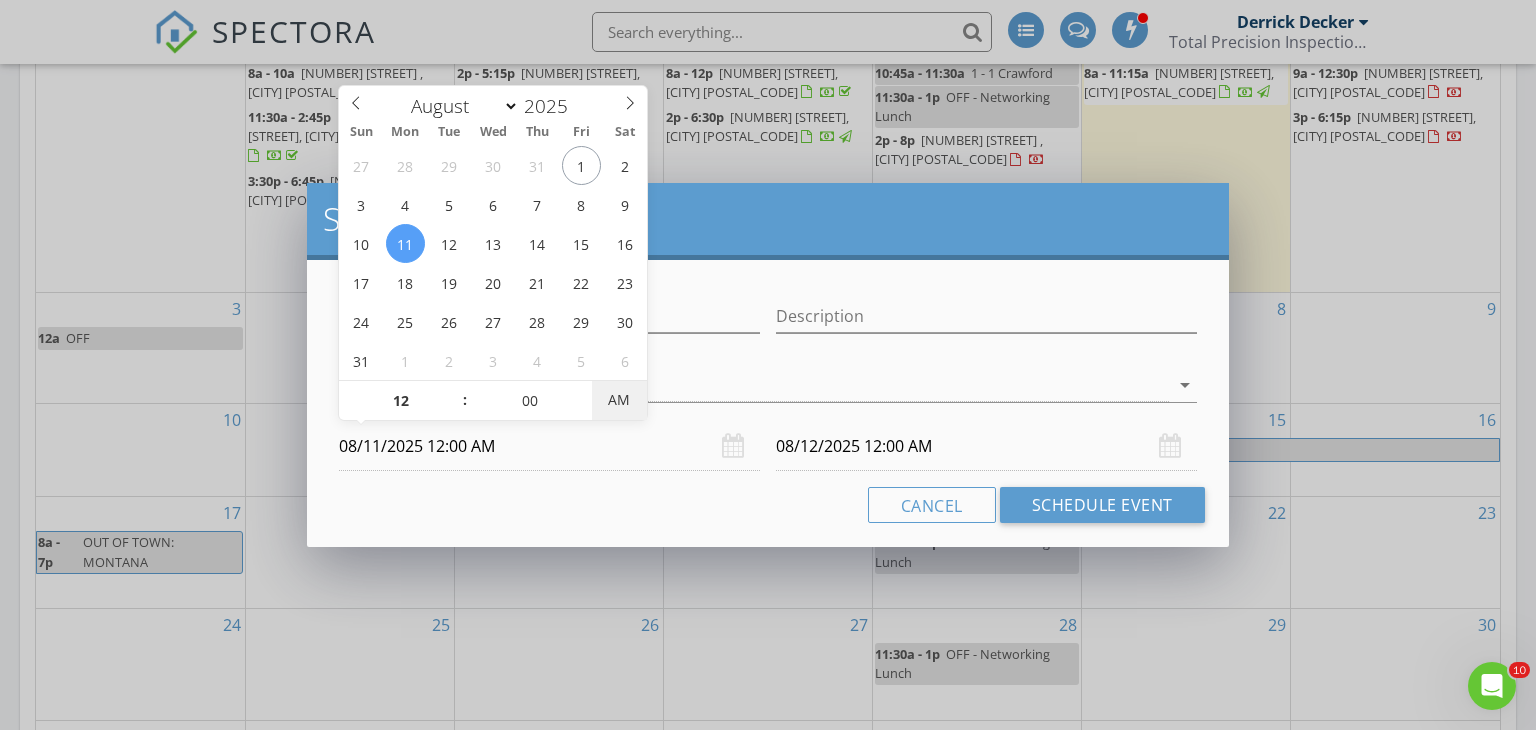 type on "08/11/2025 12:00 PM" 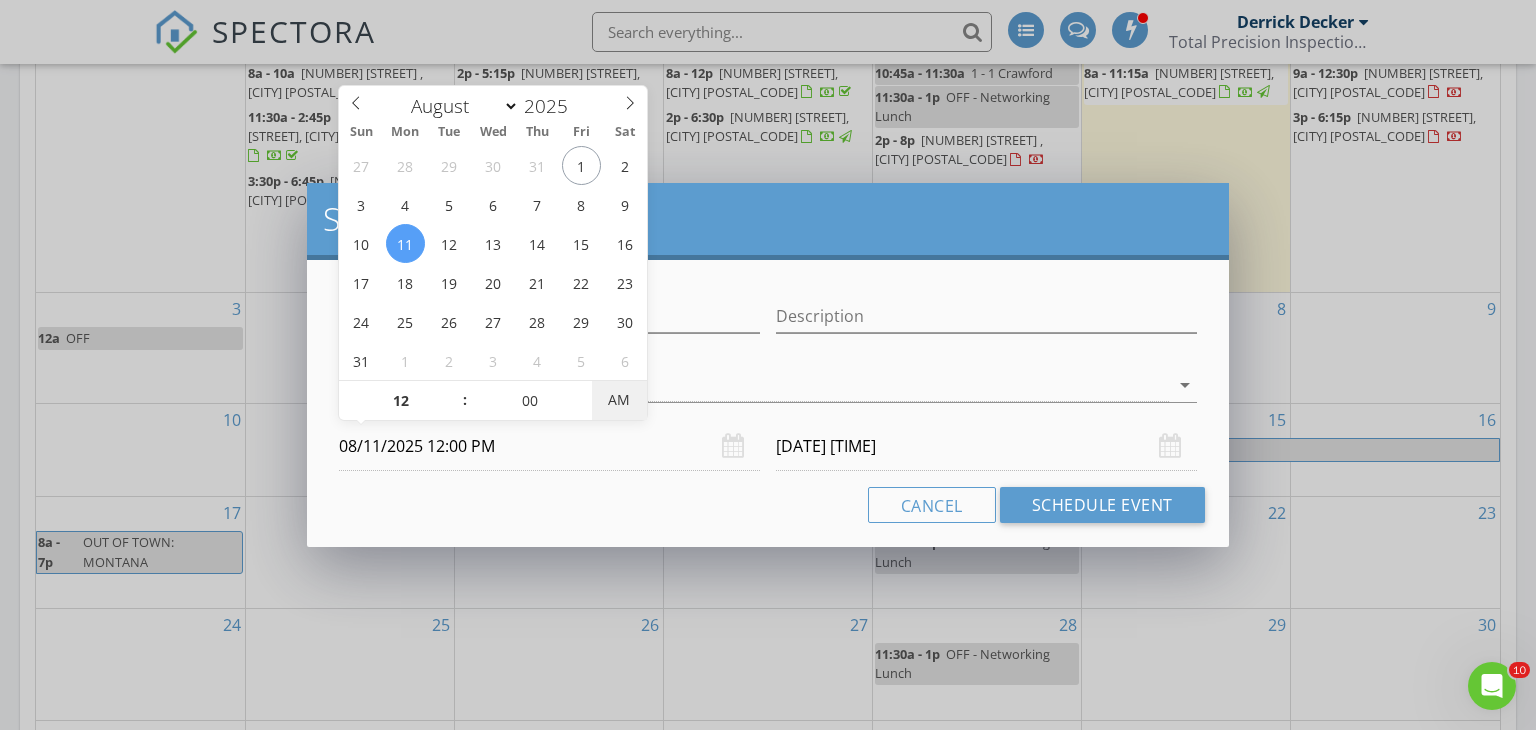 click on "AM" at bounding box center [619, 400] 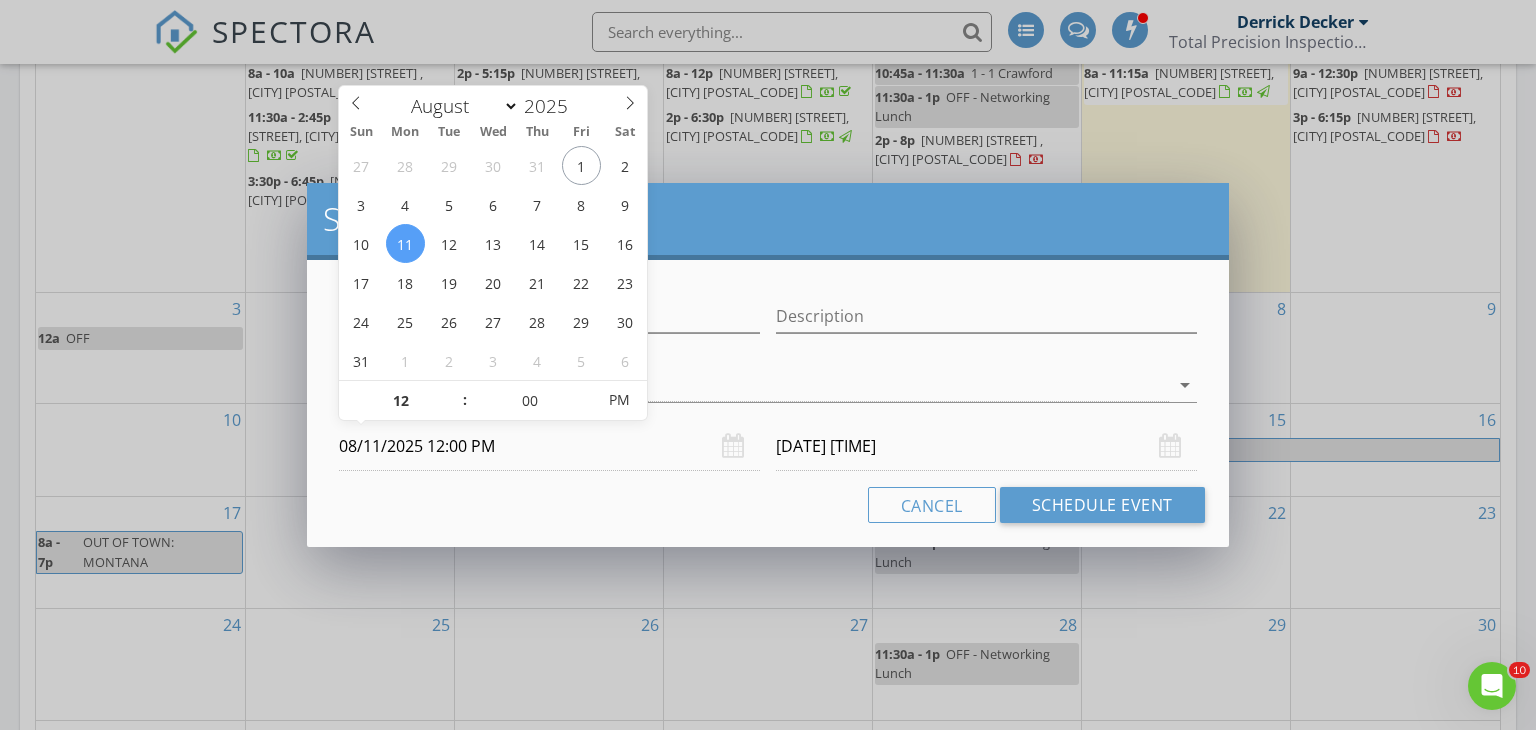 click on "[DATE] [TIME]" at bounding box center (986, 446) 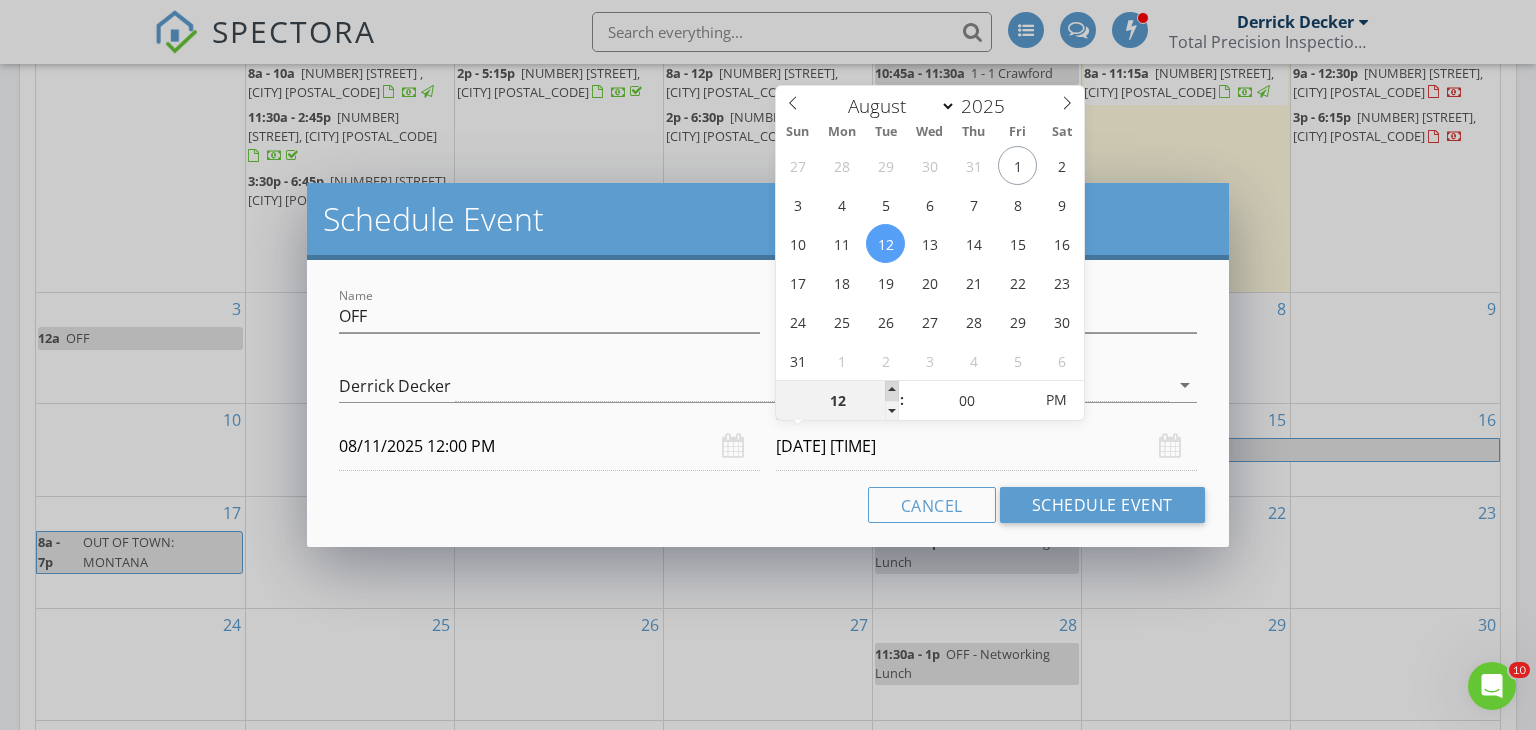 type on "01" 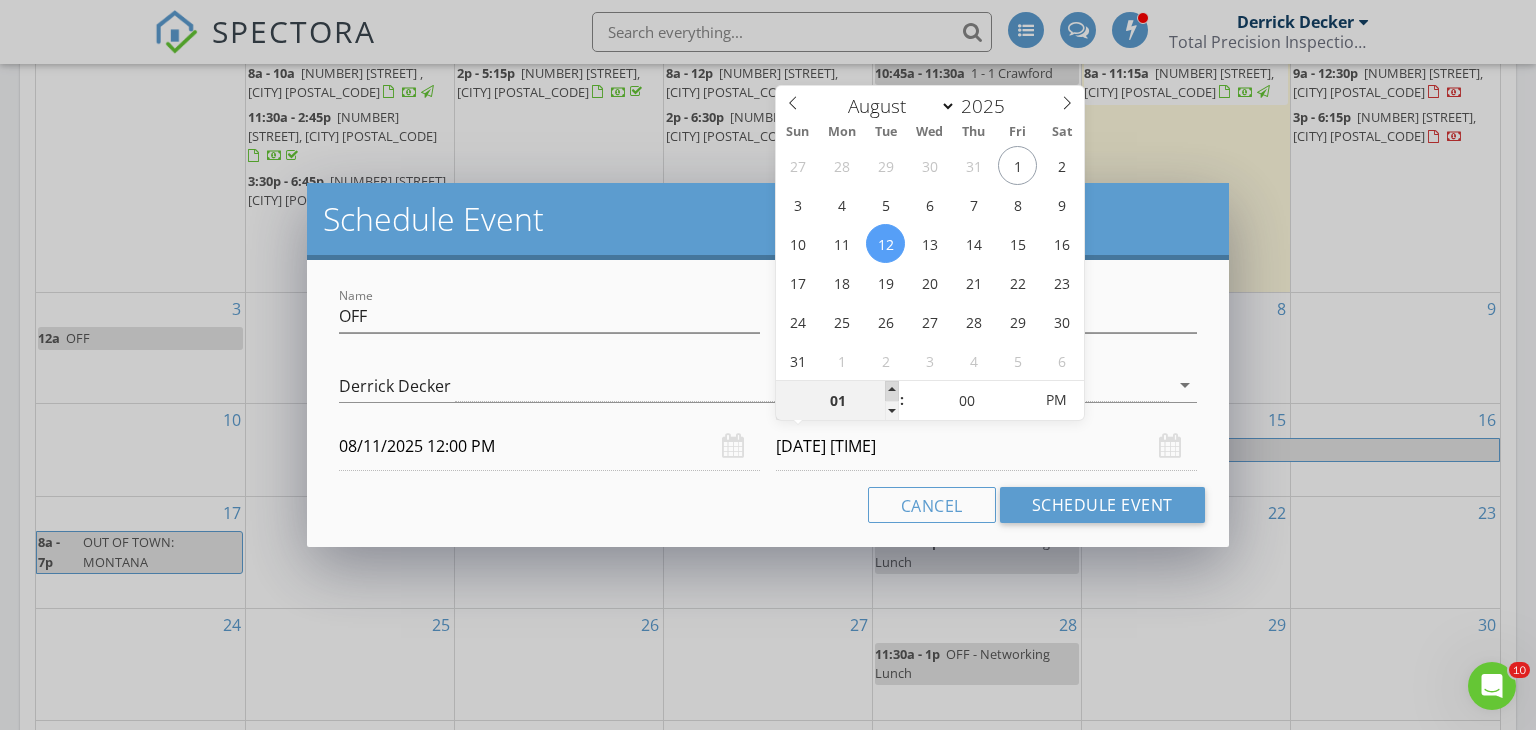 type on "[DATE] [TIME]" 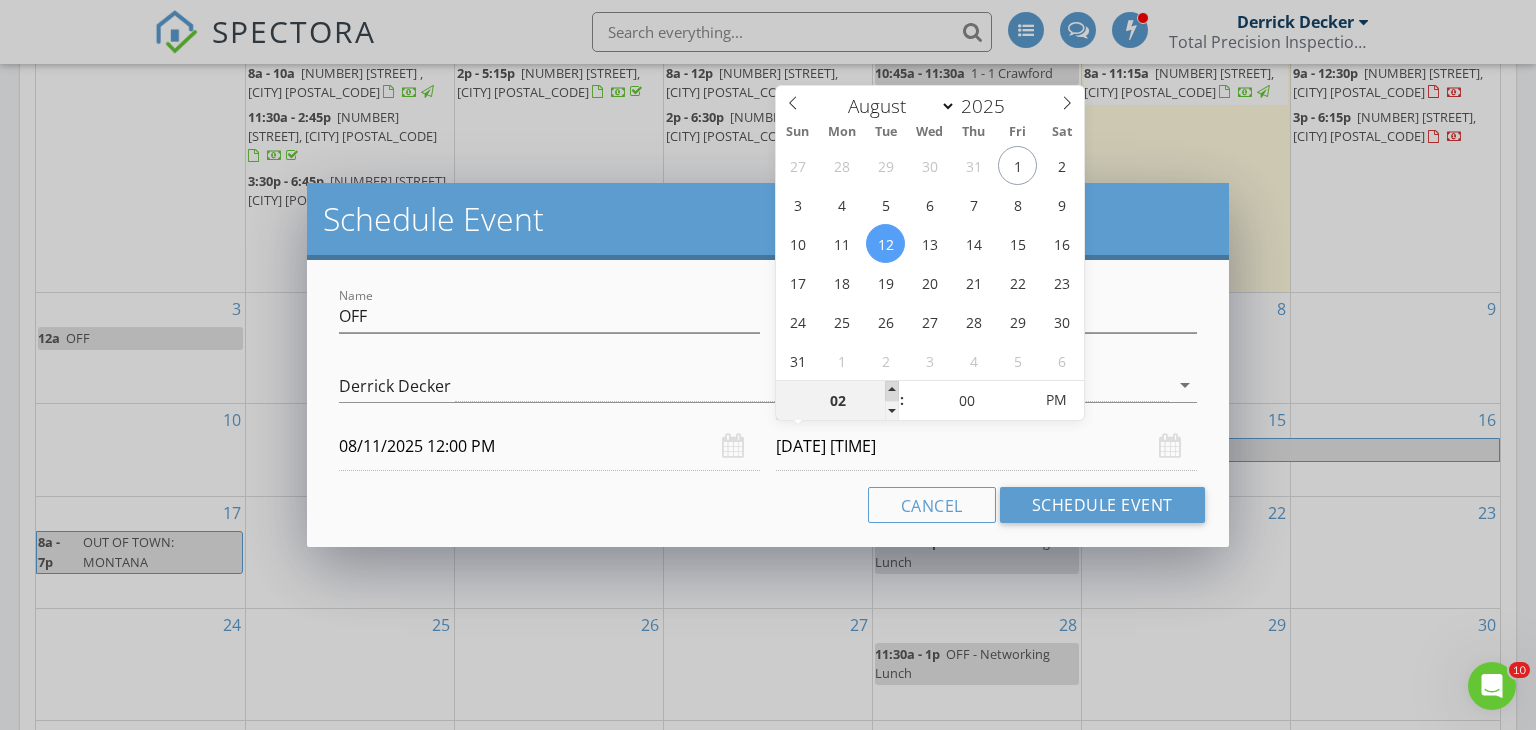click at bounding box center [892, 391] 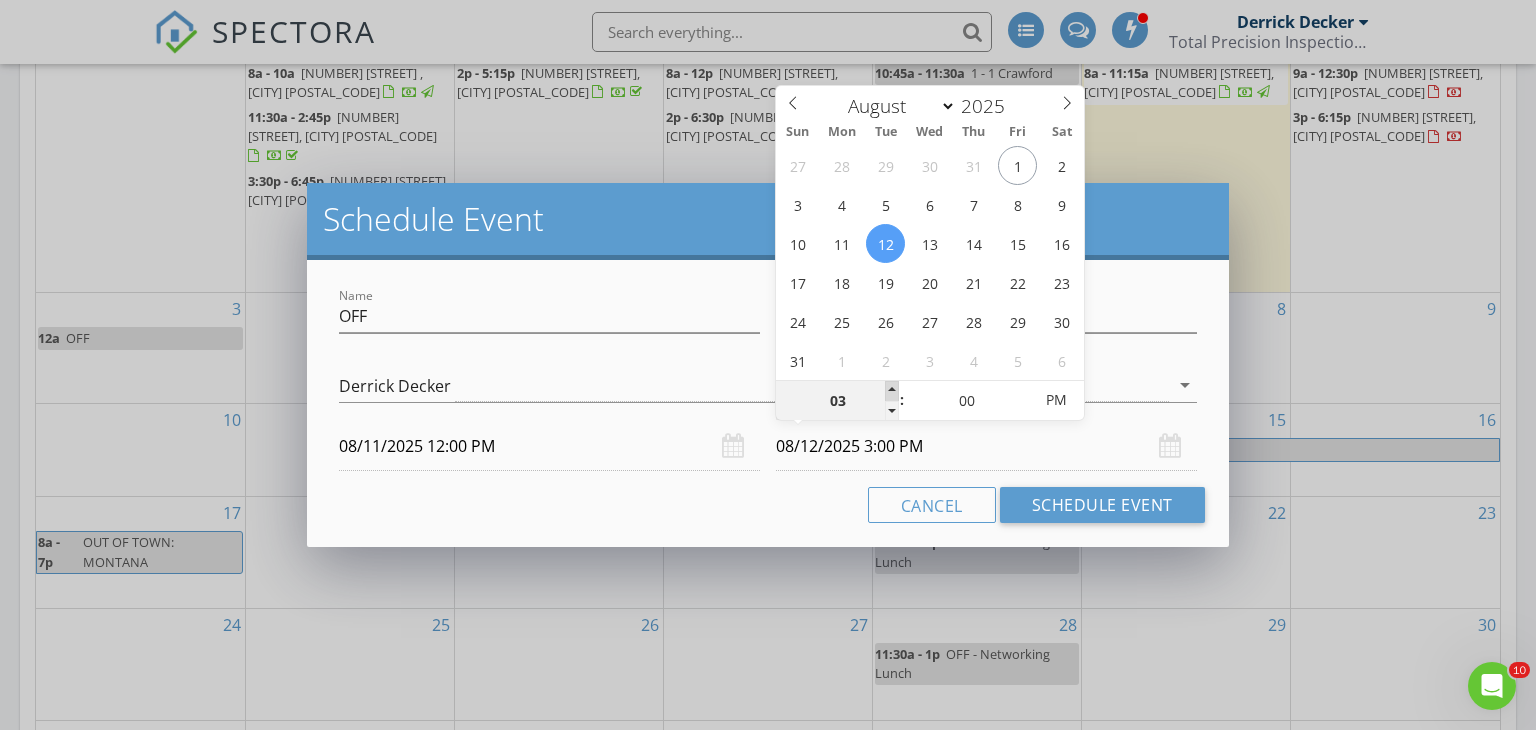 click at bounding box center (892, 391) 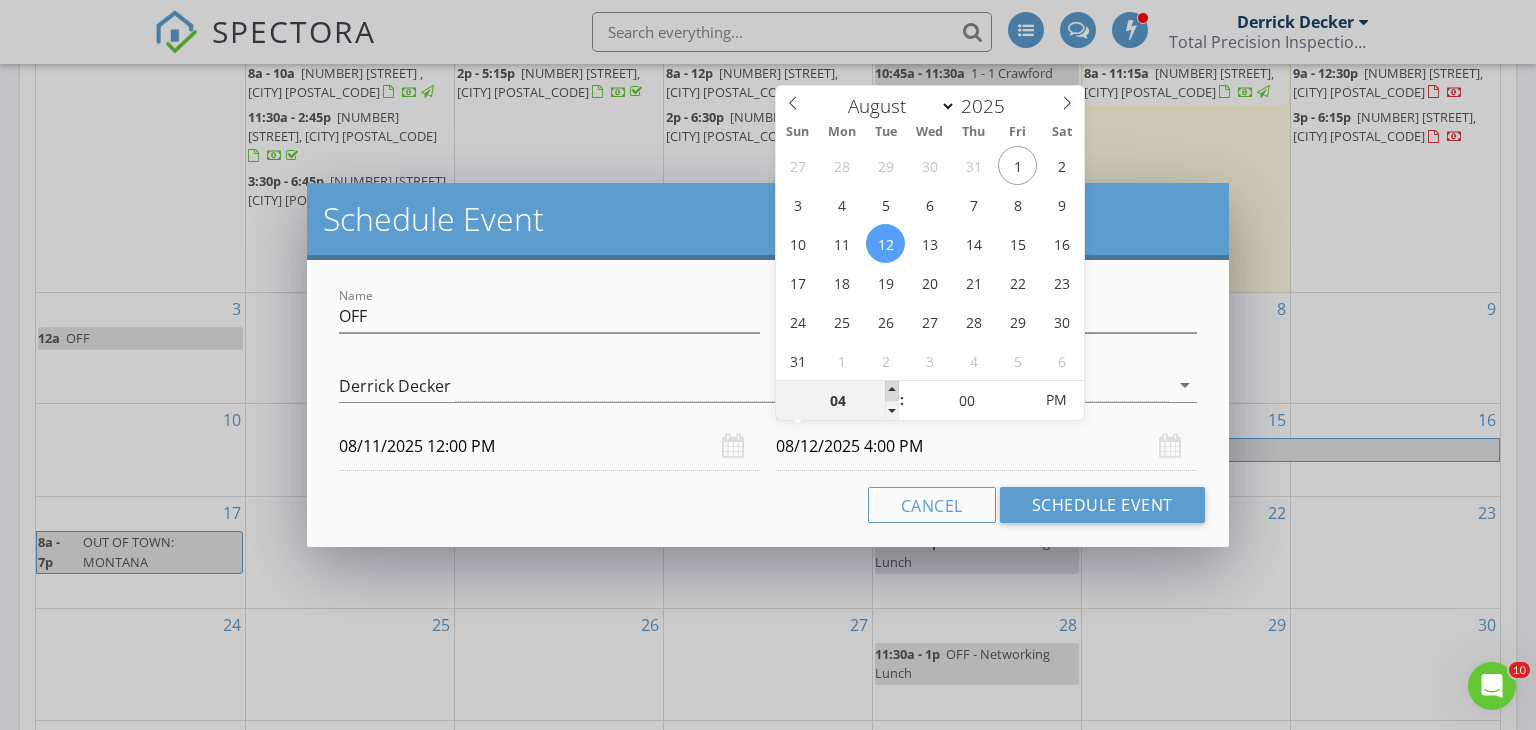 click at bounding box center [892, 391] 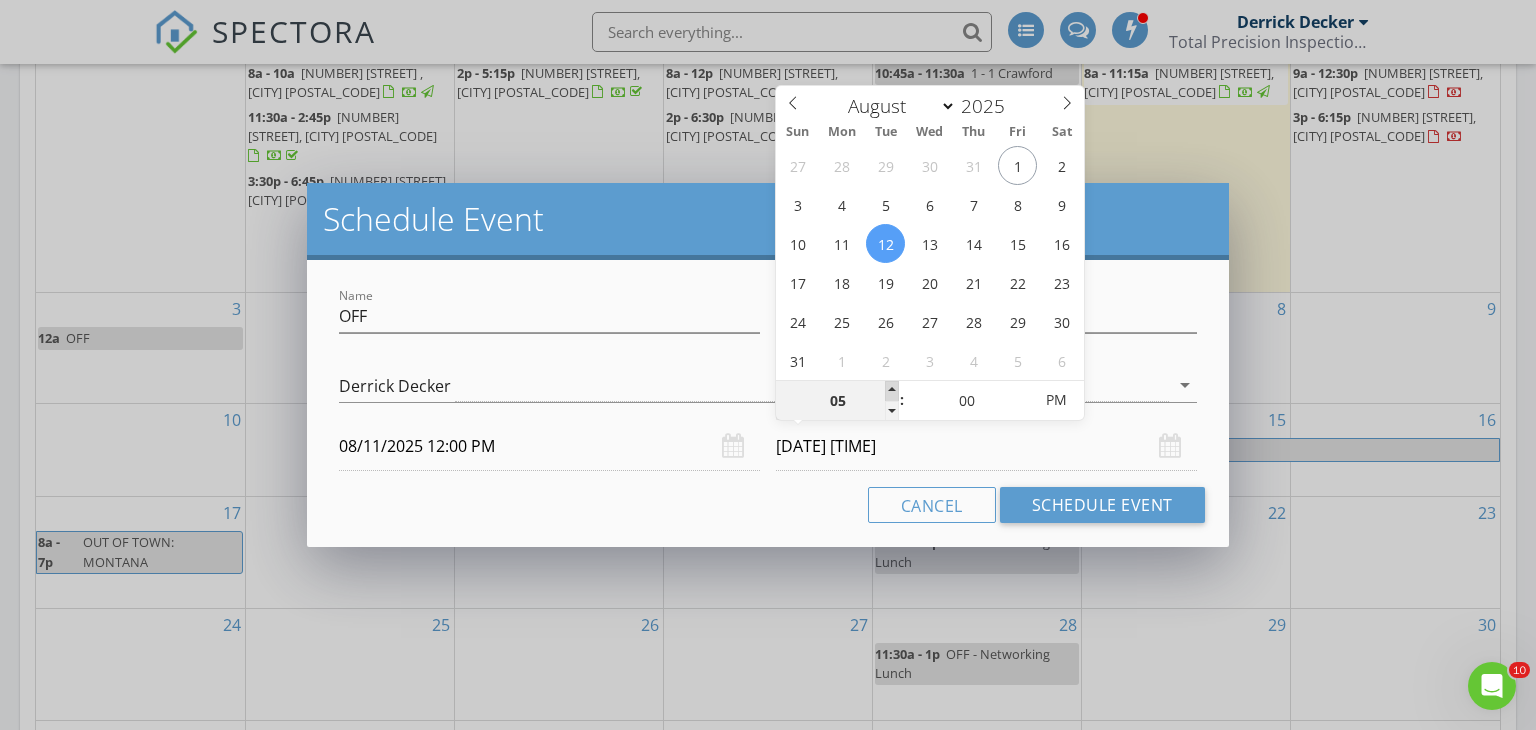 click at bounding box center (892, 391) 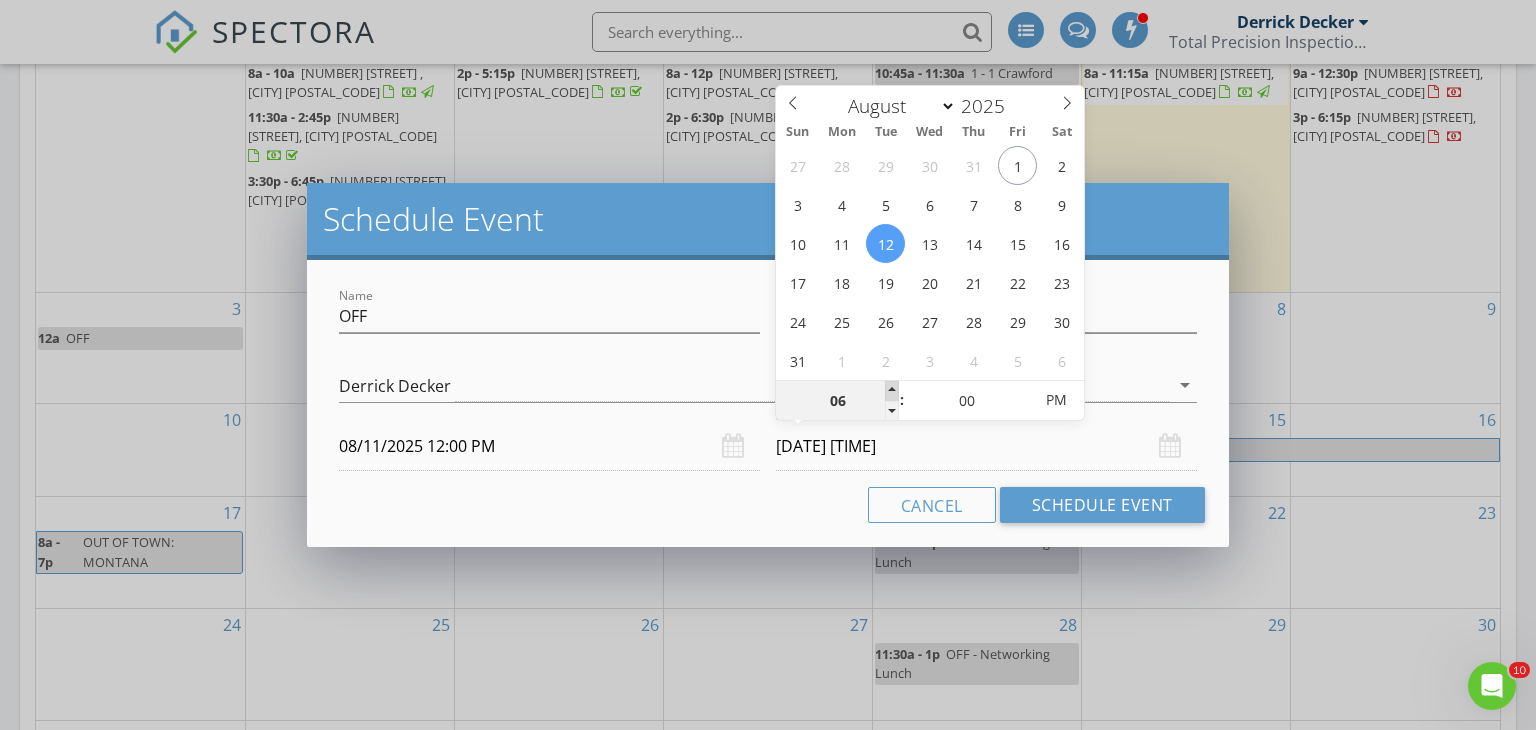 click at bounding box center (892, 391) 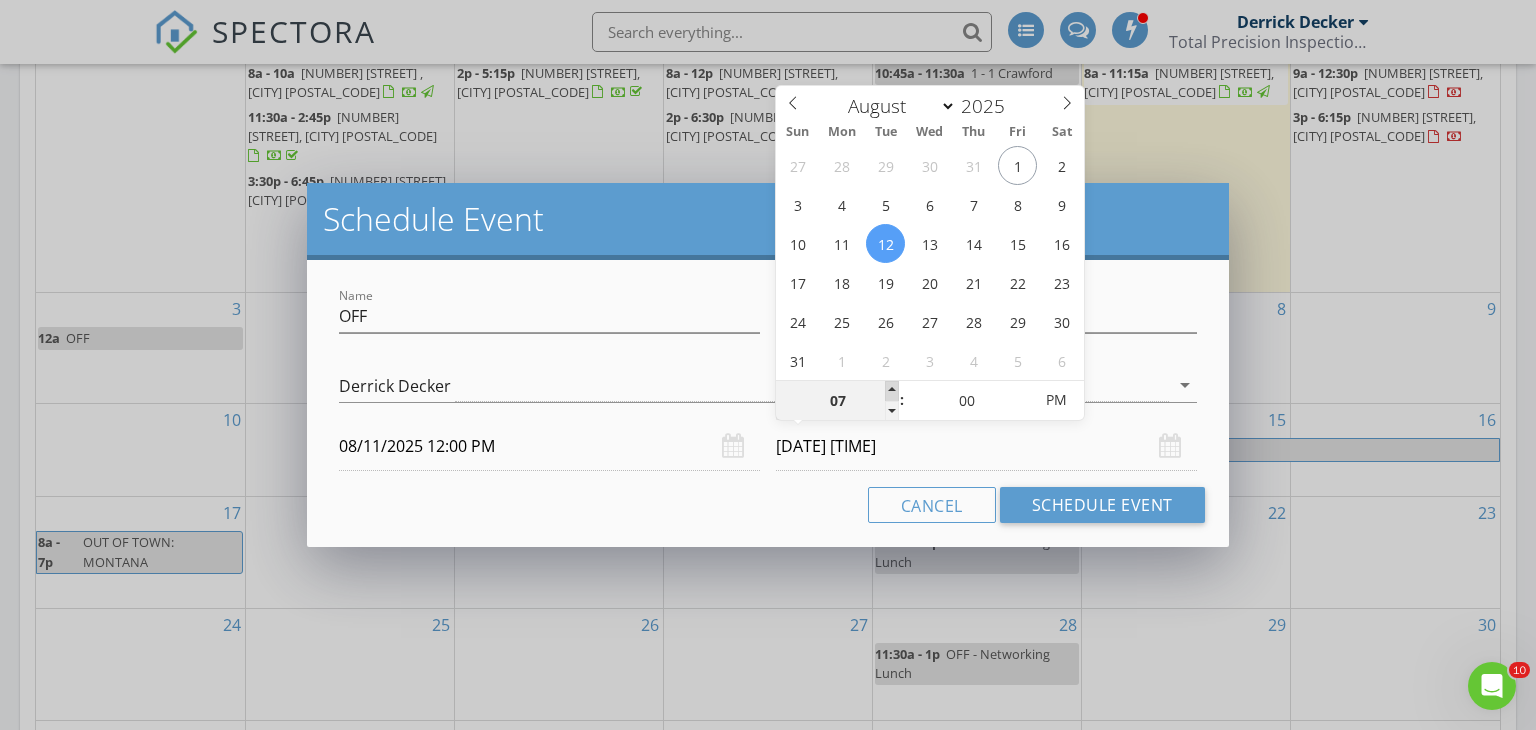 click at bounding box center [892, 391] 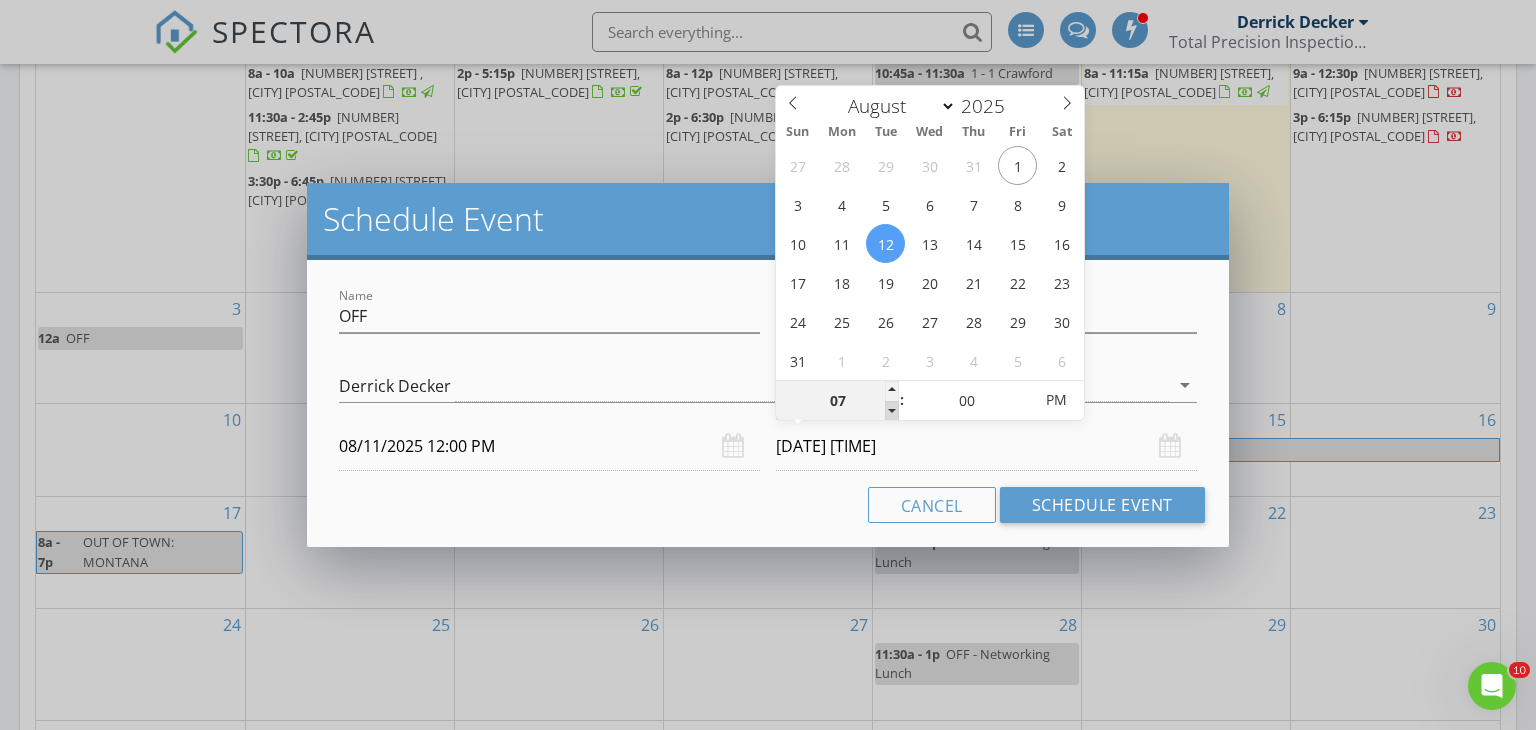 type on "06" 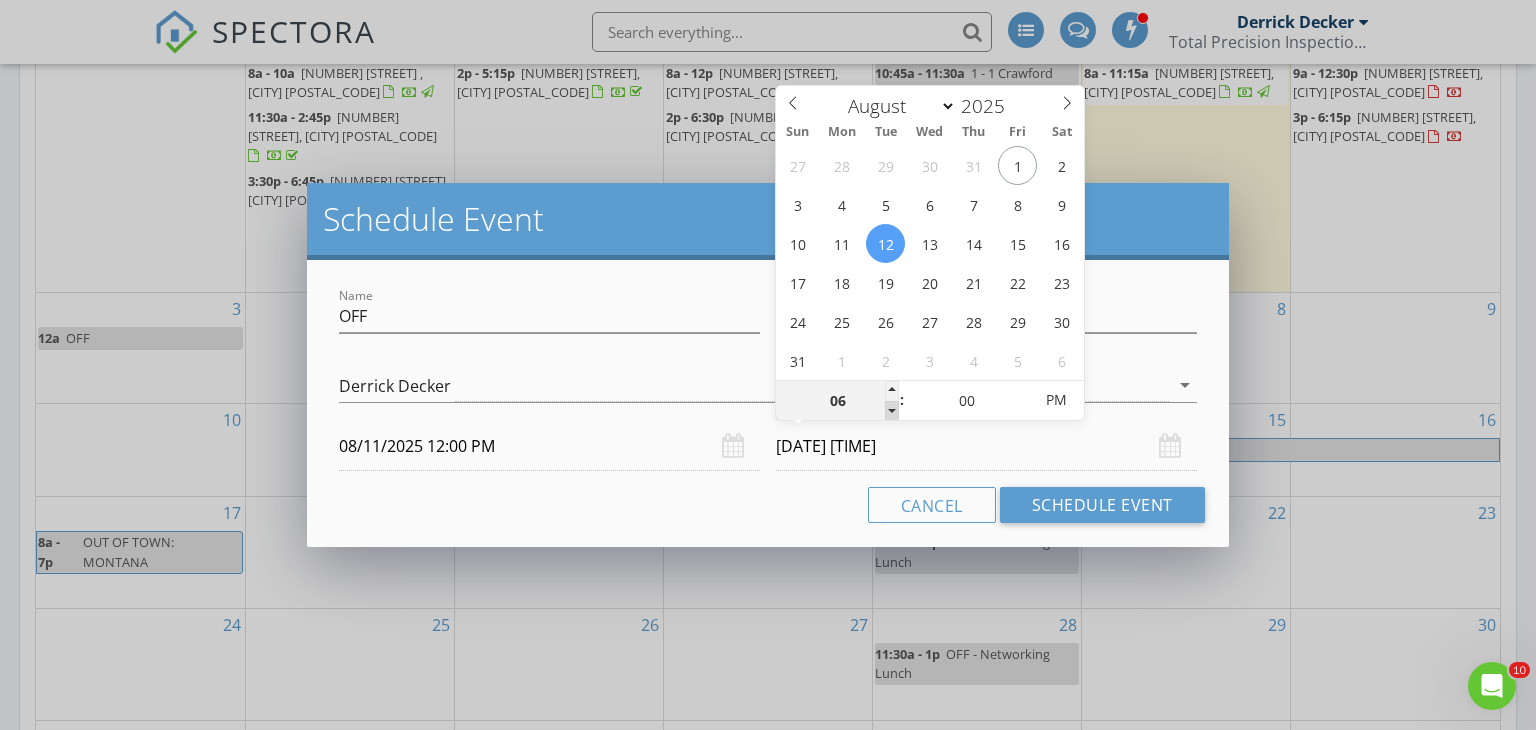 click at bounding box center [892, 411] 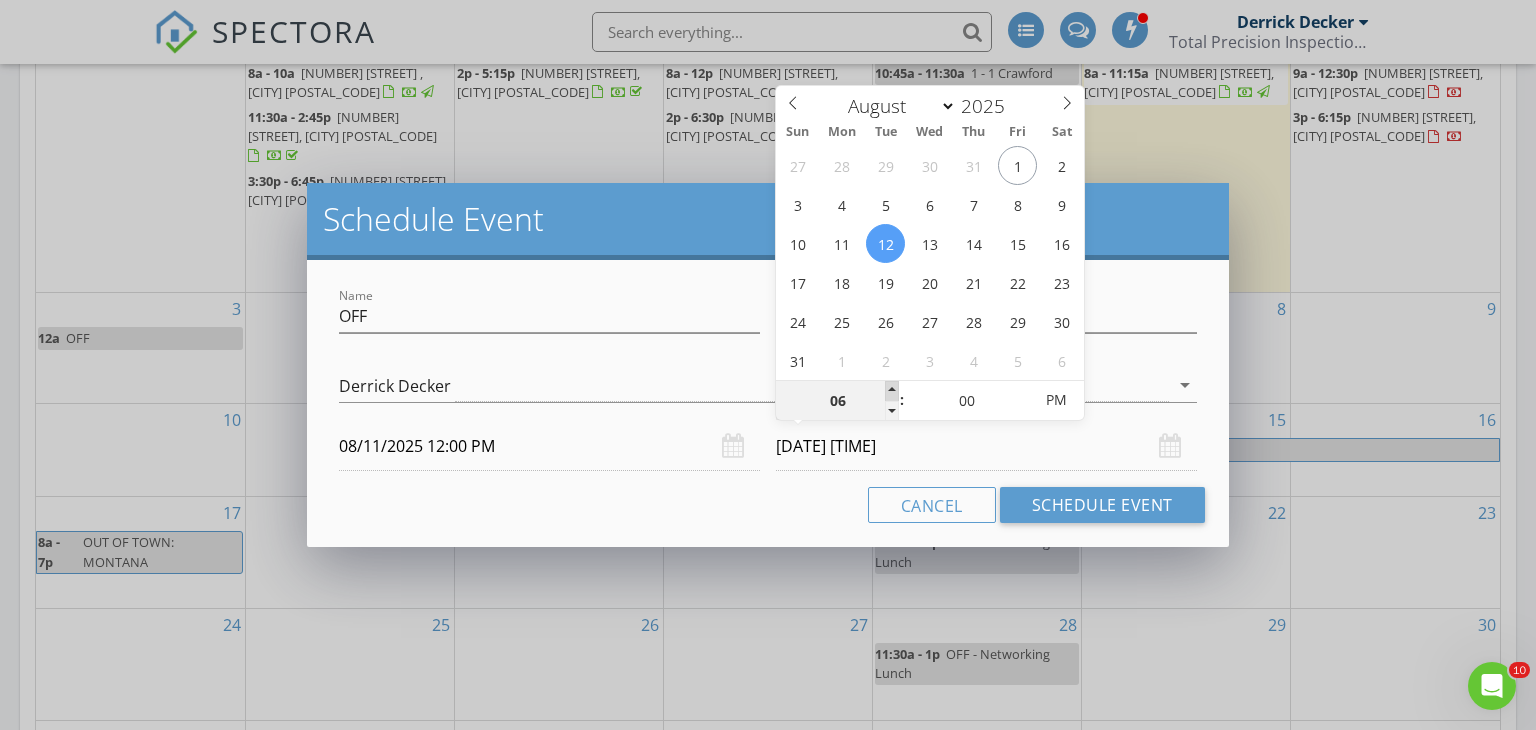 type on "07" 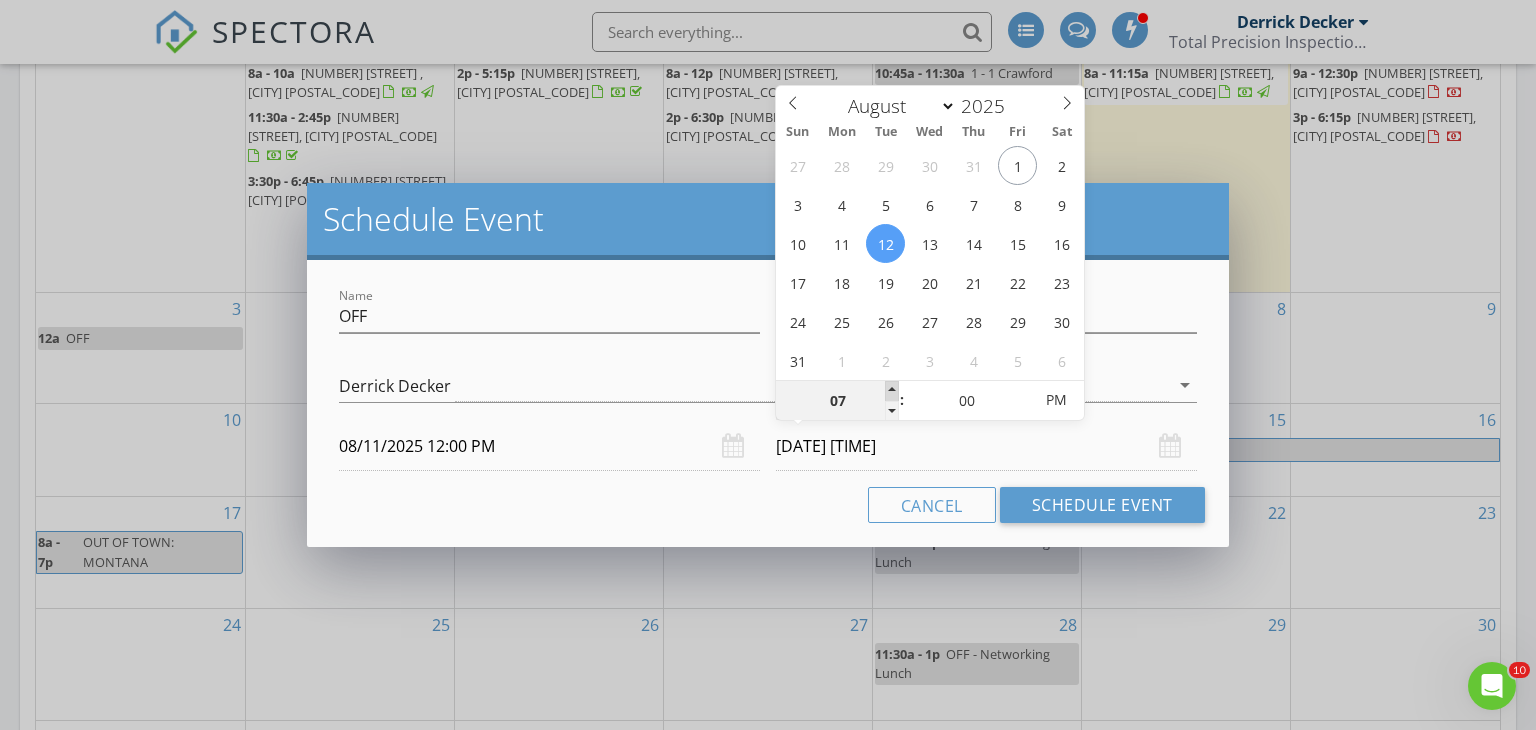 click at bounding box center (892, 391) 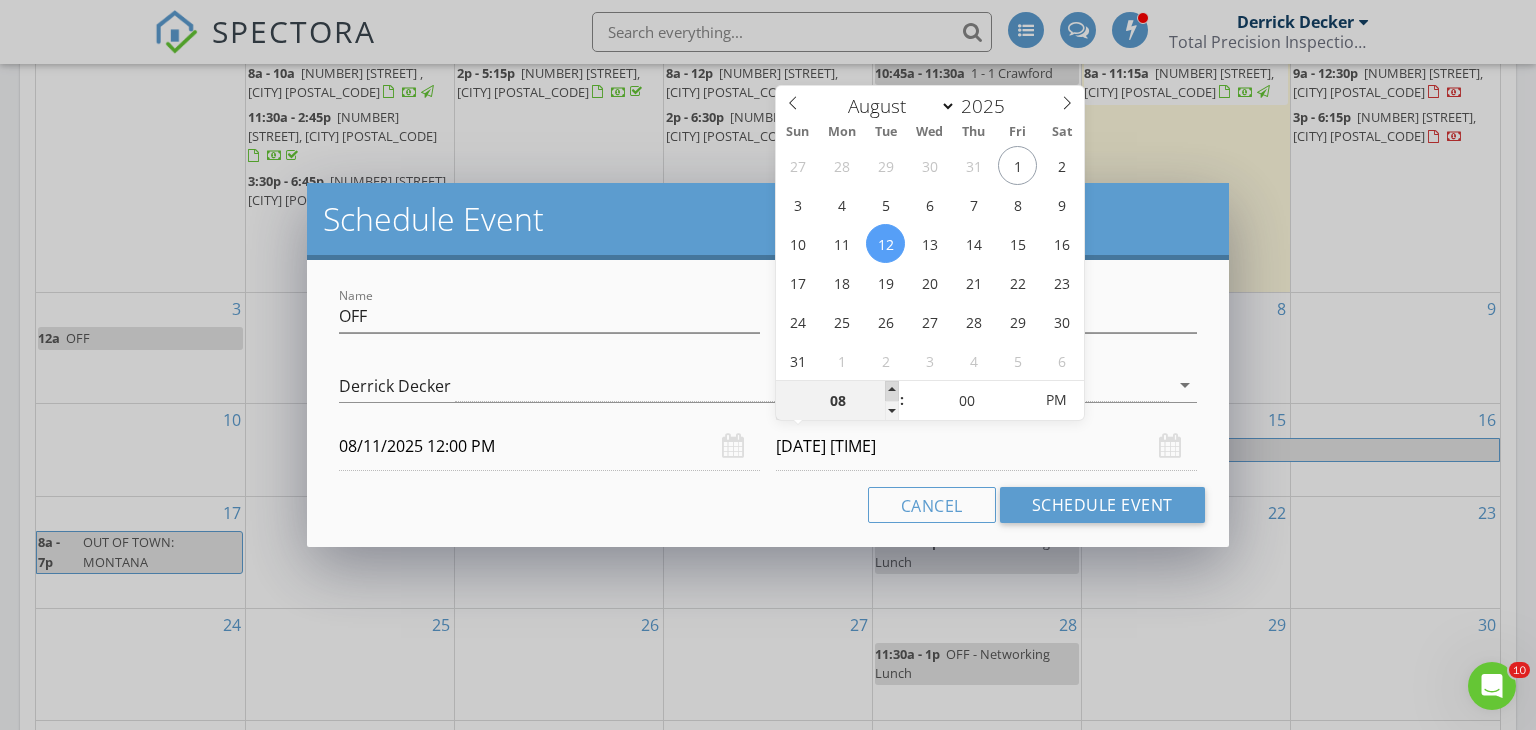 click at bounding box center [892, 391] 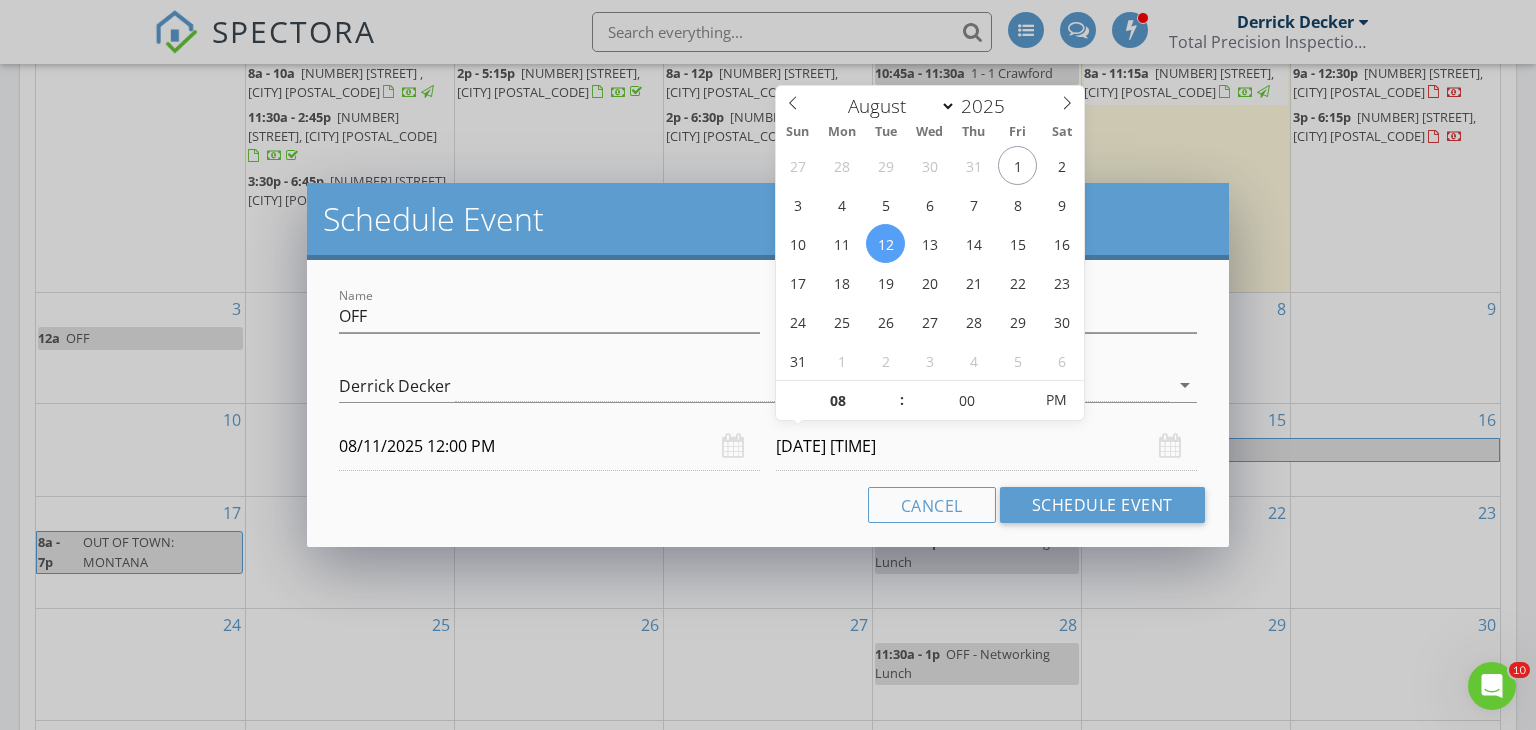 click on "[DATE] [TIME]" at bounding box center (986, 446) 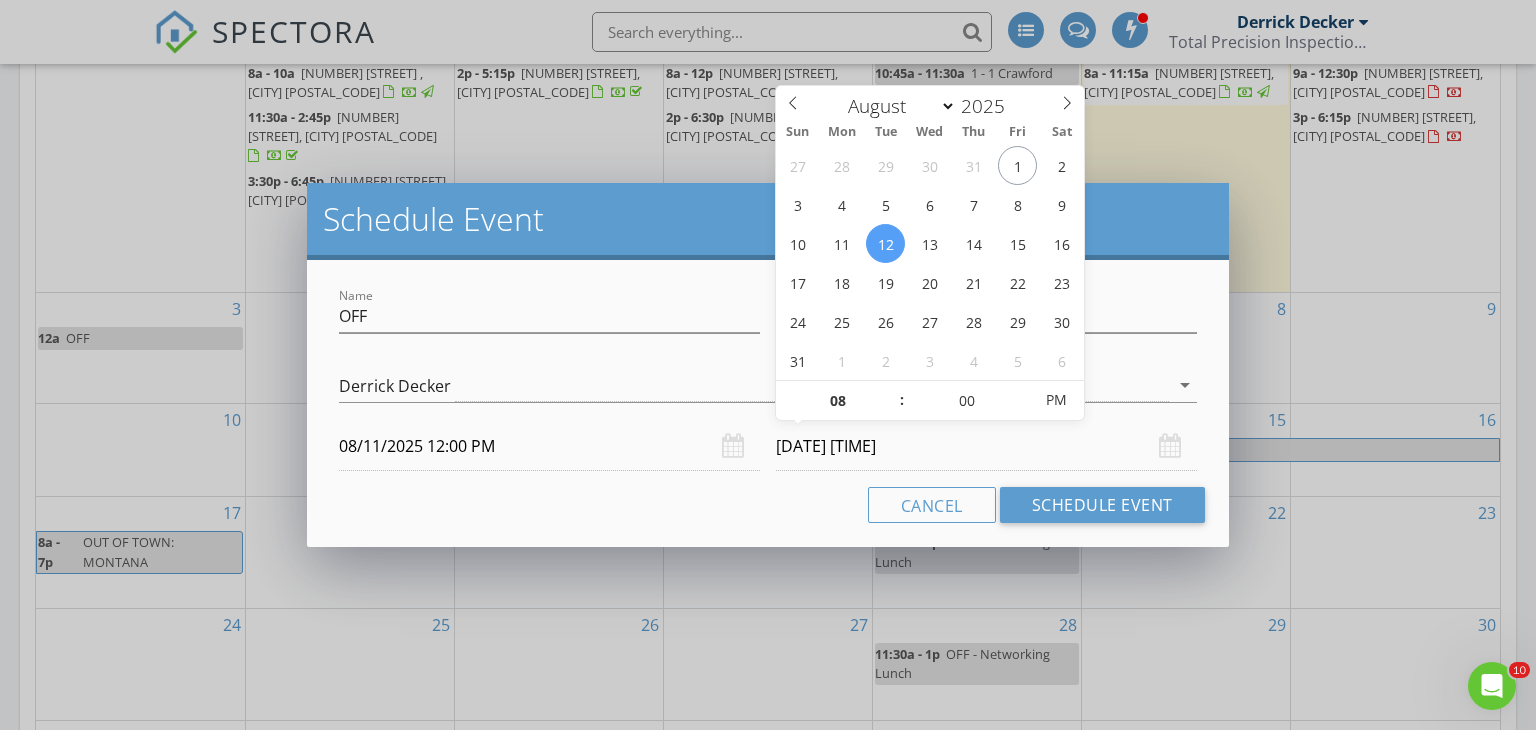click on "[DATE] [TIME]" at bounding box center [986, 446] 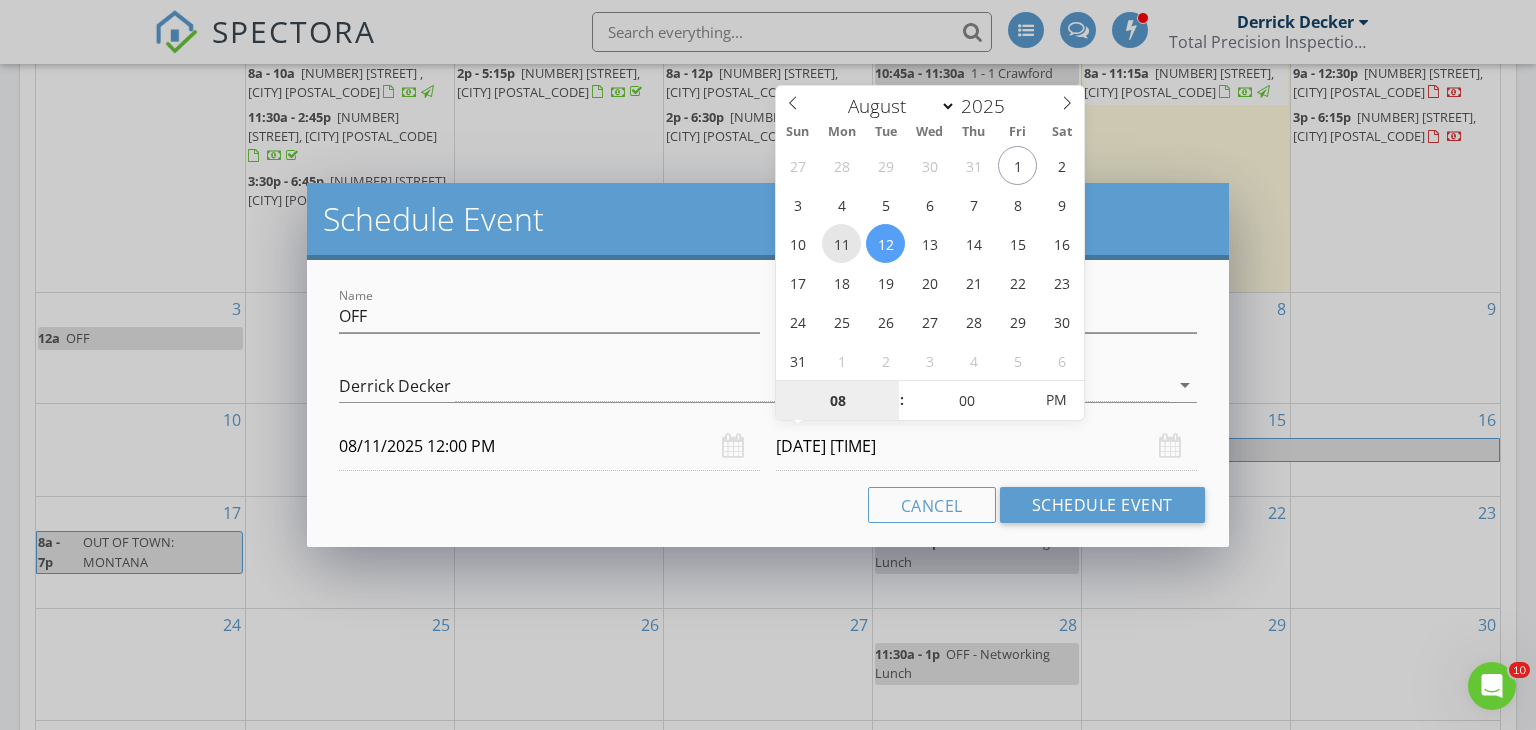 type on "[DATE] [TIME]" 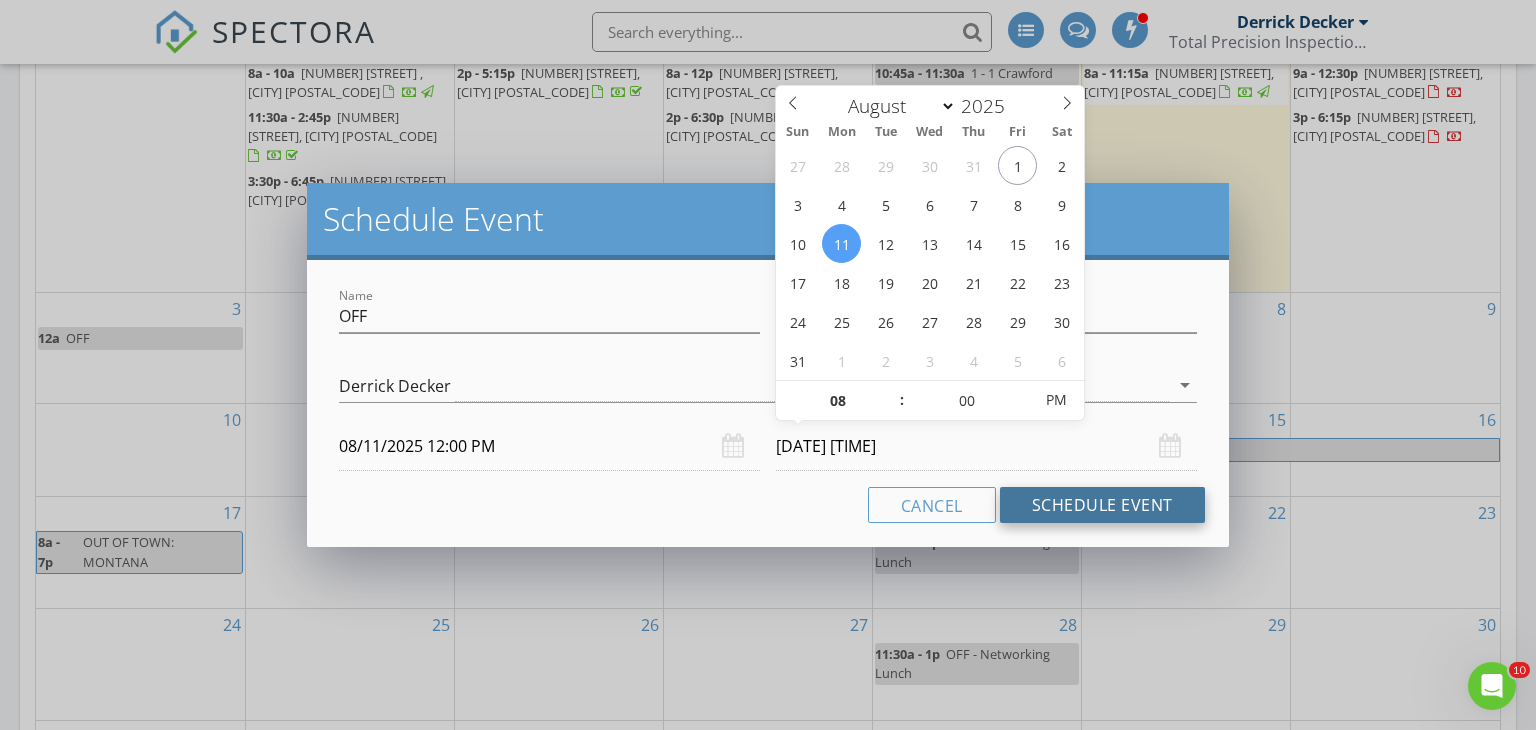 click on "Schedule Event" at bounding box center (1102, 505) 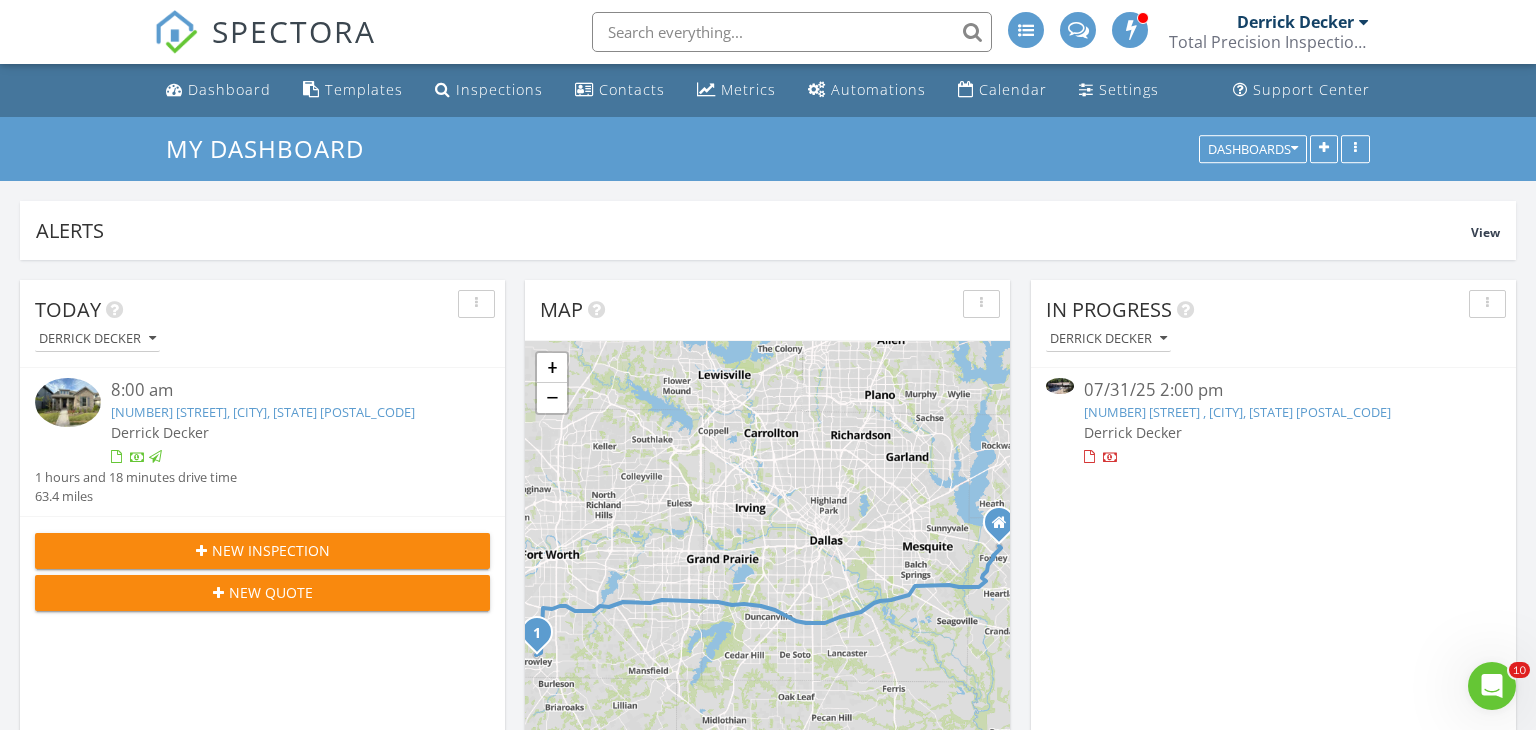 scroll, scrollTop: 0, scrollLeft: 0, axis: both 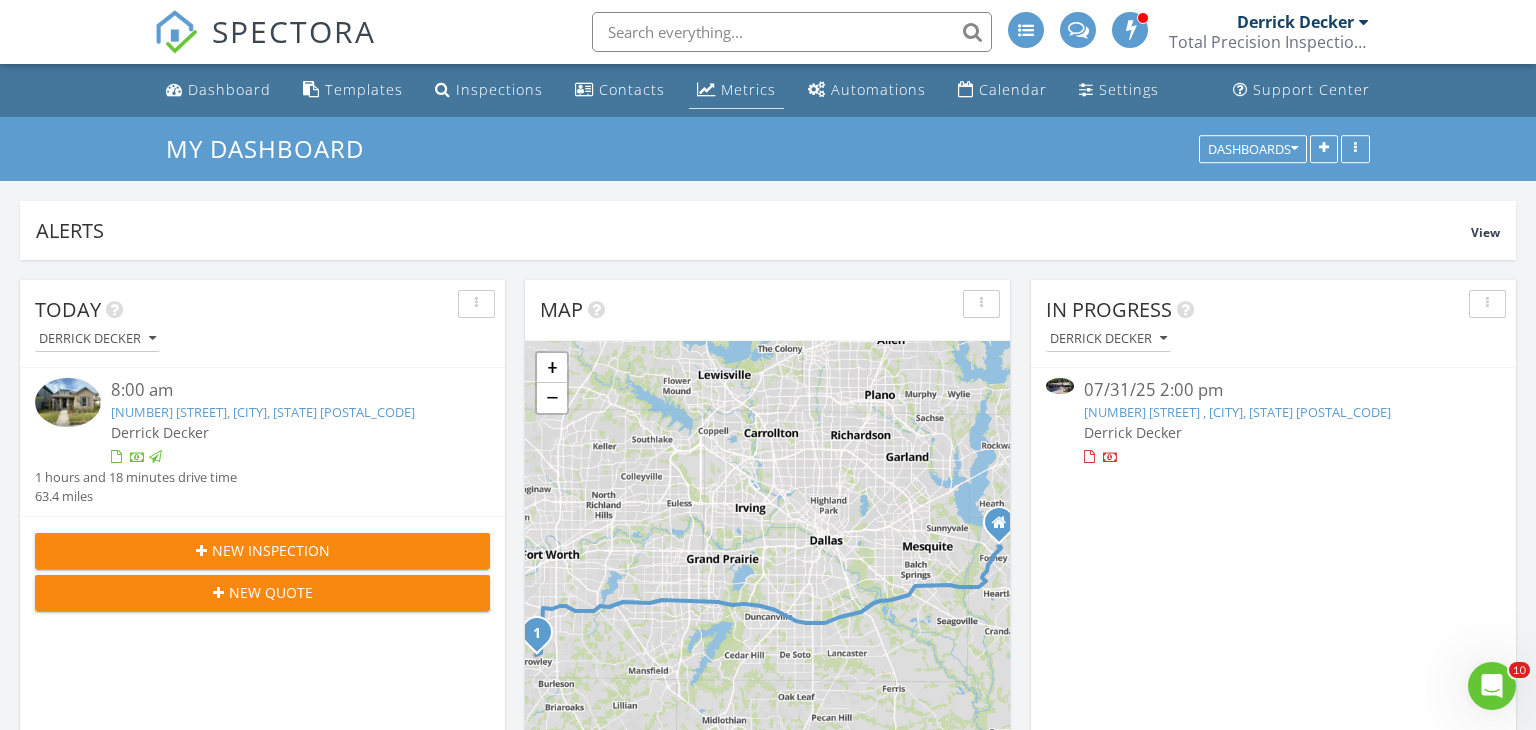 click on "Metrics" at bounding box center (736, 90) 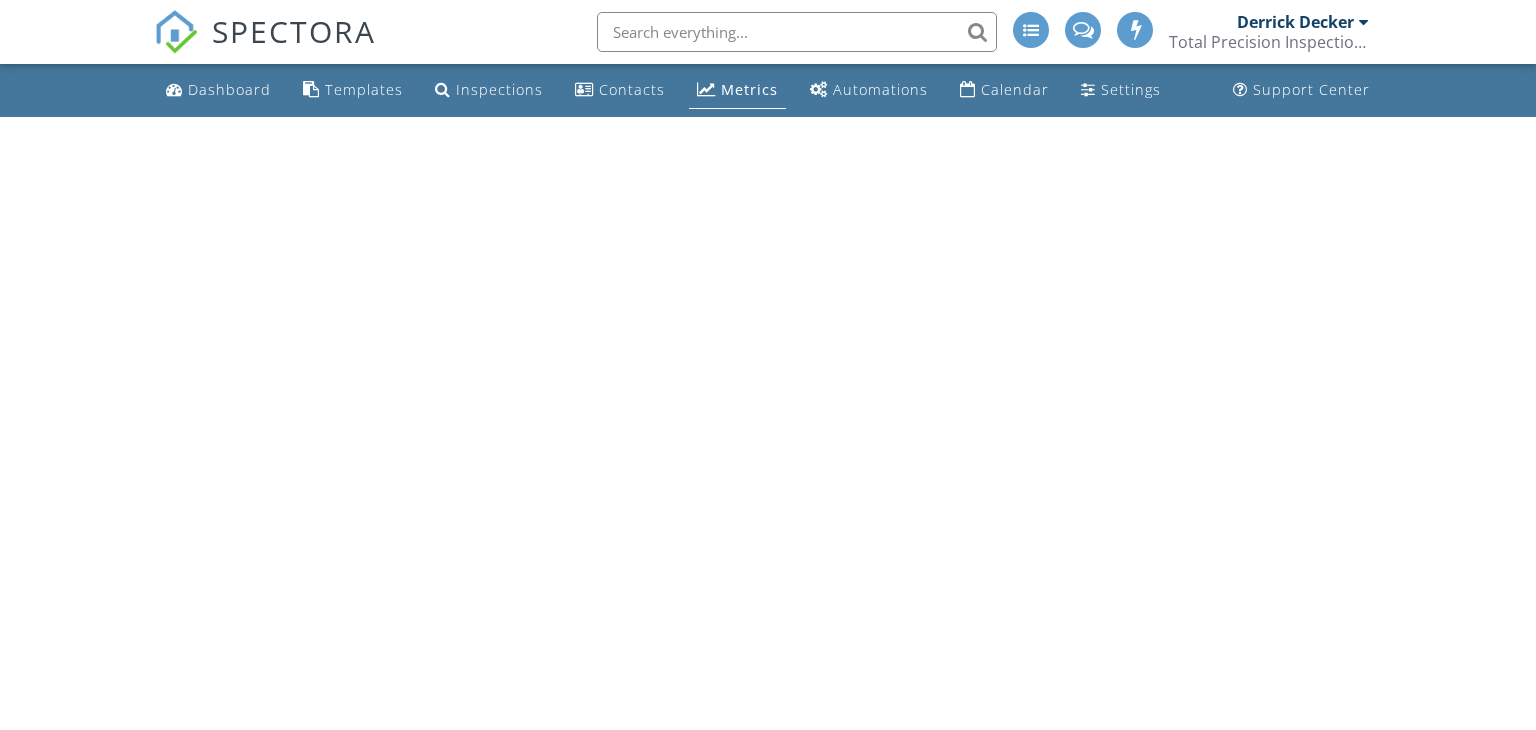 scroll, scrollTop: 0, scrollLeft: 0, axis: both 